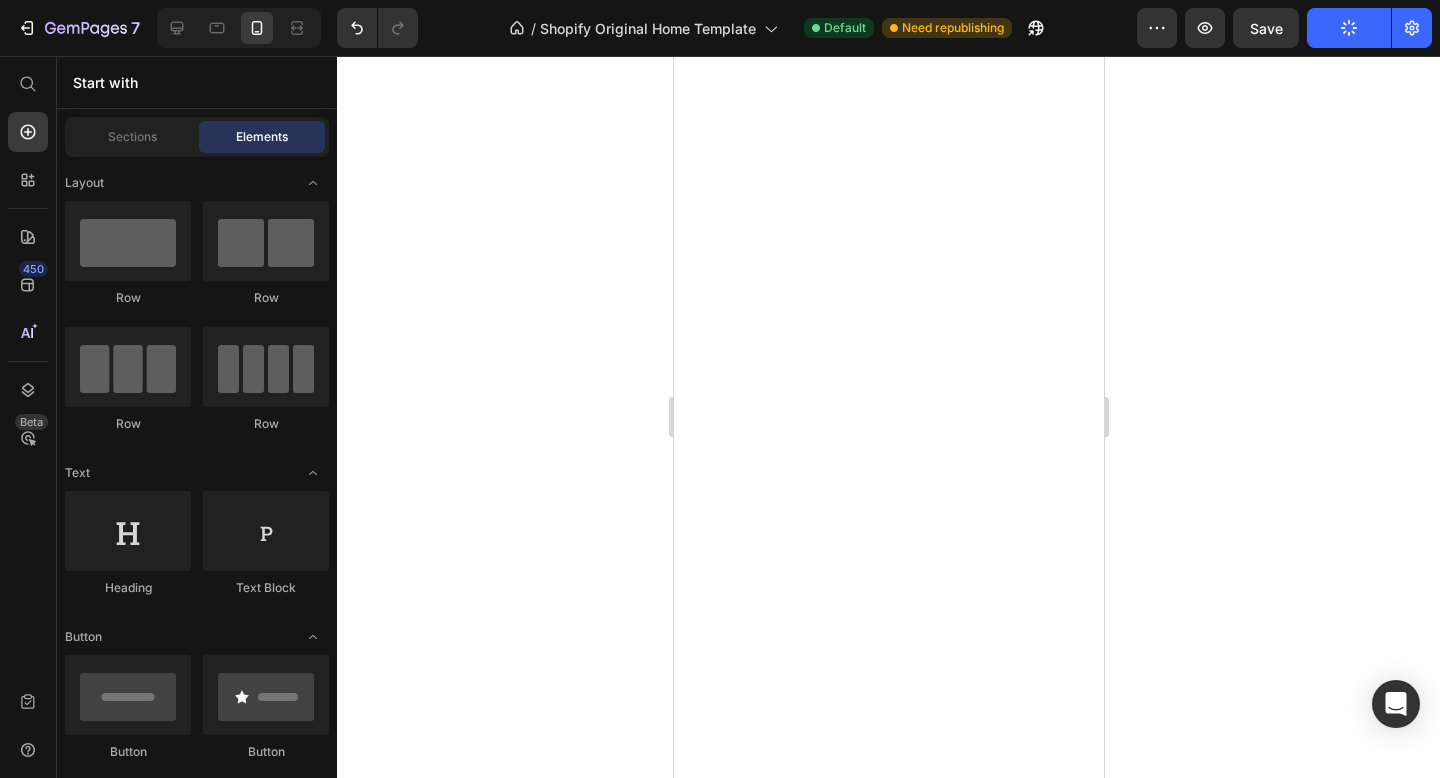 scroll, scrollTop: 0, scrollLeft: 0, axis: both 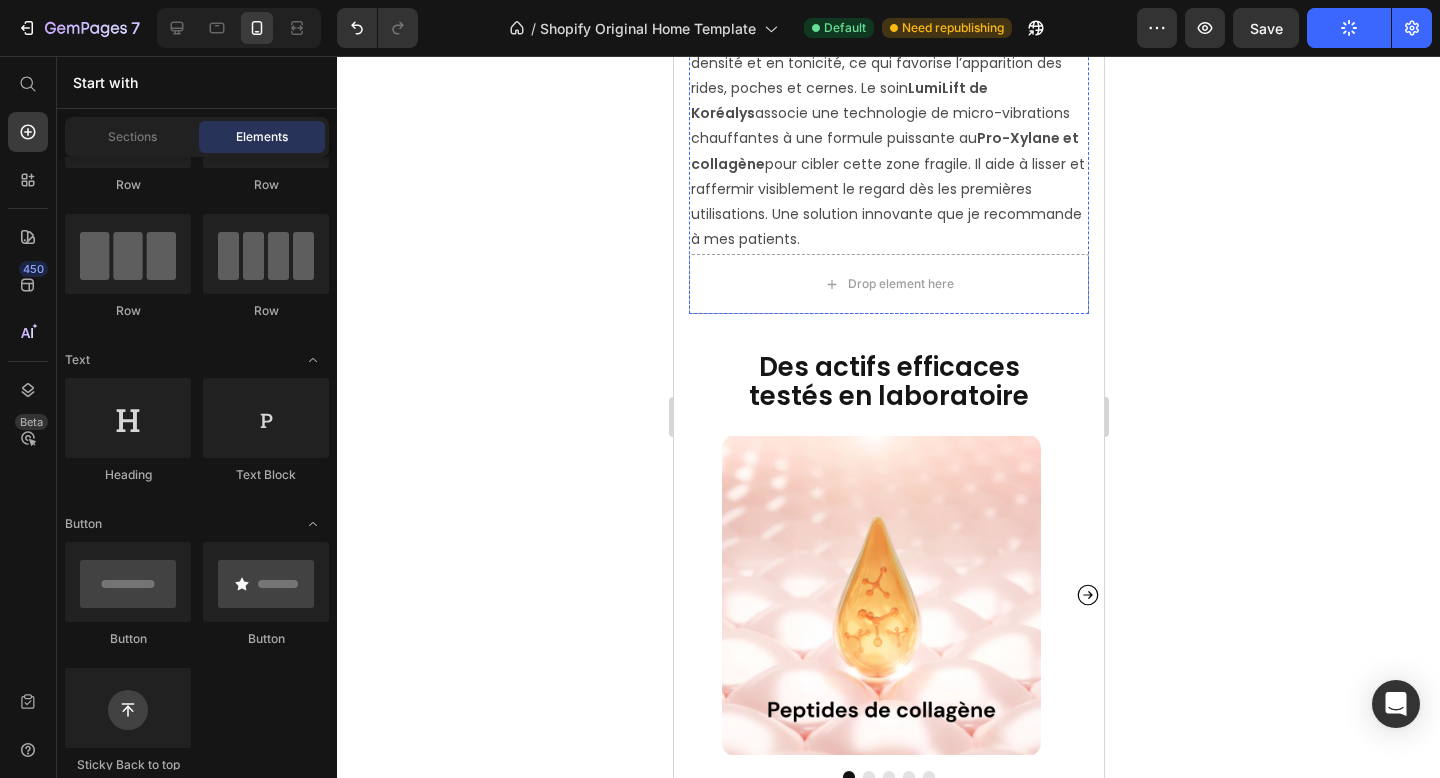 click at bounding box center [888, -42] 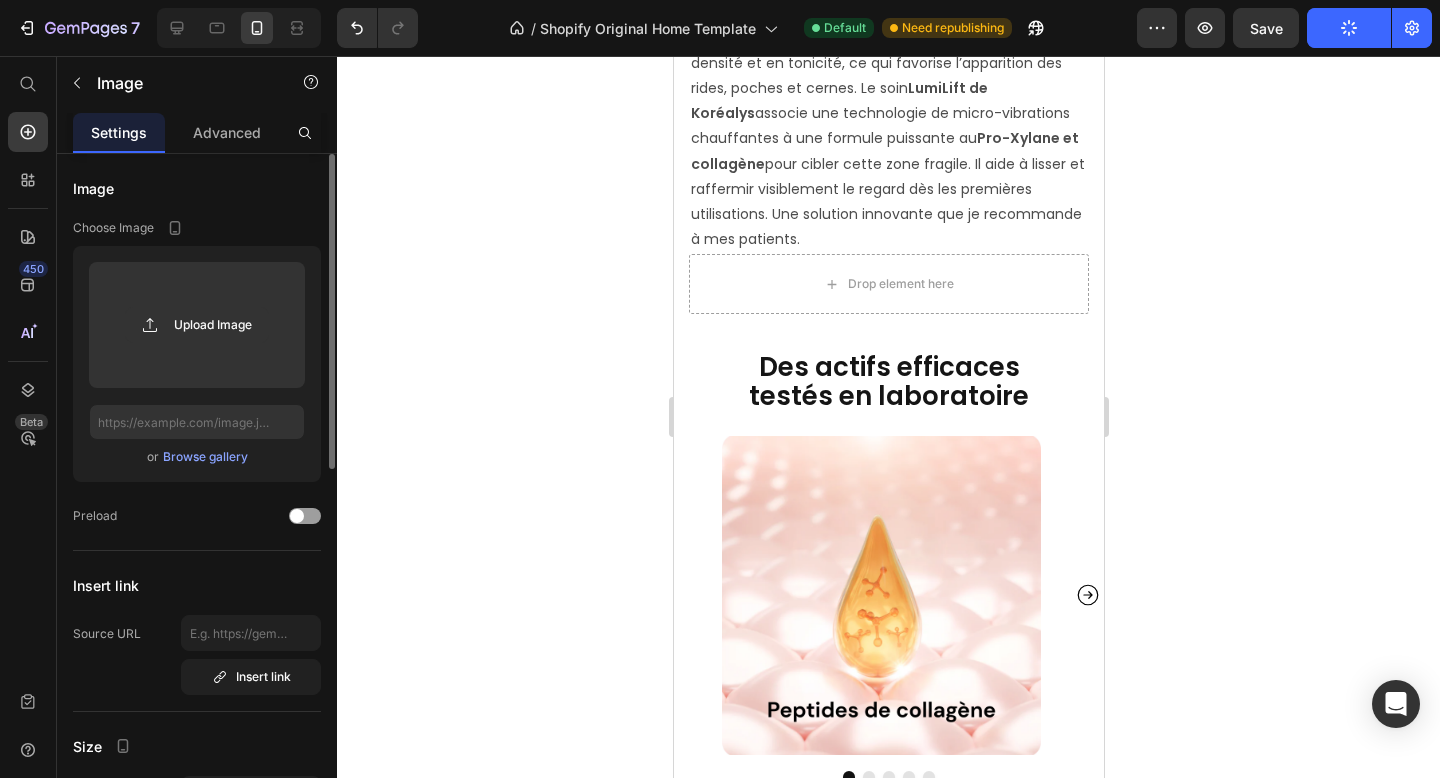 click on "Browse gallery" at bounding box center [205, 457] 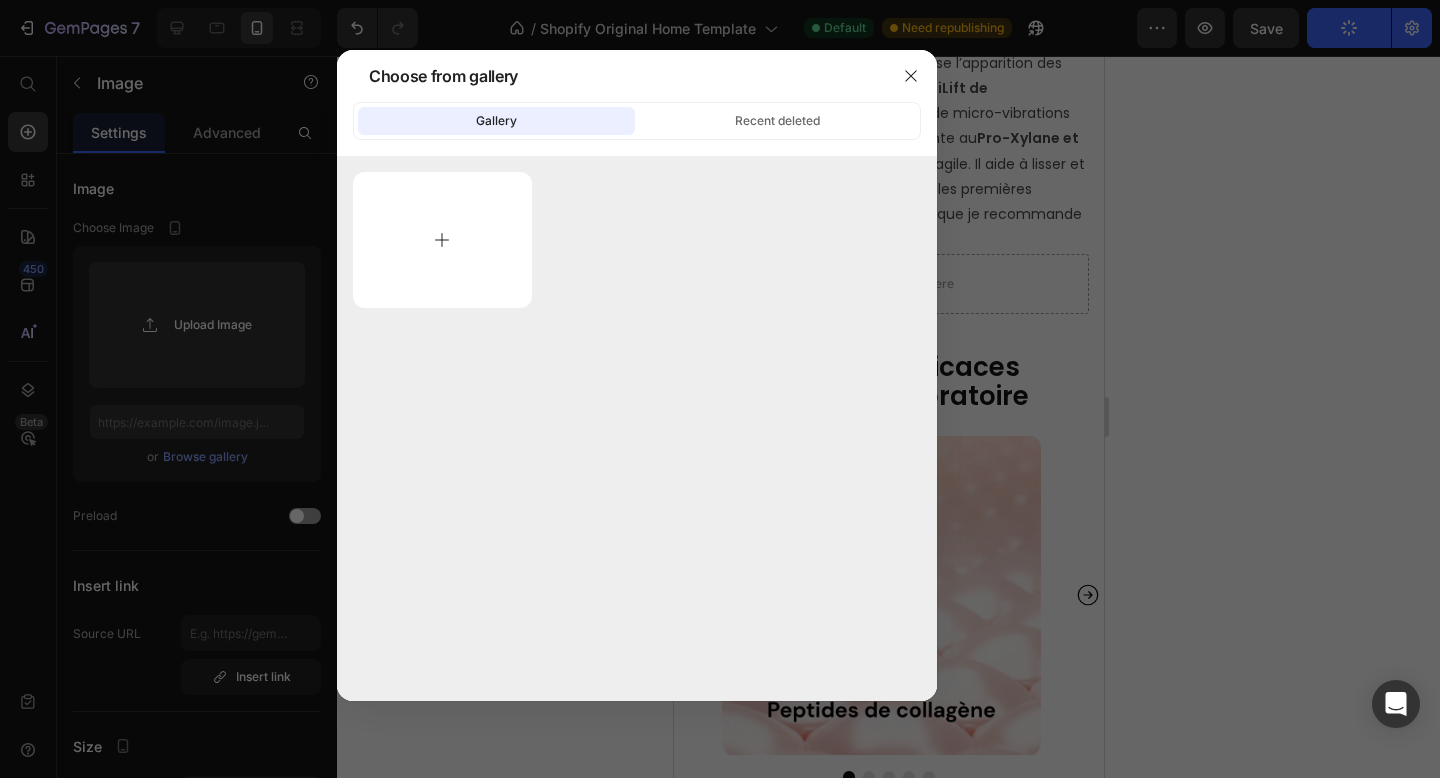 click at bounding box center (442, 240) 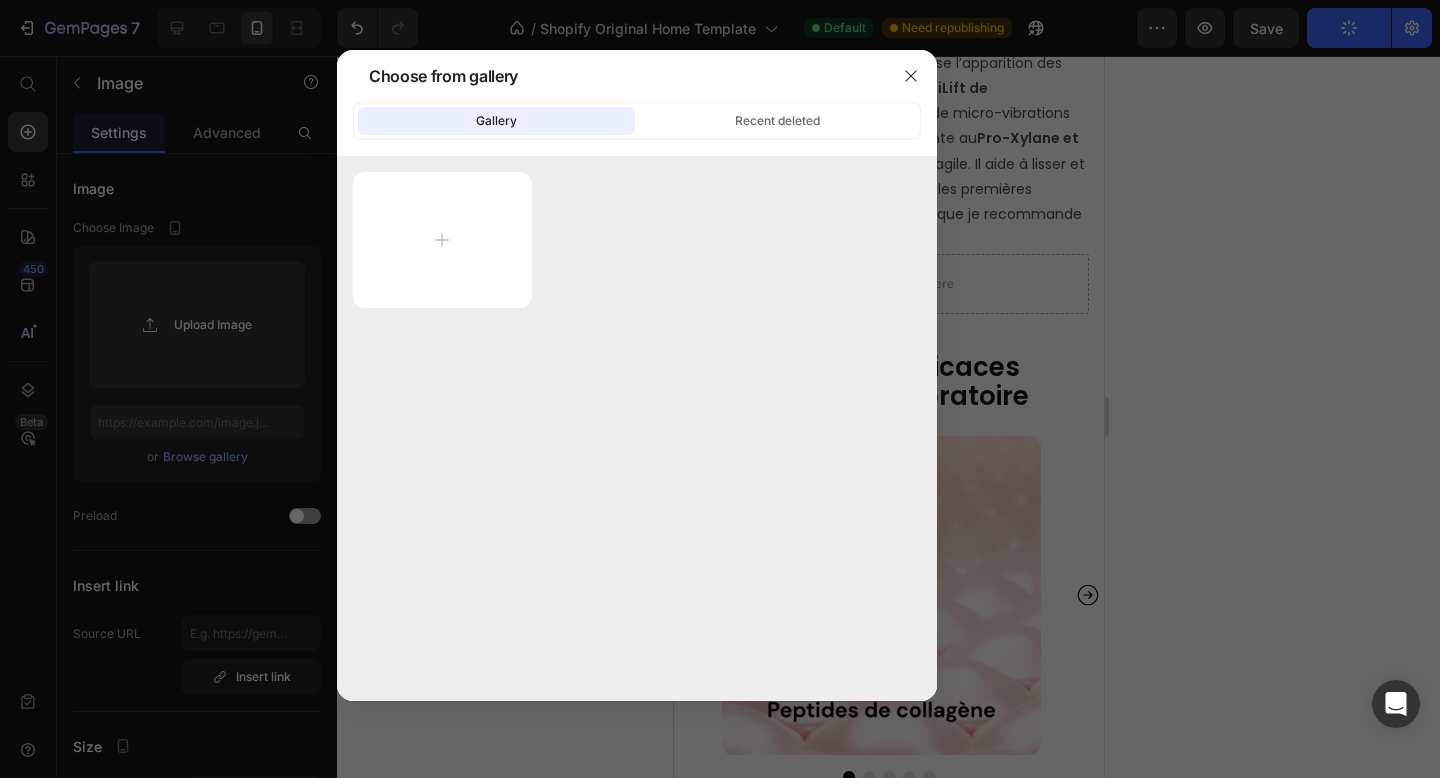 type on "C:\fakepath\Medecin .jpeg" 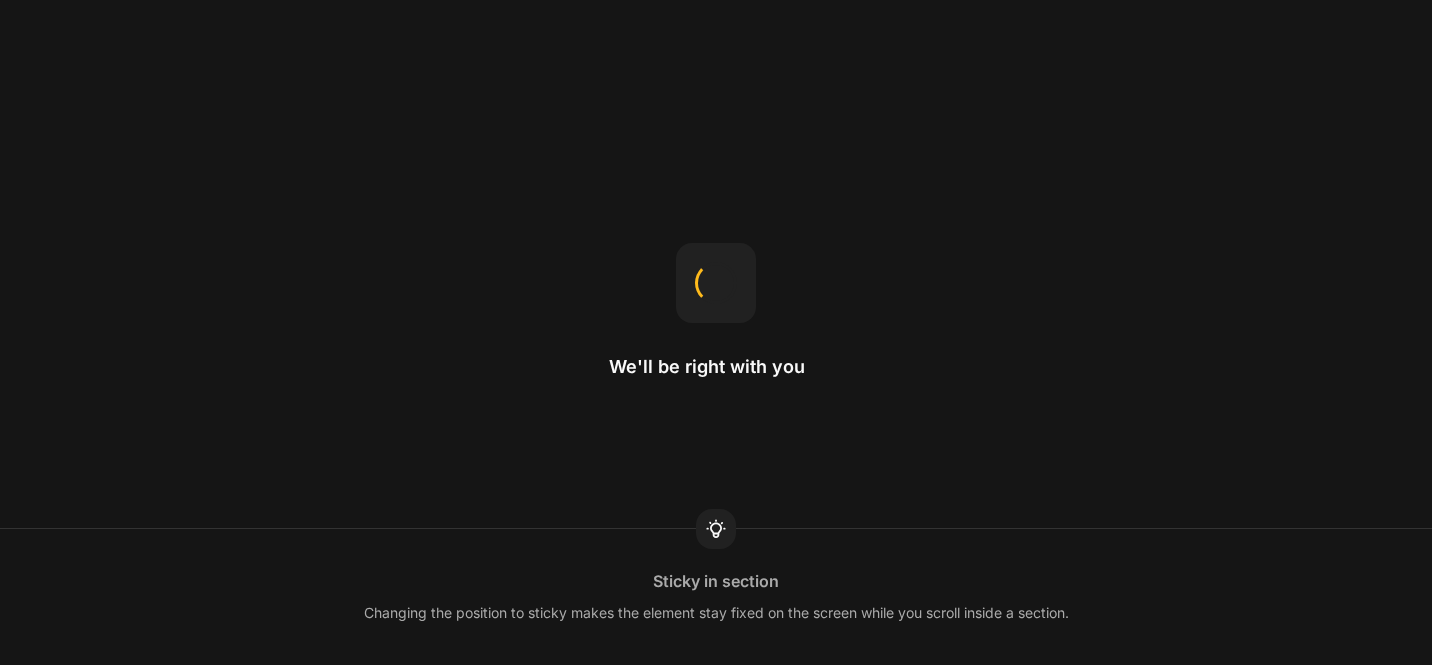 scroll, scrollTop: 0, scrollLeft: 0, axis: both 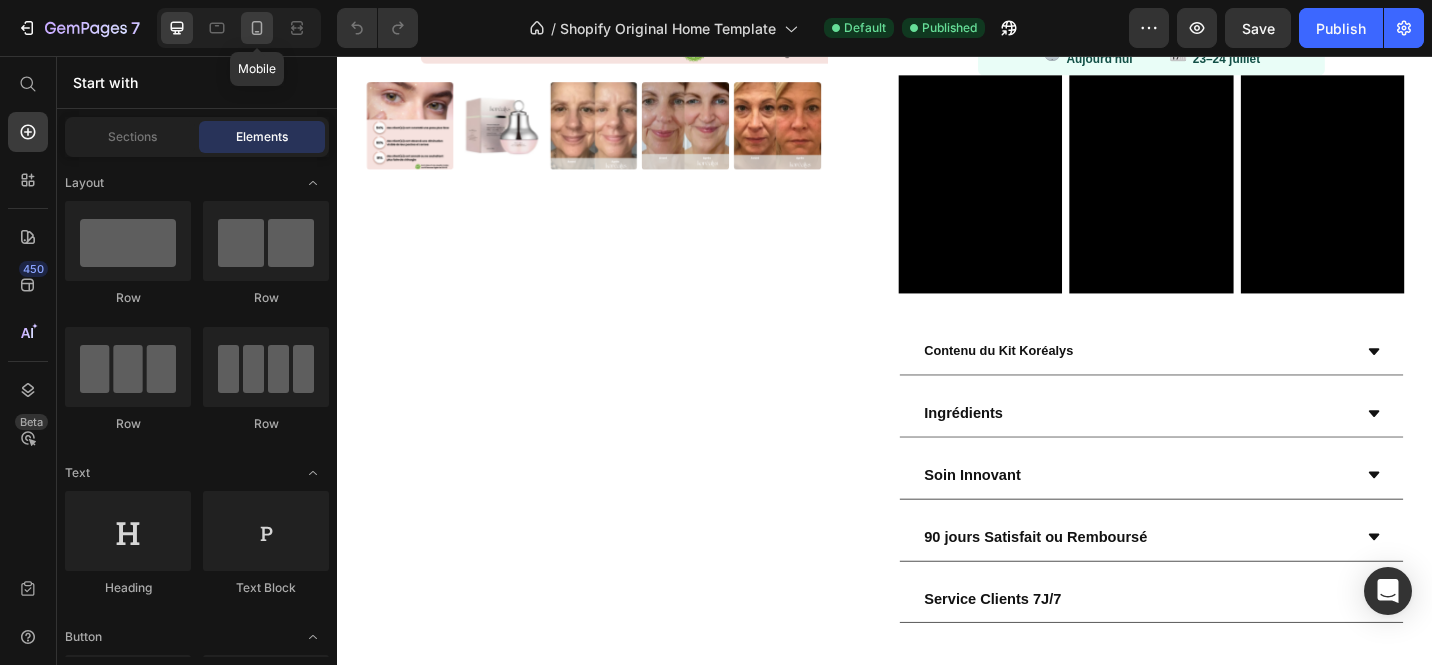 click 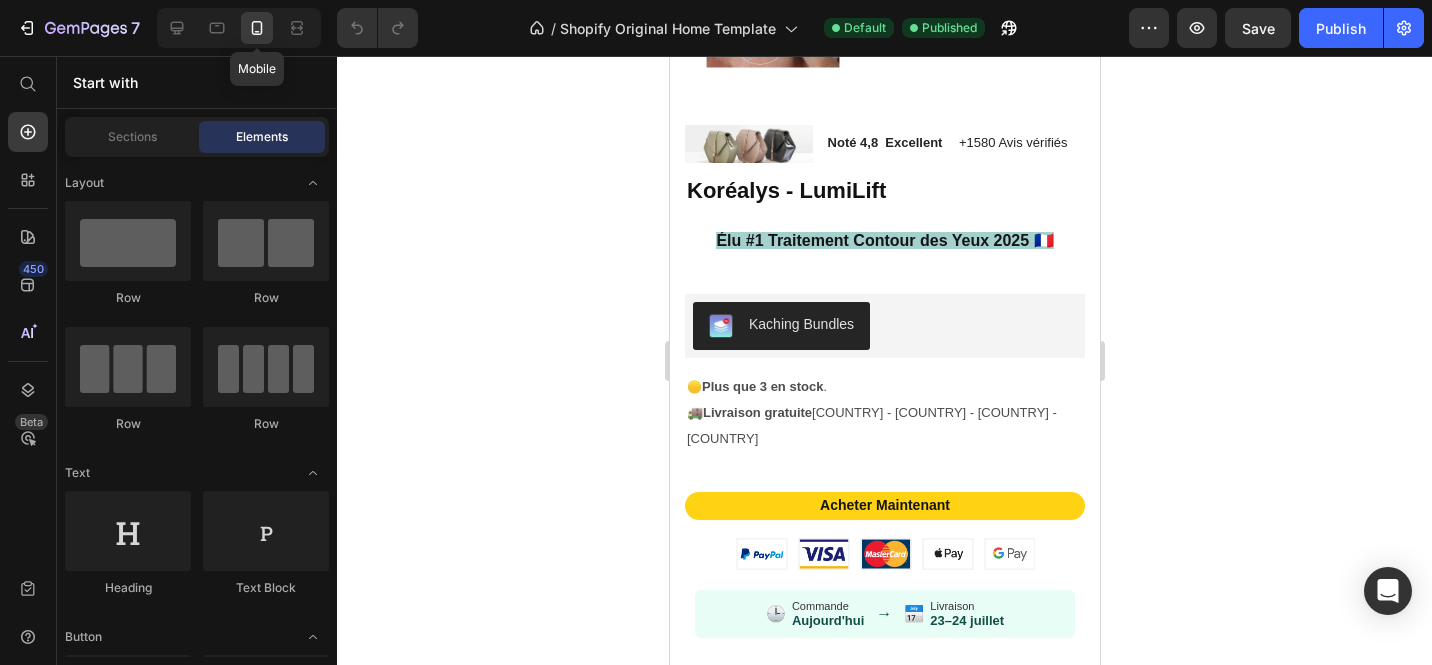 scroll, scrollTop: 2852, scrollLeft: 0, axis: vertical 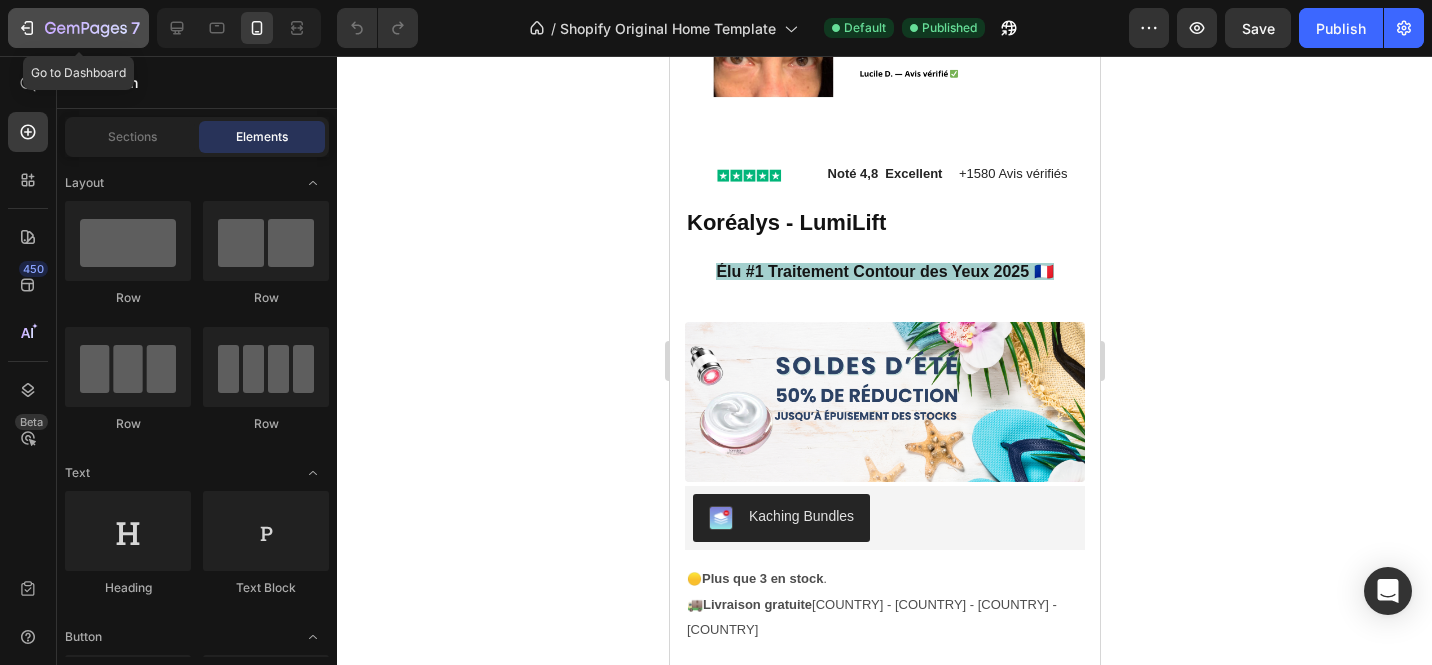 click 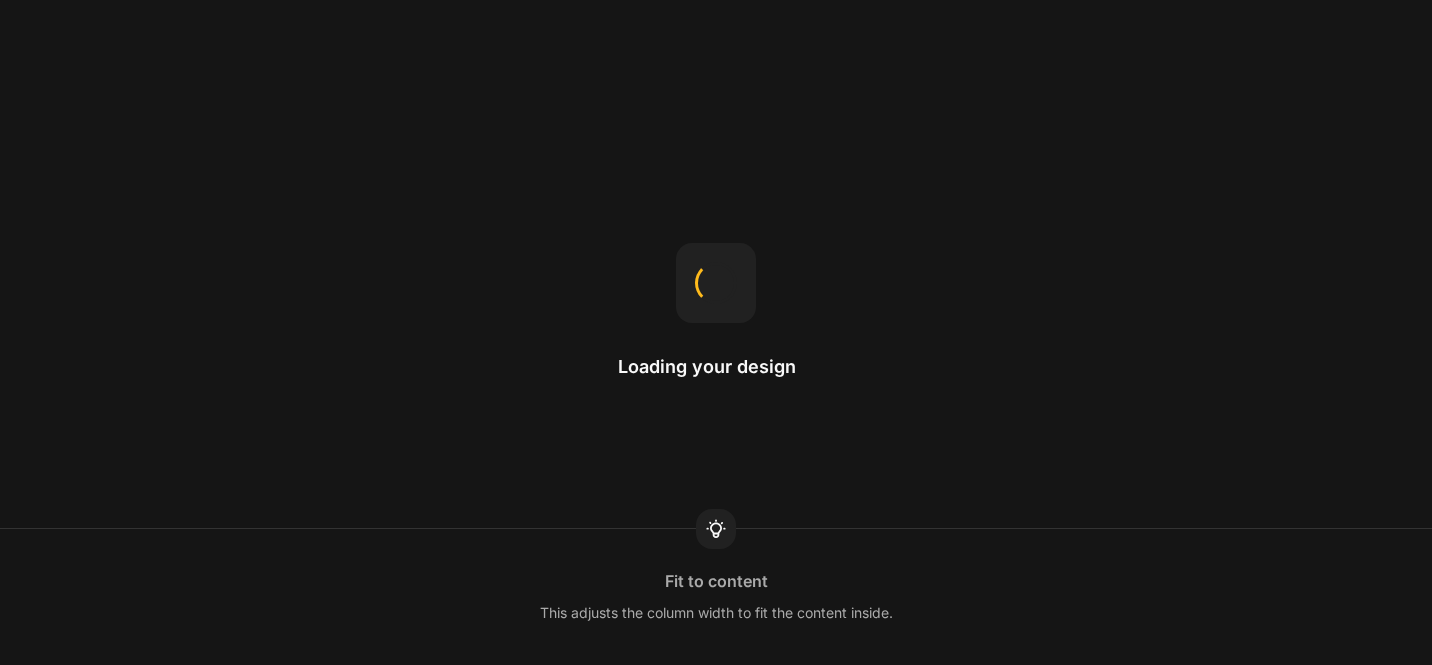 scroll, scrollTop: 0, scrollLeft: 0, axis: both 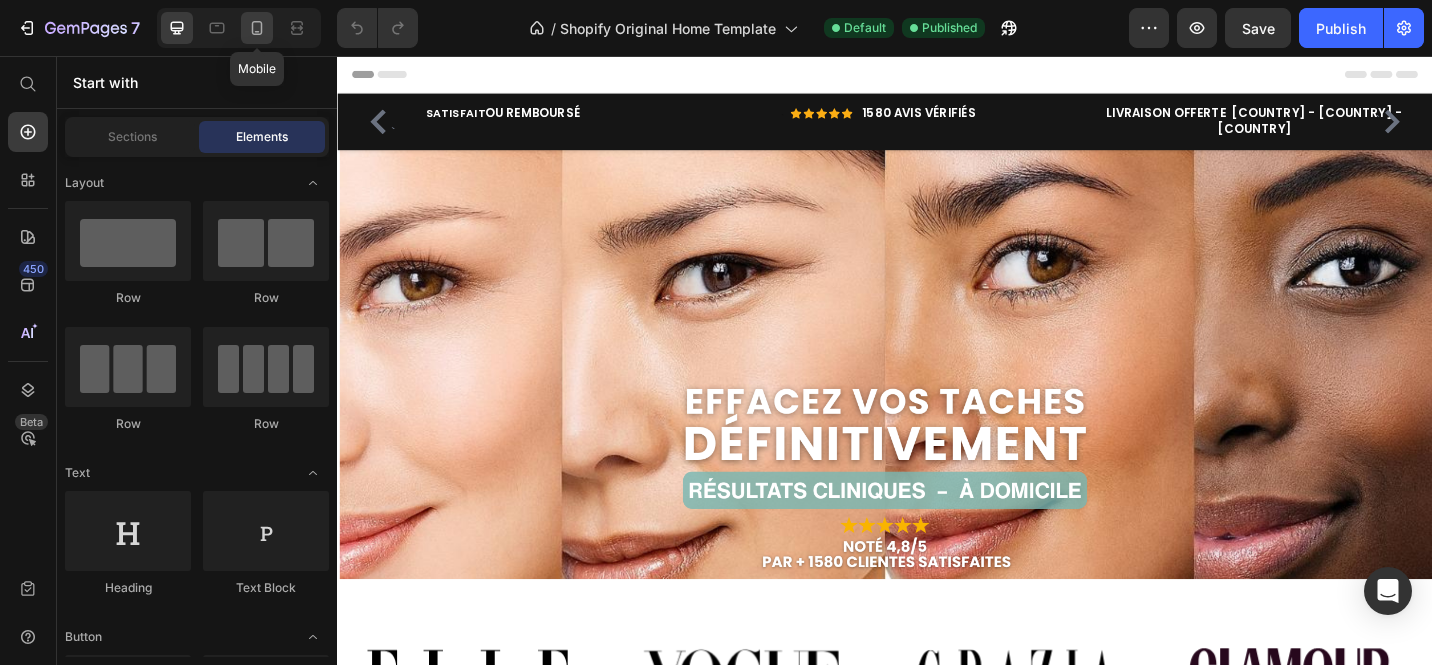 click 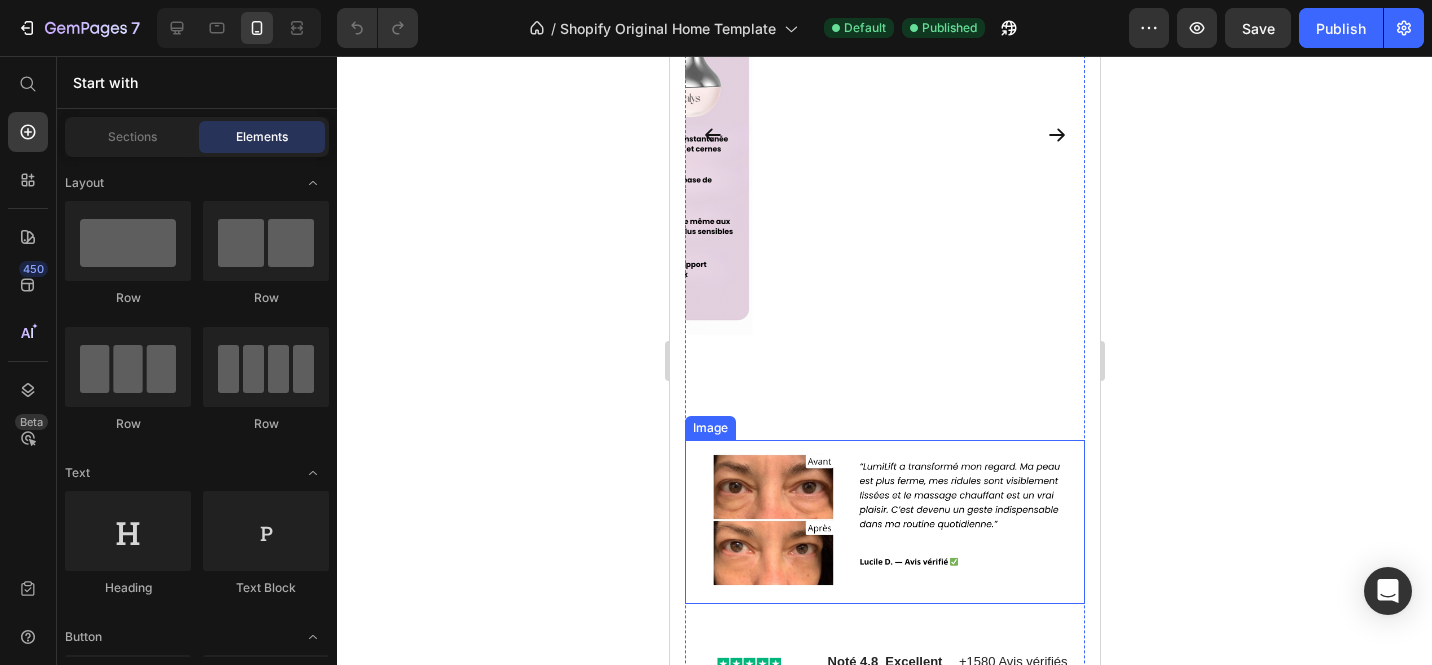 scroll, scrollTop: 2092, scrollLeft: 0, axis: vertical 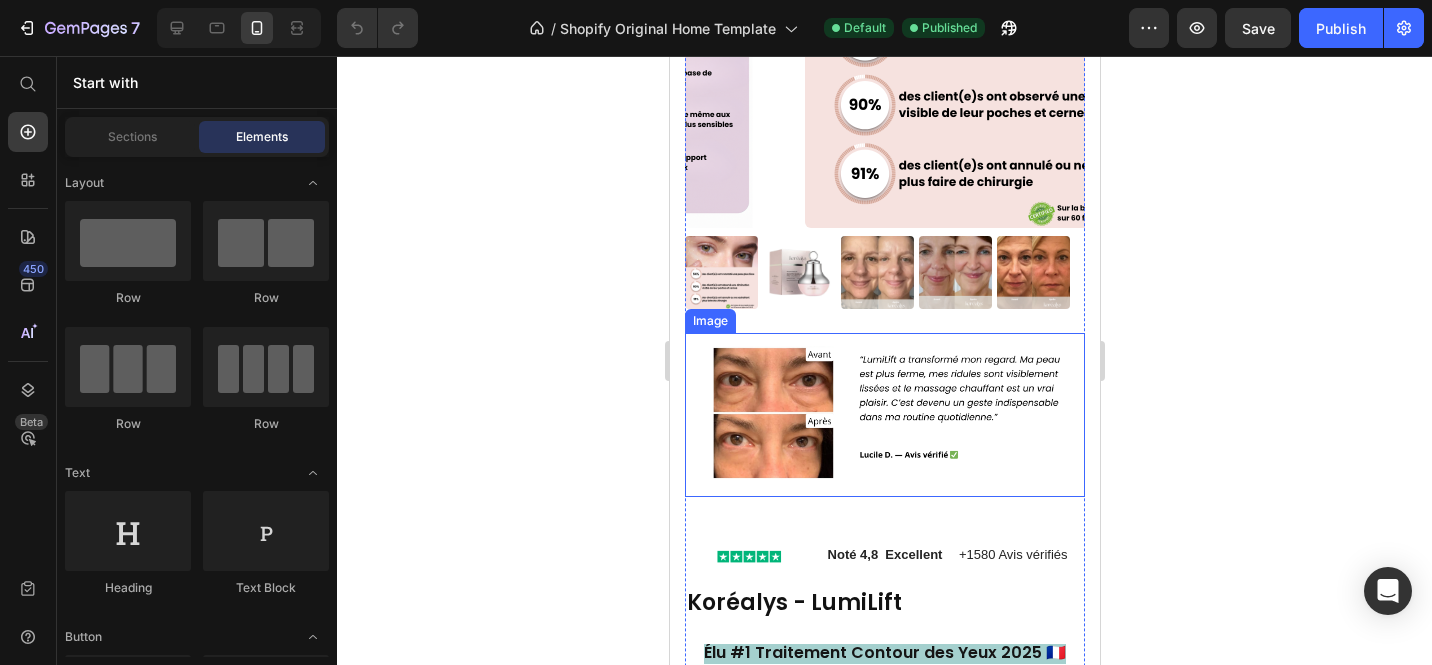 click at bounding box center (884, 415) 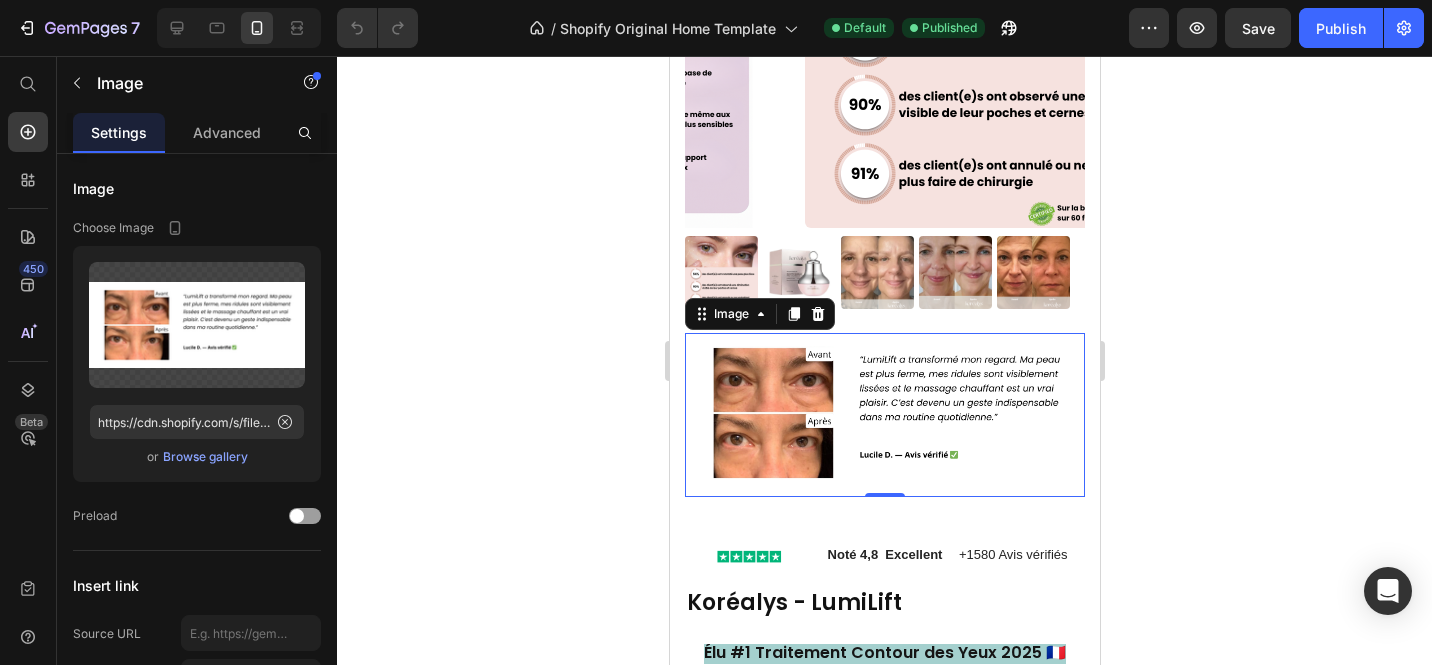 click at bounding box center (884, 415) 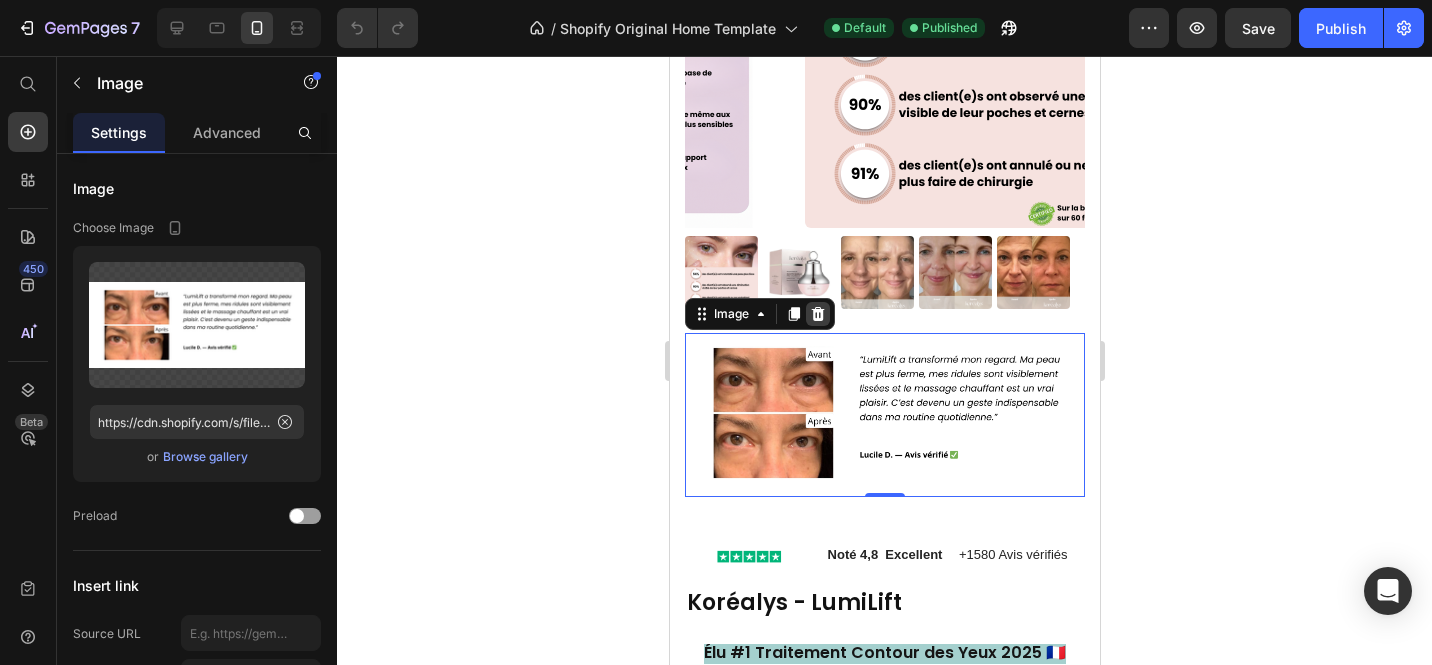 click 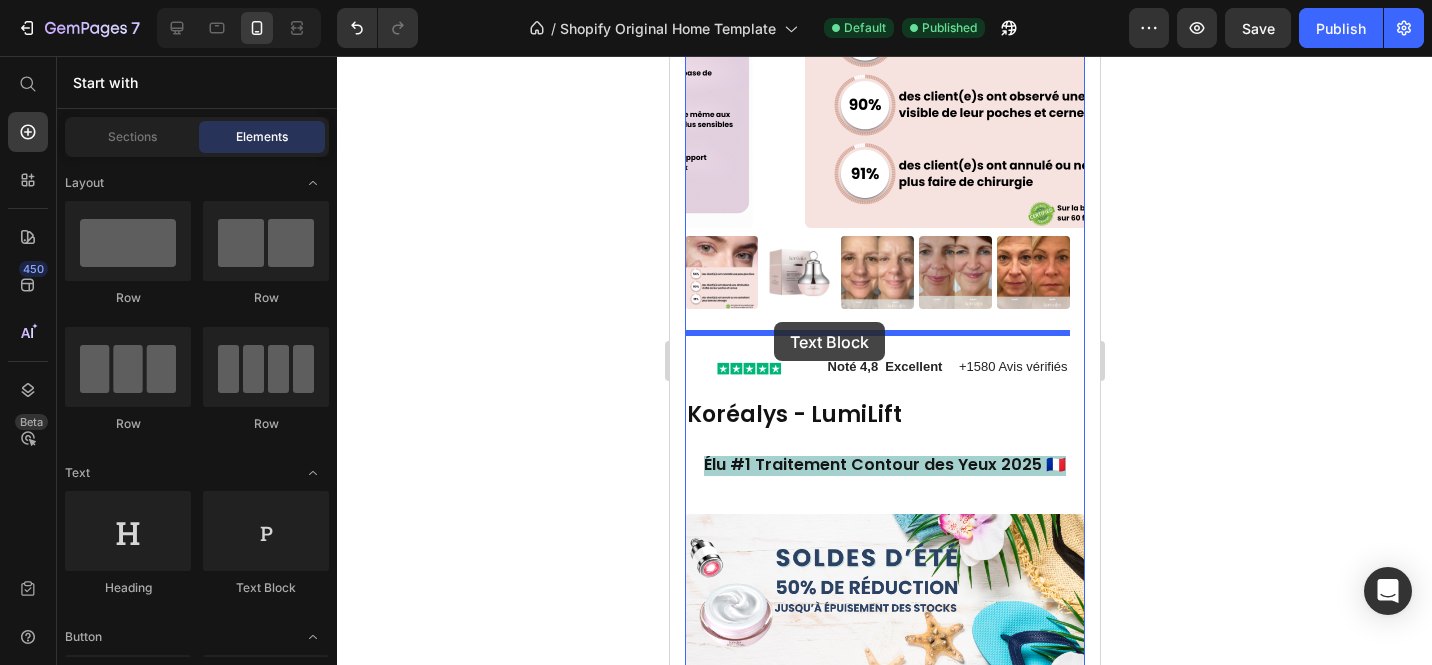 drag, startPoint x: 944, startPoint y: 597, endPoint x: 773, endPoint y: 322, distance: 323.8302 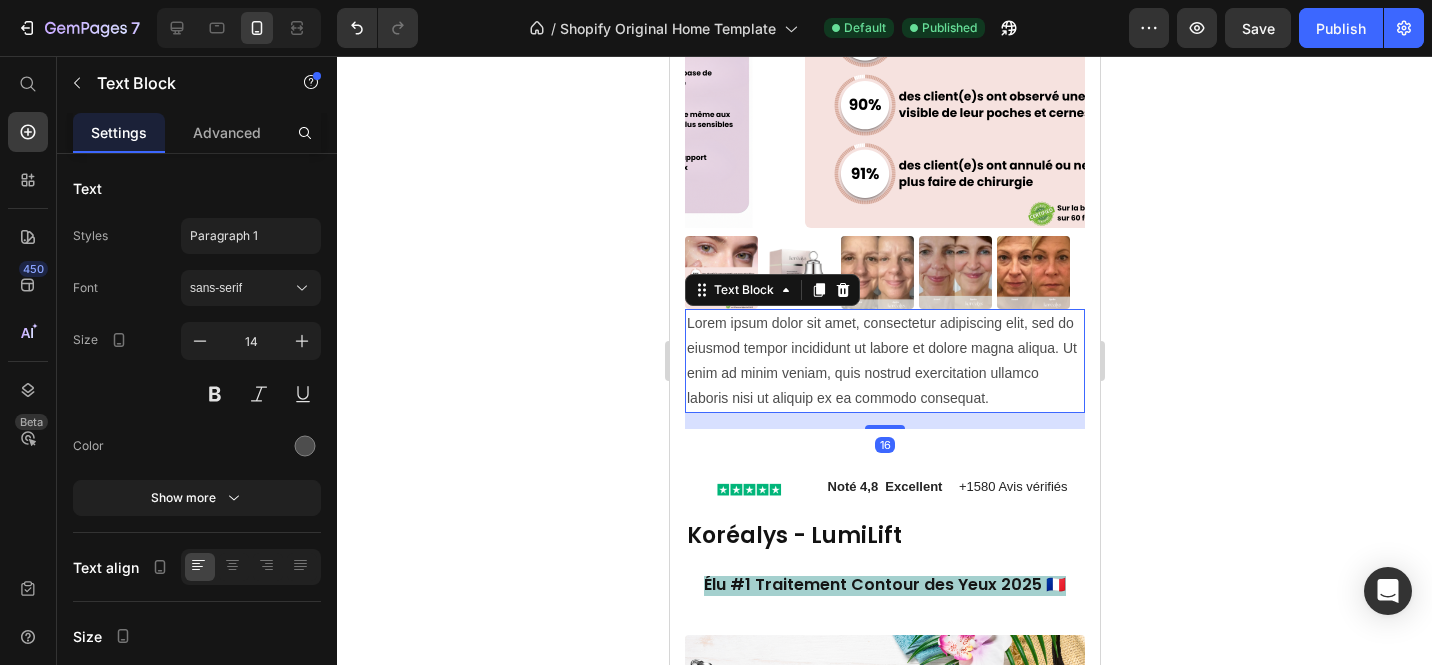 click on "Lorem ipsum dolor sit amet, consectetur adipiscing elit, sed do eiusmod tempor incididunt ut labore et dolore magna aliqua. Ut enim ad minim veniam, quis nostrud exercitation ullamco laboris nisi ut aliquip ex ea commodo consequat." at bounding box center [884, 361] 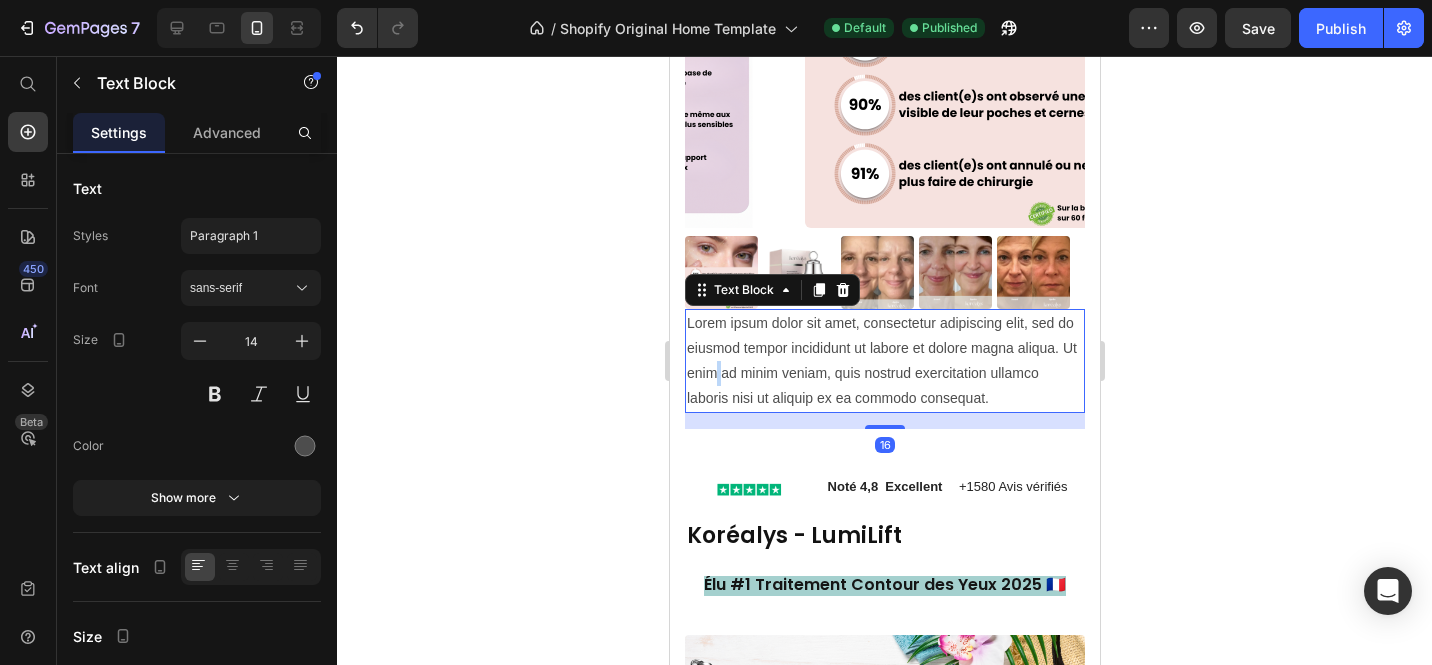 click on "Lorem ipsum dolor sit amet, consectetur adipiscing elit, sed do eiusmod tempor incididunt ut labore et dolore magna aliqua. Ut enim ad minim veniam, quis nostrud exercitation ullamco laboris nisi ut aliquip ex ea commodo consequat." at bounding box center (884, 361) 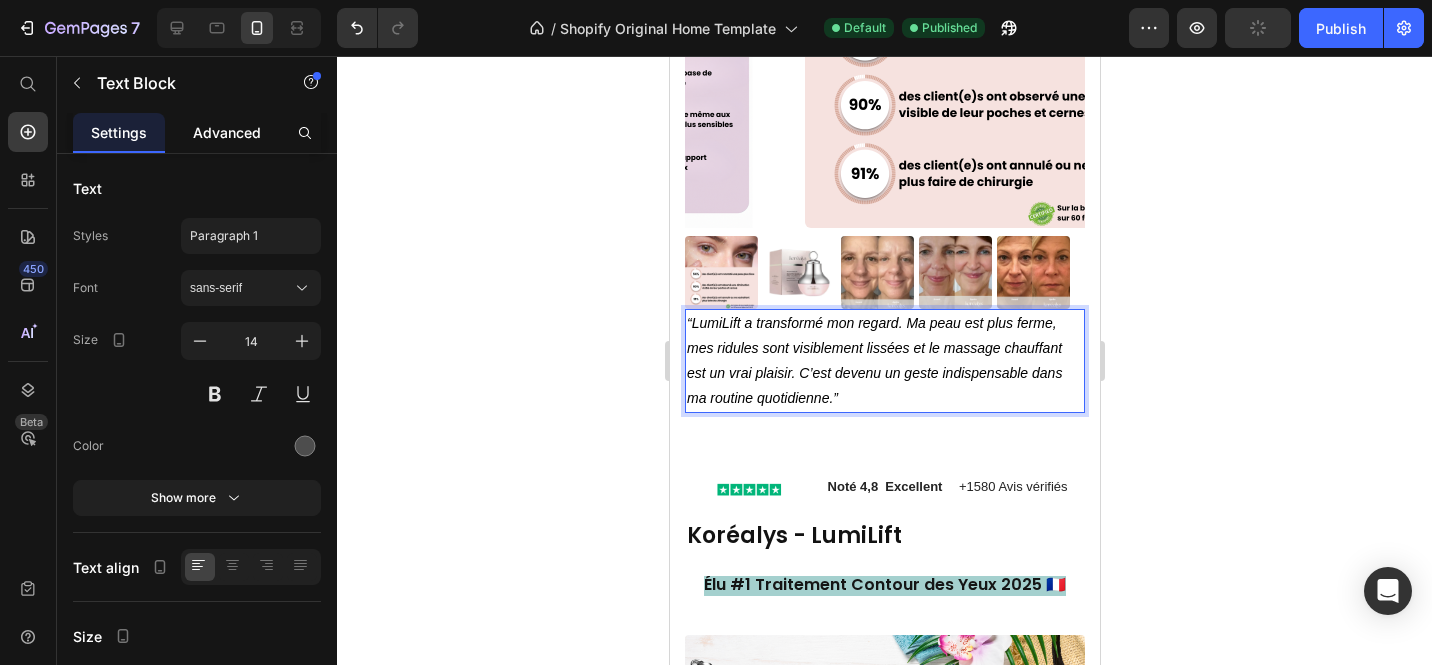 click on "Advanced" at bounding box center (227, 132) 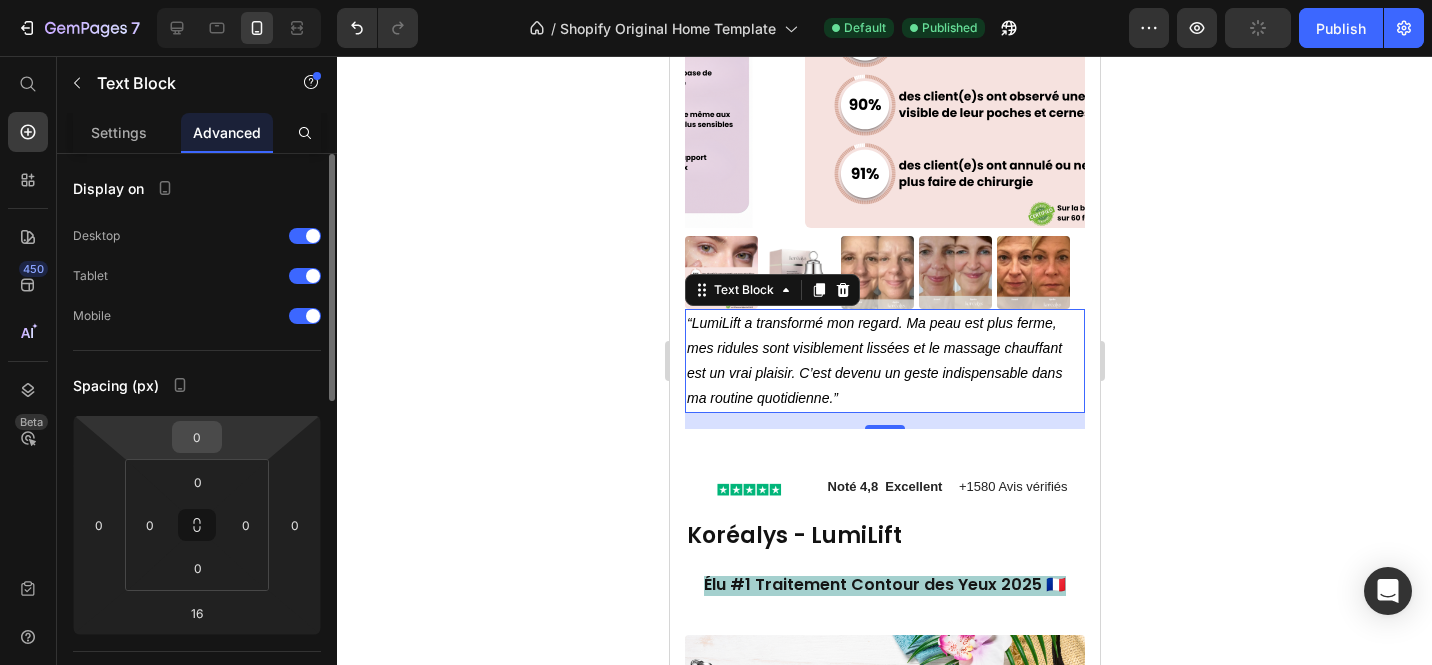 click on "0" at bounding box center (197, 437) 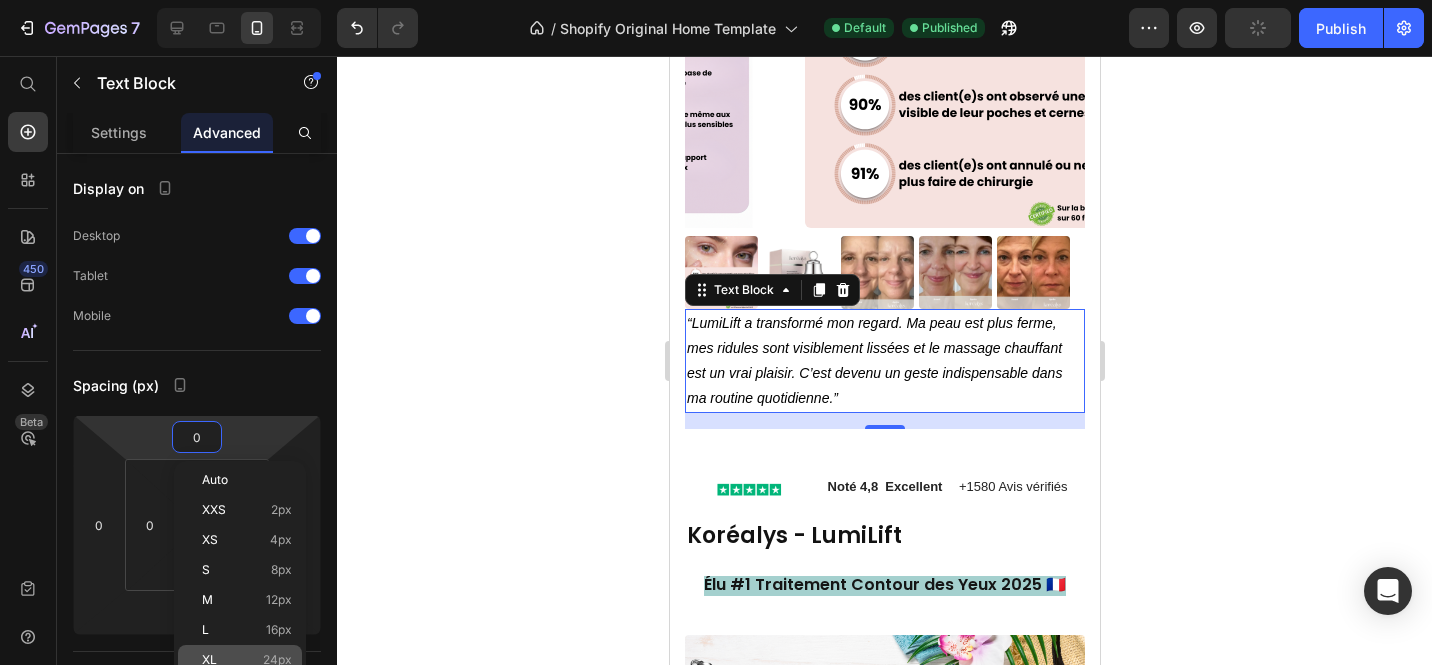 click on "XL 24px" 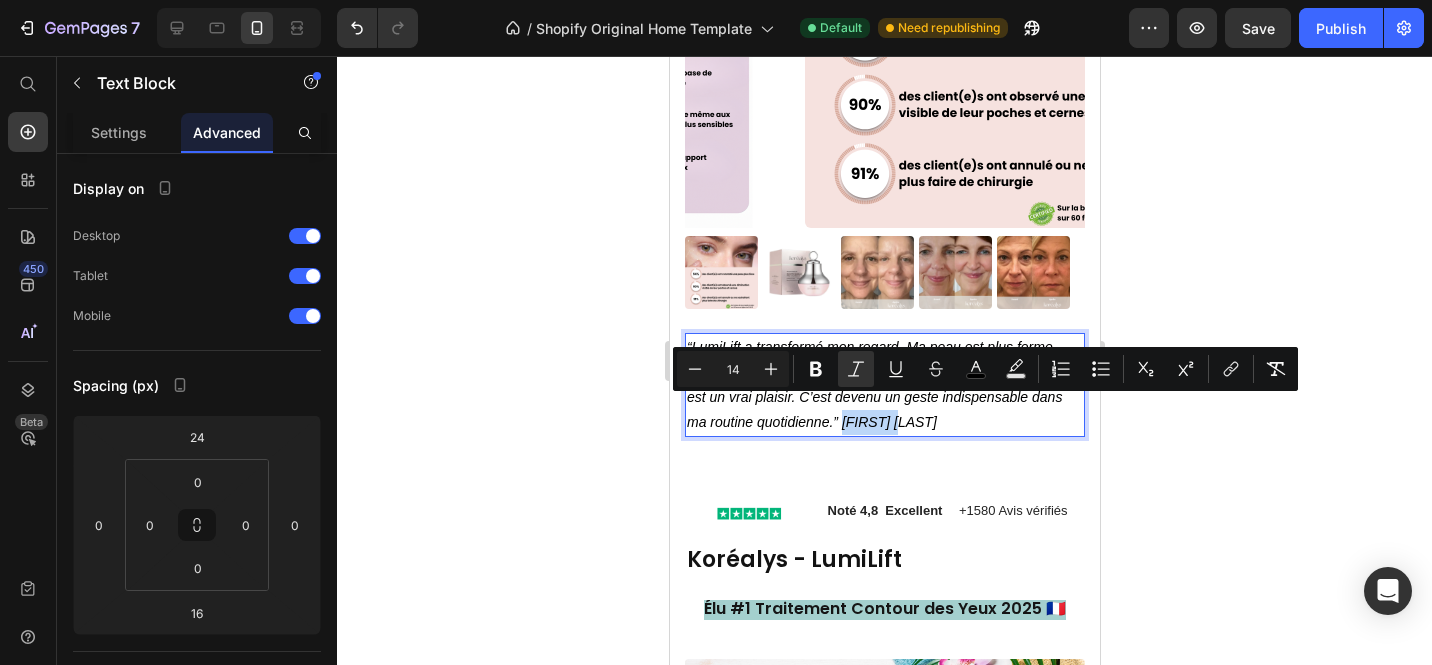 drag, startPoint x: 842, startPoint y: 407, endPoint x: 899, endPoint y: 409, distance: 57.035076 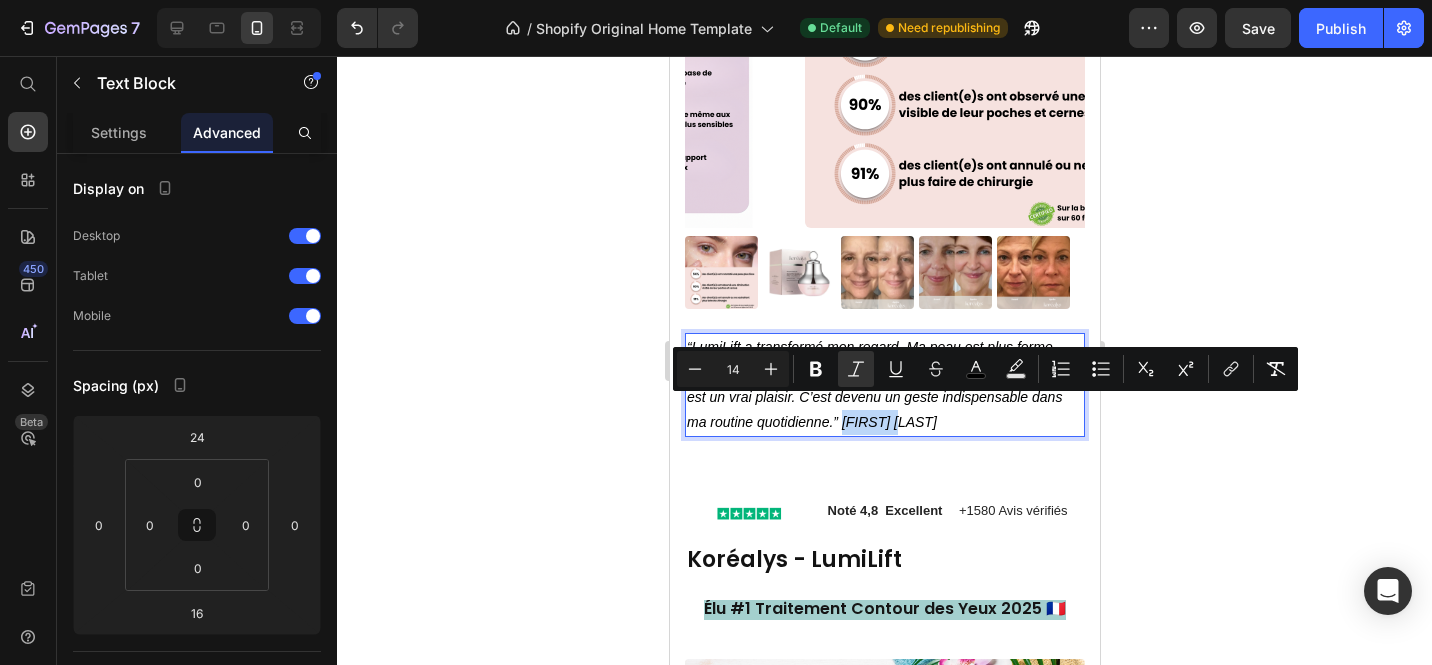 click on "“LumiLift a transformé mon regard. Ma peau est plus ferme, mes ridules sont visiblement lissées et le massage chauffant est un vrai plaisir. C’est devenu un geste indispensable dans ma routine quotidienne.” Lucile D." at bounding box center [884, 385] 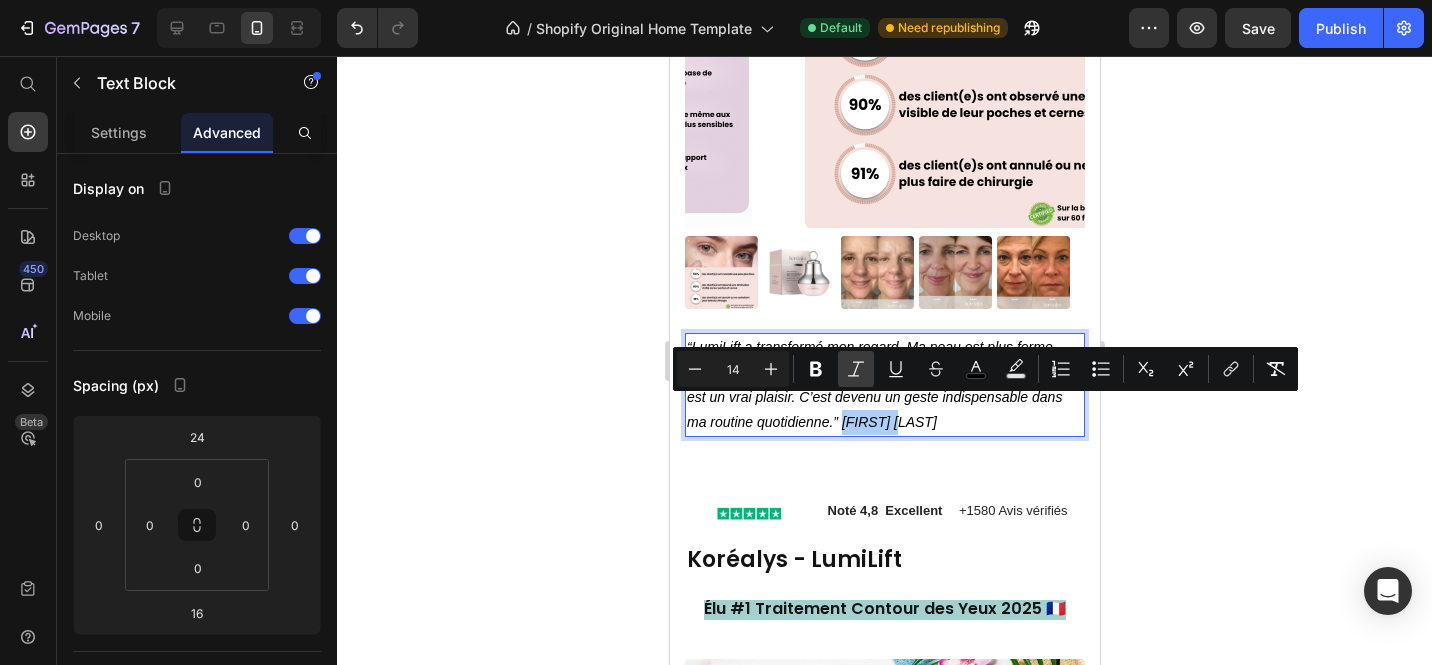 click 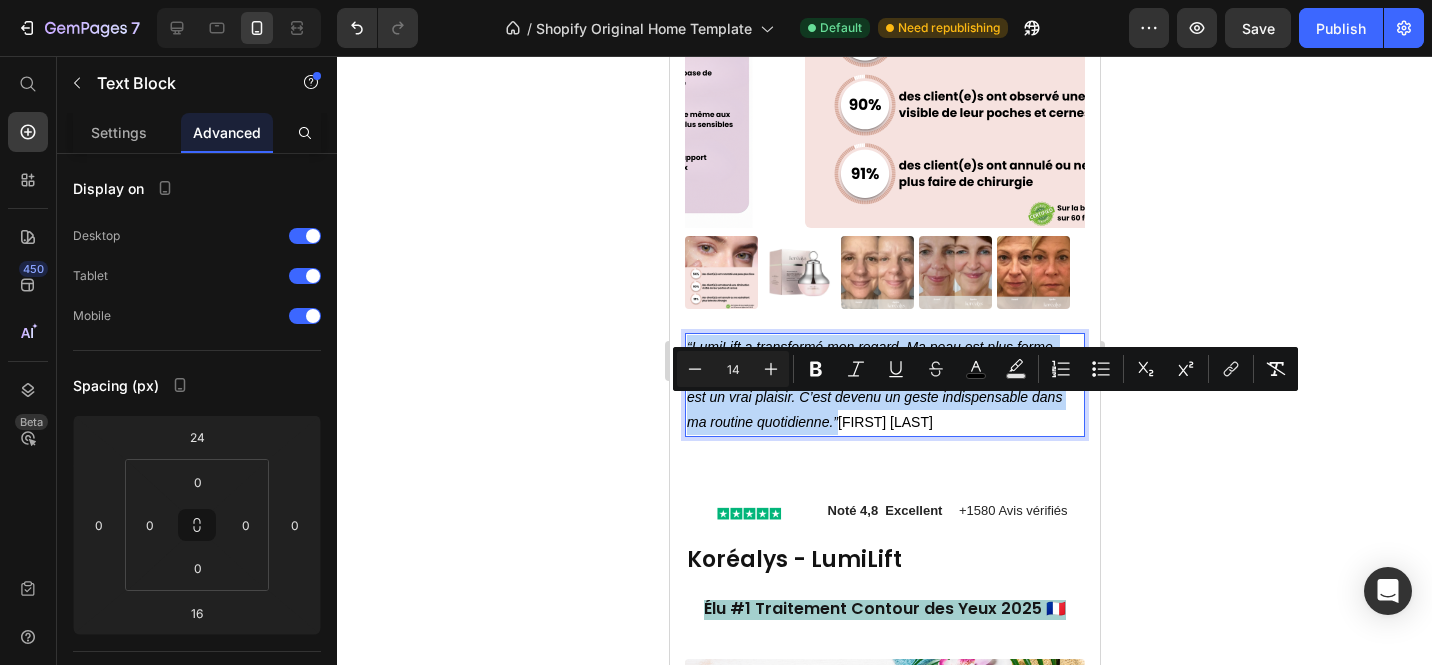 click on "“LumiLift a transformé mon regard. Ma peau est plus ferme, mes ridules sont visiblement lissées et le massage chauffant est un vrai plaisir. C’est devenu un geste indispensable dans ma routine quotidienne.”  Lucile D." at bounding box center [873, 385] 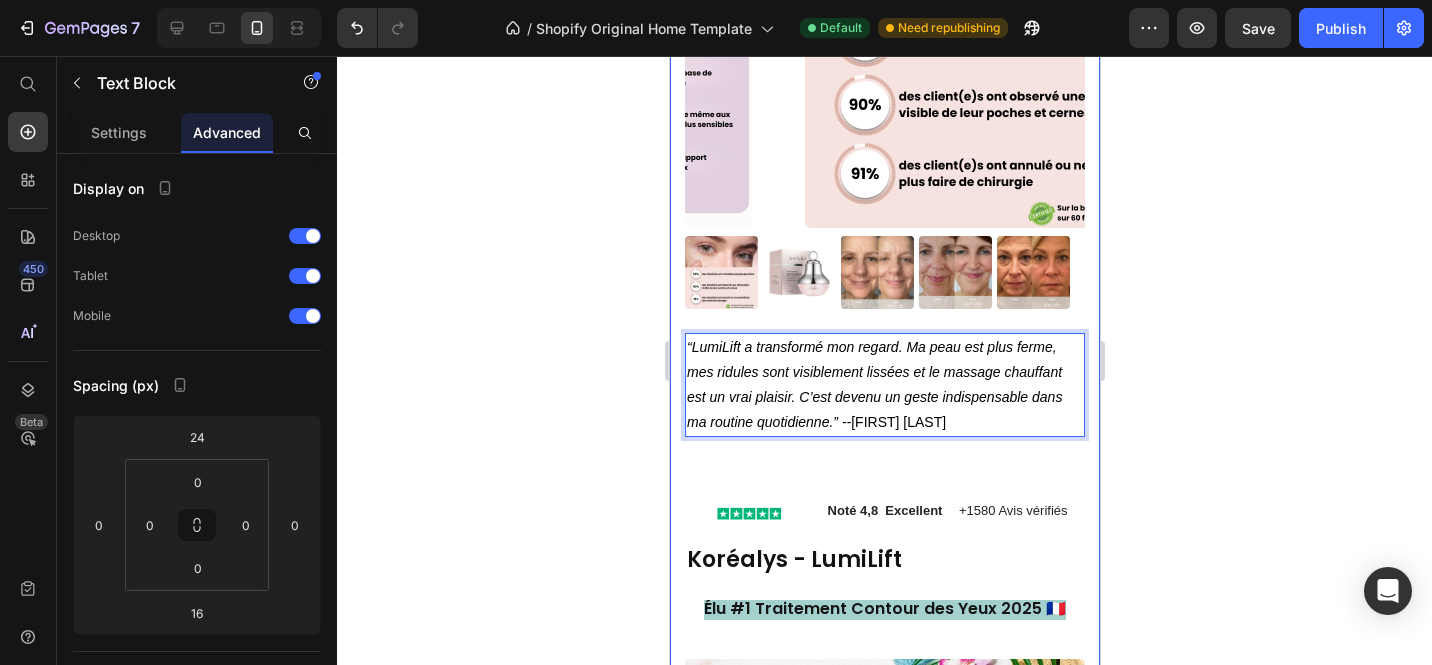 click 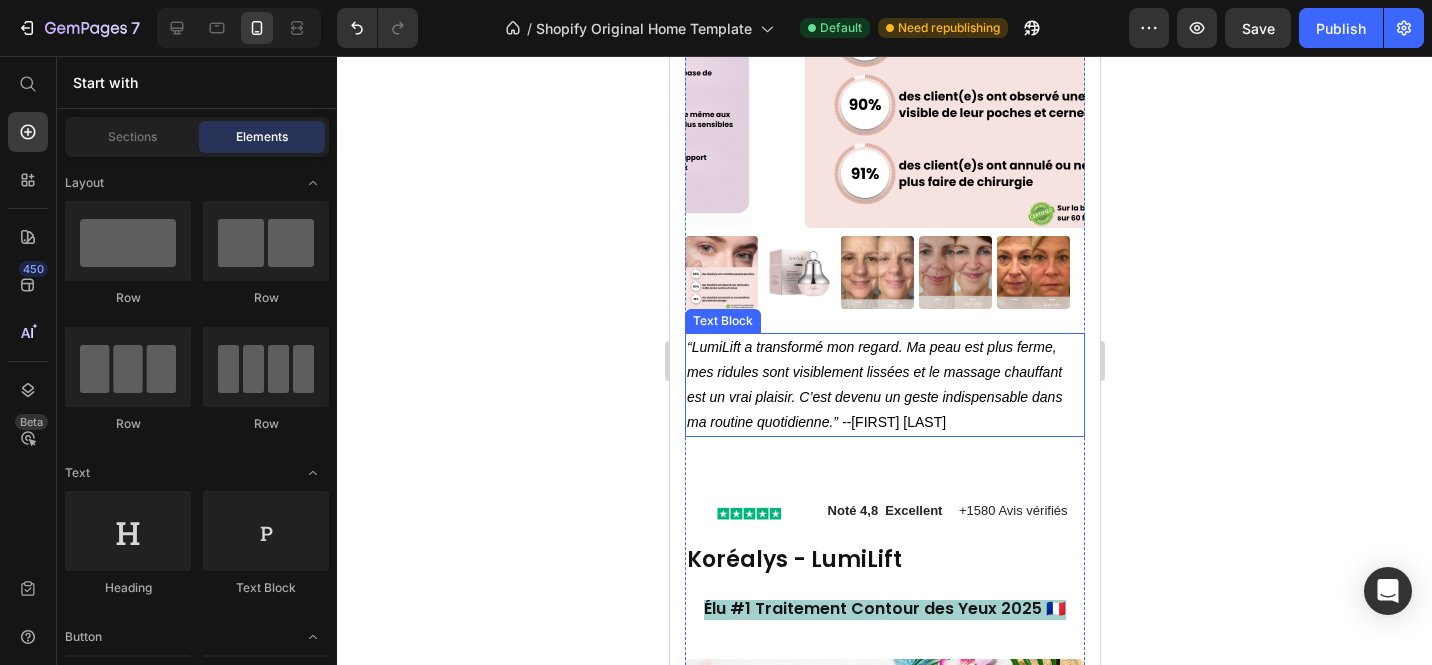 click on "“LumiLift a transformé mon regard. Ma peau est plus ferme, mes ridules sont visiblement lissées et le massage chauffant est un vrai plaisir. C’est devenu un geste indispensable dans ma routine quotidienne.” -- Lucile D." at bounding box center [884, 385] 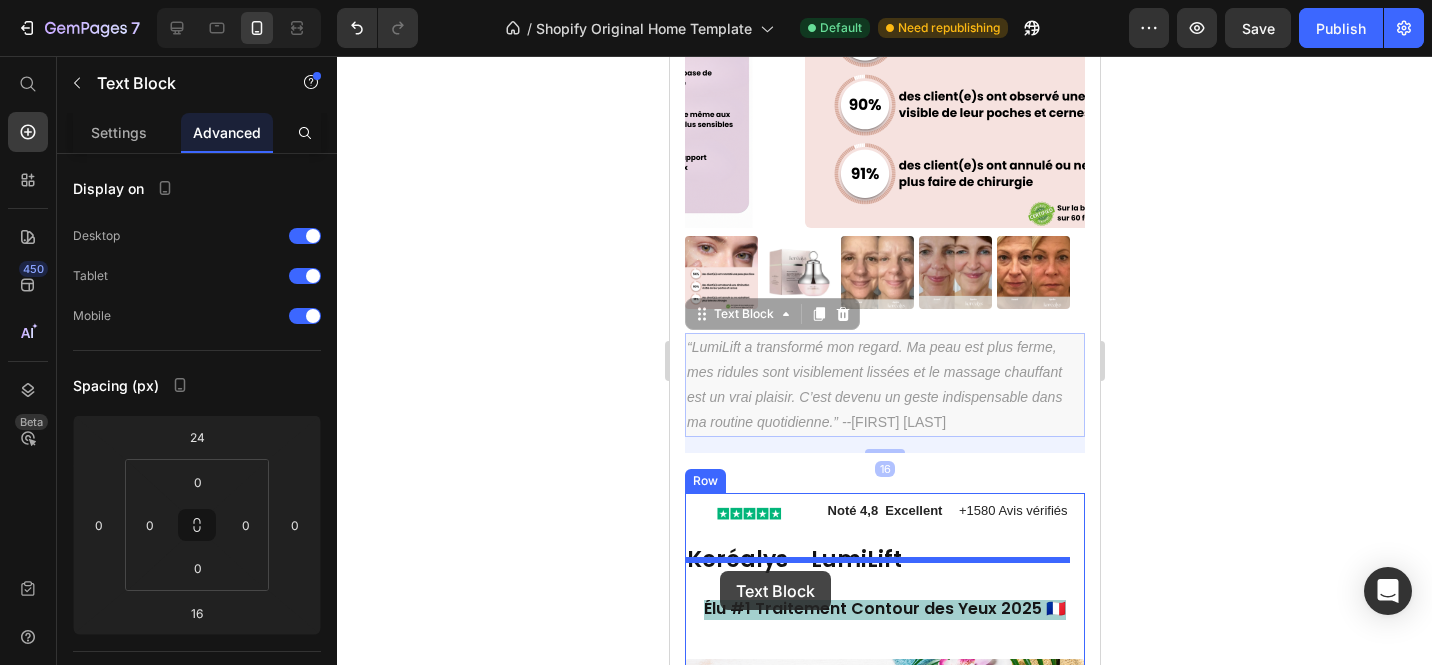 drag, startPoint x: 711, startPoint y: 303, endPoint x: 719, endPoint y: 571, distance: 268.1194 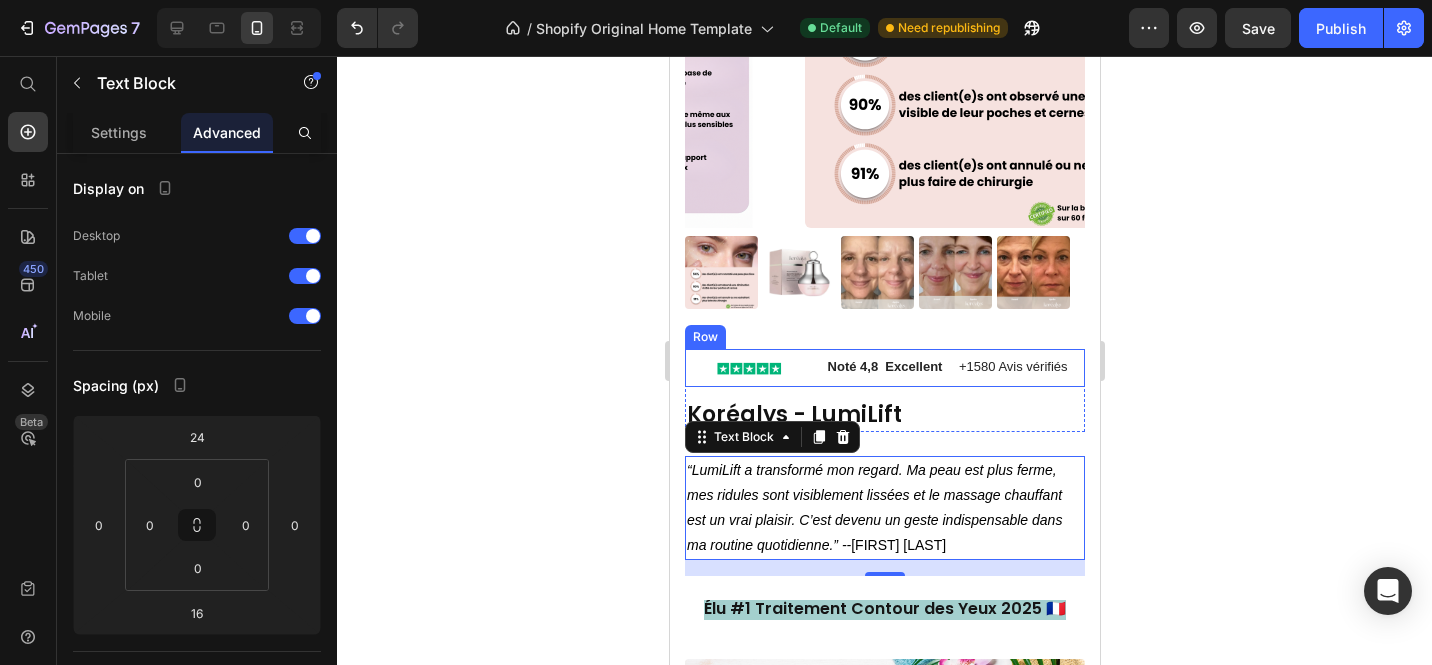 click on "Noté 4,8  Excellent Text Block" at bounding box center (884, 368) 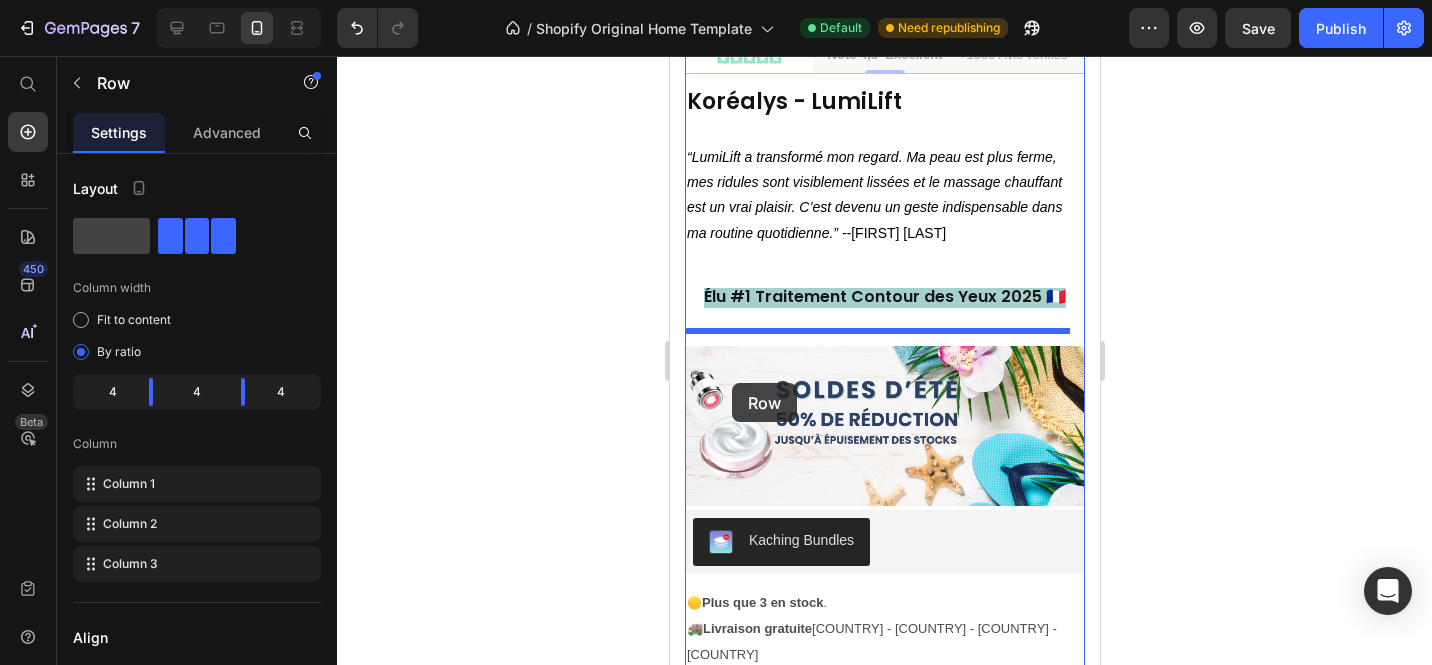 scroll, scrollTop: 2412, scrollLeft: 0, axis: vertical 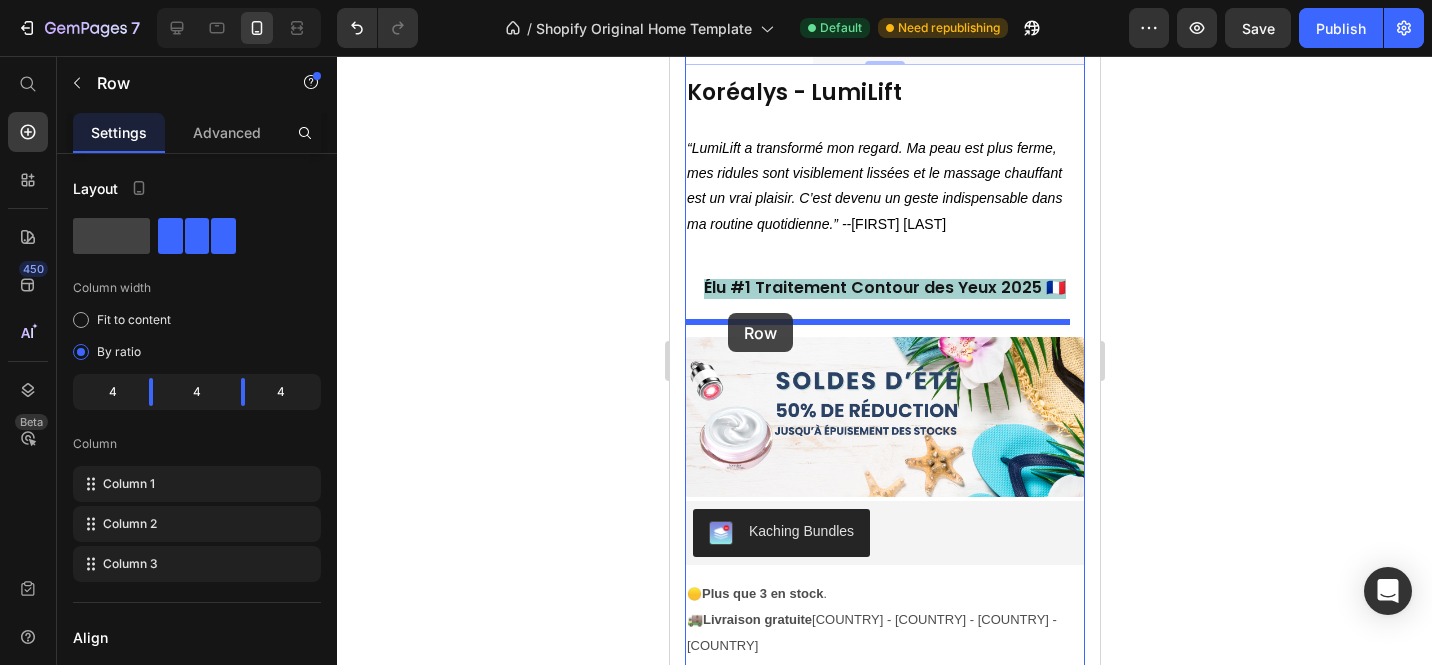 drag, startPoint x: 705, startPoint y: 311, endPoint x: 727, endPoint y: 313, distance: 22.090721 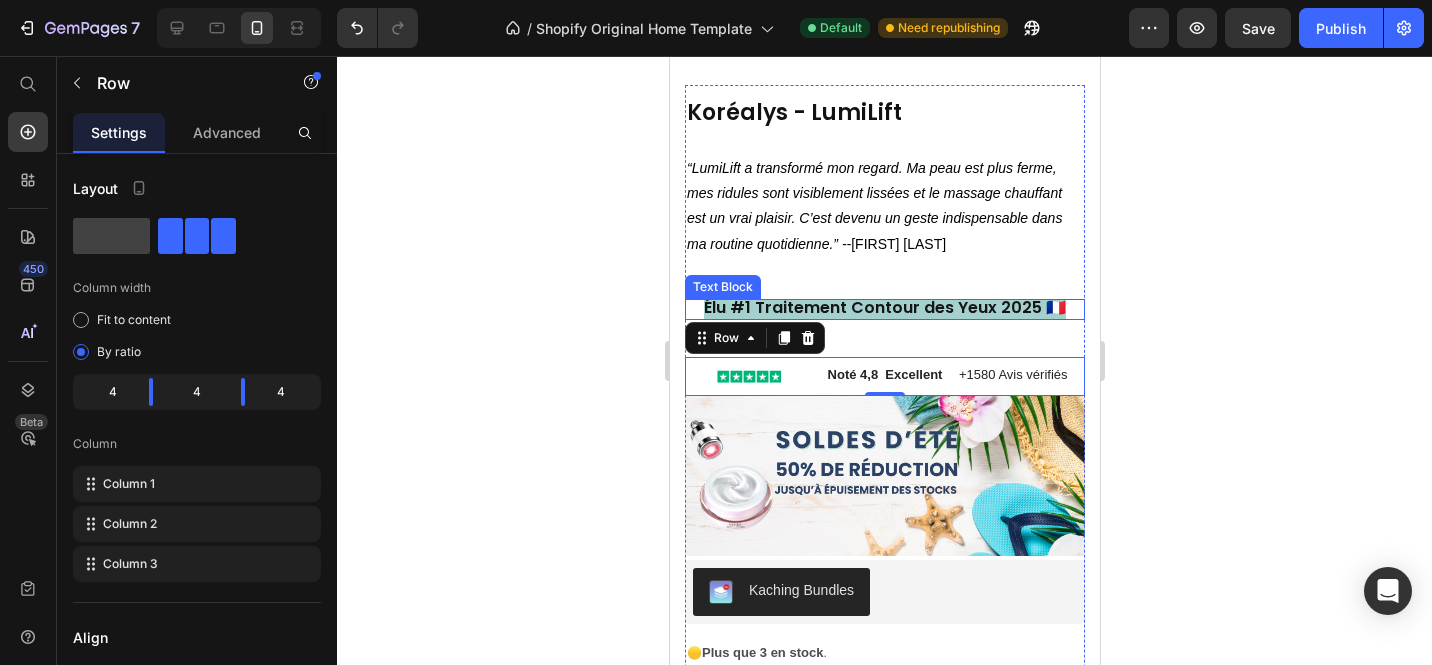 scroll, scrollTop: 2330, scrollLeft: 0, axis: vertical 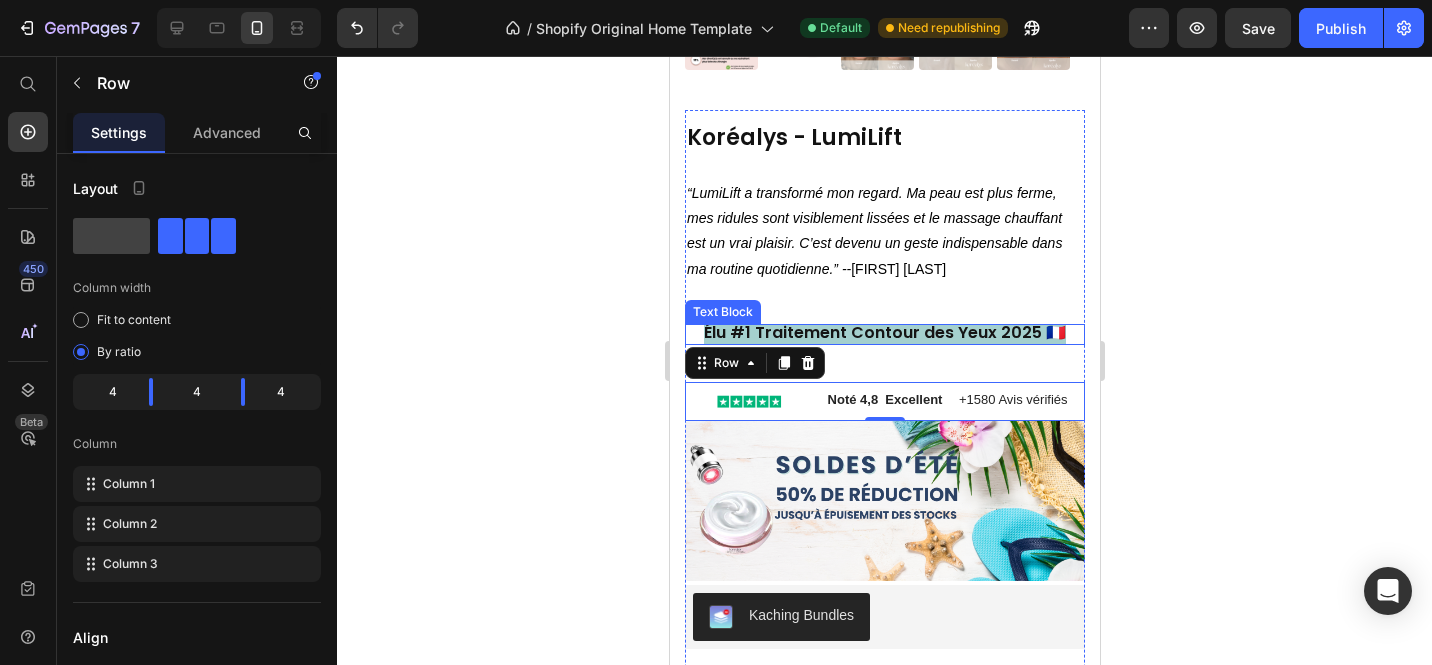 click on "Élu #1 Traitement Contour des Yeux 2025 🇫🇷" at bounding box center [884, 332] 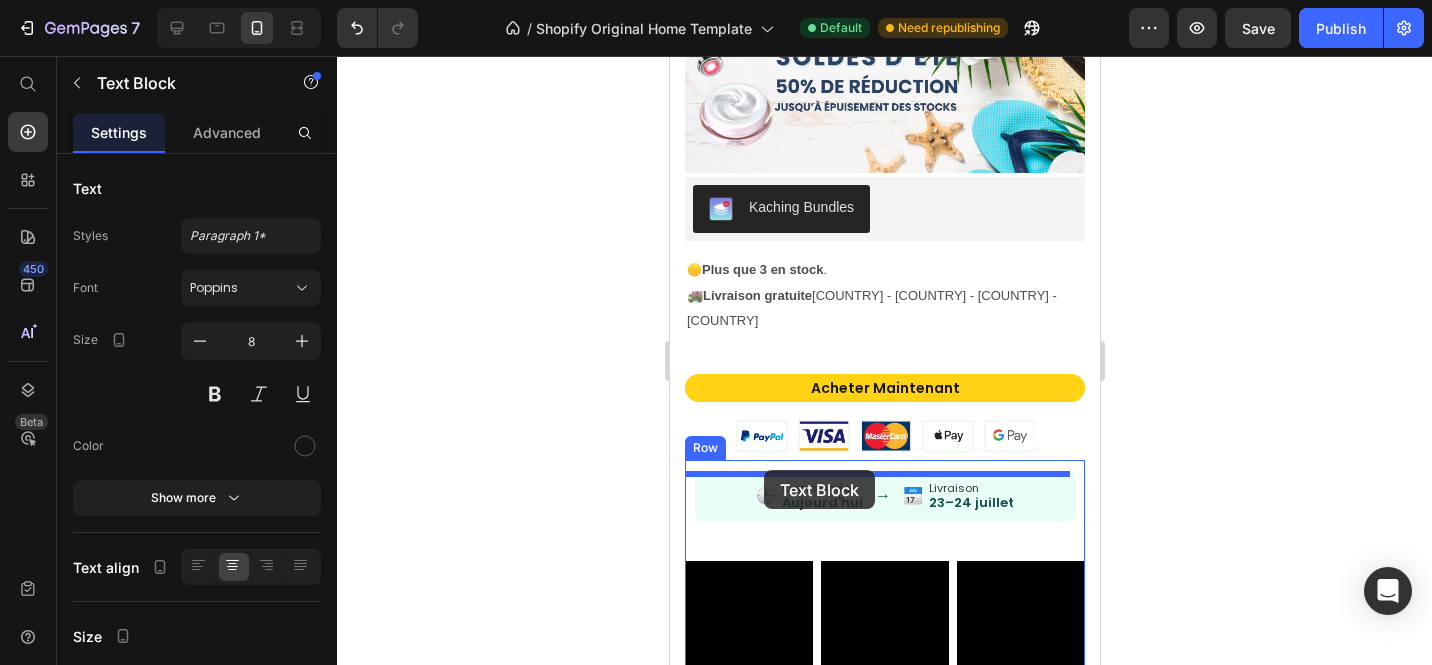 scroll, scrollTop: 2758, scrollLeft: 0, axis: vertical 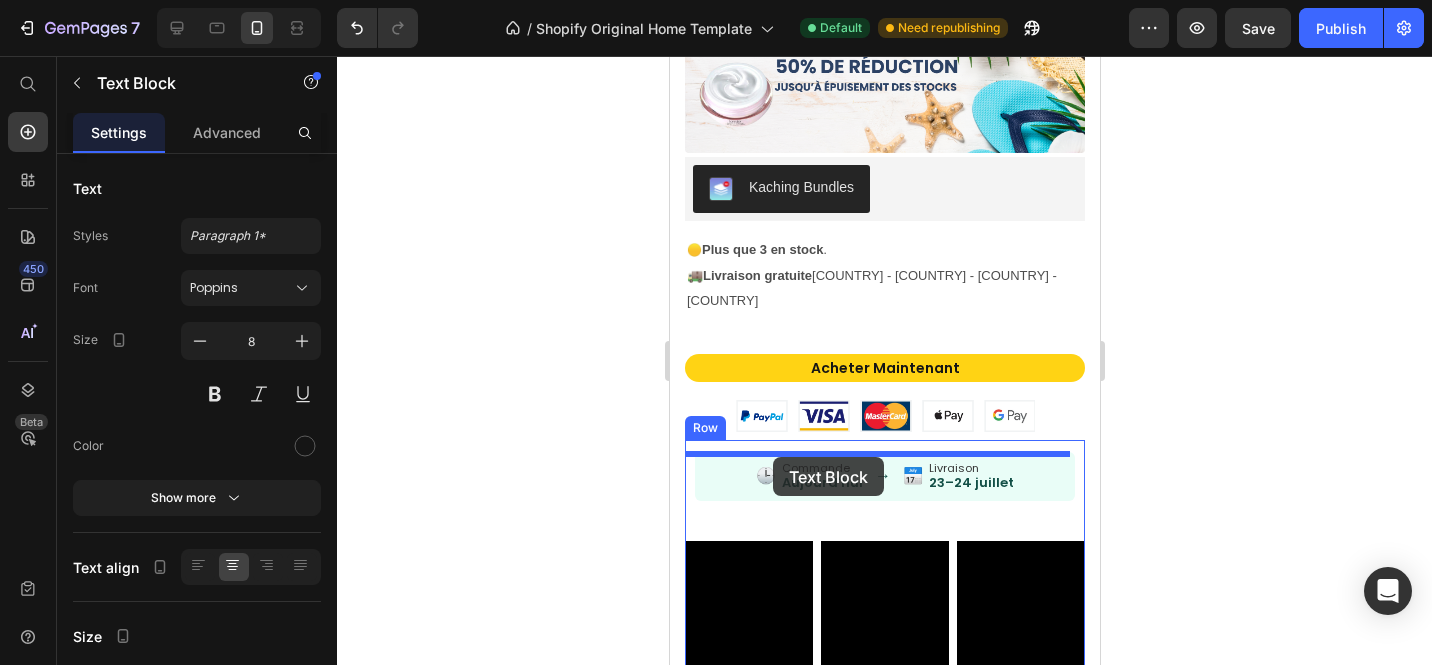 drag, startPoint x: 701, startPoint y: 289, endPoint x: 772, endPoint y: 457, distance: 182.38695 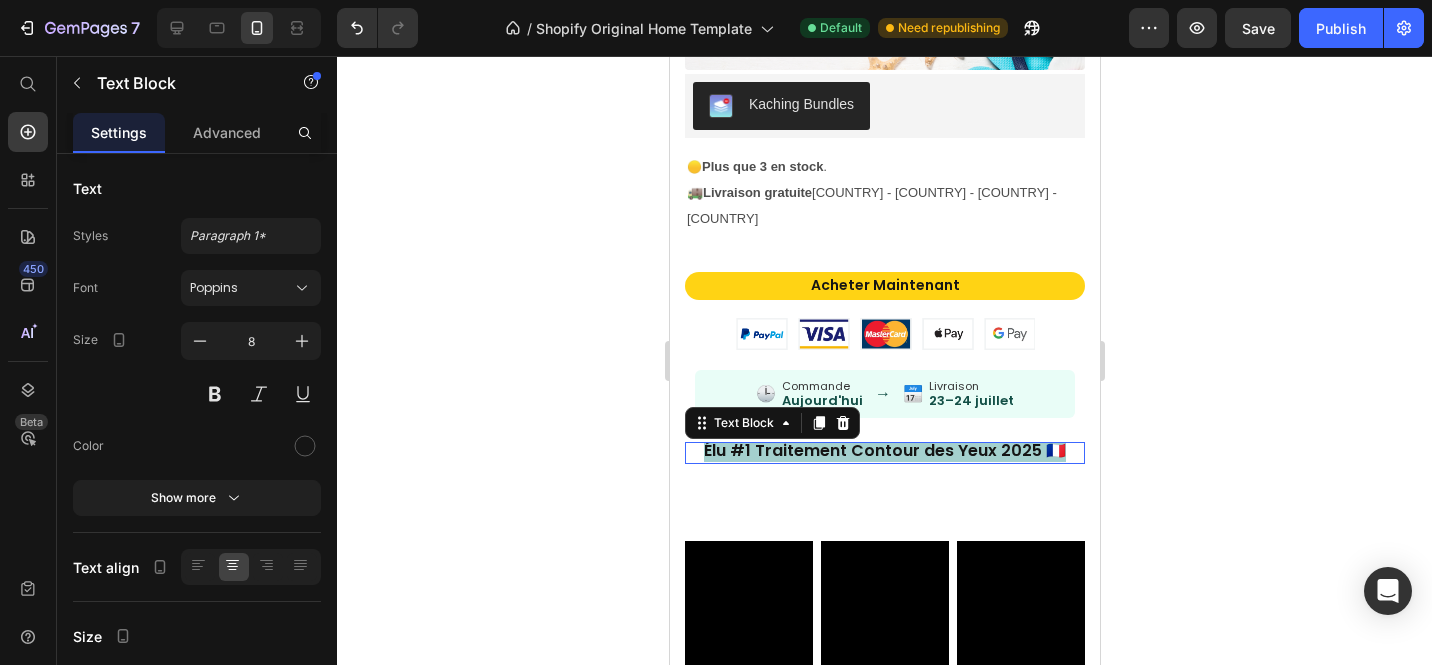 scroll, scrollTop: 2676, scrollLeft: 0, axis: vertical 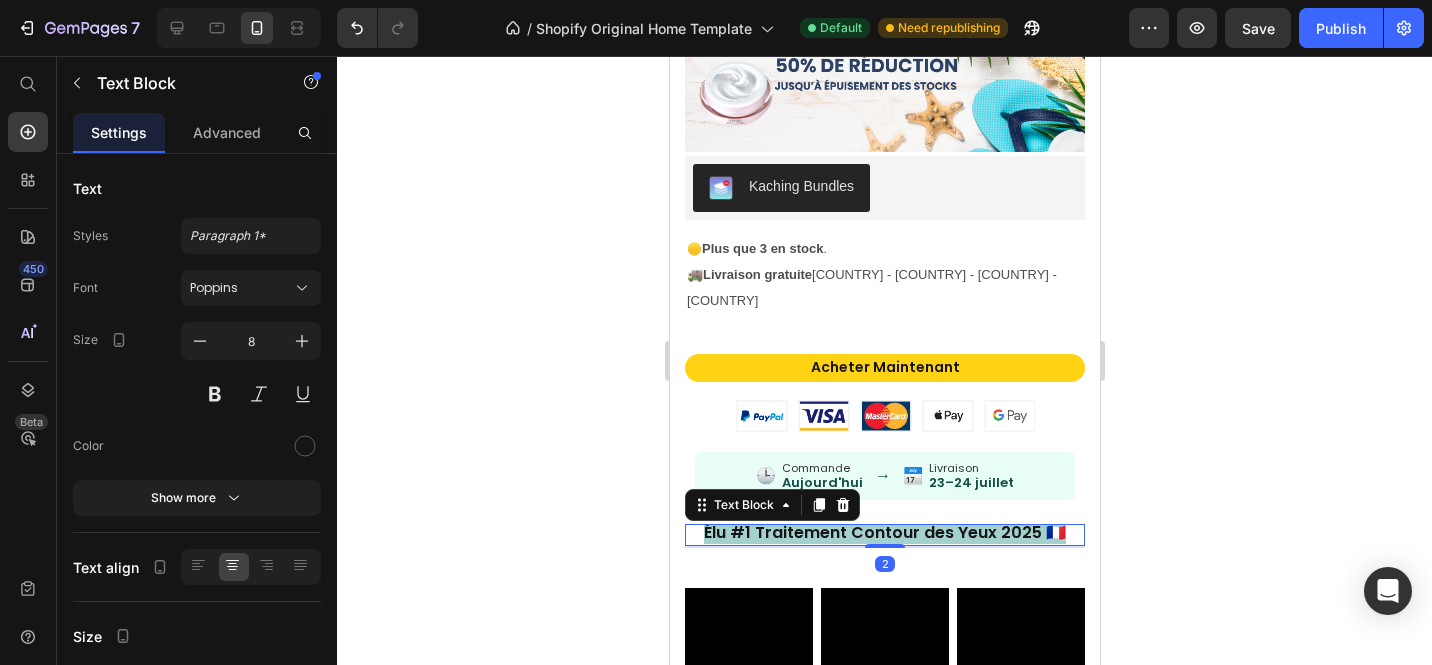drag, startPoint x: 878, startPoint y: 535, endPoint x: 877, endPoint y: 500, distance: 35.014282 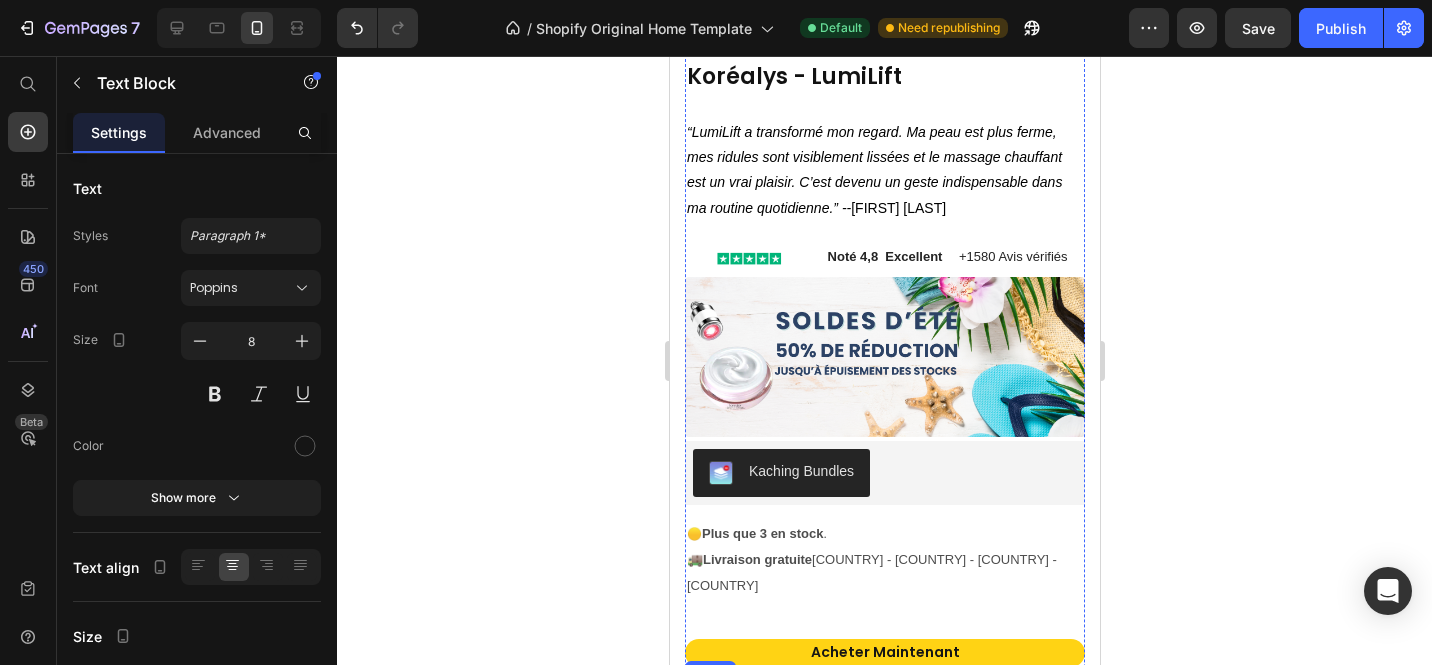 scroll, scrollTop: 2393, scrollLeft: 0, axis: vertical 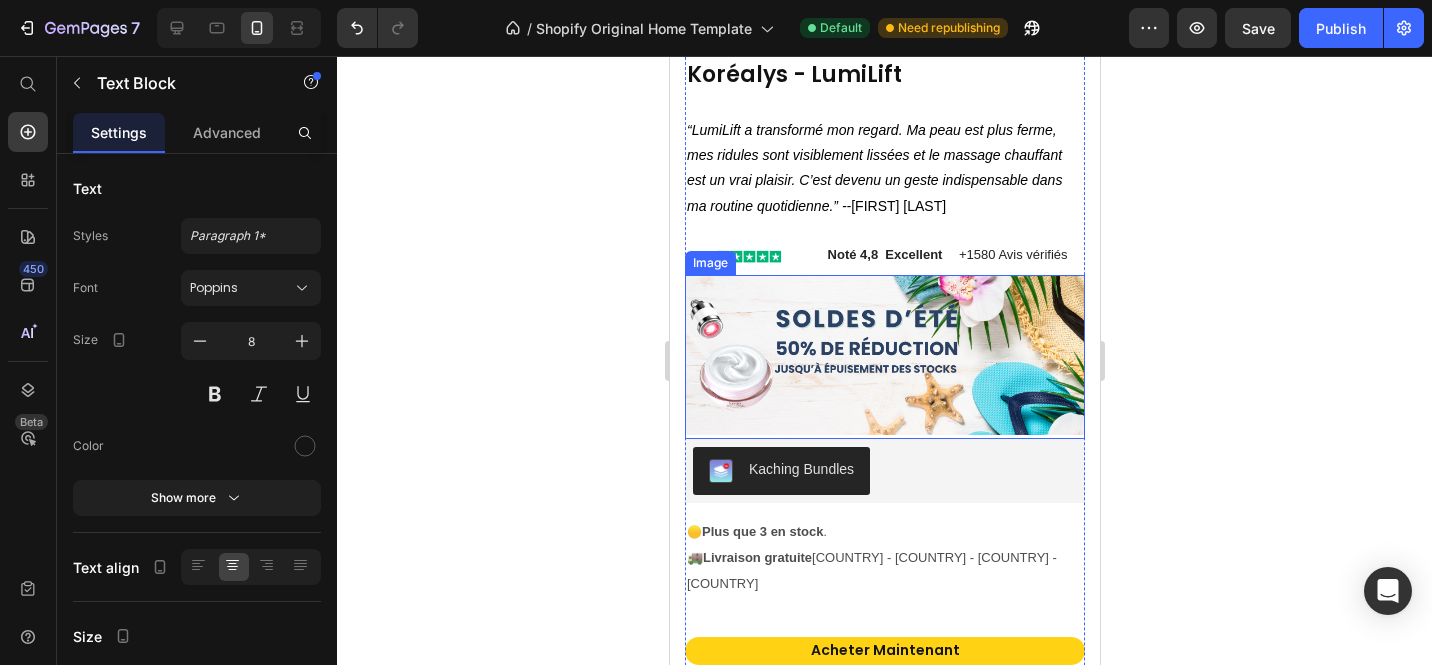 click at bounding box center (884, 357) 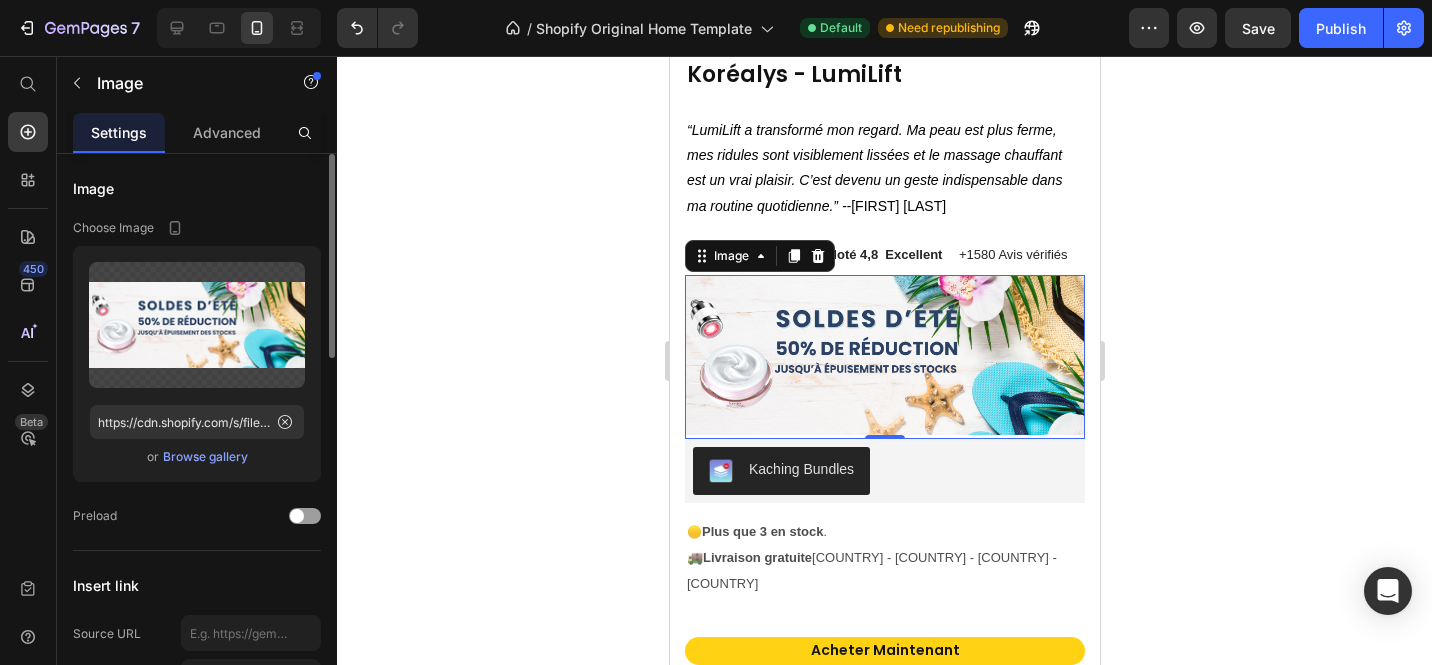 click on "Browse gallery" at bounding box center (205, 457) 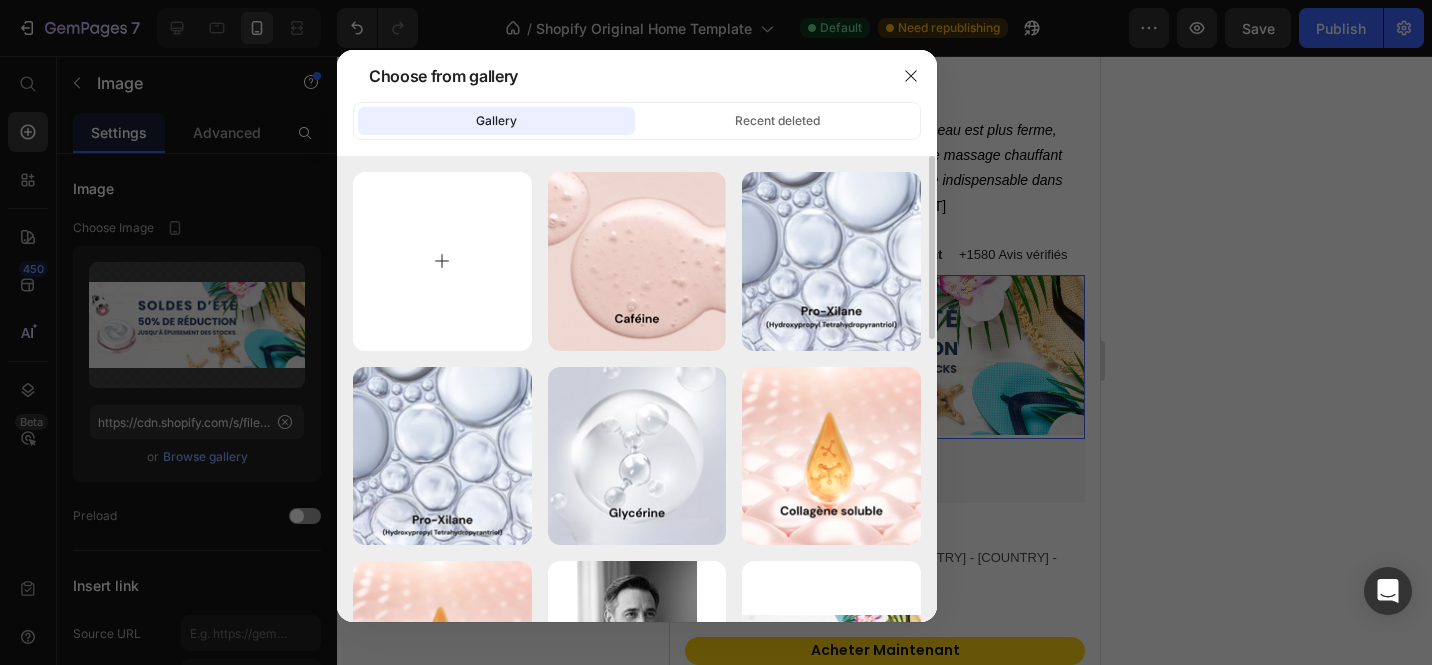 click at bounding box center [442, 261] 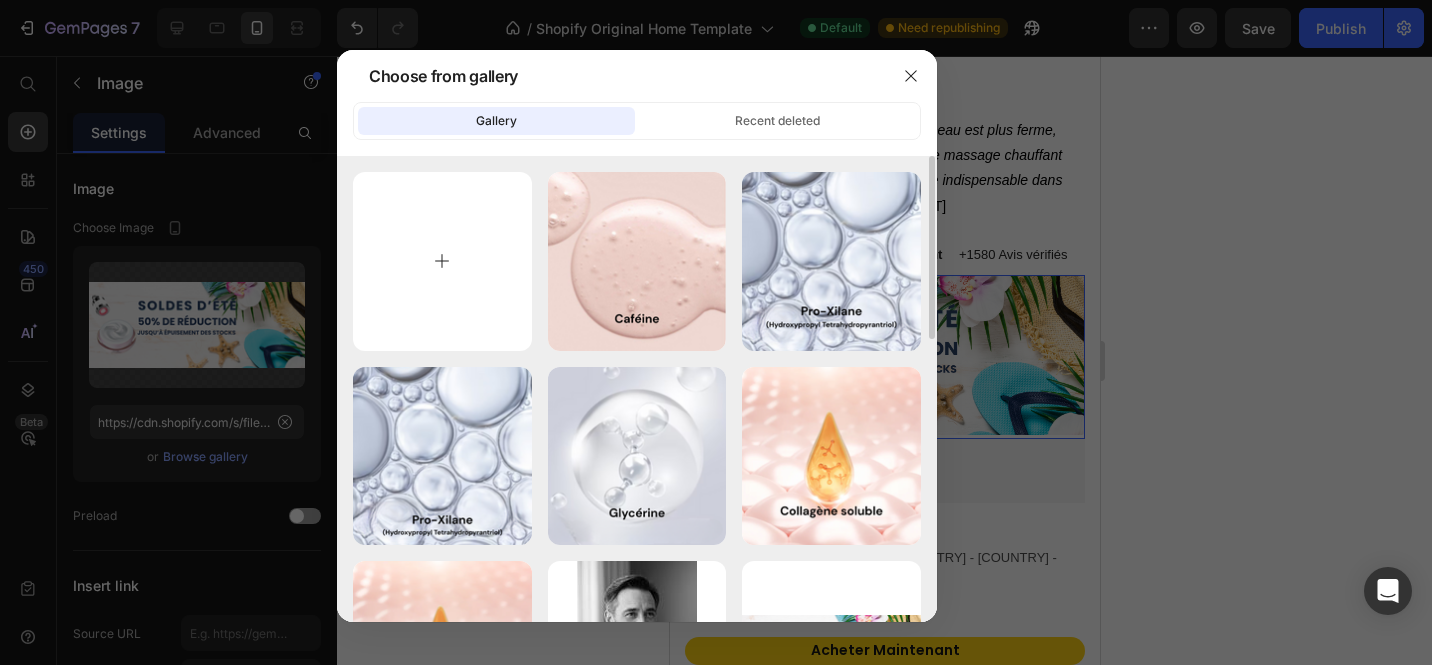 type on "C:\fakepath\⭐️⭐️⭐️⭐️⭐️ “Je ne pensais pas que c'était possible, mais ma peau a vraiment changé. Les taches se sont estompées, mon teint est plus uniforme, et mes rides se sont visiblement lissées en quelques  (9).png" 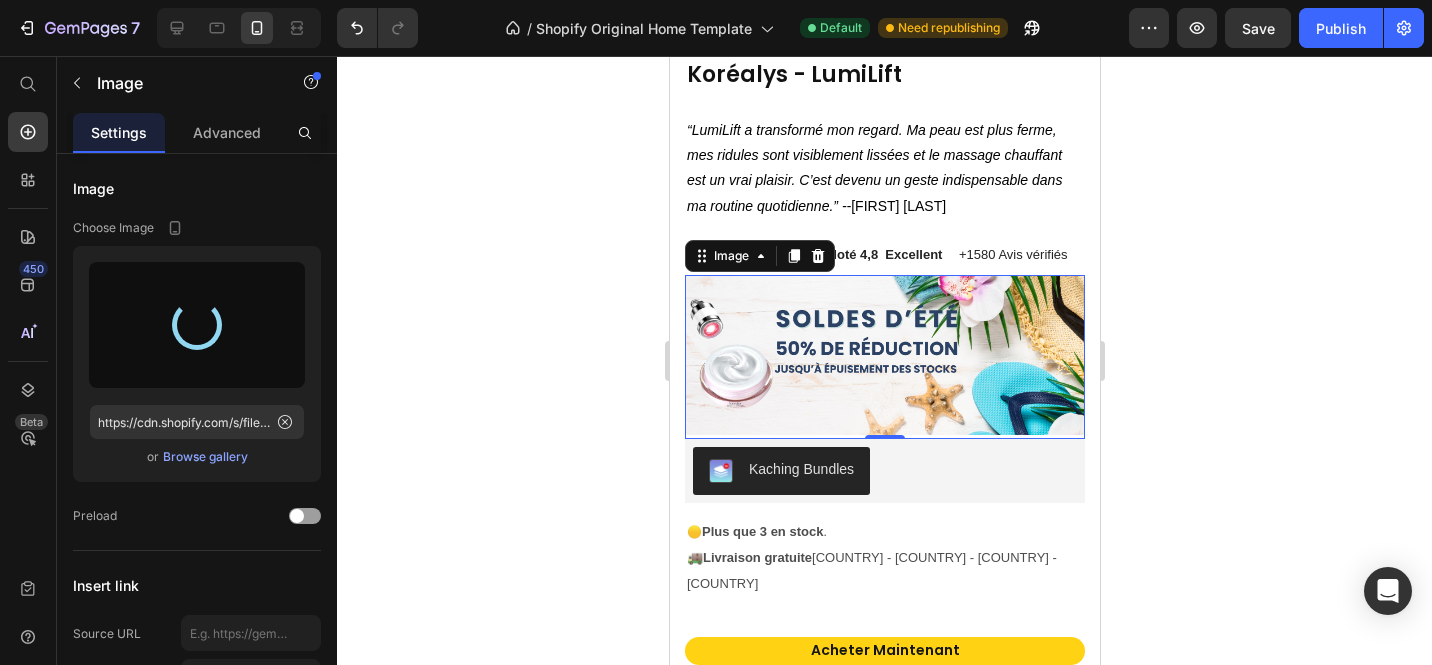 type on "https://cdn.shopify.com/s/files/1/0666/8432/1834/files/gempages_568431333374690213-c9043a86-bcc6-43df-93b8-d04bbe41b8ae.png" 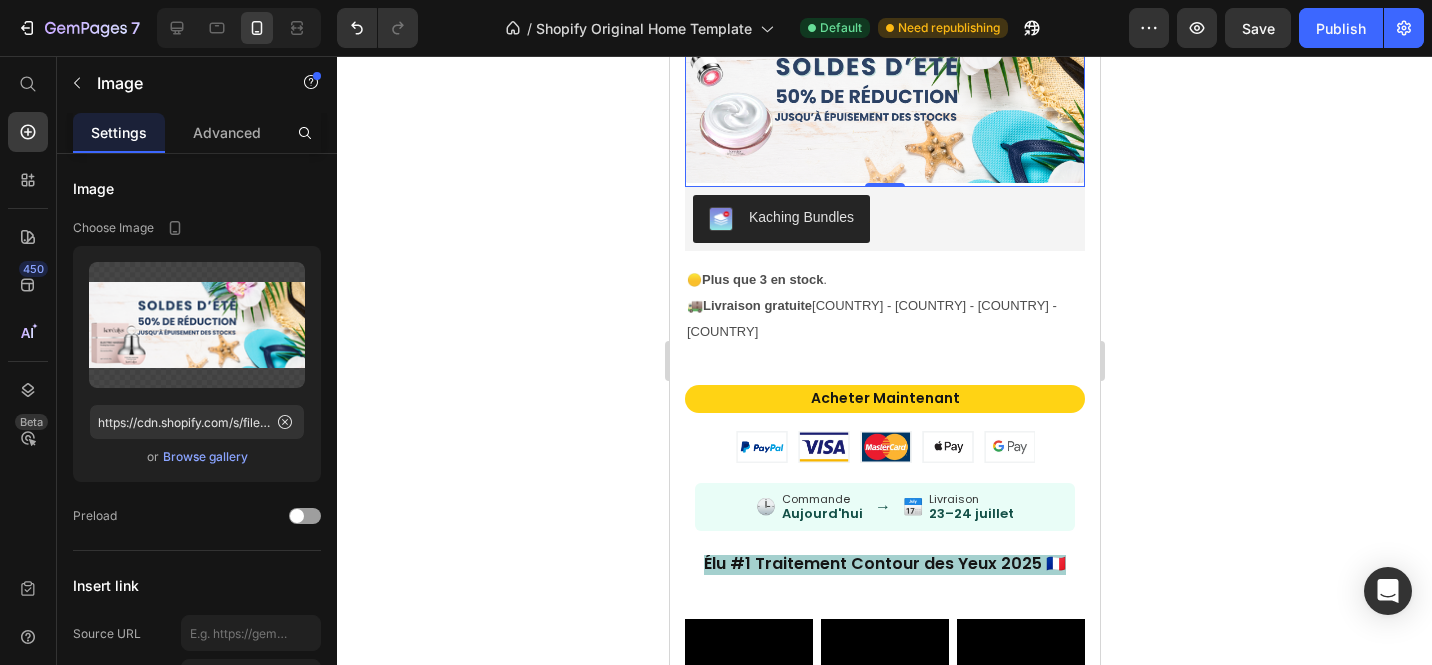scroll, scrollTop: 2674, scrollLeft: 0, axis: vertical 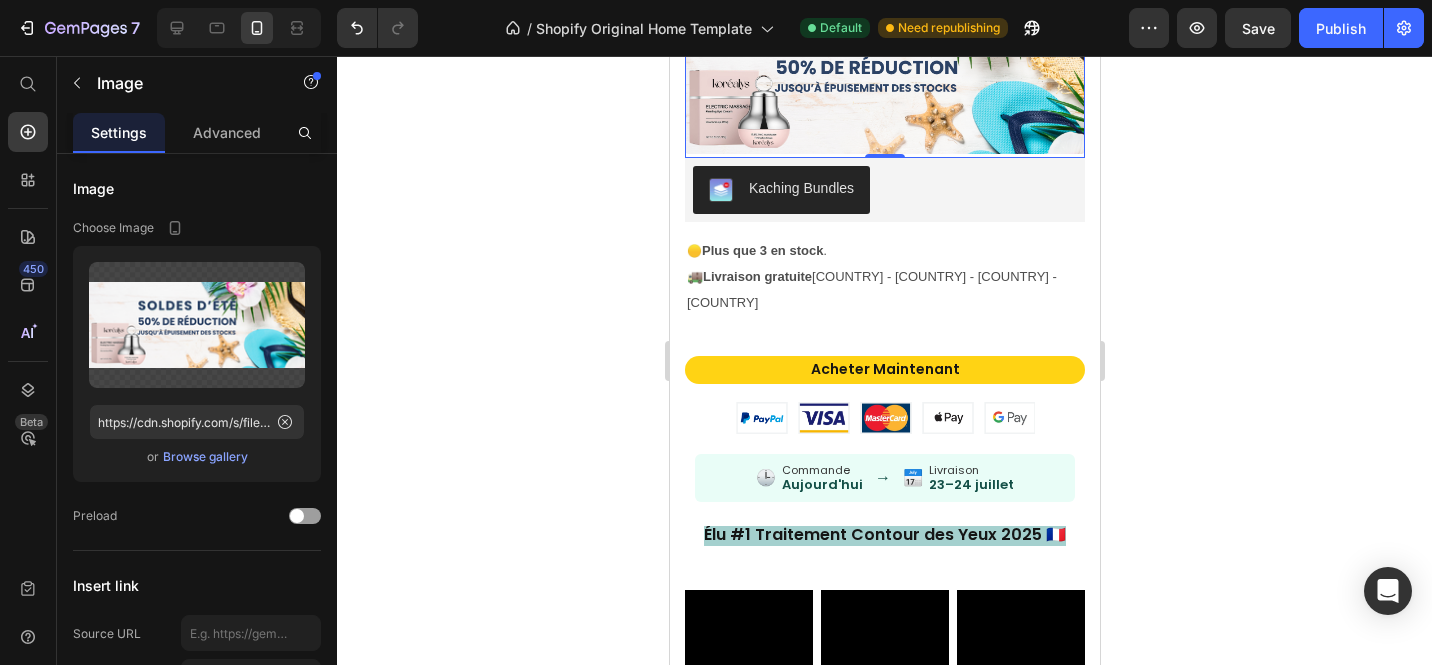 click 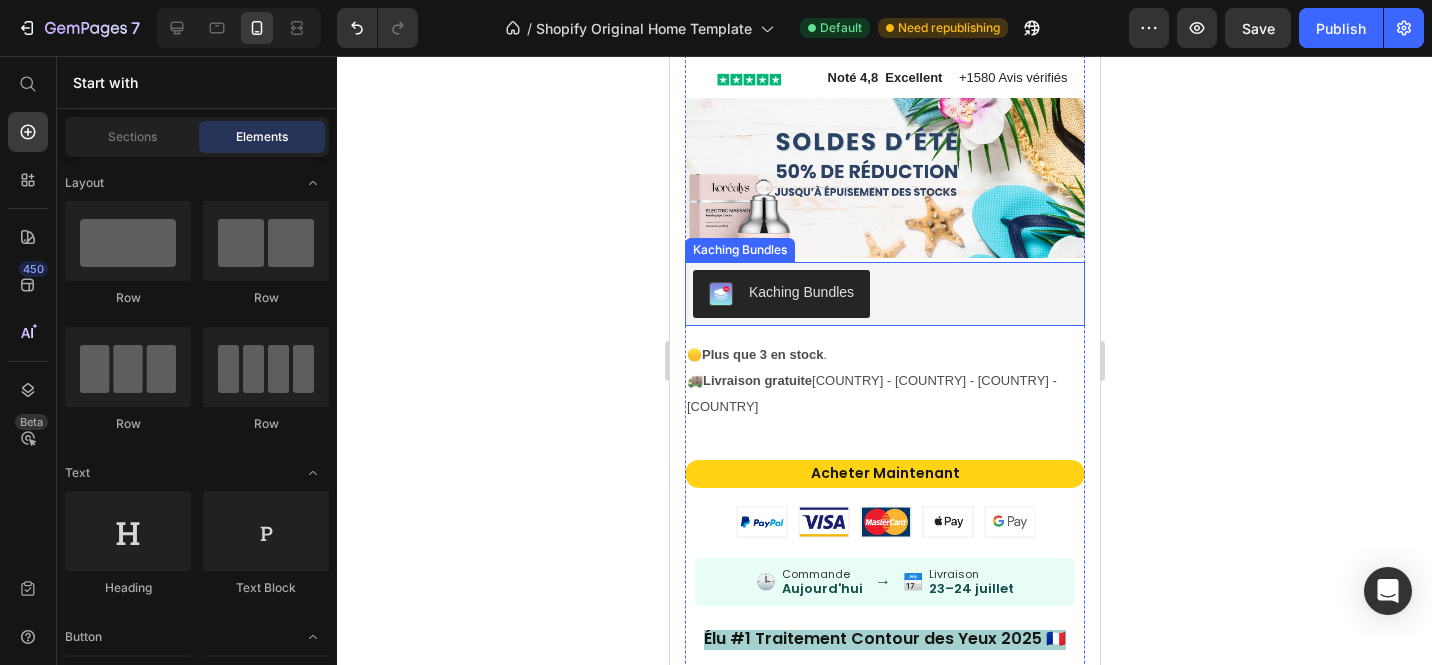 scroll, scrollTop: 2535, scrollLeft: 0, axis: vertical 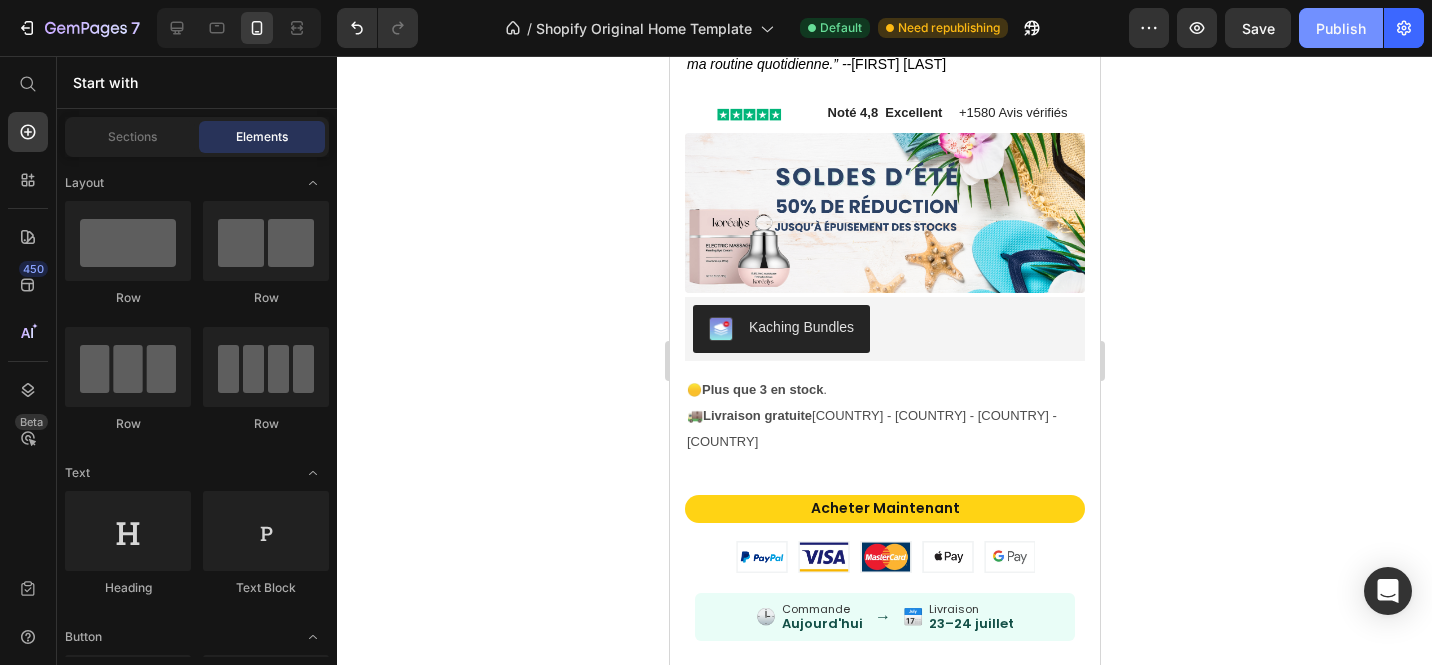 click on "Publish" 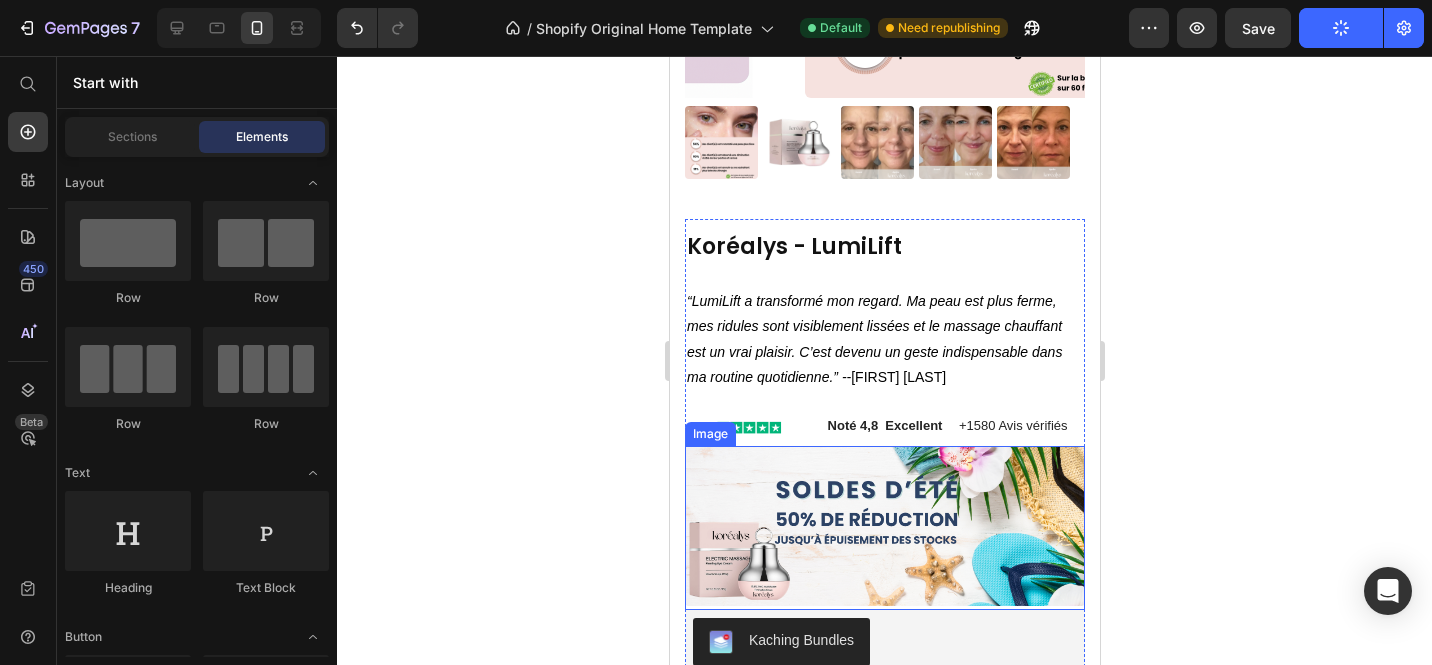 scroll, scrollTop: 2303, scrollLeft: 0, axis: vertical 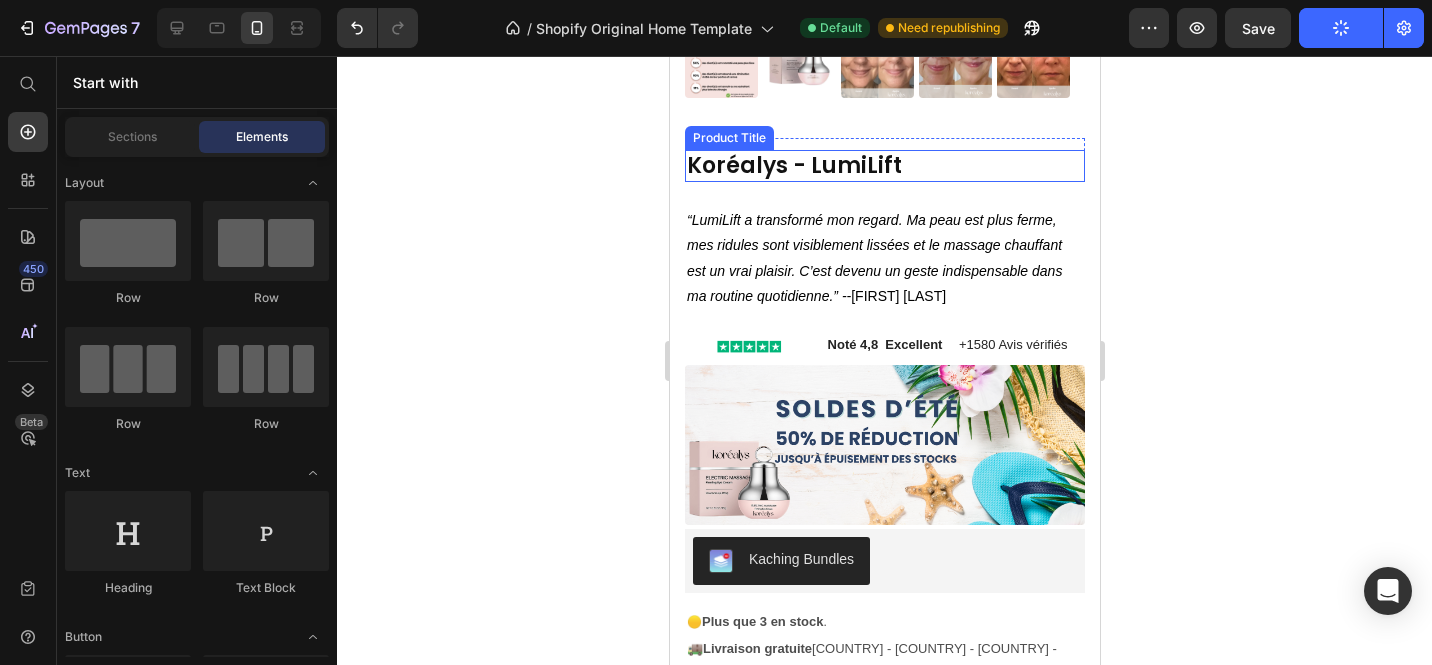 click on "Koréalys - LumiLift" at bounding box center [884, 166] 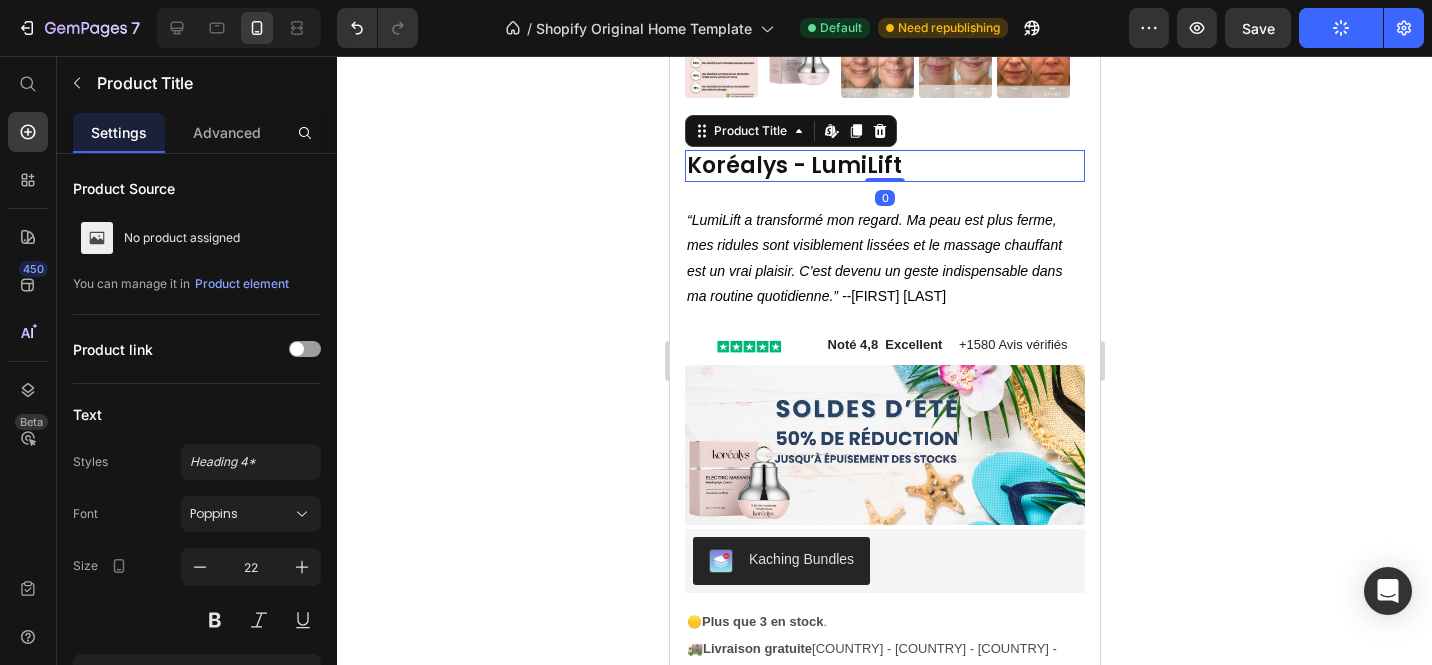 click on "Koréalys - LumiLift" at bounding box center (884, 166) 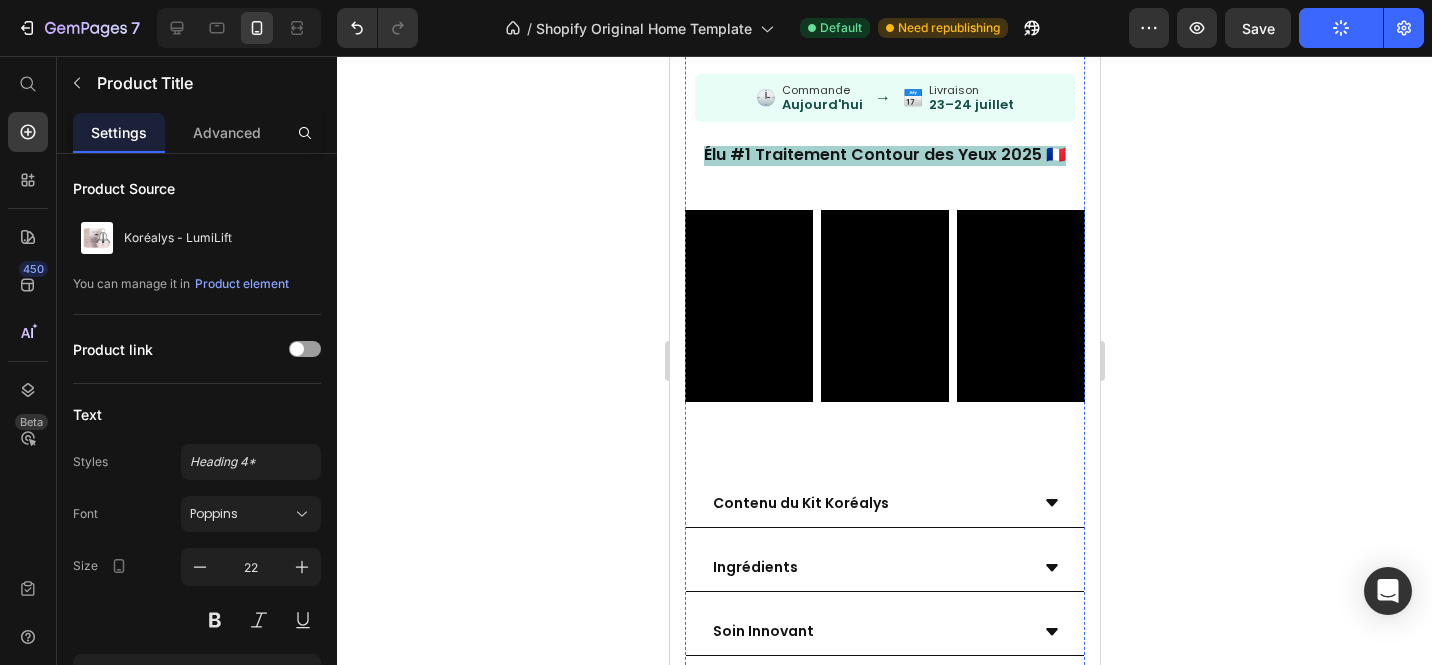scroll, scrollTop: 3067, scrollLeft: 0, axis: vertical 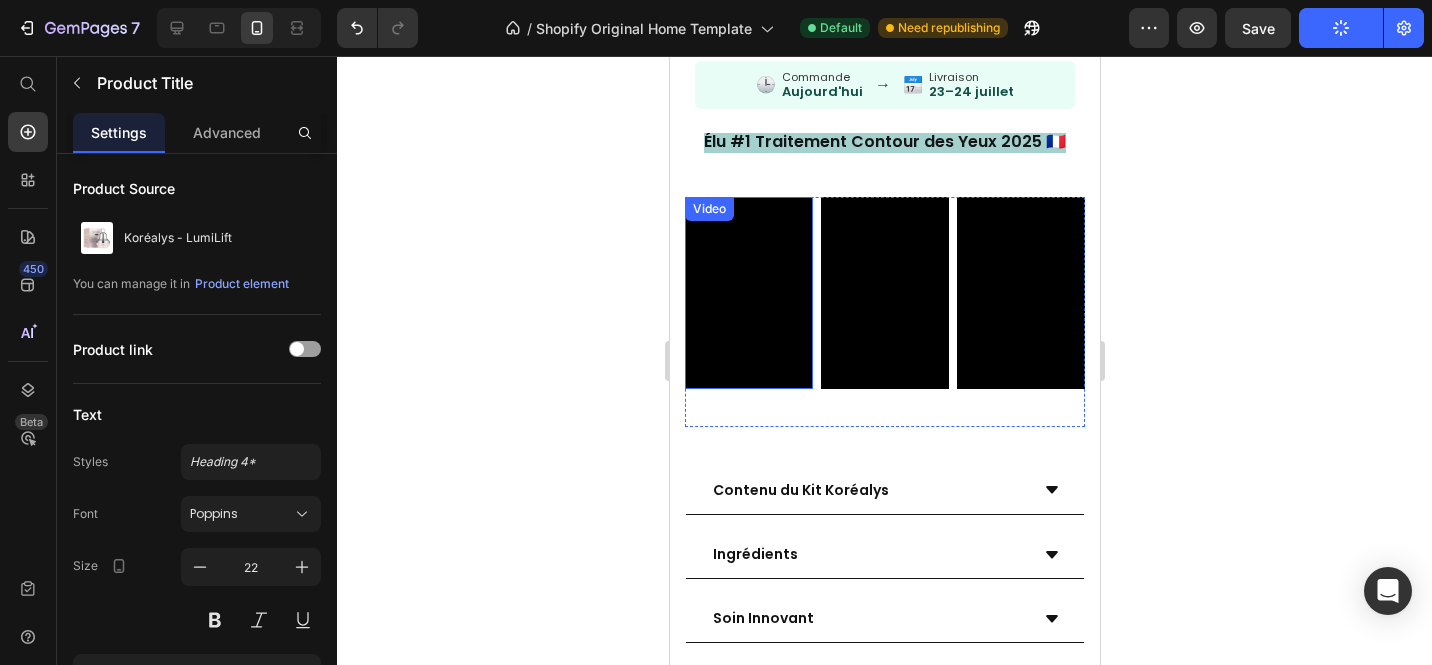 click at bounding box center (748, 293) 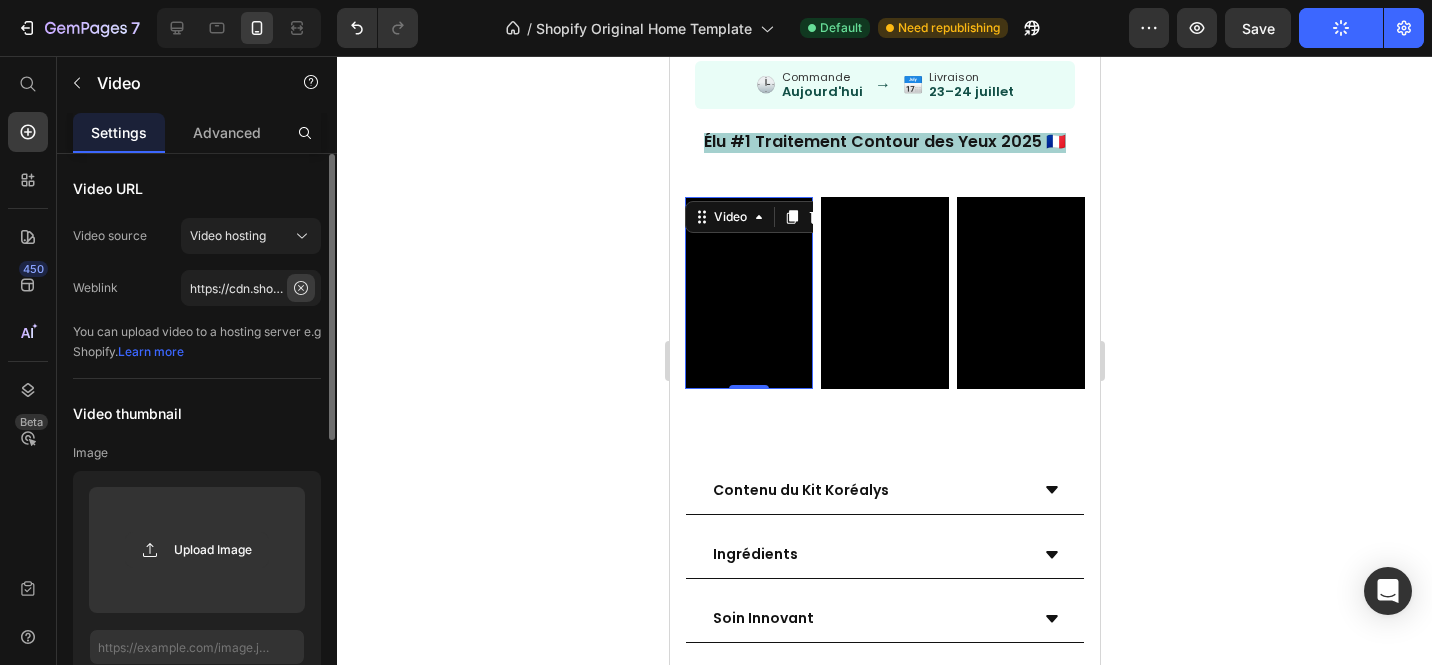 click 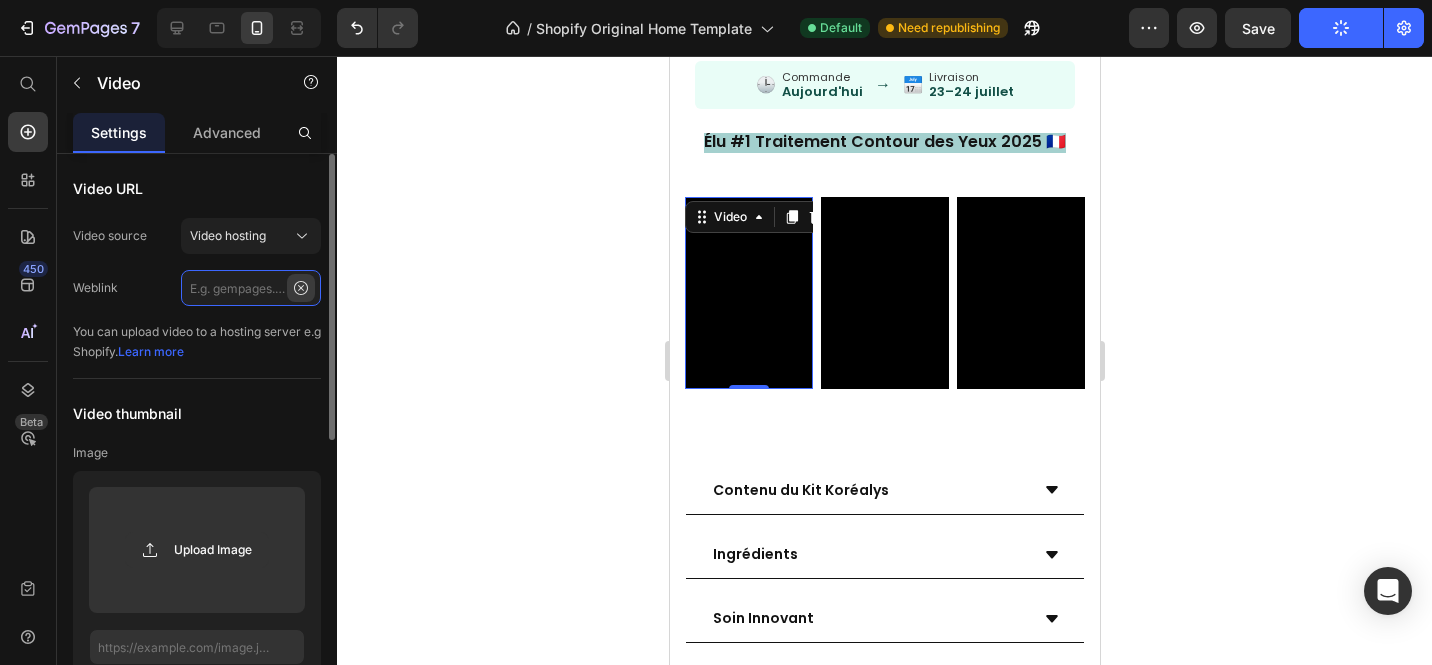scroll, scrollTop: 0, scrollLeft: 0, axis: both 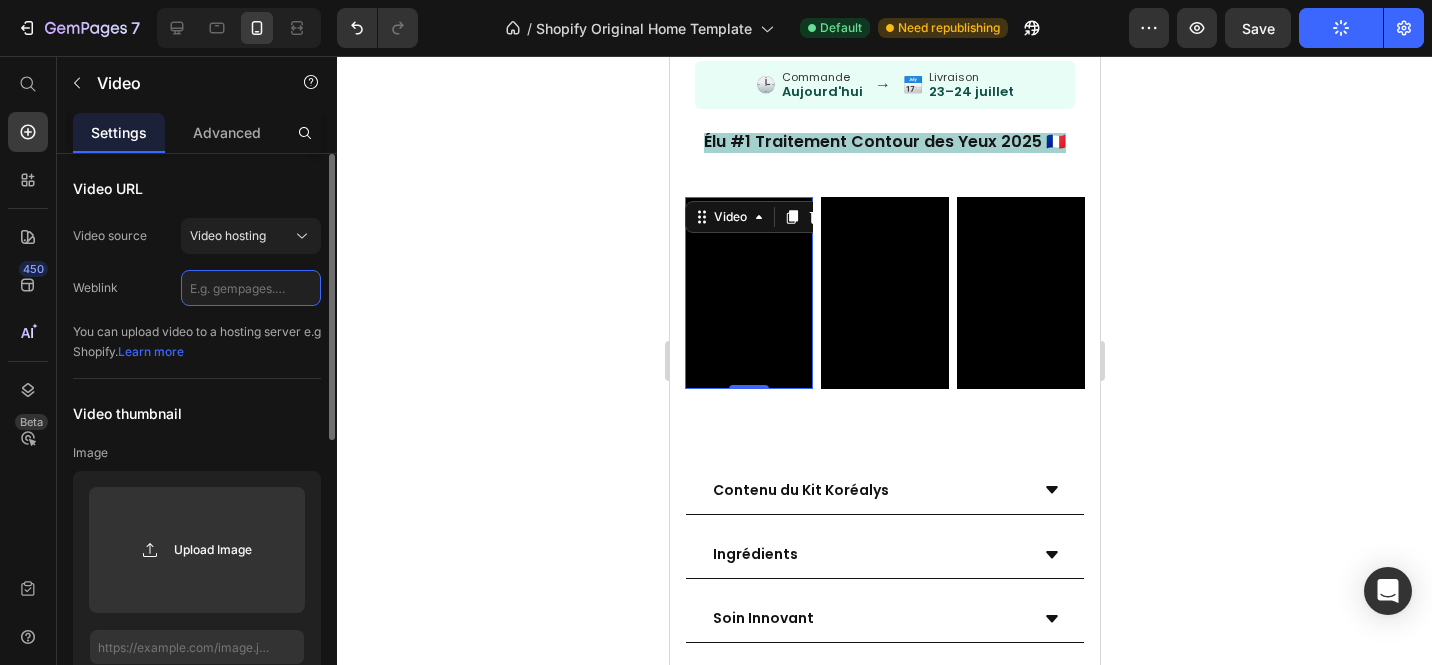 click 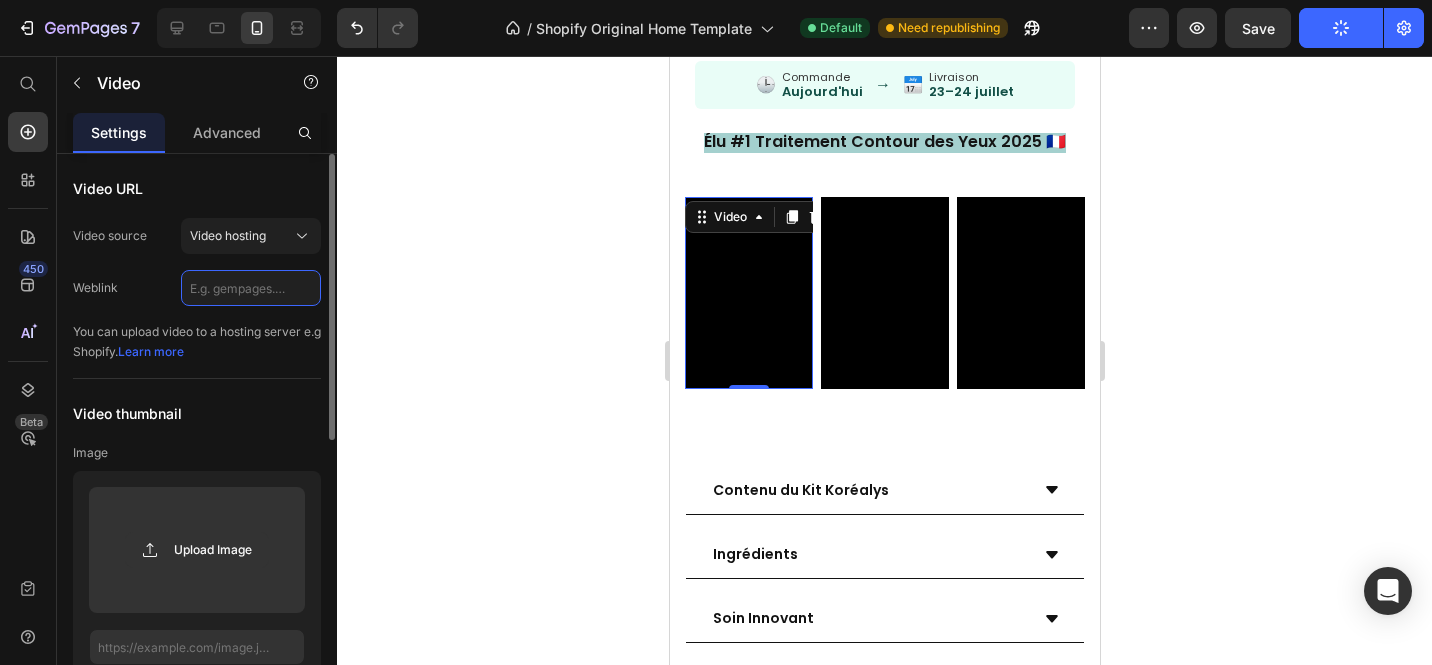 paste on "https://cdn.shopify.com/videos/c/o/v/8c50bf4faca942d0b6d7e9a10d45057f.mov" 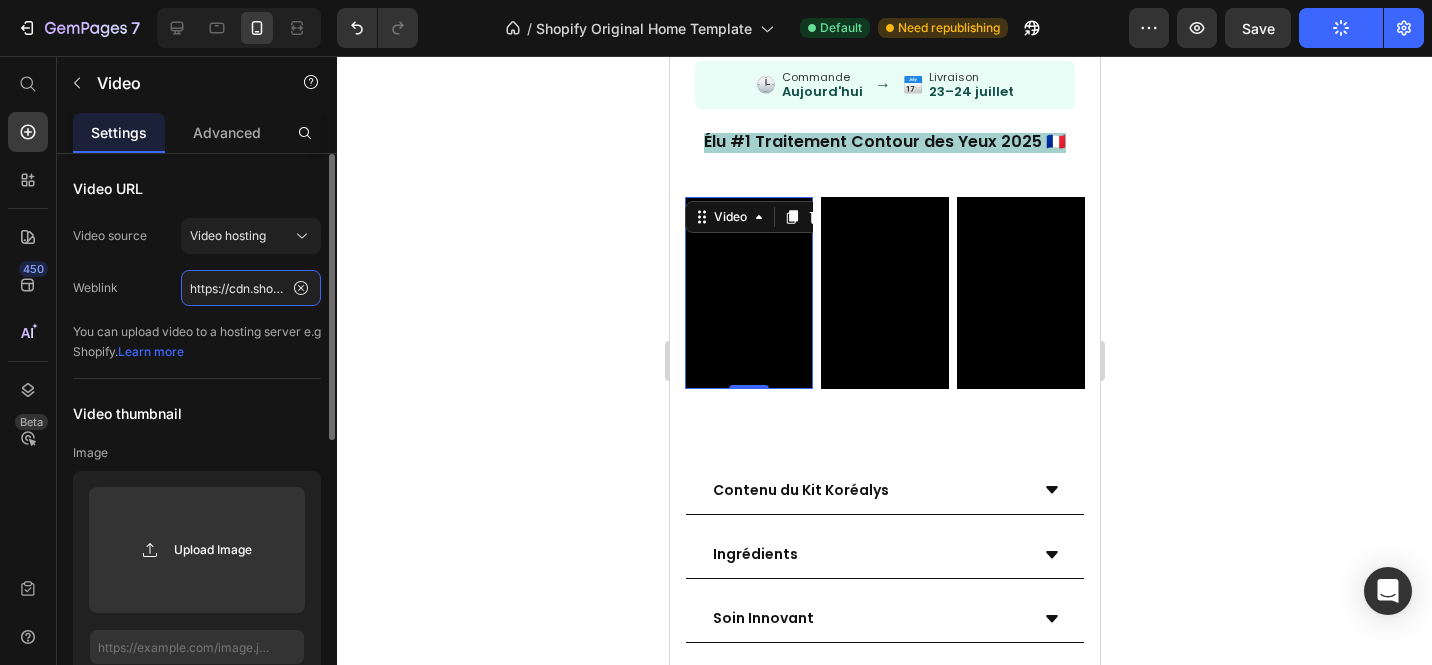 scroll, scrollTop: 0, scrollLeft: 362, axis: horizontal 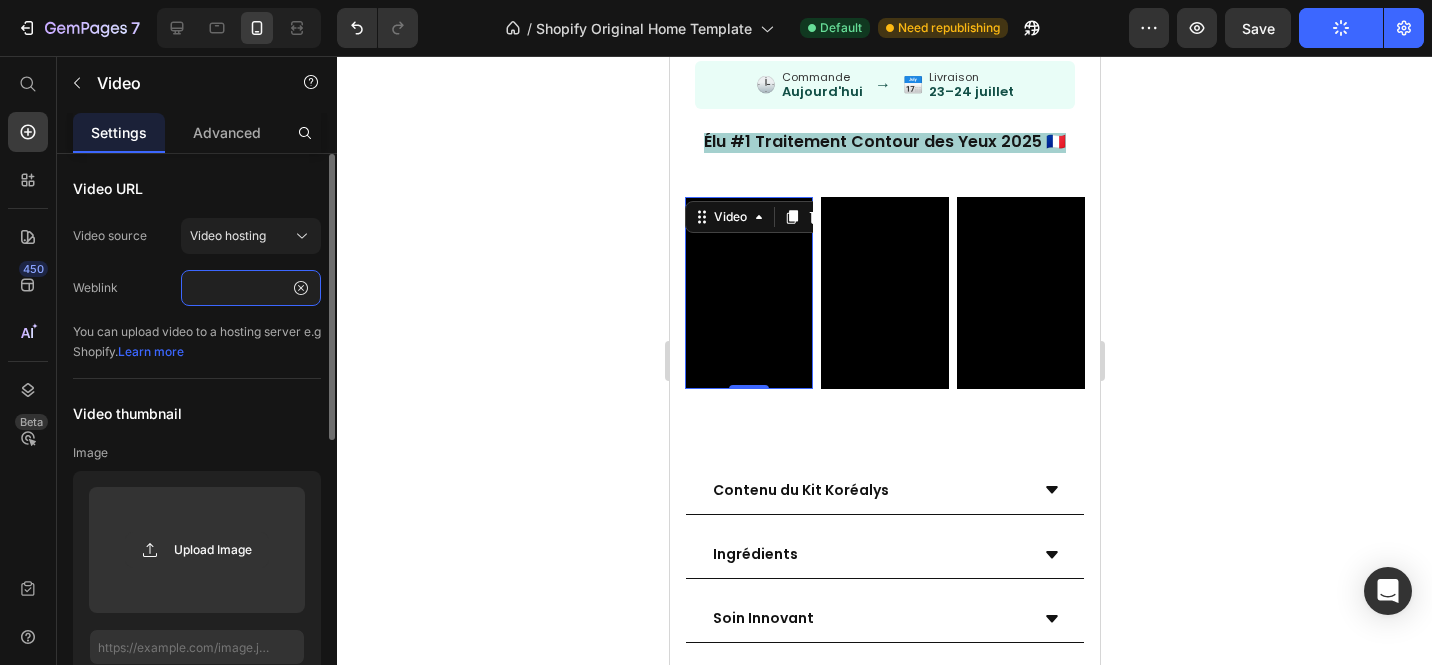 type on "https://cdn.shopify.com/videos/c/o/v/8c50bf4faca942d0b6d7e9a10d45057f.mov" 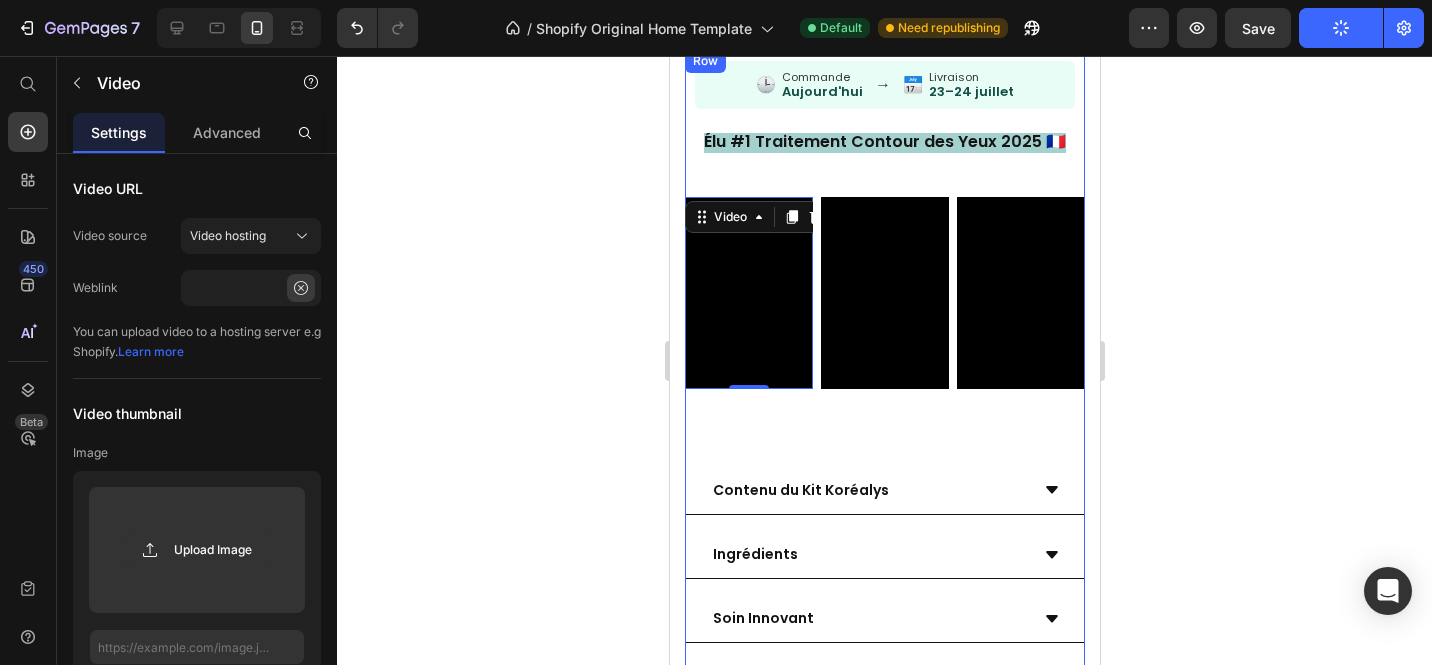 click 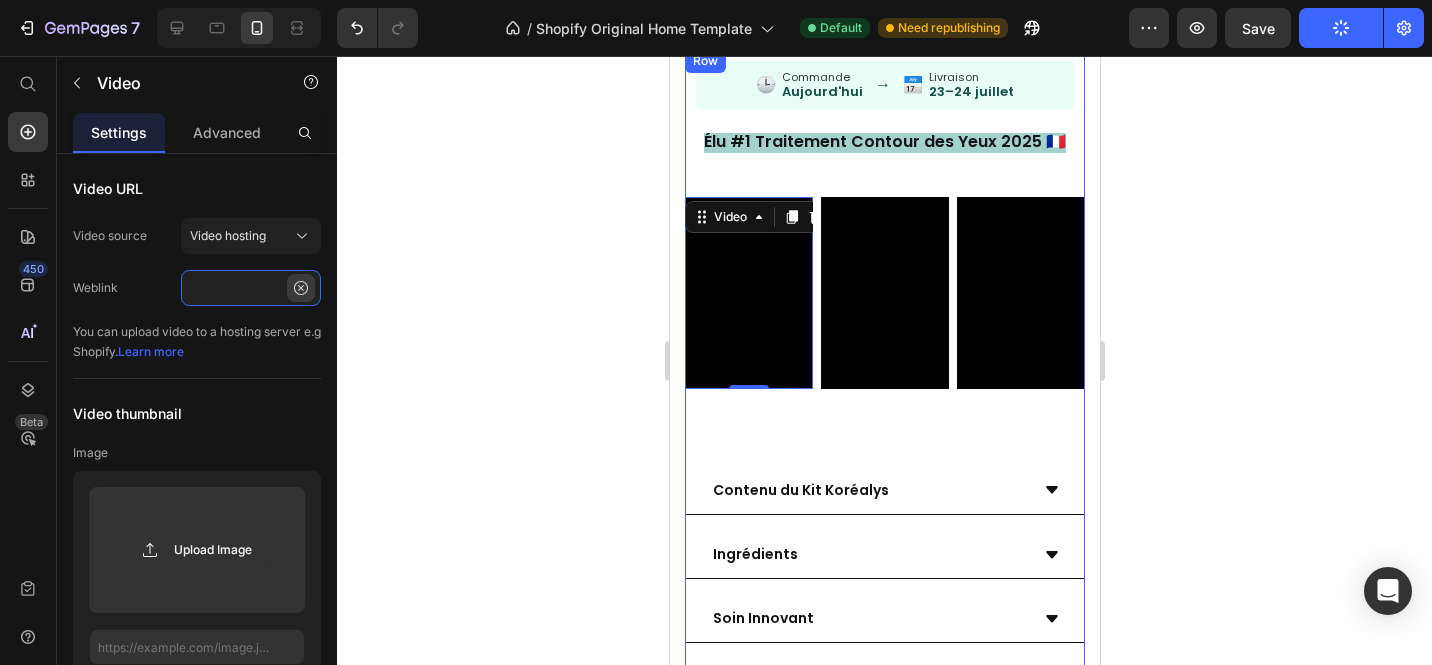 click on "https://cdn.shopify.com/videos/c/o/v/8c50bf4faca942d0b6d7e9a10d45057f.mov" 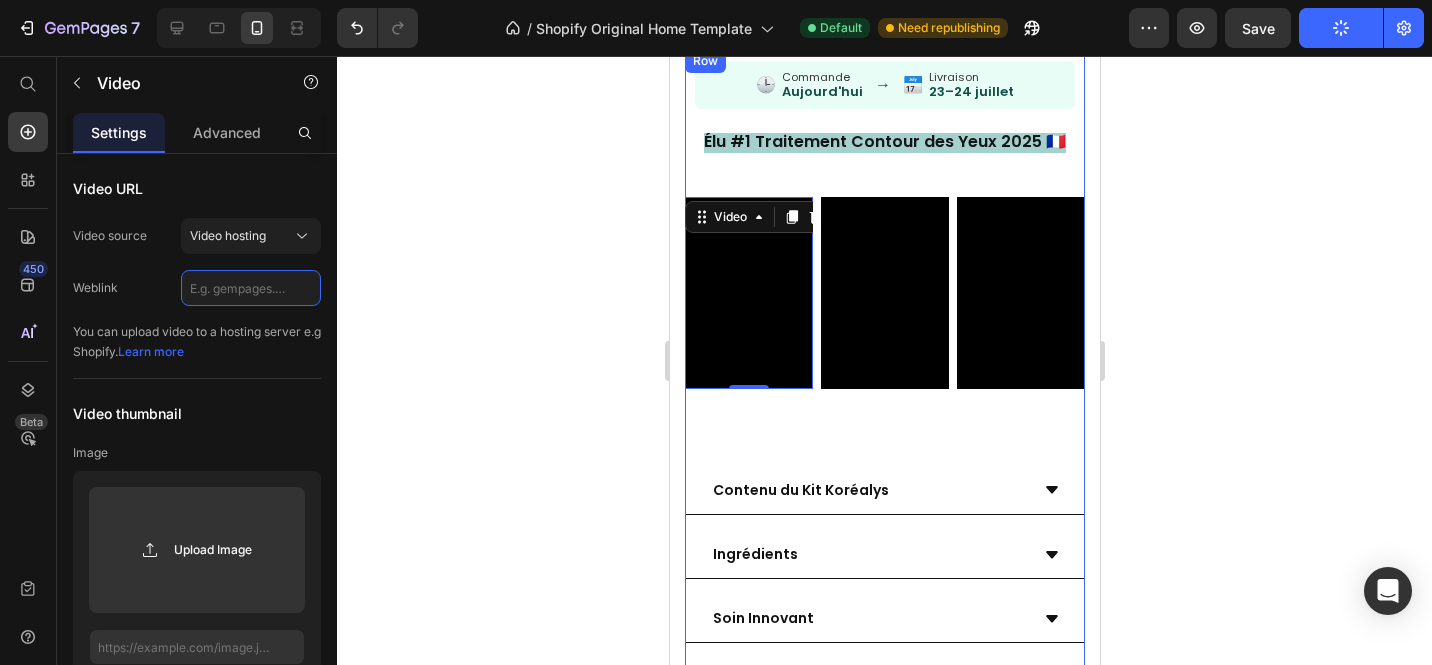 scroll, scrollTop: 0, scrollLeft: 0, axis: both 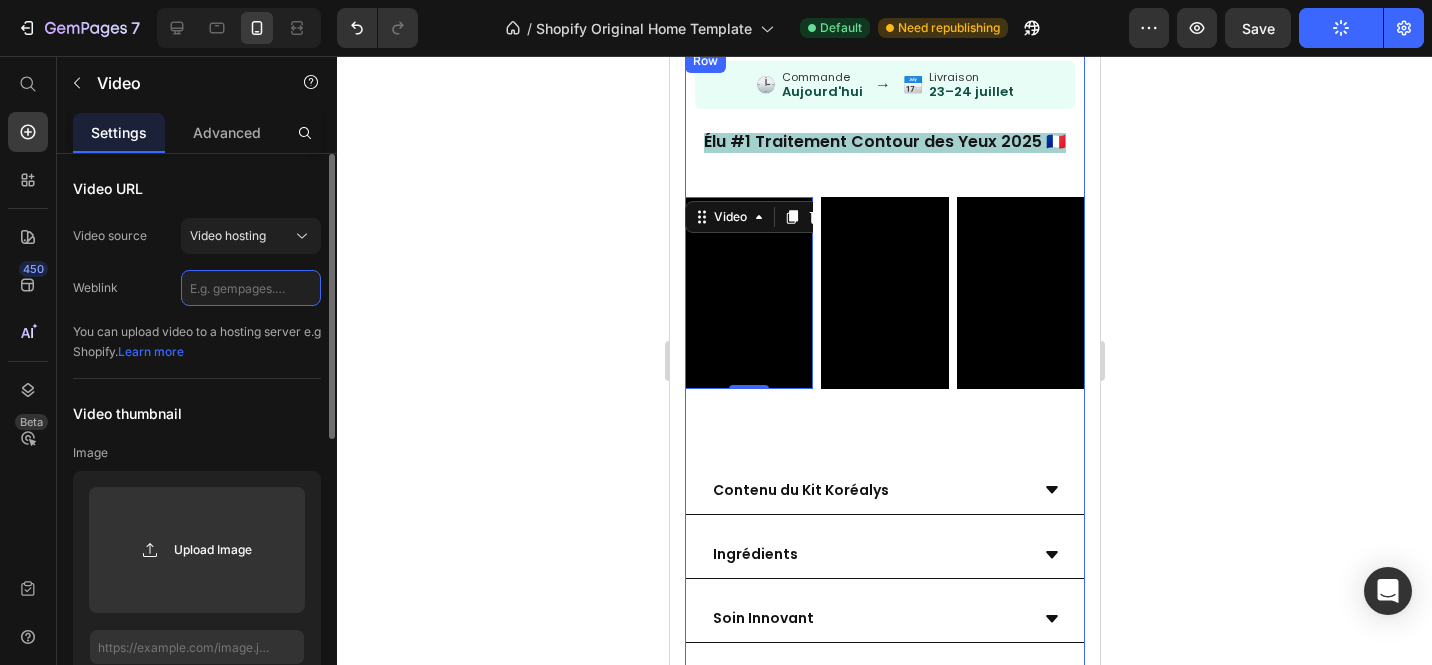 click 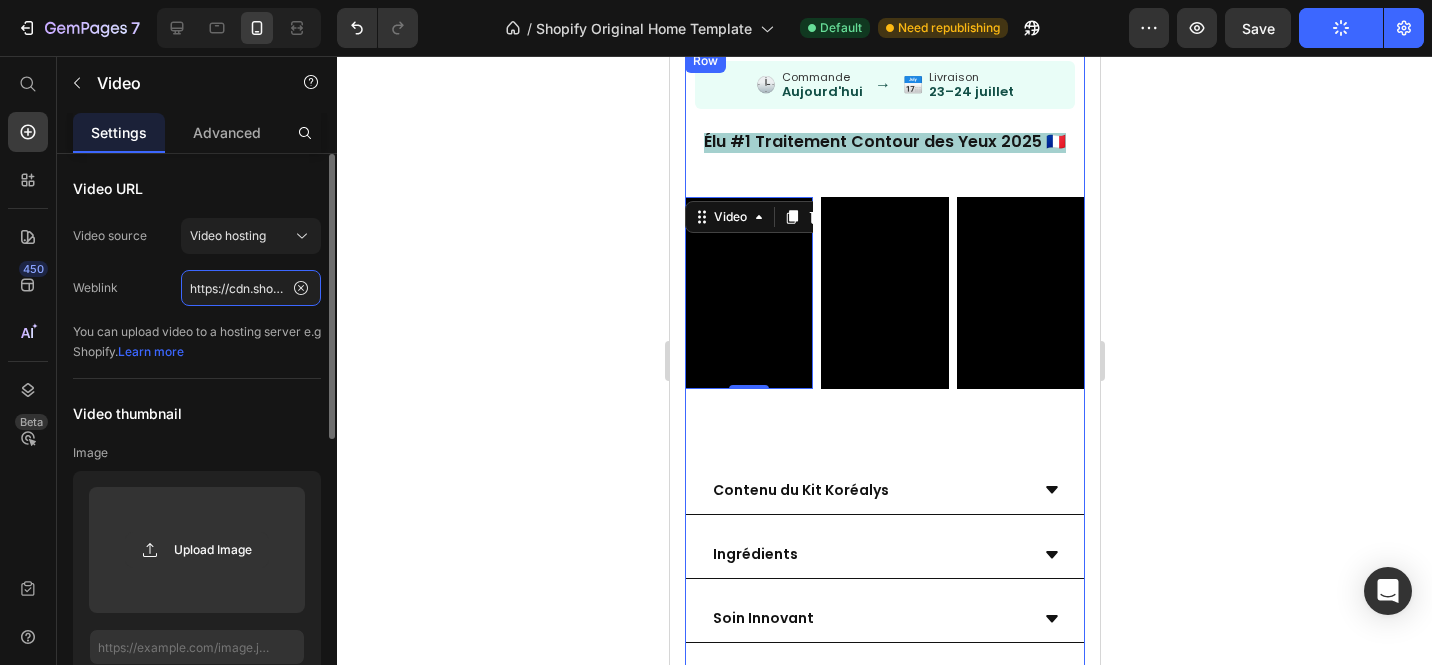 scroll, scrollTop: 0, scrollLeft: 362, axis: horizontal 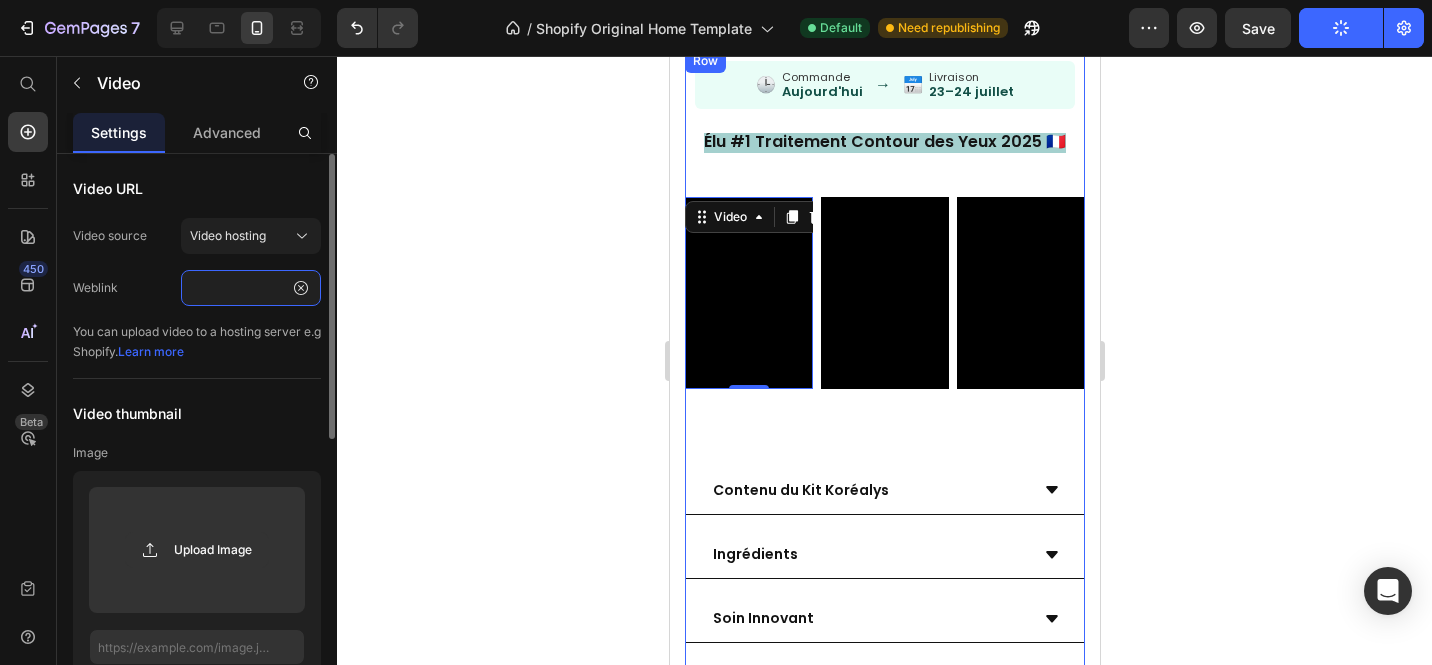 type on "https://cdn.shopify.com/videos/c/o/v/8c50bf4faca942d0b6d7e9a10d45057f.mov" 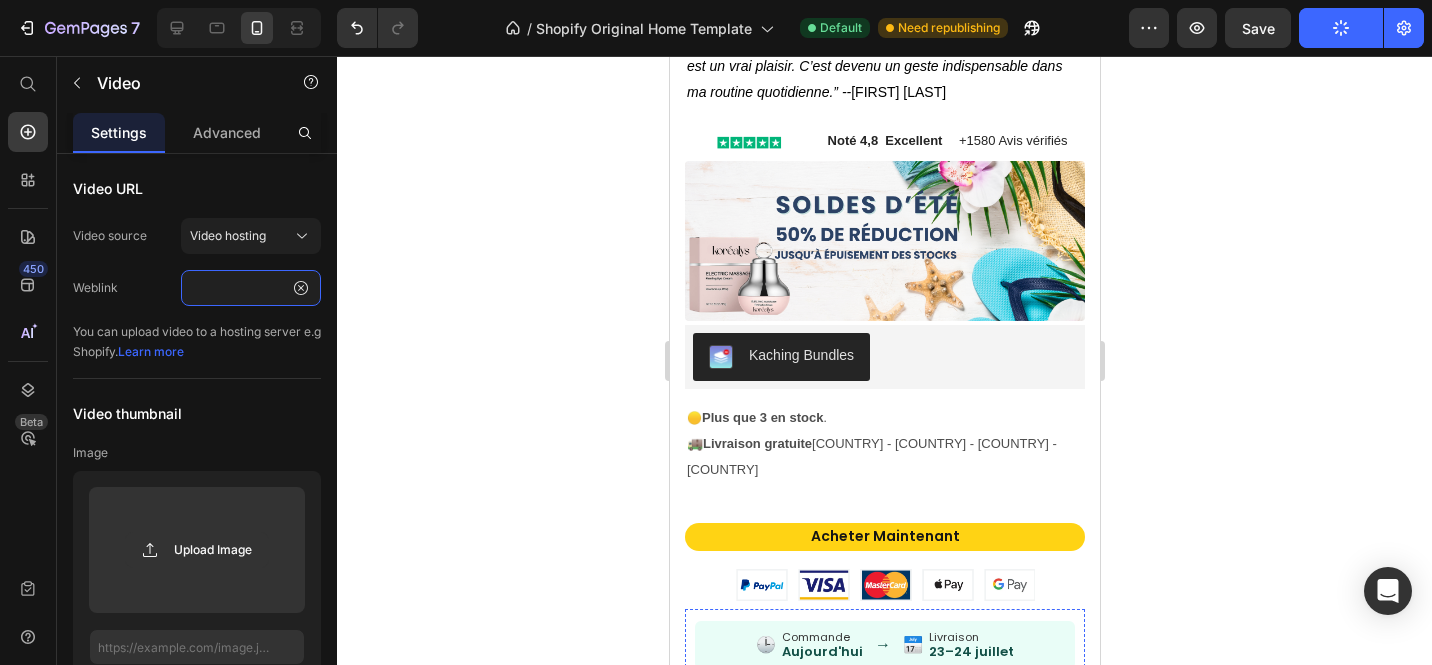 scroll, scrollTop: 2553, scrollLeft: 0, axis: vertical 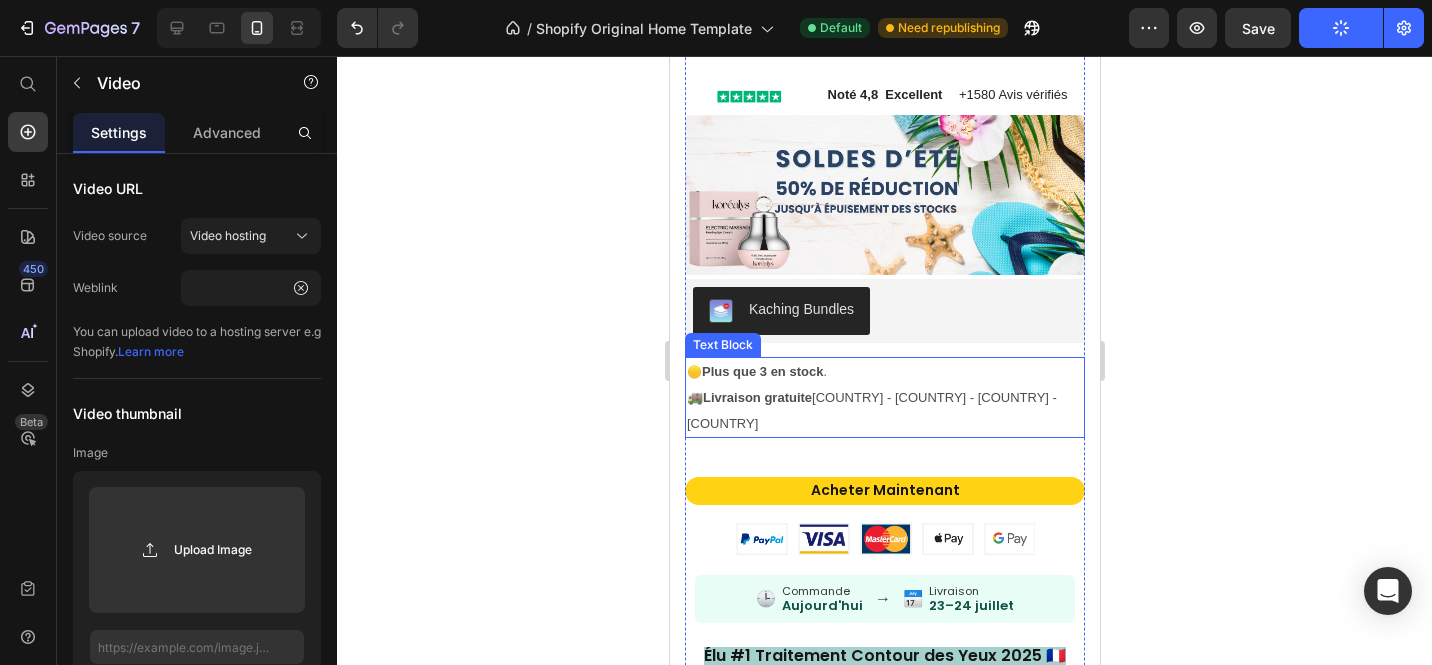 click on "Plus que 3 en stock" at bounding box center [761, 371] 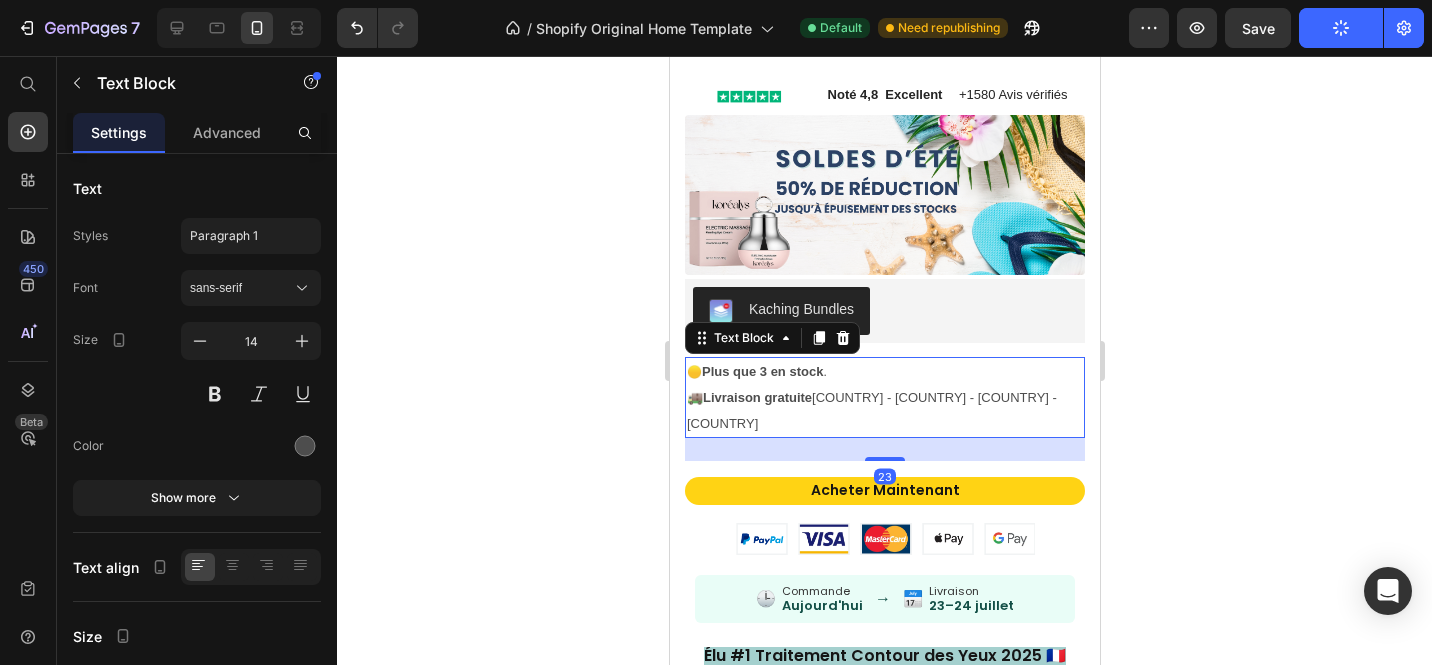 click on "Plus que 3 en stock" at bounding box center [761, 371] 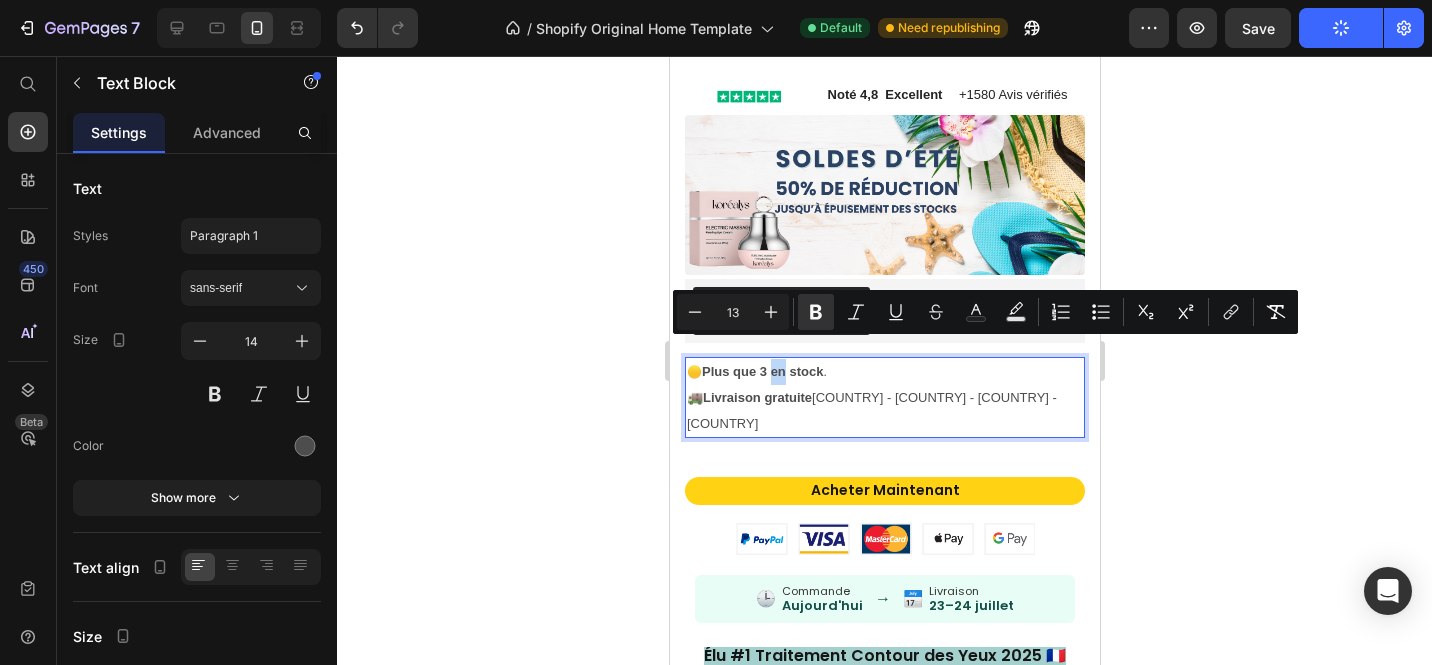 click on "Plus que 3 en stock" at bounding box center (761, 371) 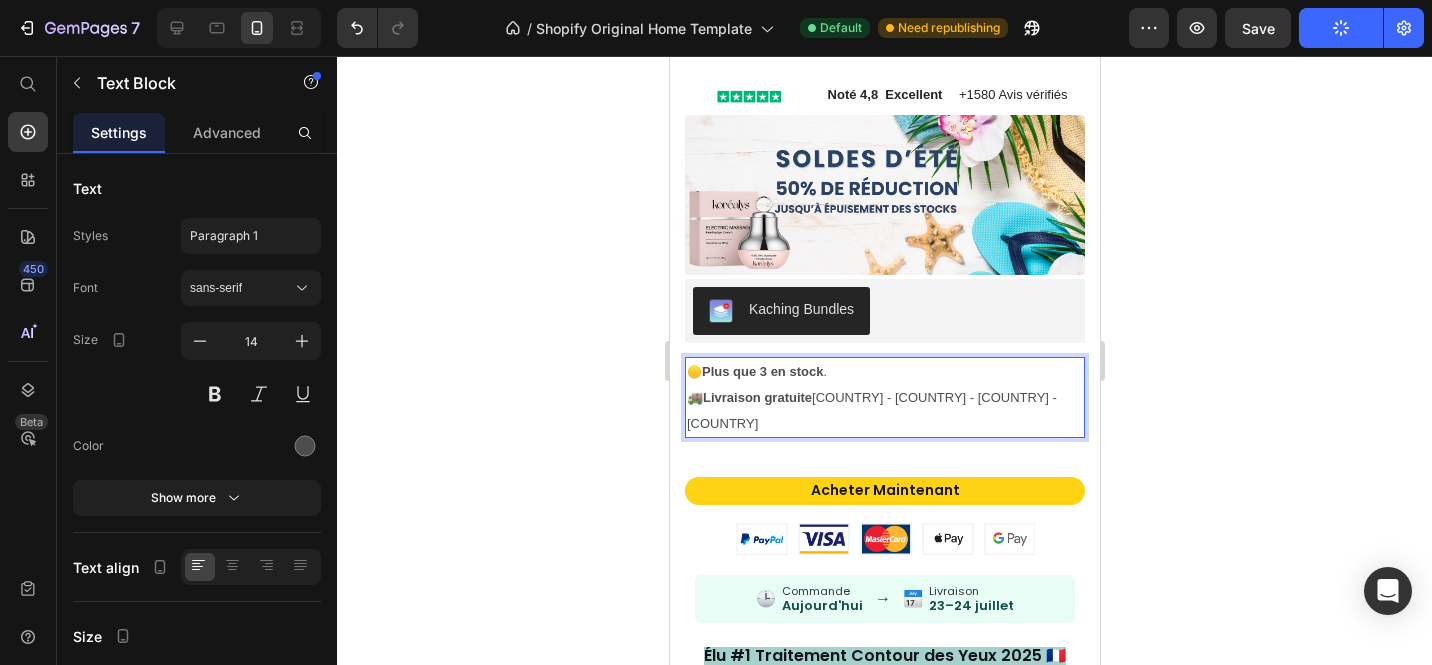 click on "Plus que 3 en stock" at bounding box center (761, 371) 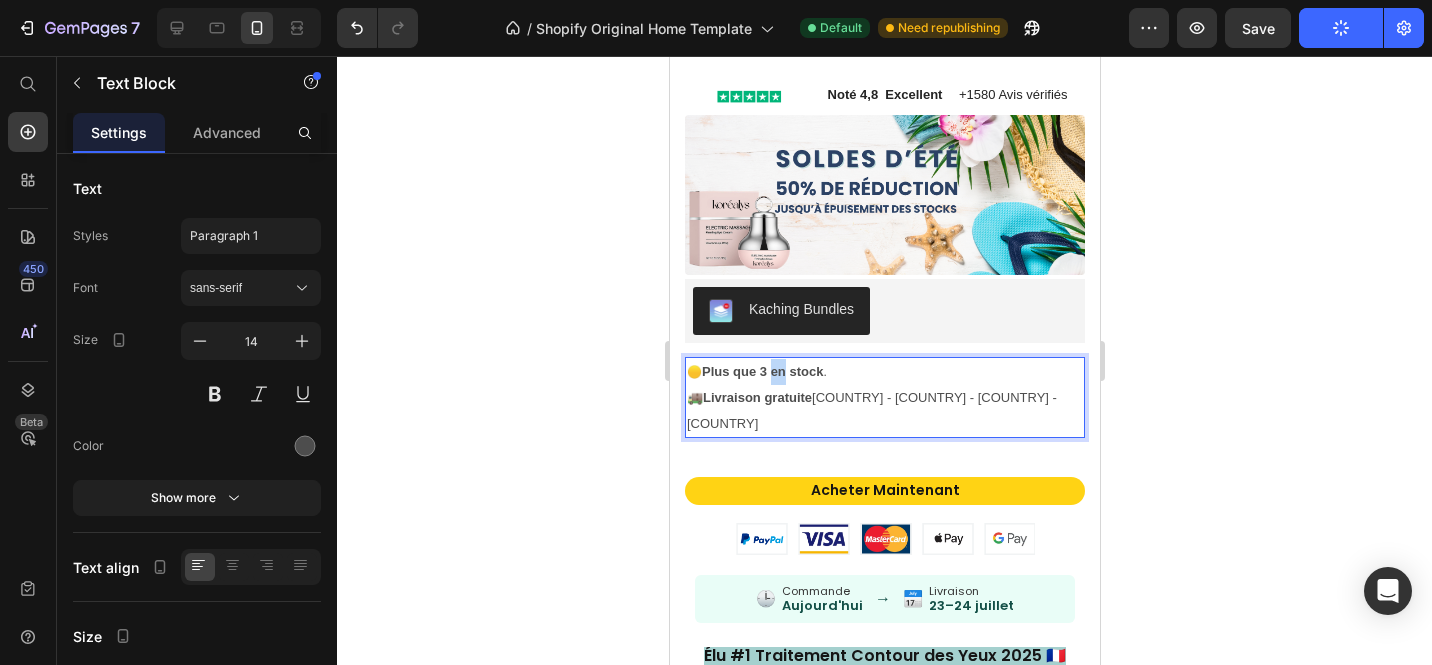 click on "Plus que 3 en stock" at bounding box center (761, 371) 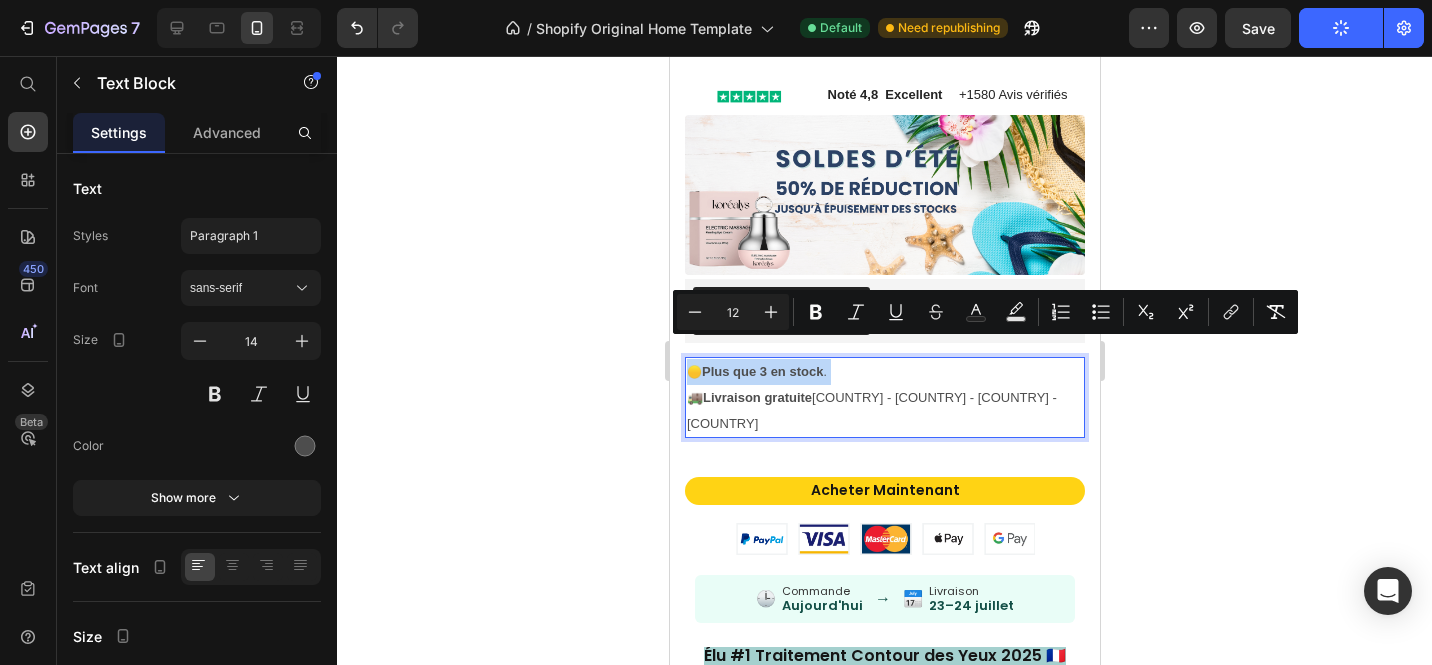 click on "Plus que 3 en stock" at bounding box center (761, 371) 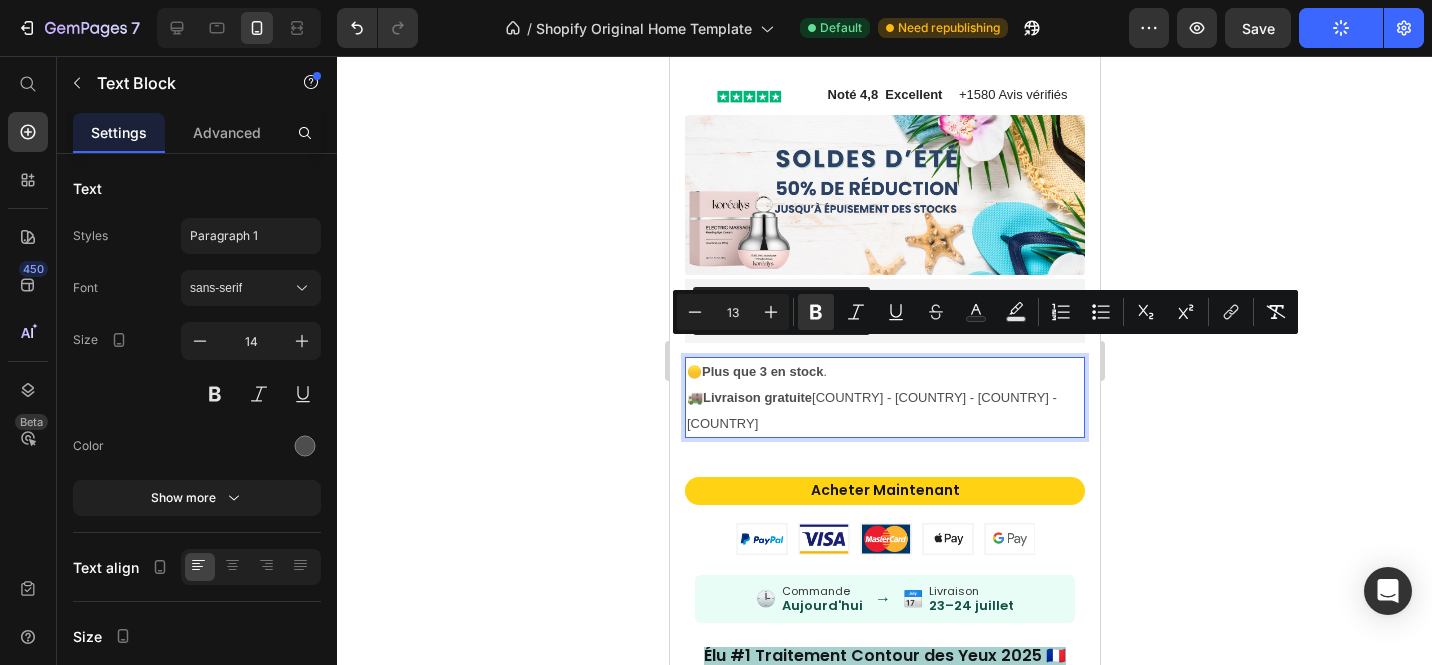 drag, startPoint x: 837, startPoint y: 353, endPoint x: 707, endPoint y: 349, distance: 130.06152 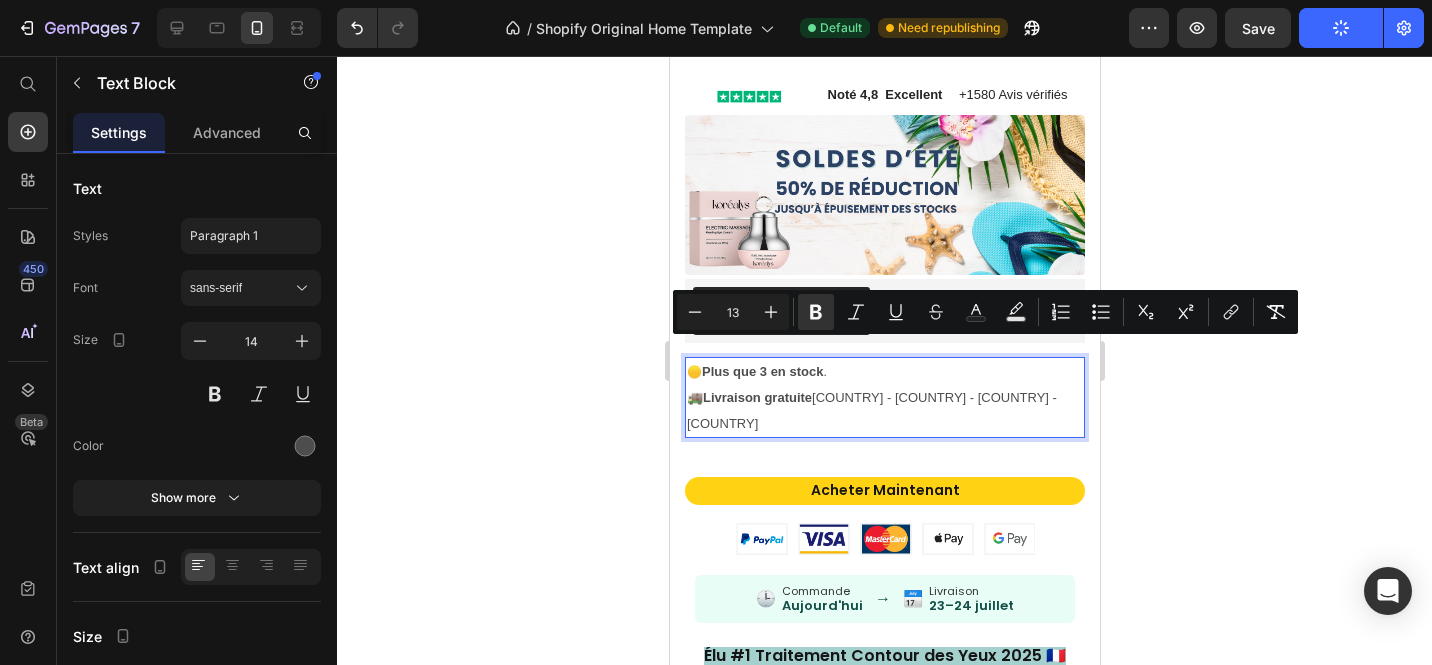 click on "🟡   Plus que 3 en stock .   🚚  Livraison gratuite  France - Belgique - Suisse - Luxembourg" at bounding box center (884, 397) 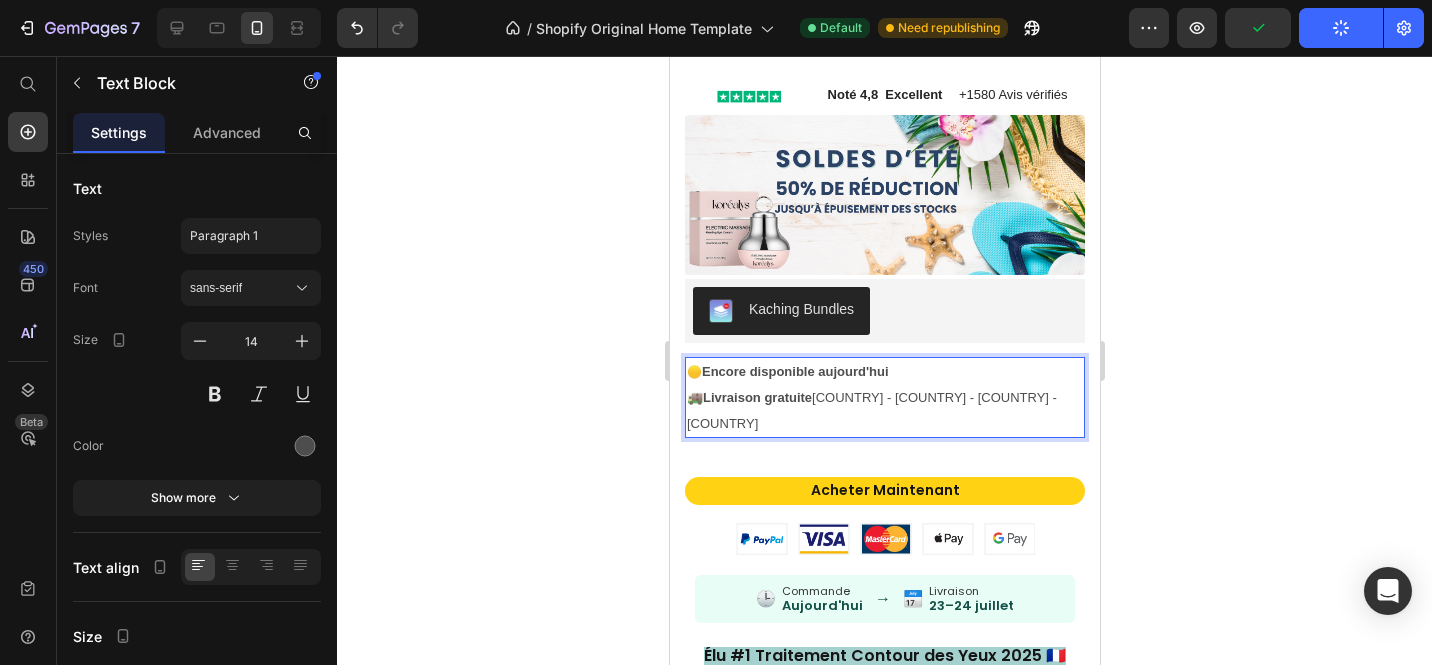 click on "🟡" at bounding box center [693, 372] 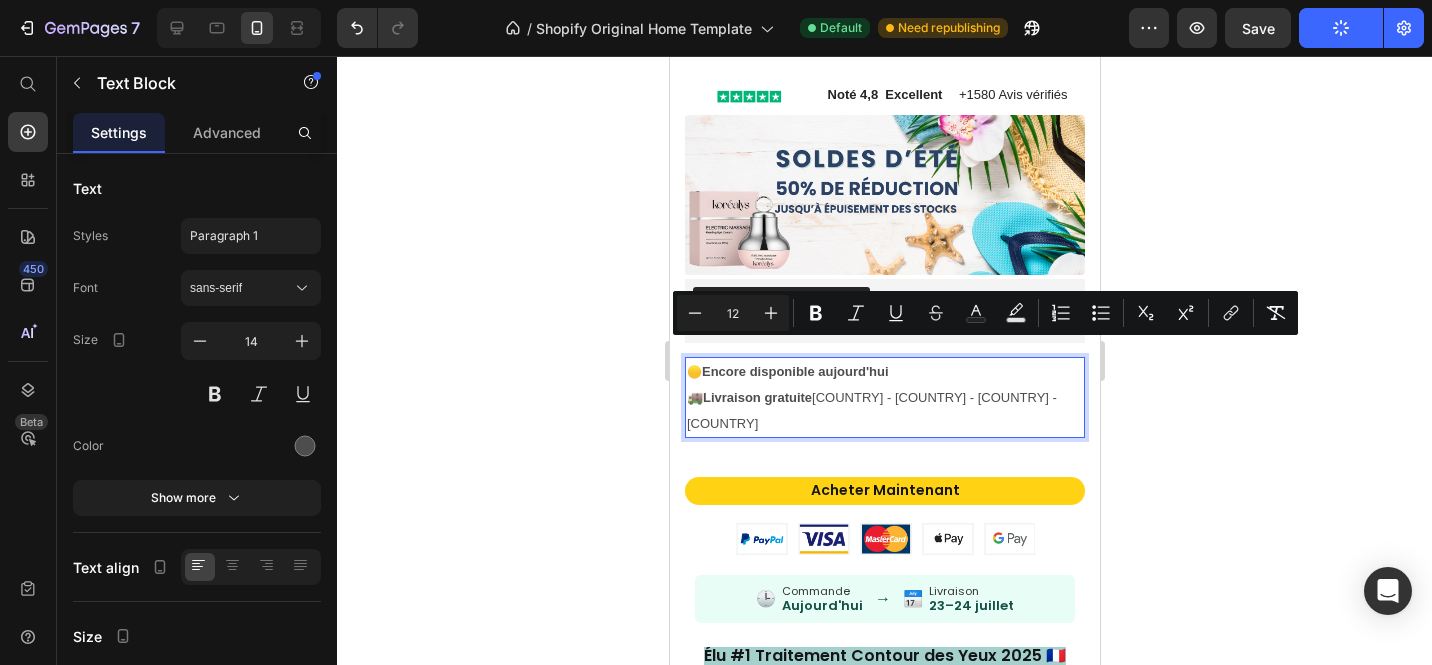 click on "🟡" at bounding box center [693, 372] 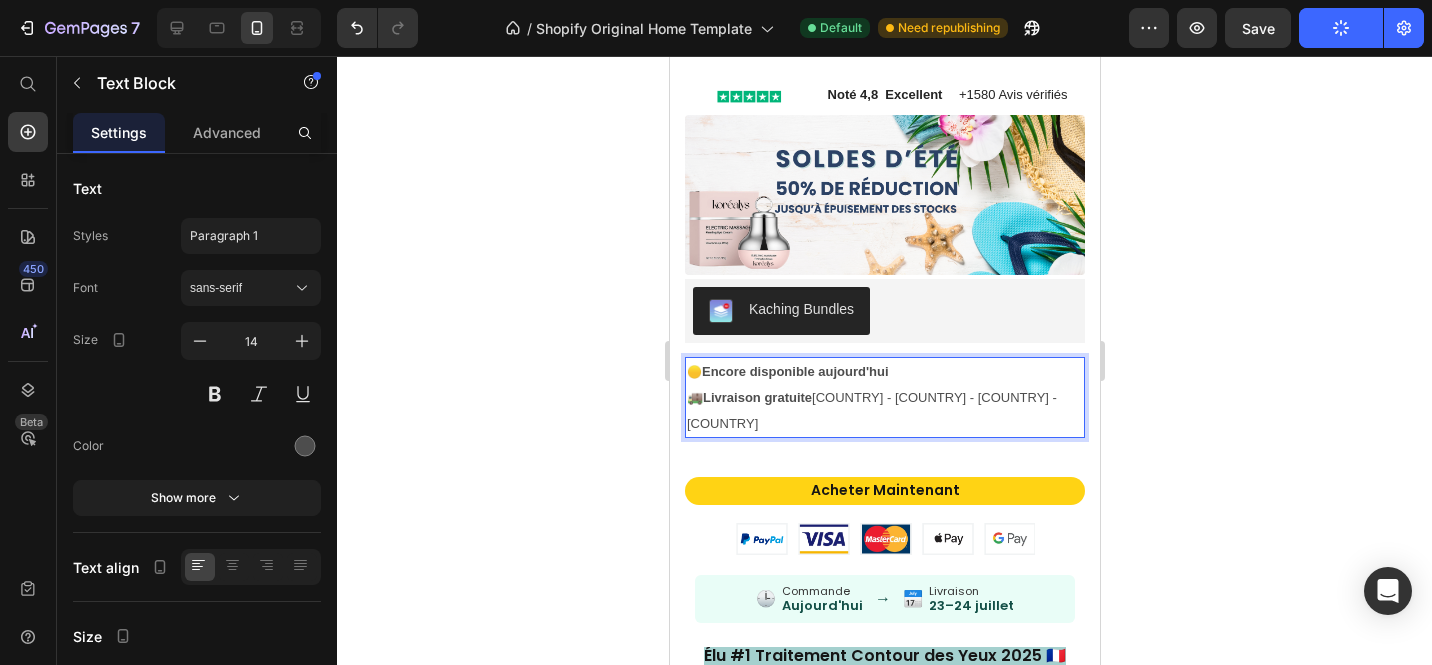 click 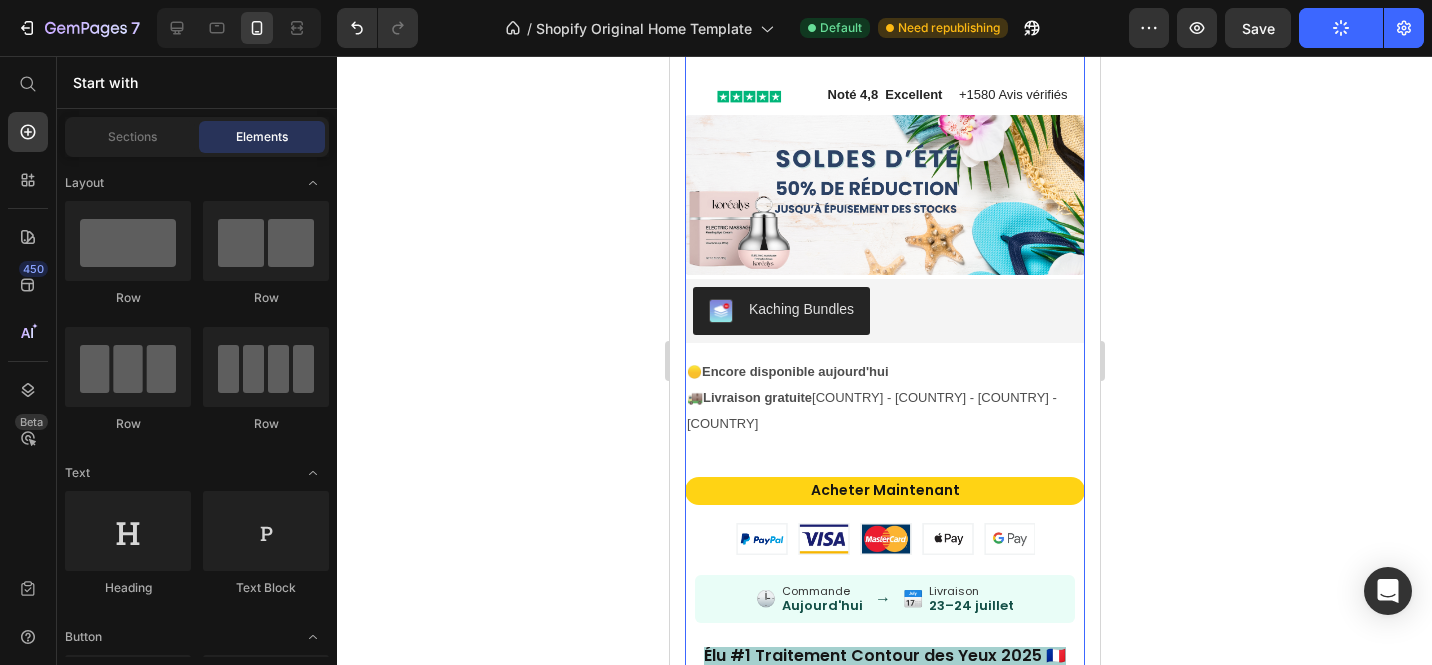 scroll, scrollTop: 3057, scrollLeft: 0, axis: vertical 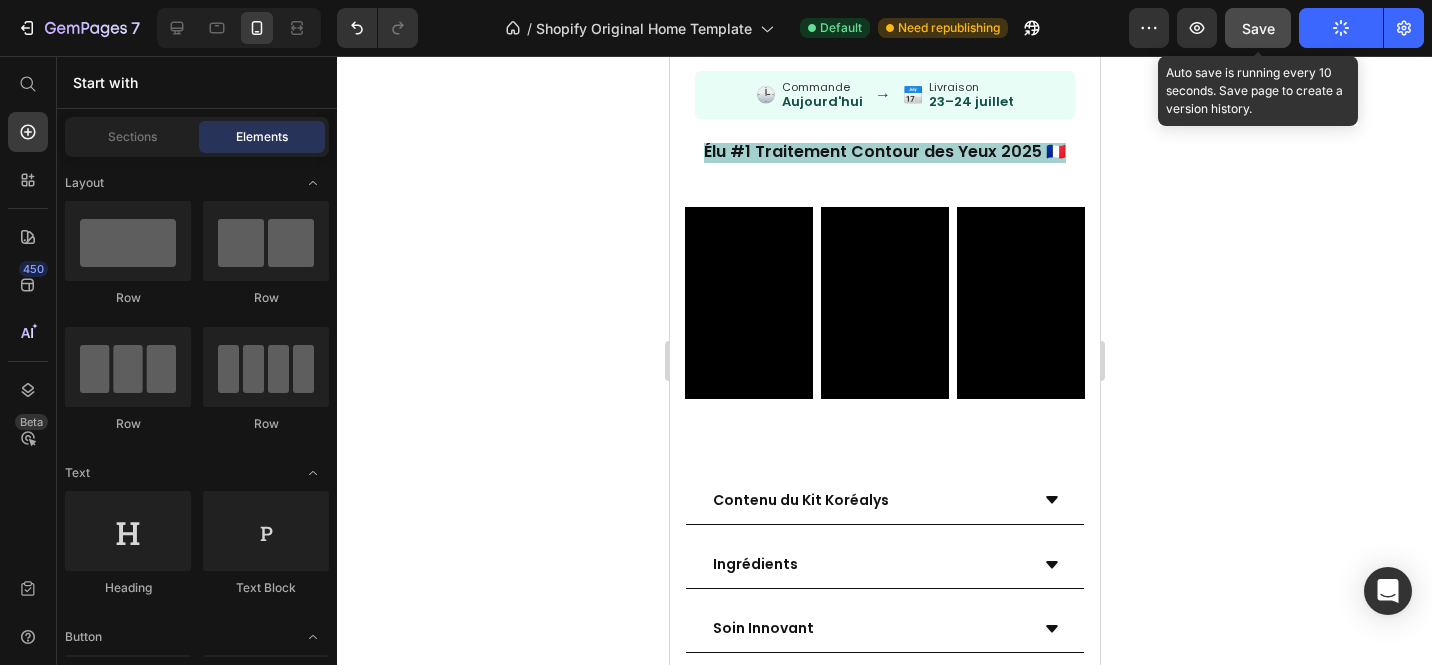 click on "Save" at bounding box center [1258, 28] 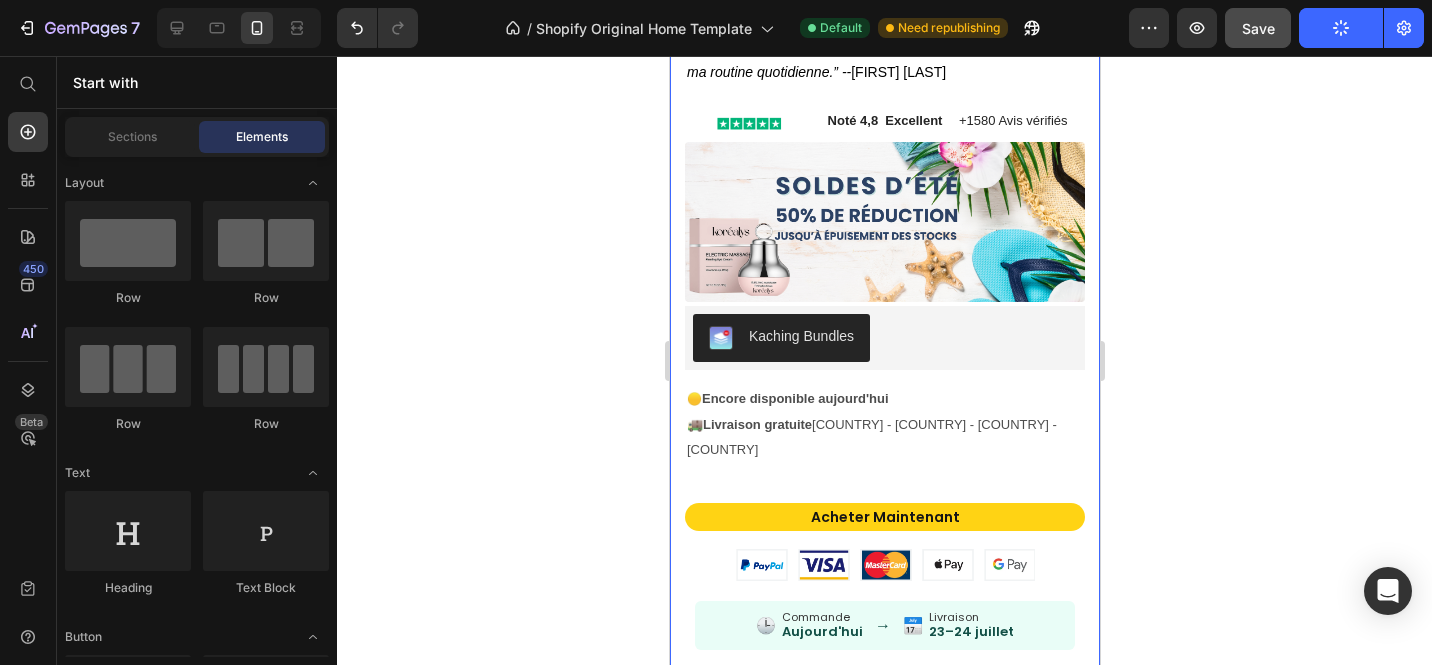 scroll, scrollTop: 2478, scrollLeft: 0, axis: vertical 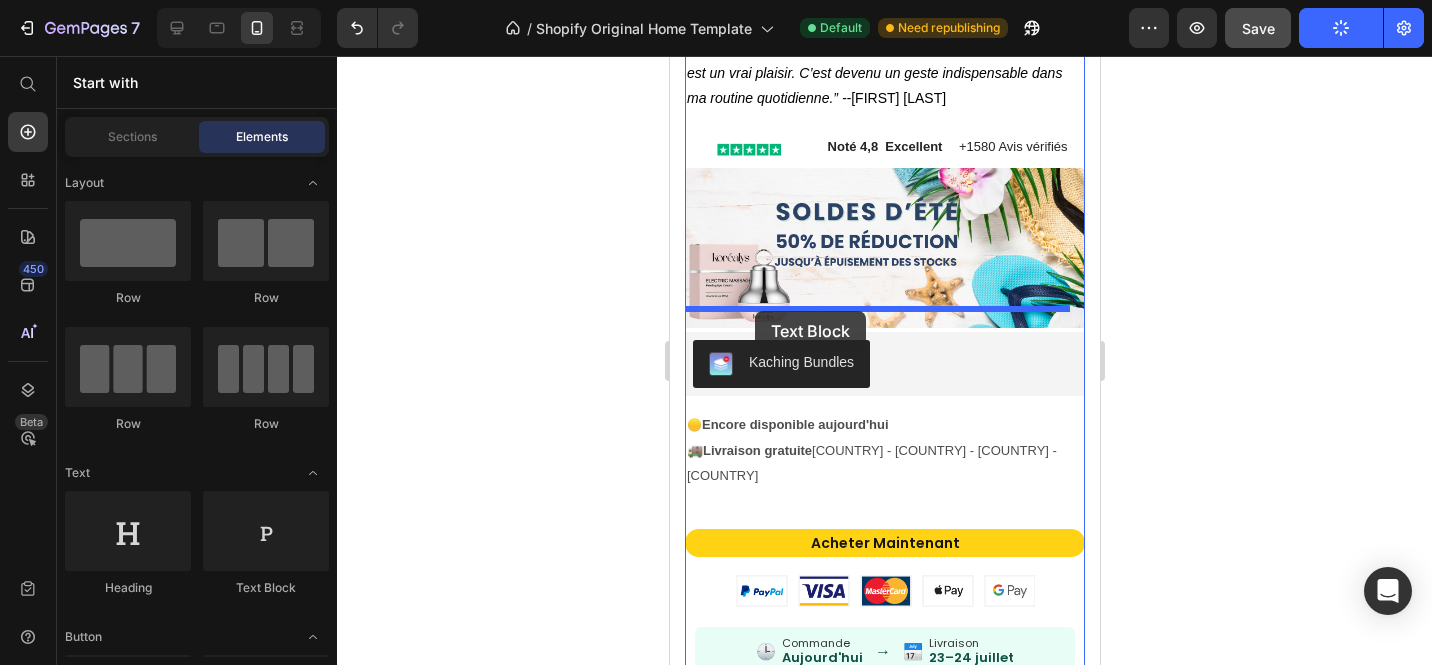 drag, startPoint x: 921, startPoint y: 589, endPoint x: 754, endPoint y: 311, distance: 324.30386 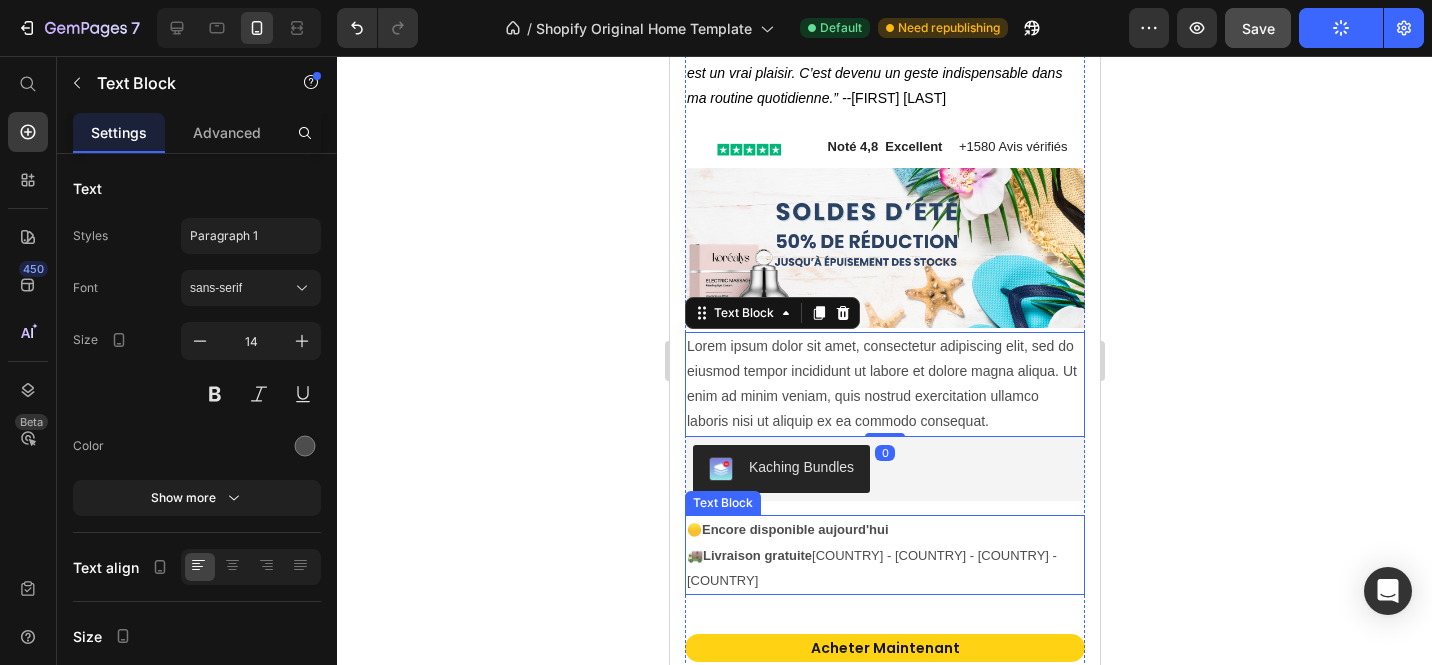 click on "Encore disponible aujourd'hui" at bounding box center (794, 529) 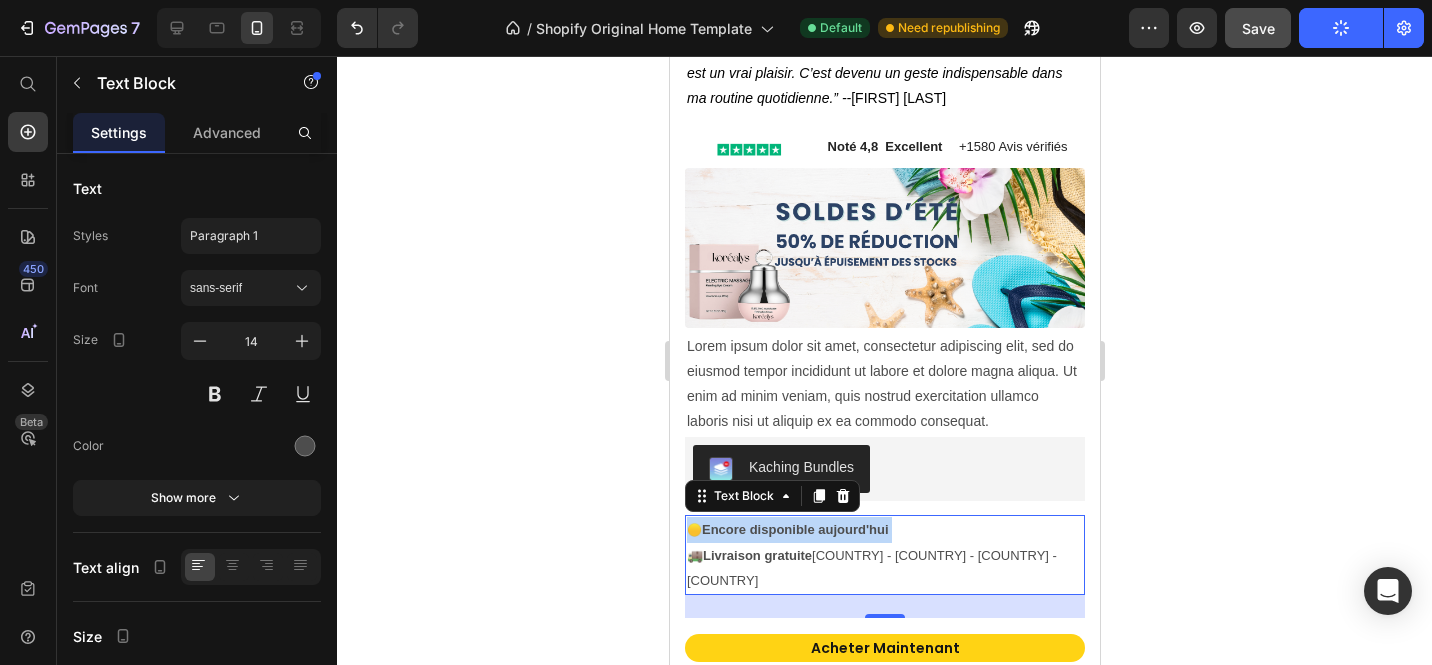 click on "Encore disponible aujourd'hui" at bounding box center [794, 529] 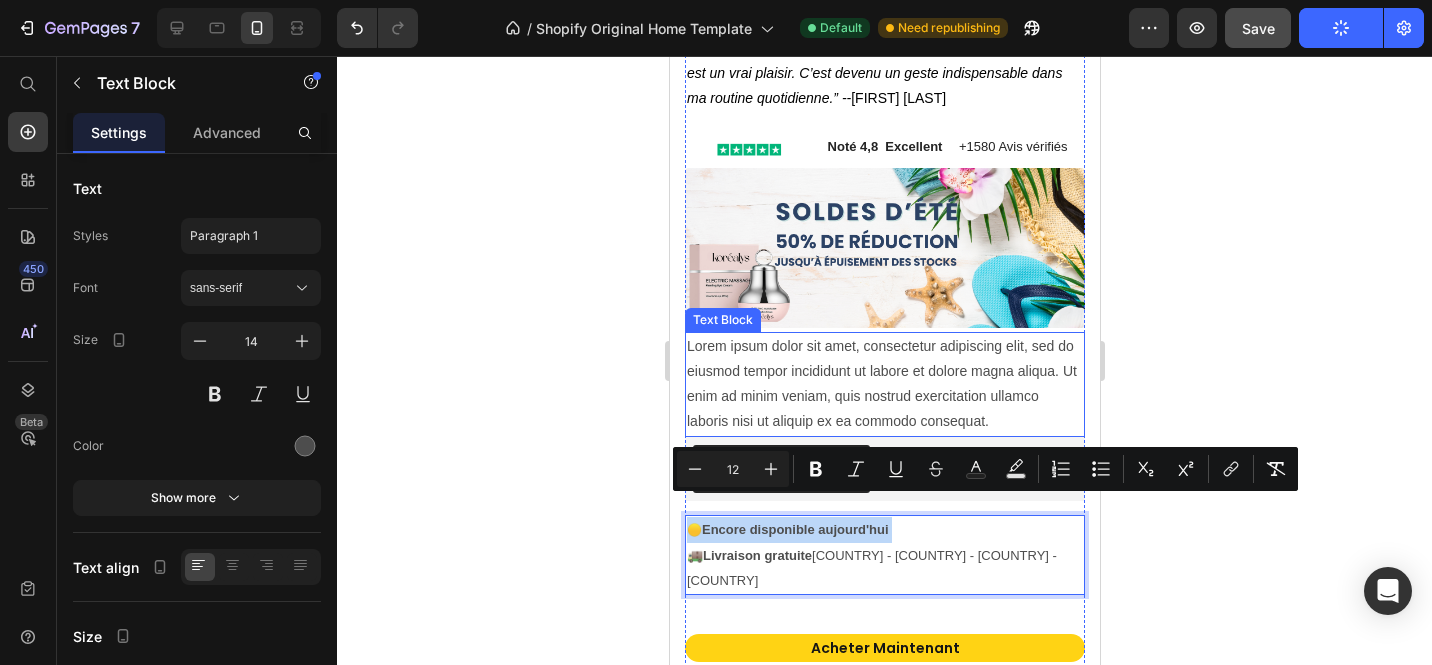 click on "Lorem ipsum dolor sit amet, consectetur adipiscing elit, sed do eiusmod tempor incididunt ut labore et dolore magna aliqua. Ut enim ad minim veniam, quis nostrud exercitation ullamco laboris nisi ut aliquip ex ea commodo consequat." at bounding box center [884, 384] 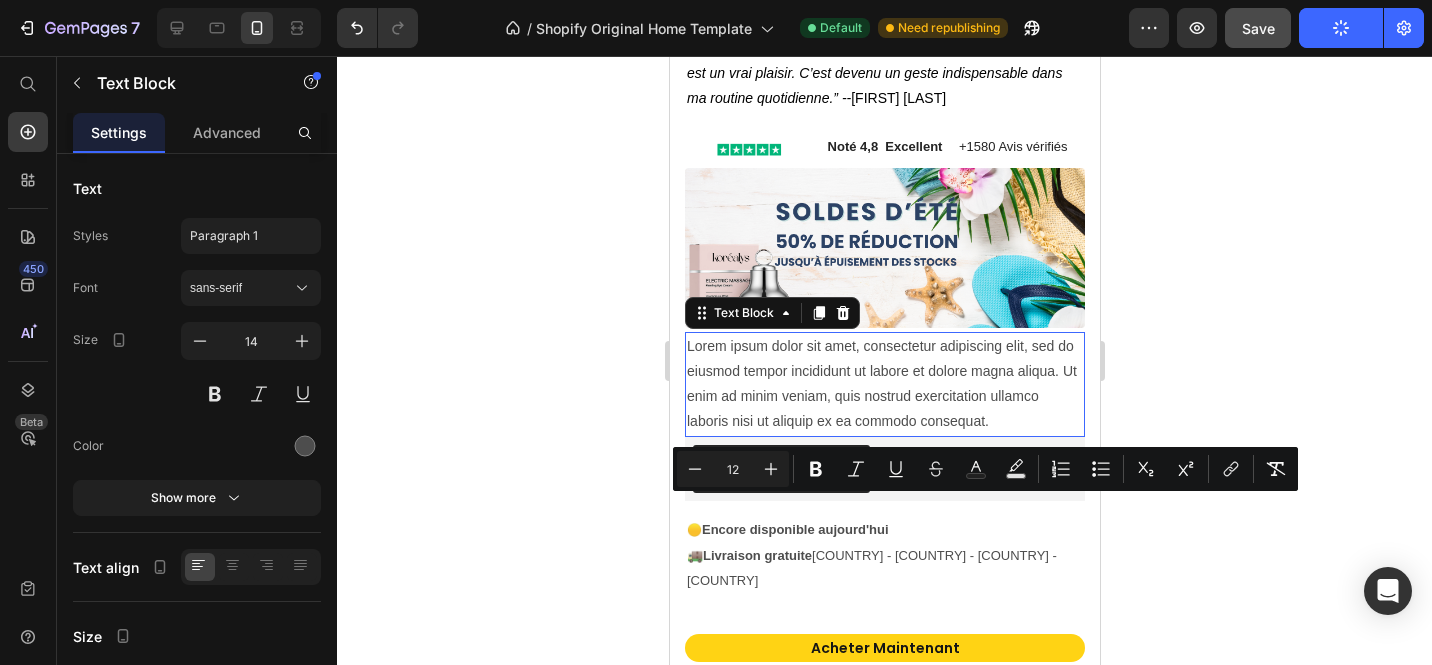 click on "Lorem ipsum dolor sit amet, consectetur adipiscing elit, sed do eiusmod tempor incididunt ut labore et dolore magna aliqua. Ut enim ad minim veniam, quis nostrud exercitation ullamco laboris nisi ut aliquip ex ea commodo consequat." at bounding box center (884, 384) 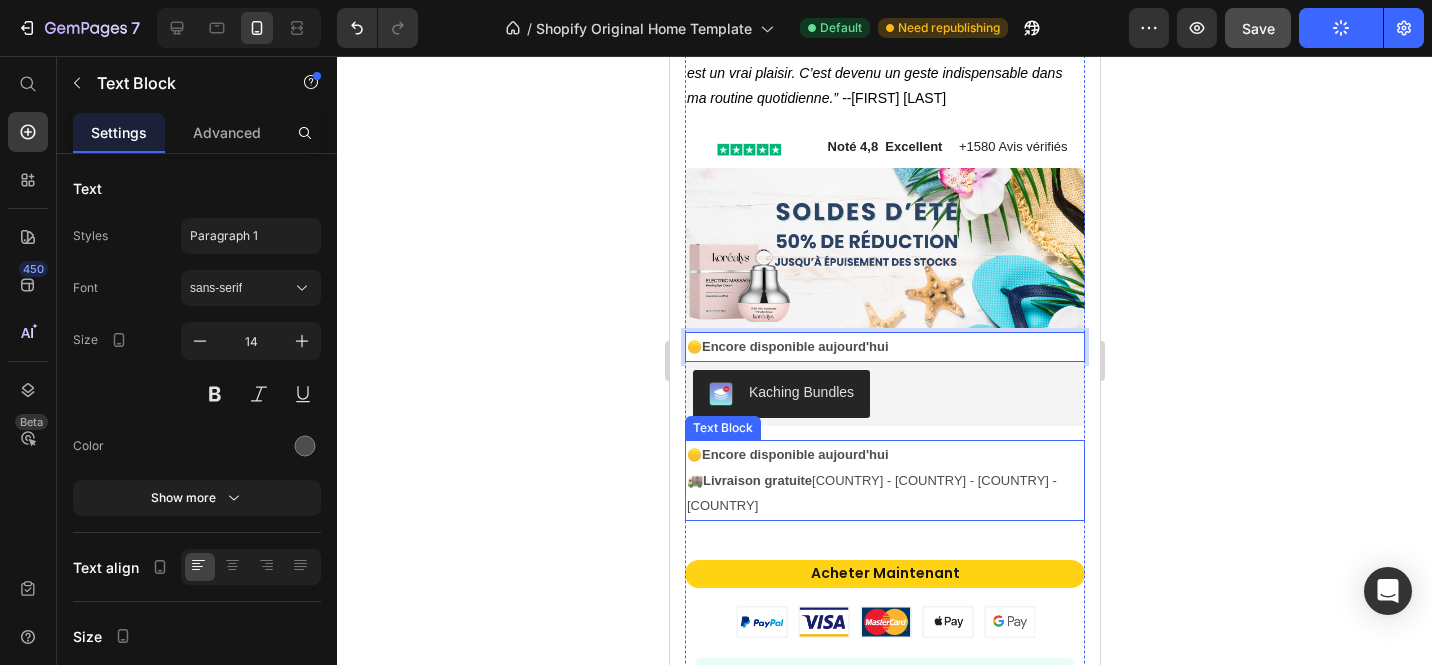 click on "Encore disponible aujourd'hui" at bounding box center (794, 454) 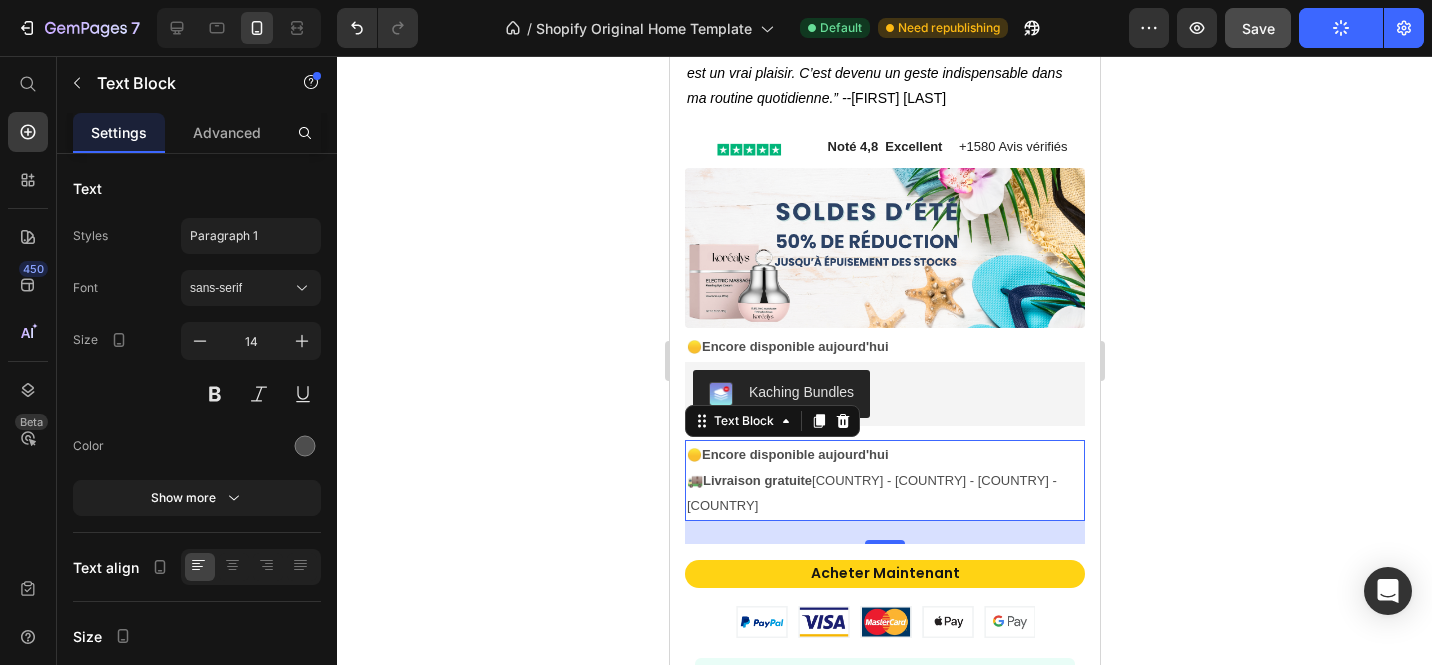 click on "Encore disponible aujourd'hui" at bounding box center [794, 454] 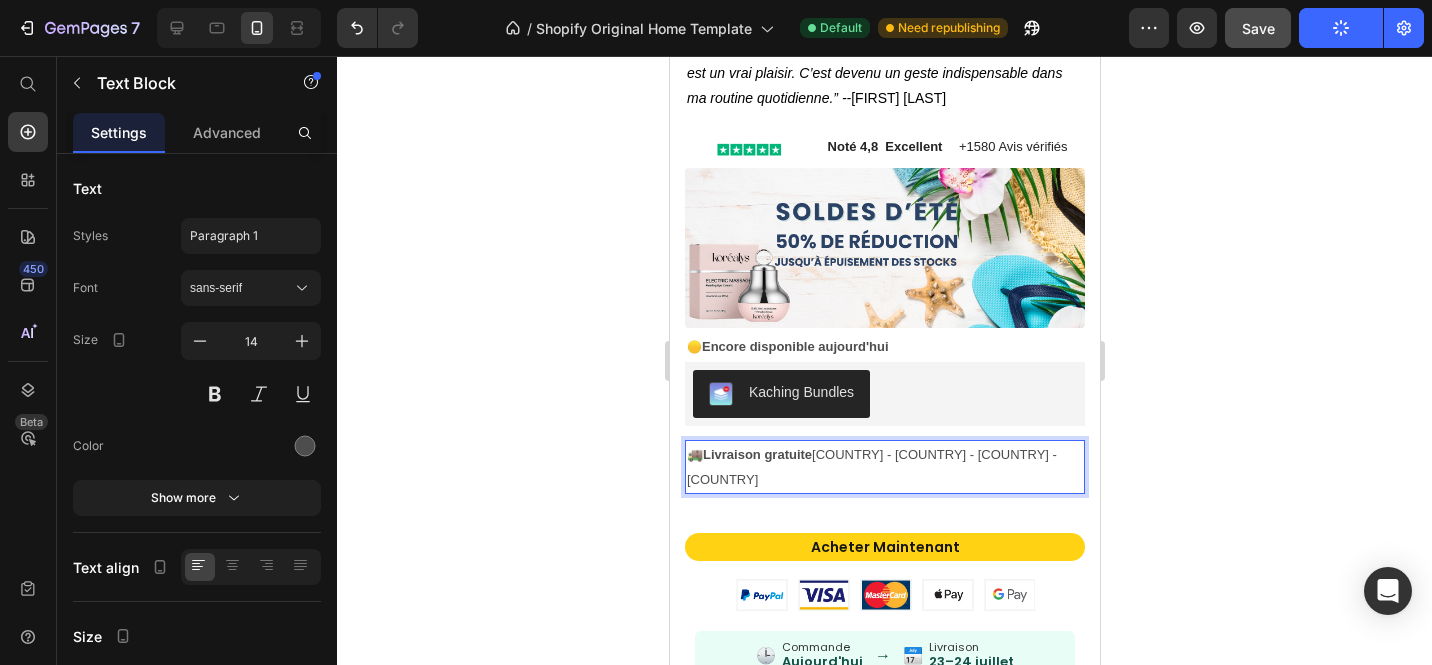 click 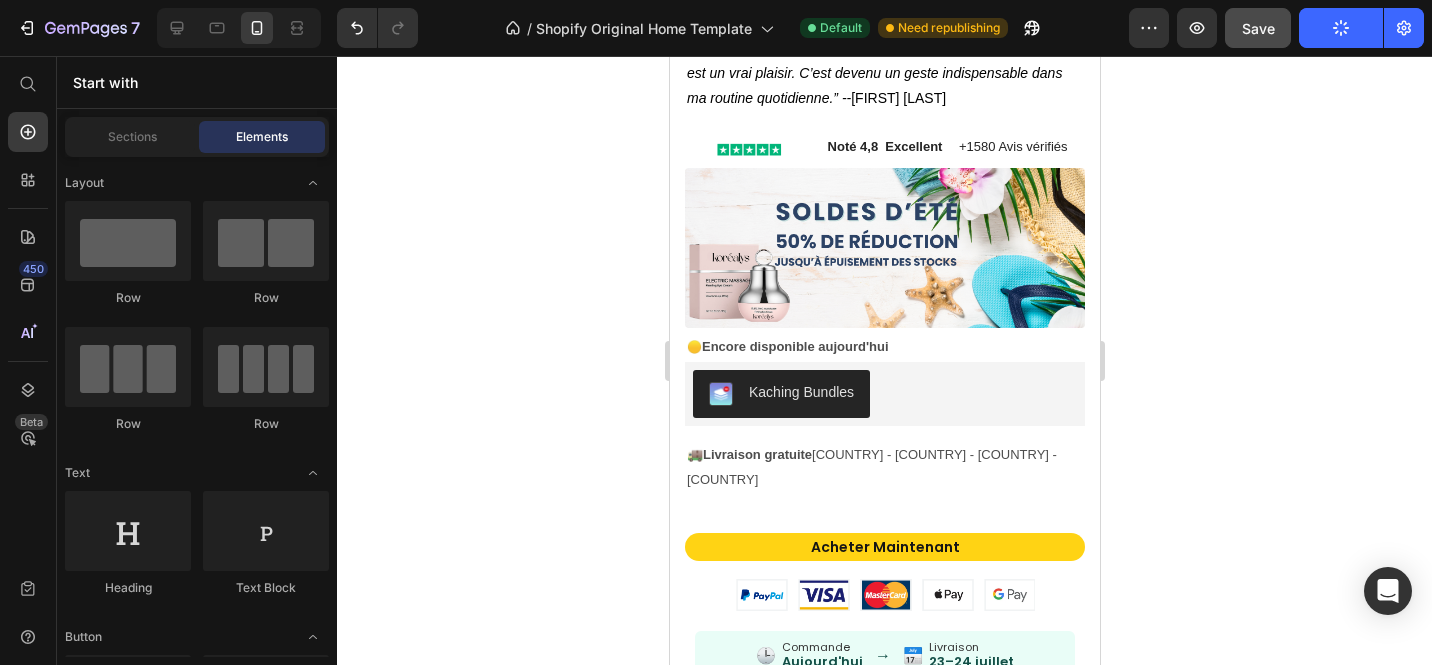 click 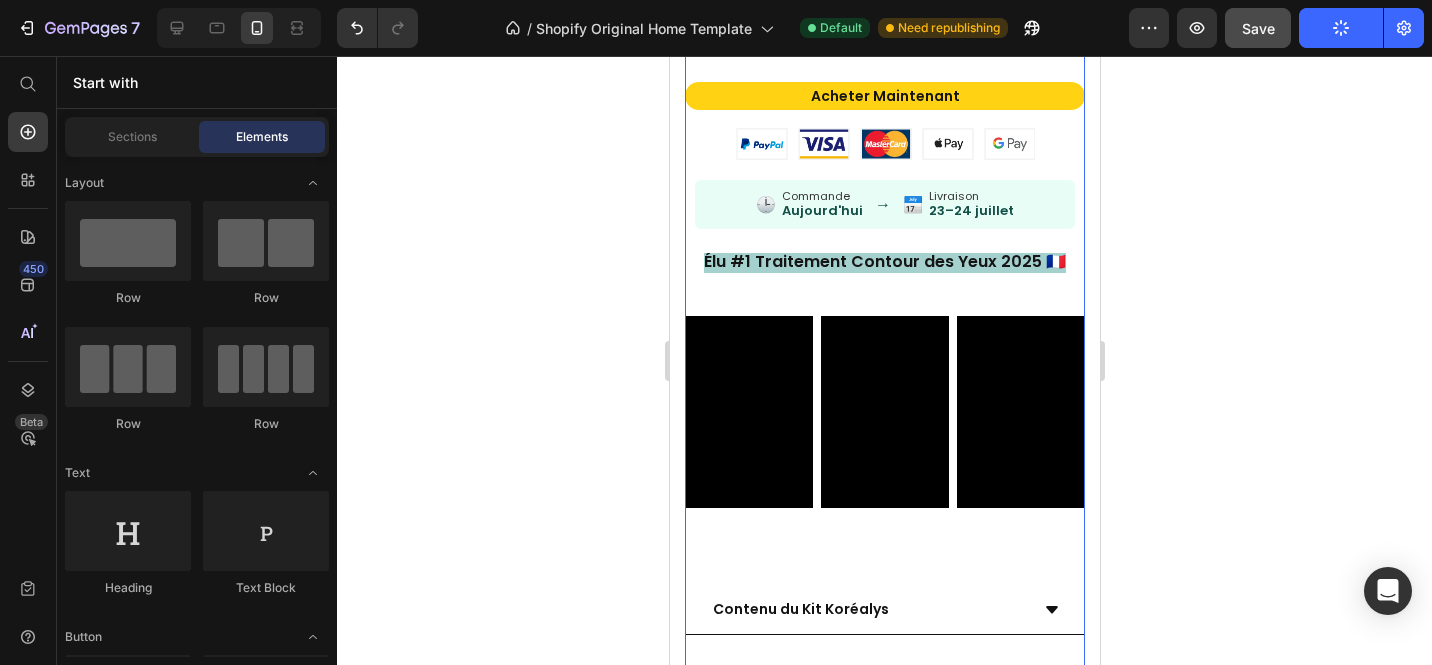 scroll, scrollTop: 2954, scrollLeft: 0, axis: vertical 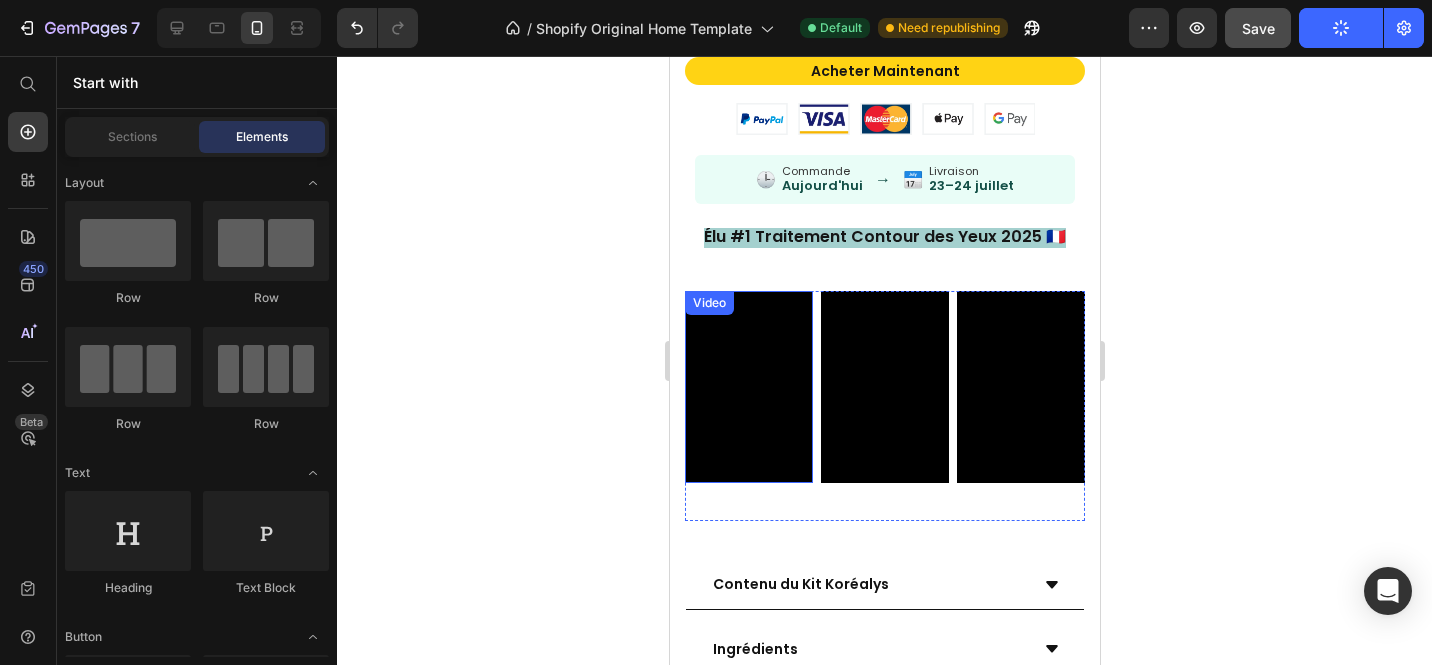 click at bounding box center [748, 387] 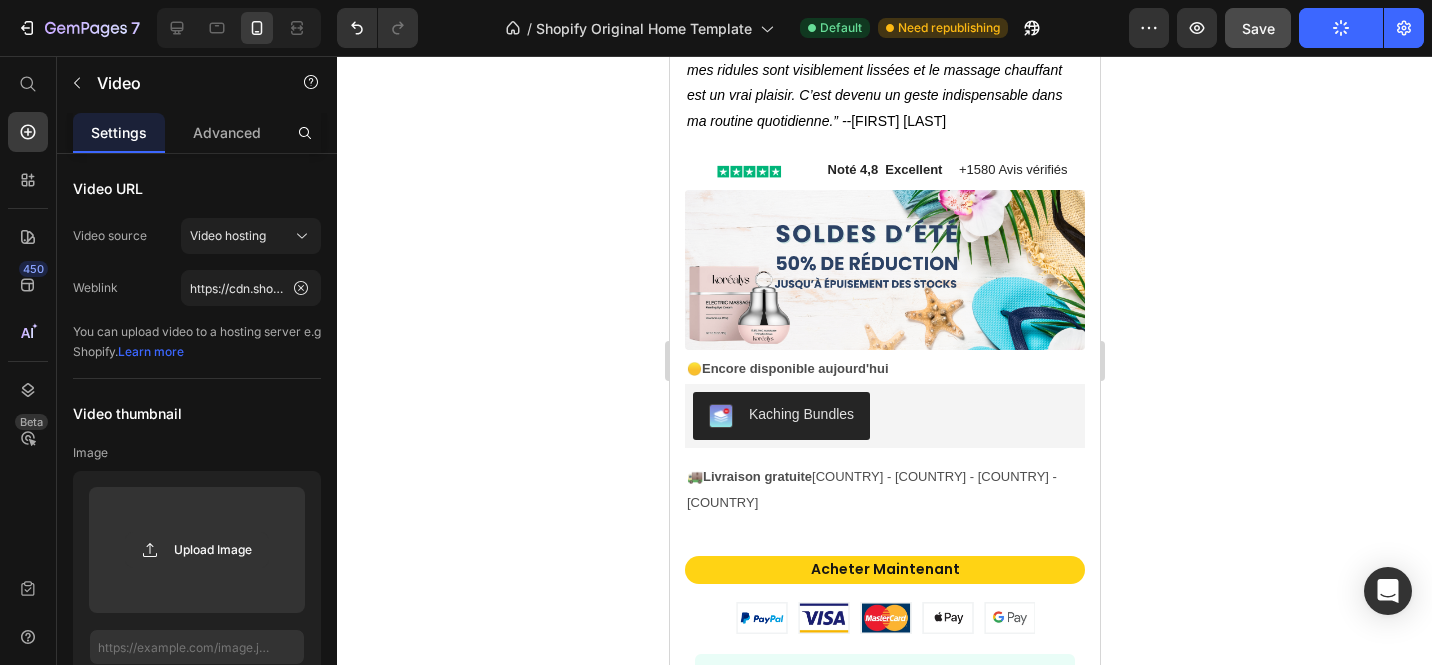 scroll, scrollTop: 2583, scrollLeft: 0, axis: vertical 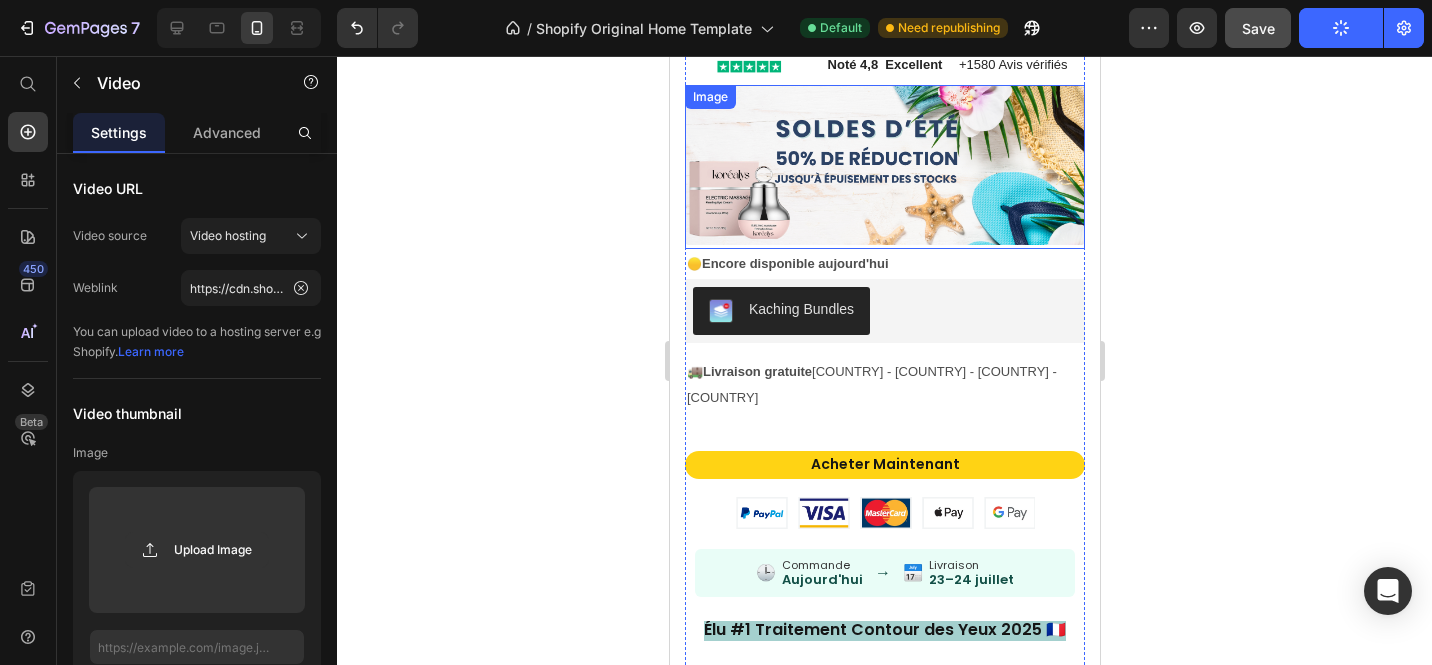click 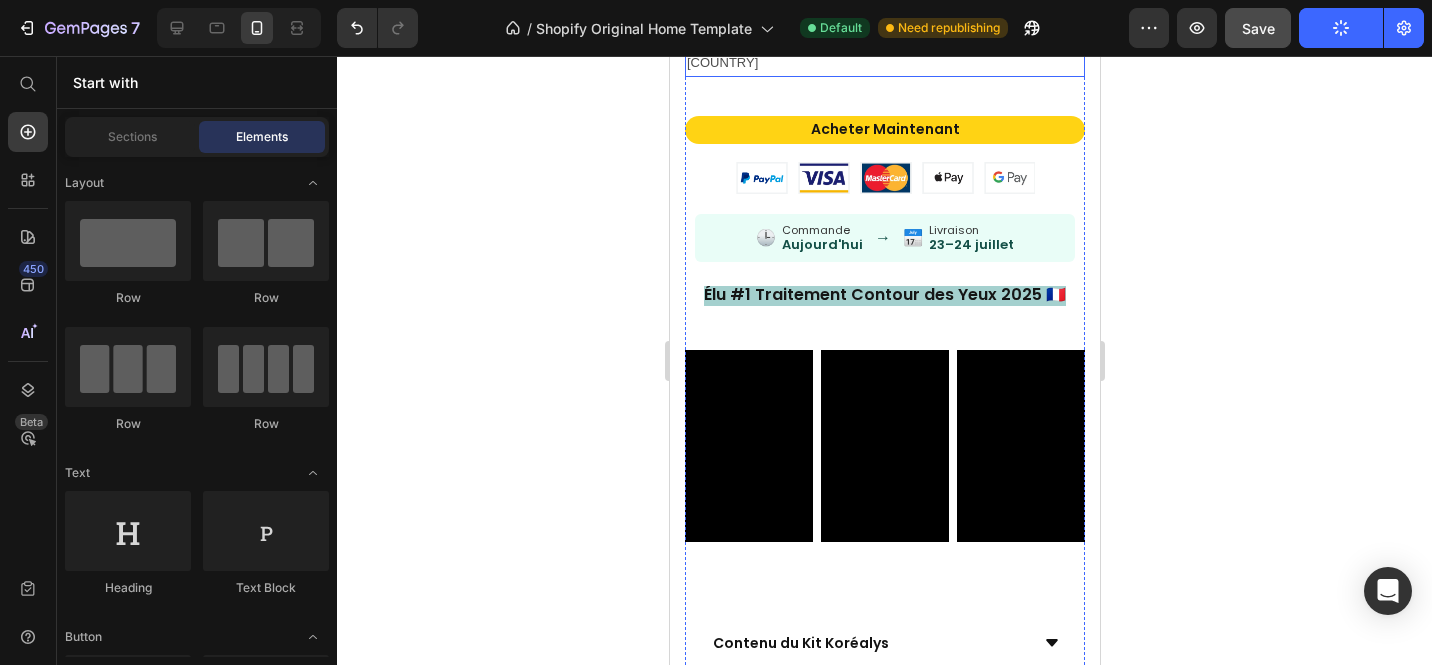 scroll, scrollTop: 2896, scrollLeft: 0, axis: vertical 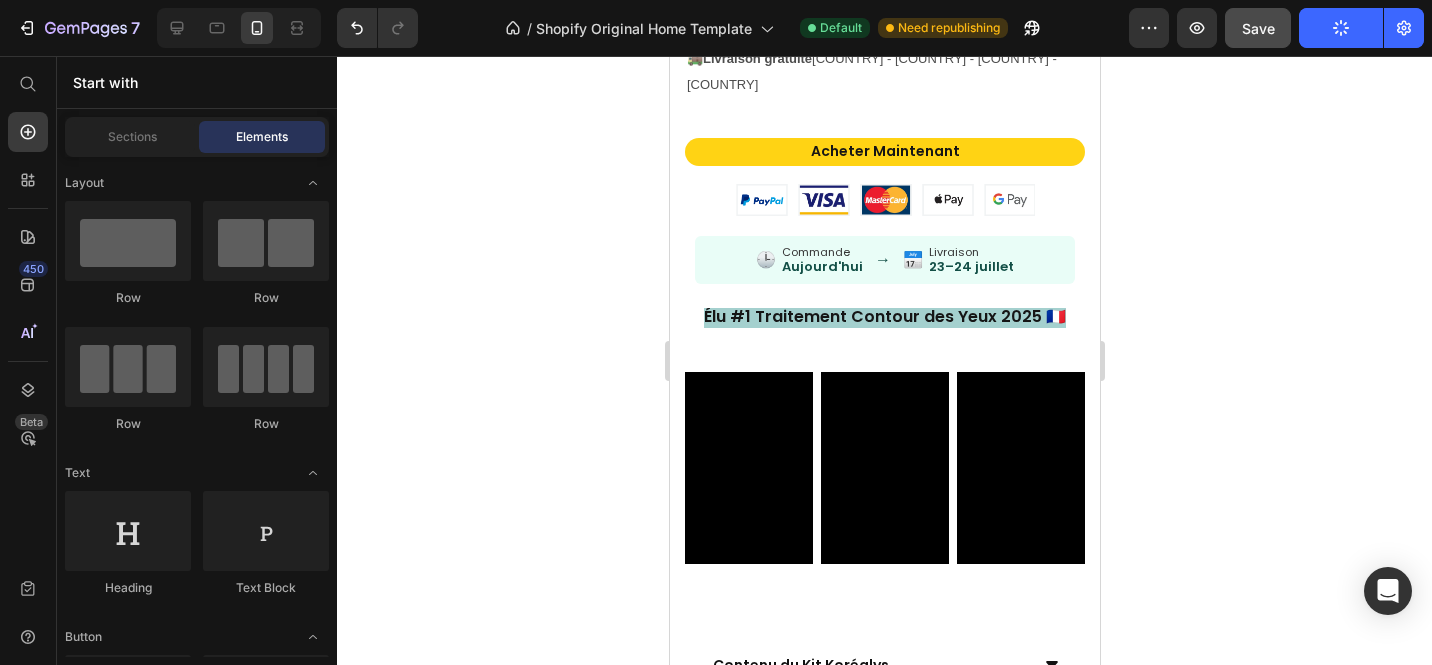 click 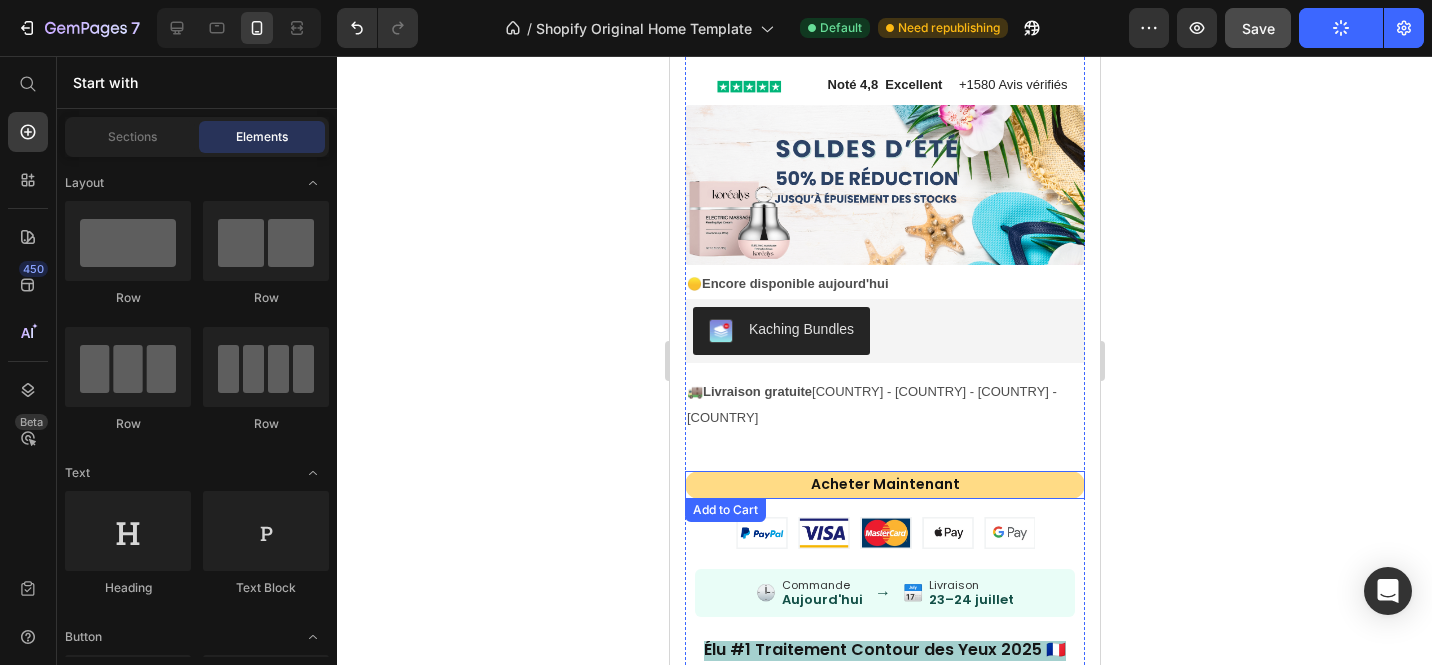 scroll, scrollTop: 2371, scrollLeft: 0, axis: vertical 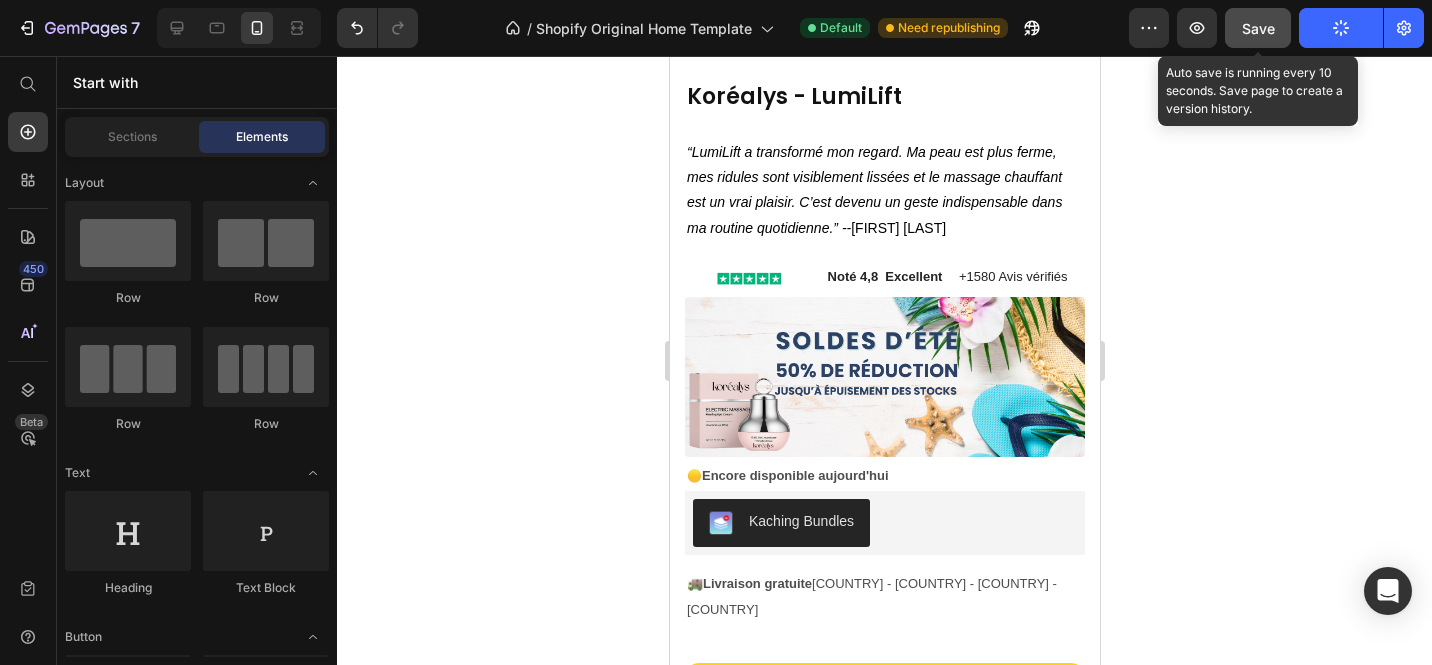 click on "Save" at bounding box center [1258, 28] 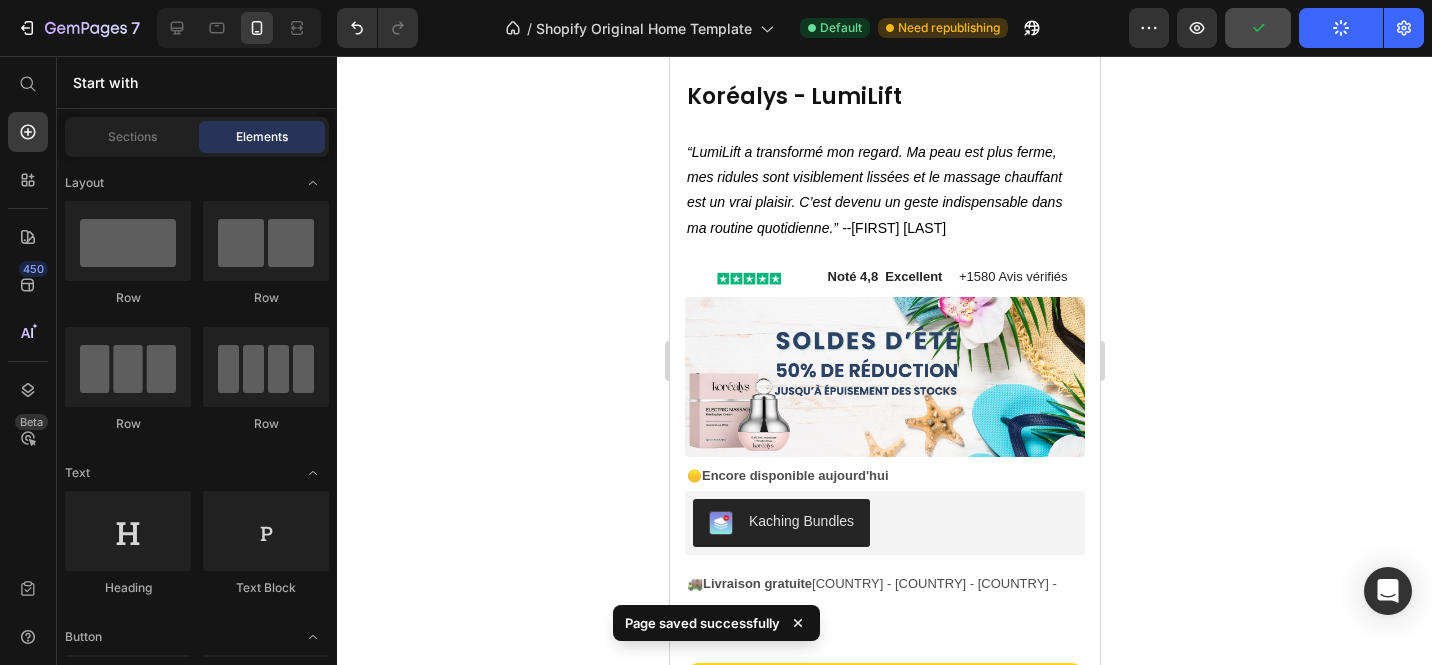click 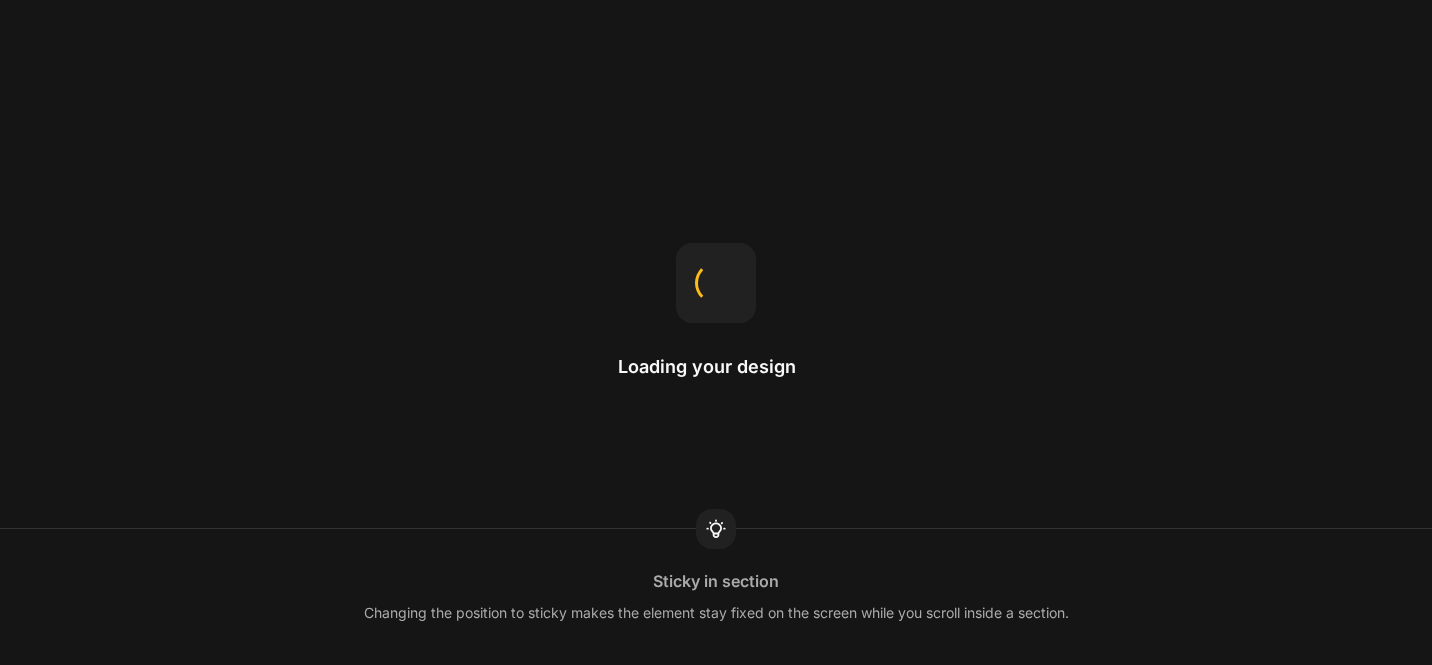 scroll, scrollTop: 0, scrollLeft: 0, axis: both 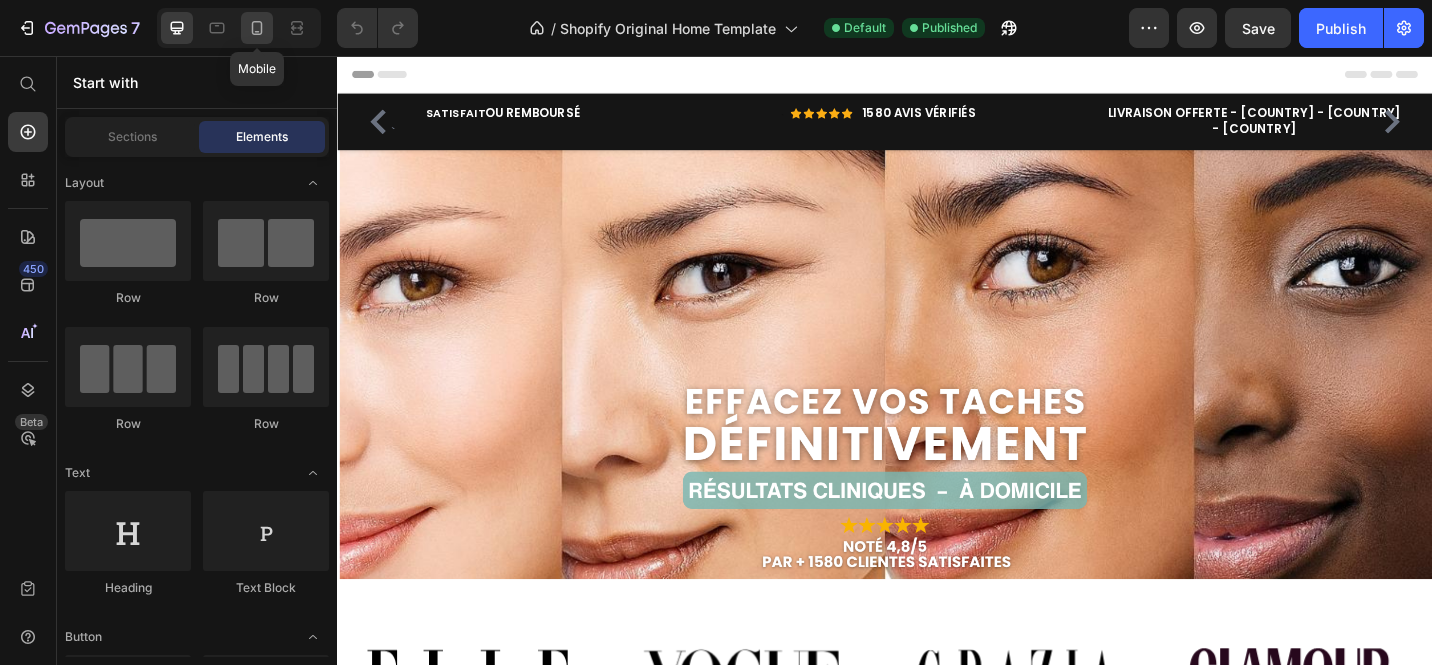 click 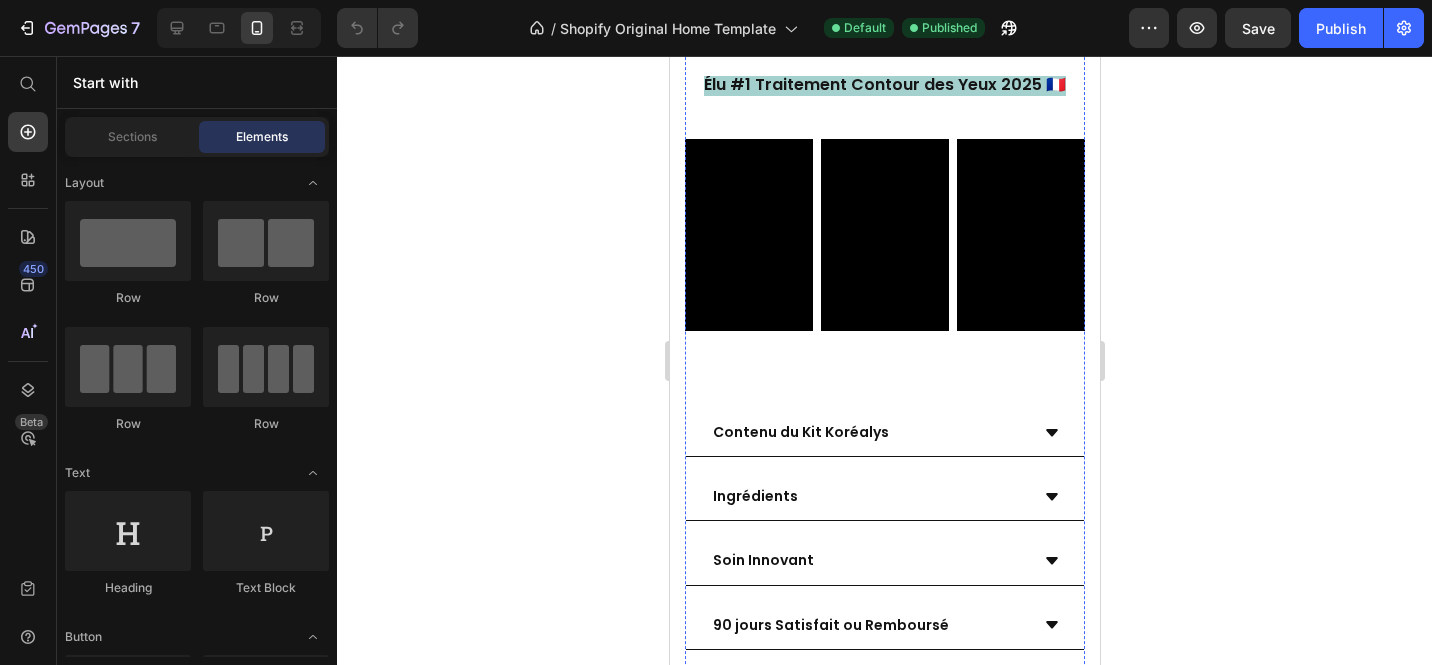 scroll, scrollTop: 2979, scrollLeft: 0, axis: vertical 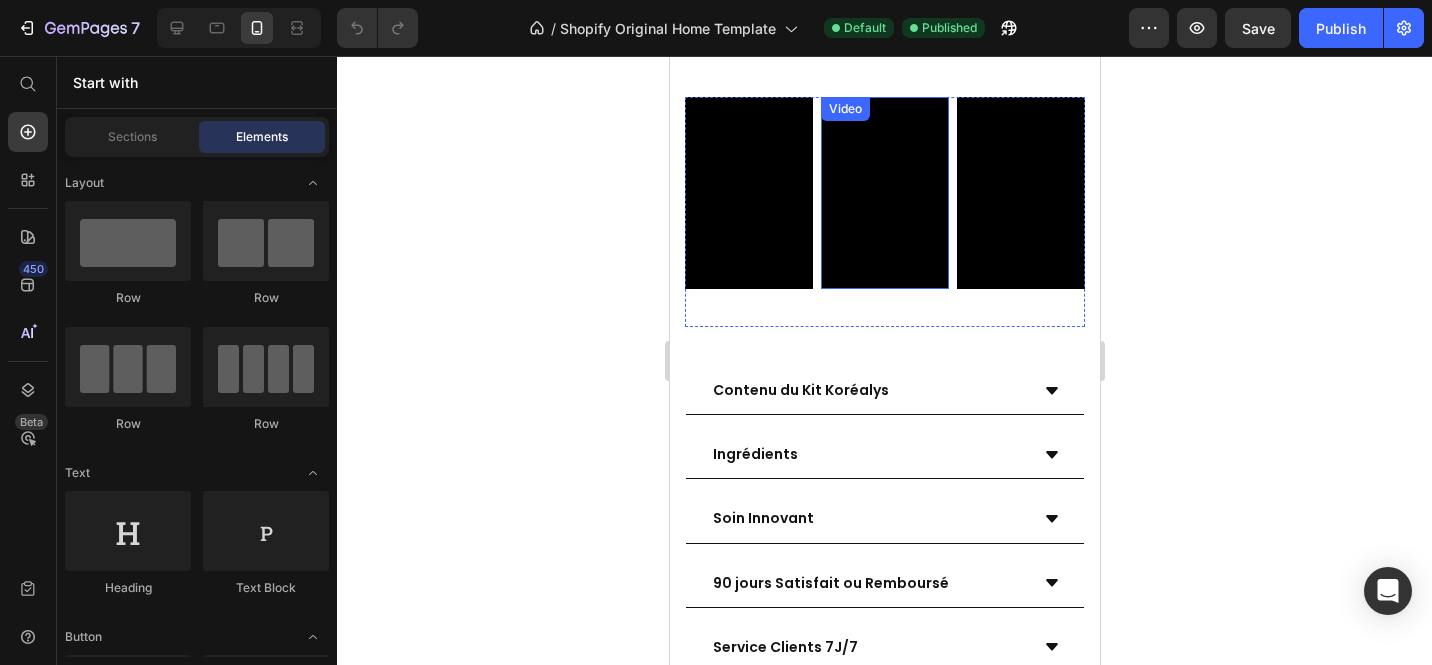 click at bounding box center (884, 193) 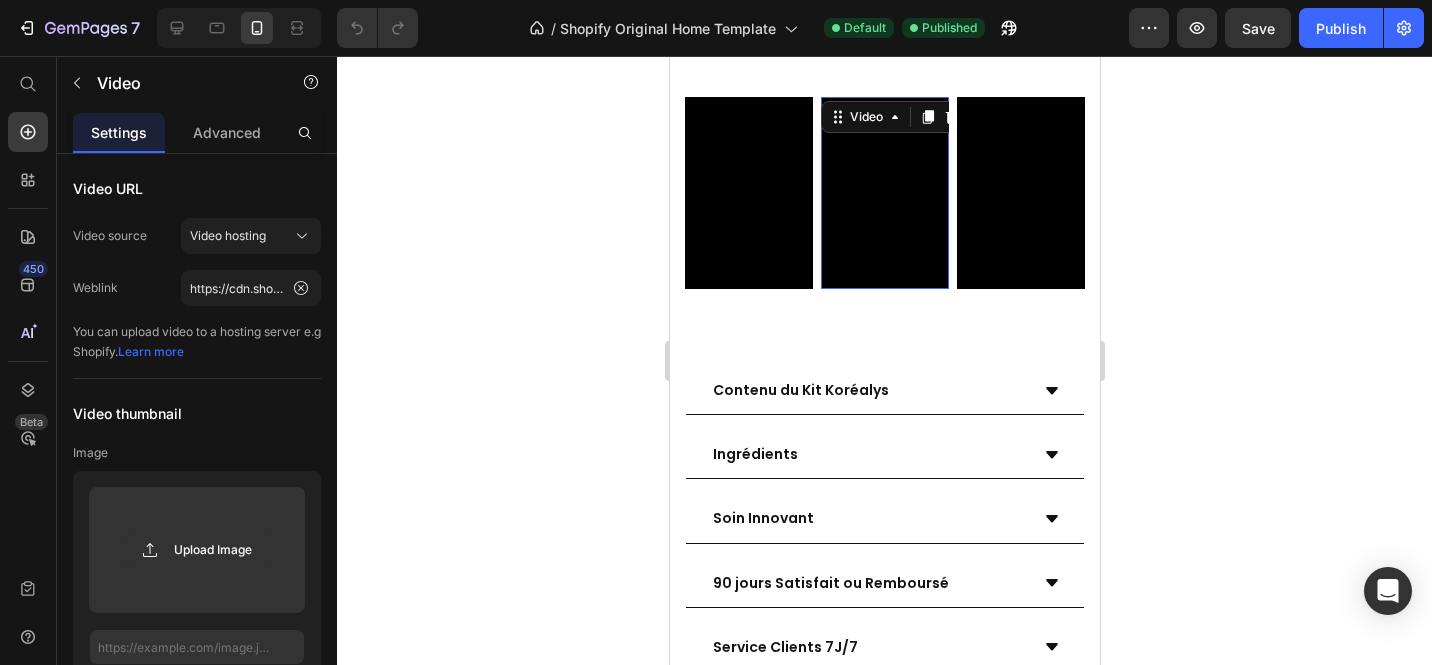 click at bounding box center (884, 193) 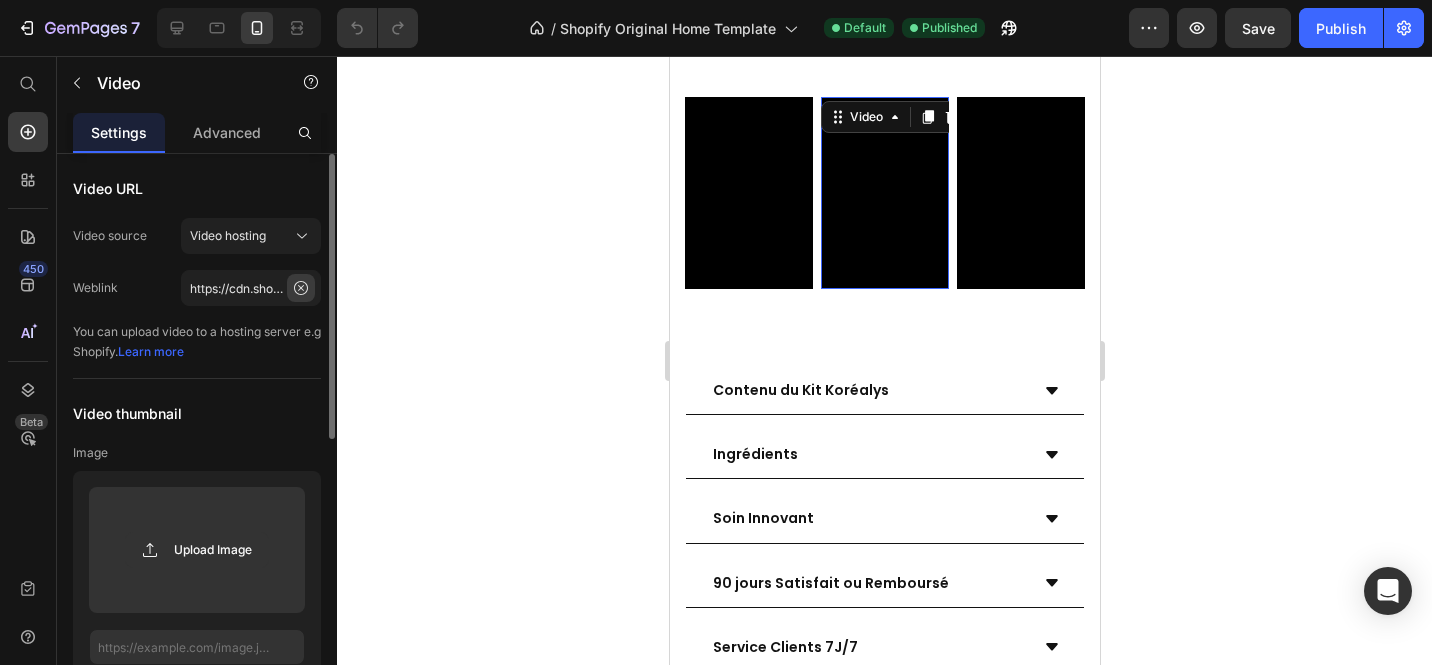 click 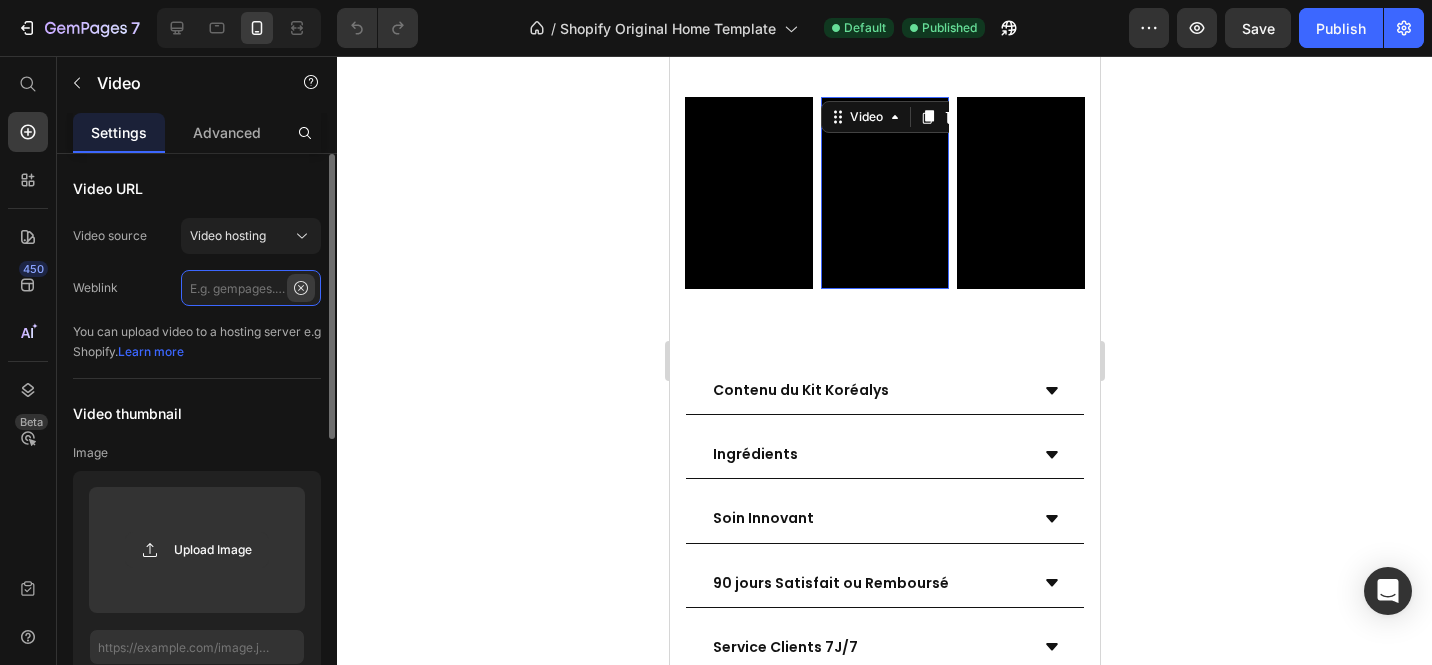 scroll, scrollTop: 0, scrollLeft: 0, axis: both 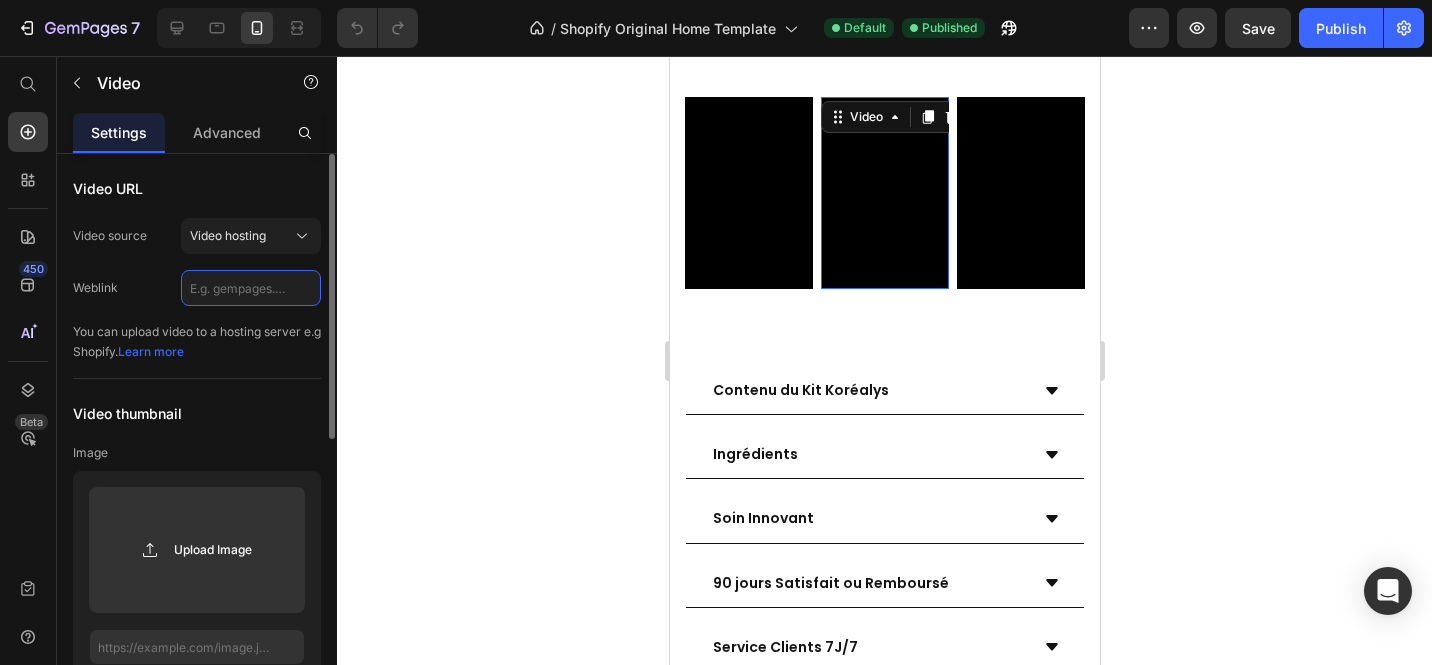 click 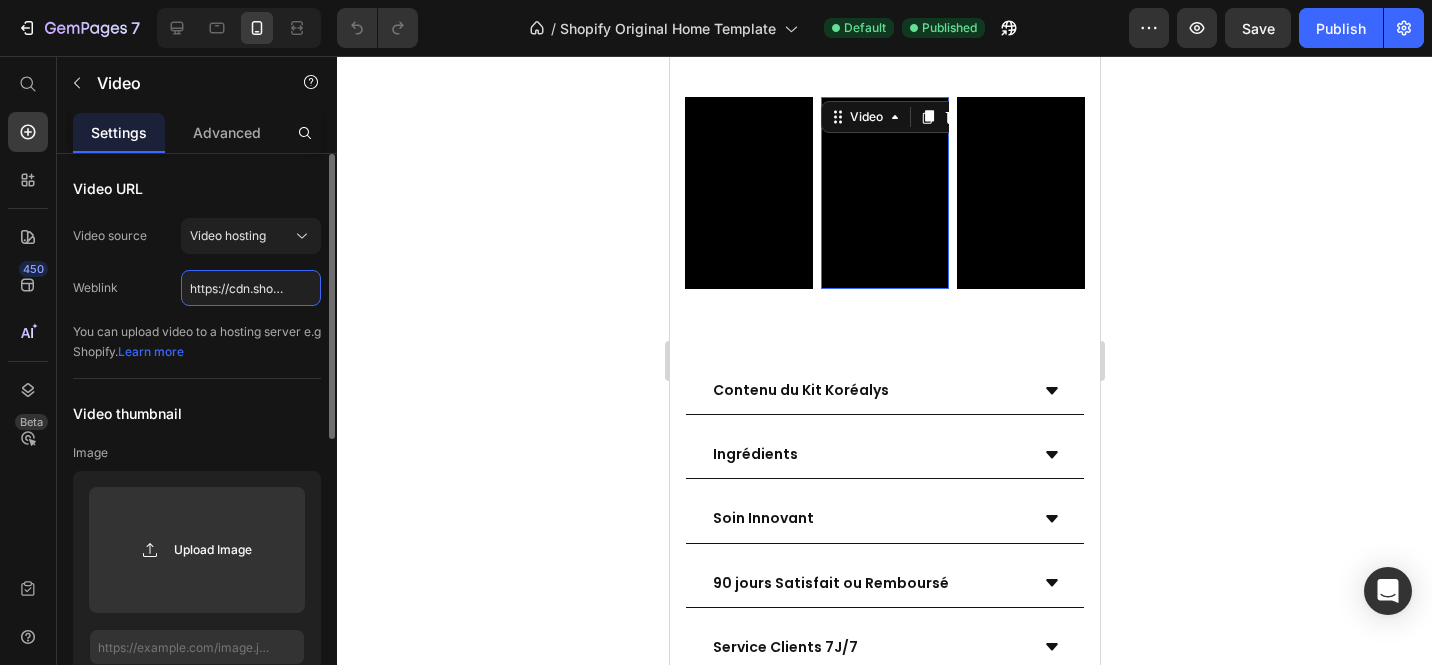 scroll, scrollTop: 0, scrollLeft: 368, axis: horizontal 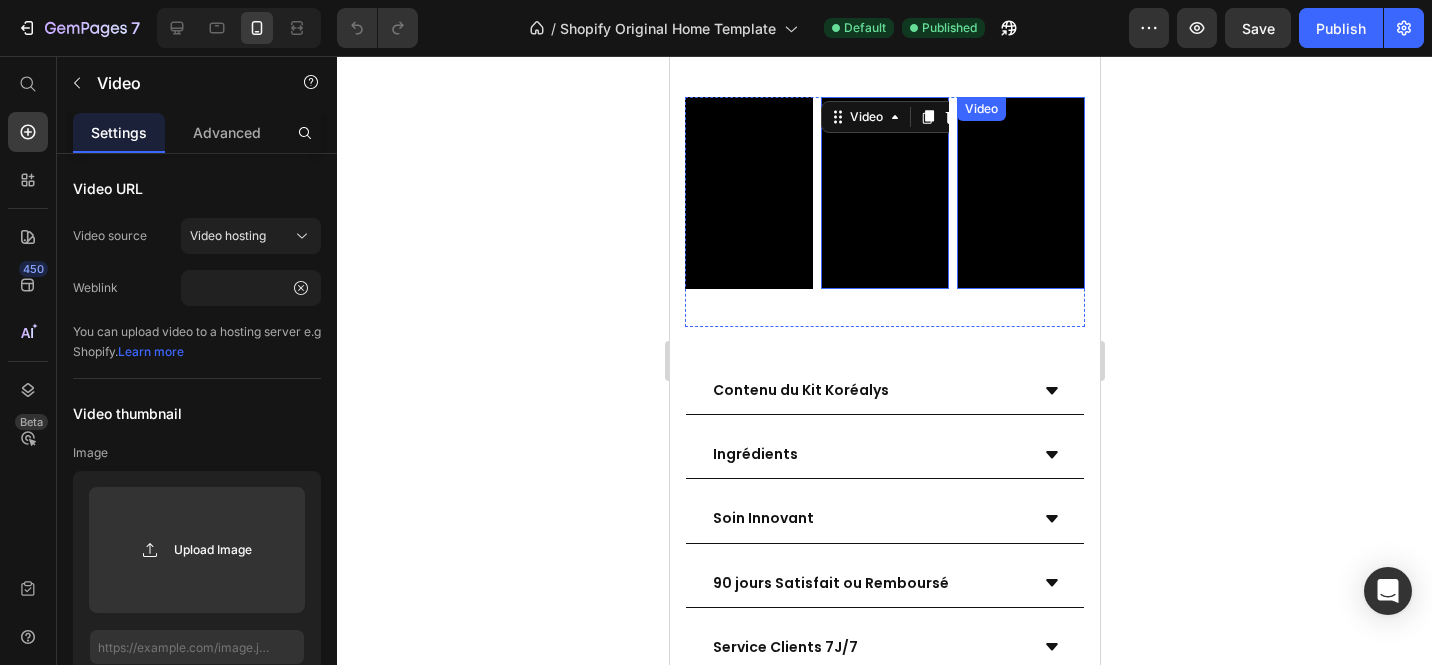 click at bounding box center (1020, 193) 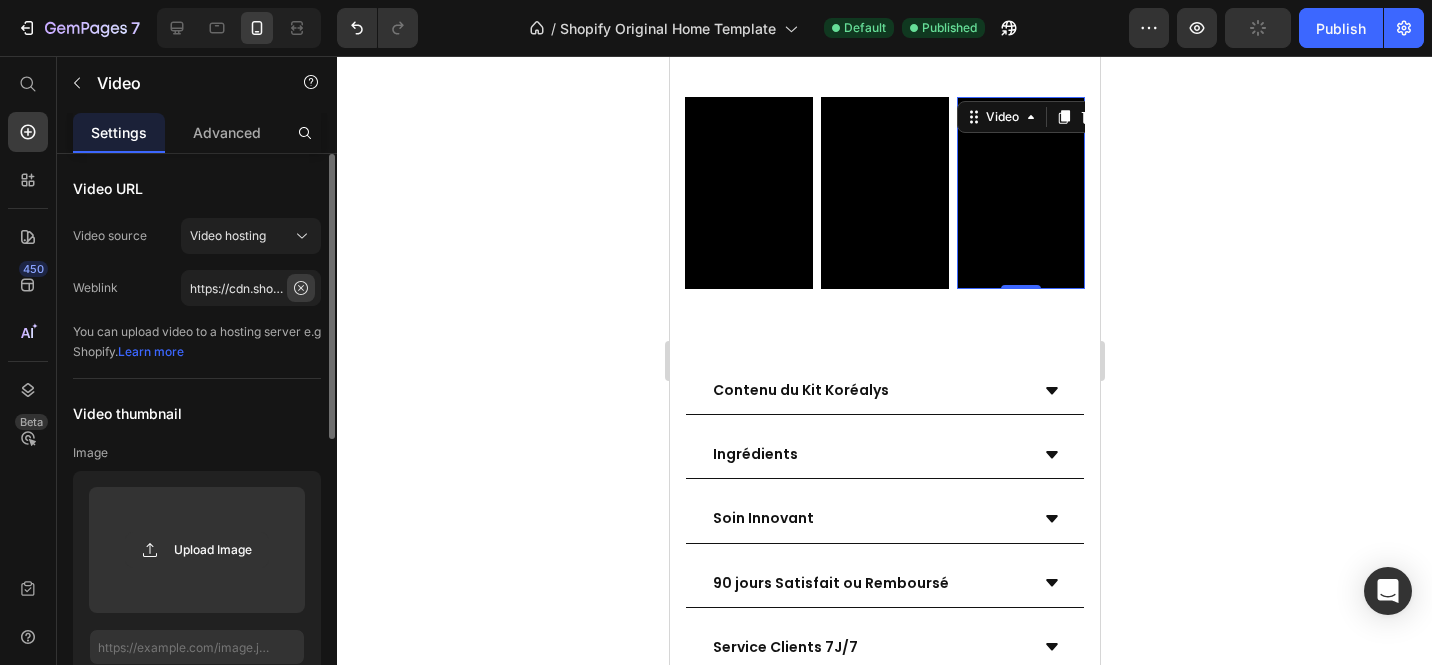 click 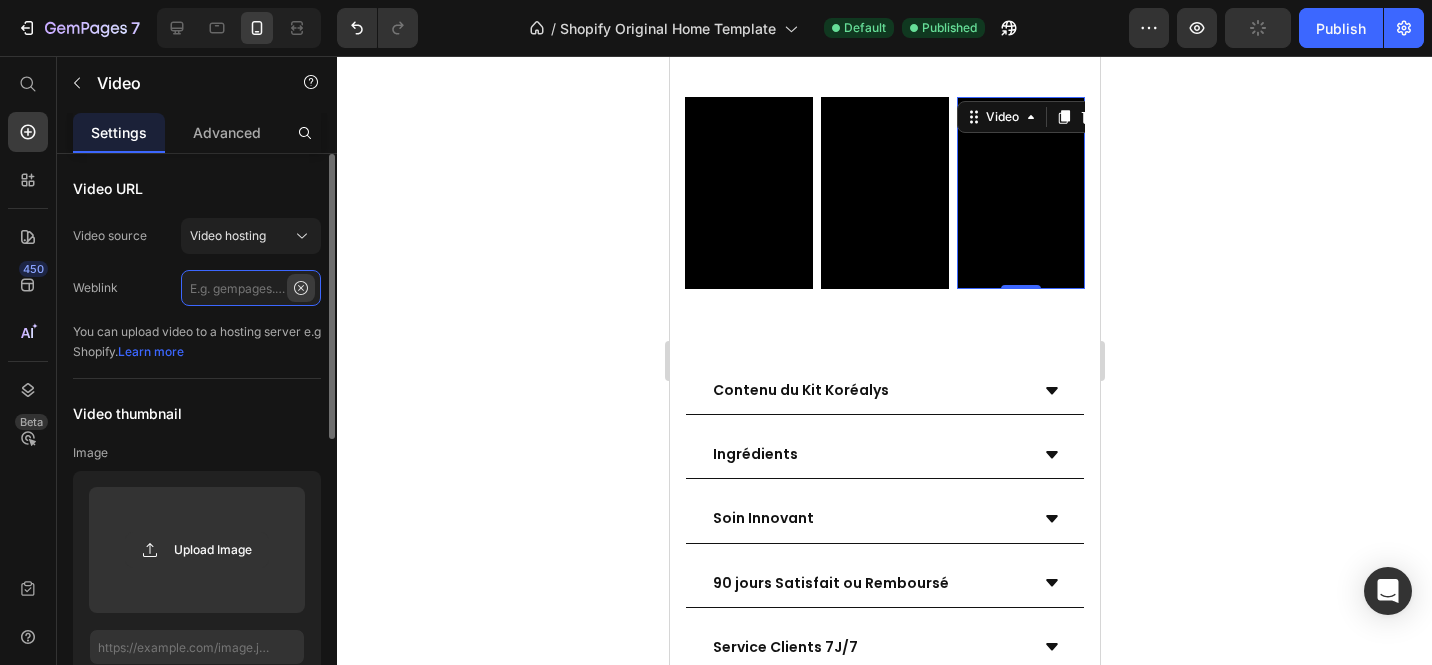scroll, scrollTop: 0, scrollLeft: 0, axis: both 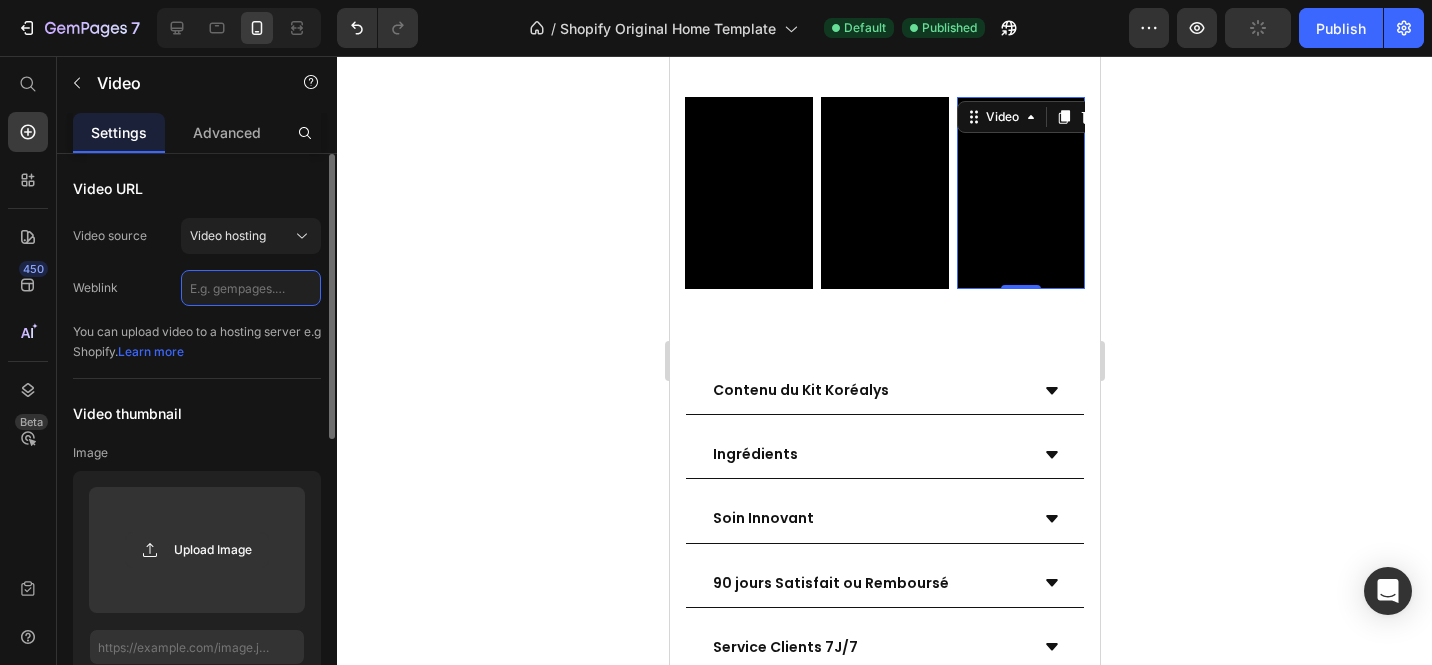 click 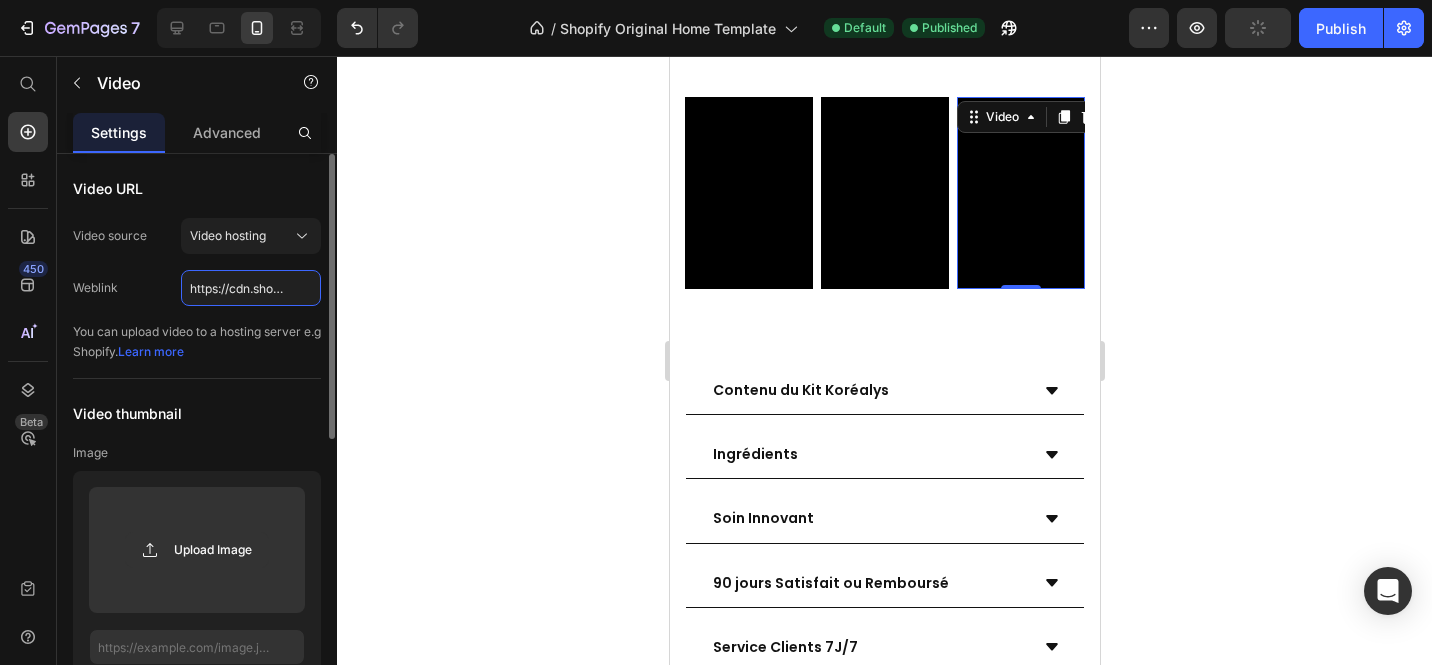 scroll, scrollTop: 0, scrollLeft: 372, axis: horizontal 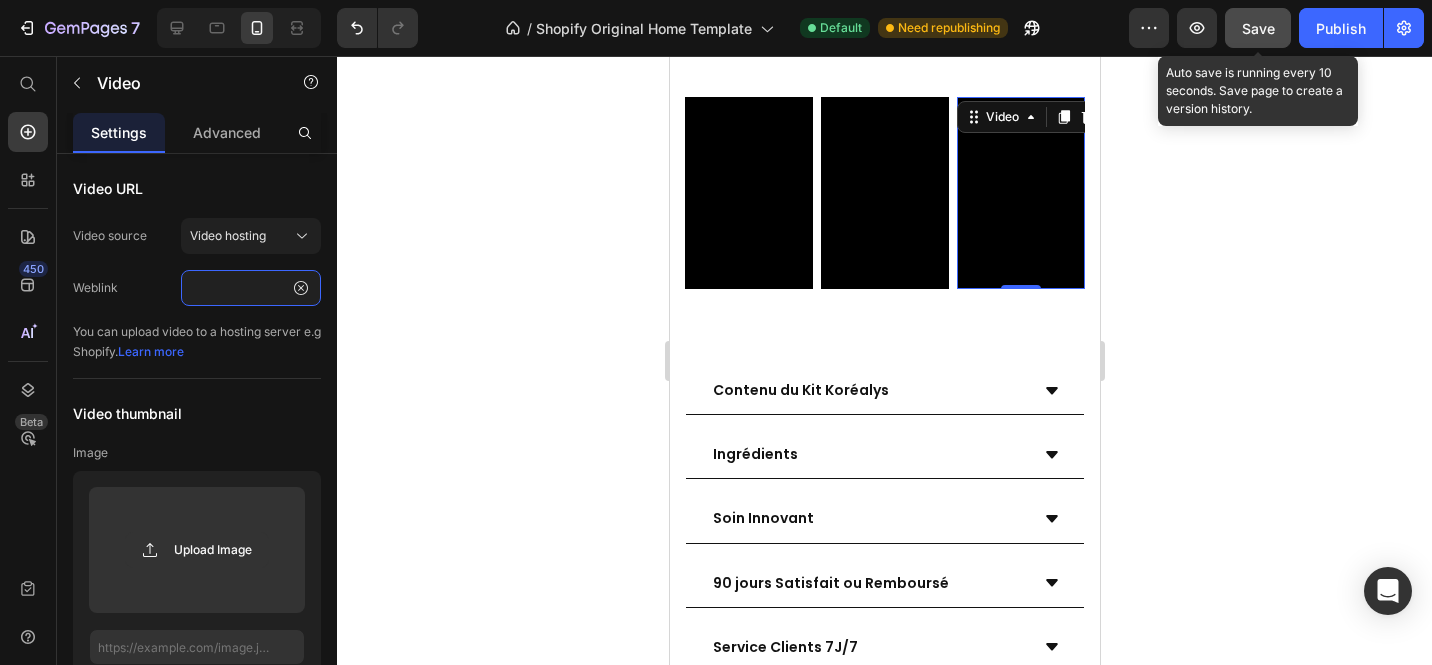 type on "https://cdn.shopify.com/videos/c/o/v/34d9abc99aae49f0830552848431acb0.mov" 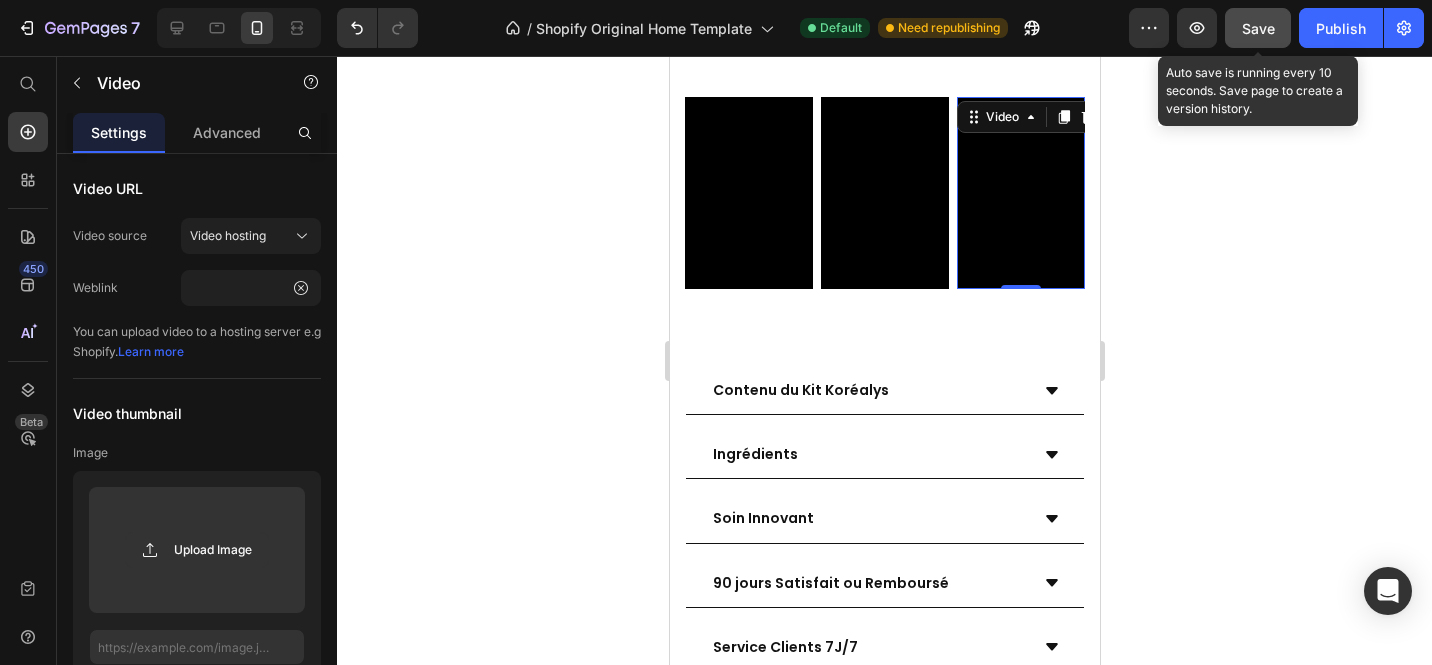 click on "Save" at bounding box center [1258, 28] 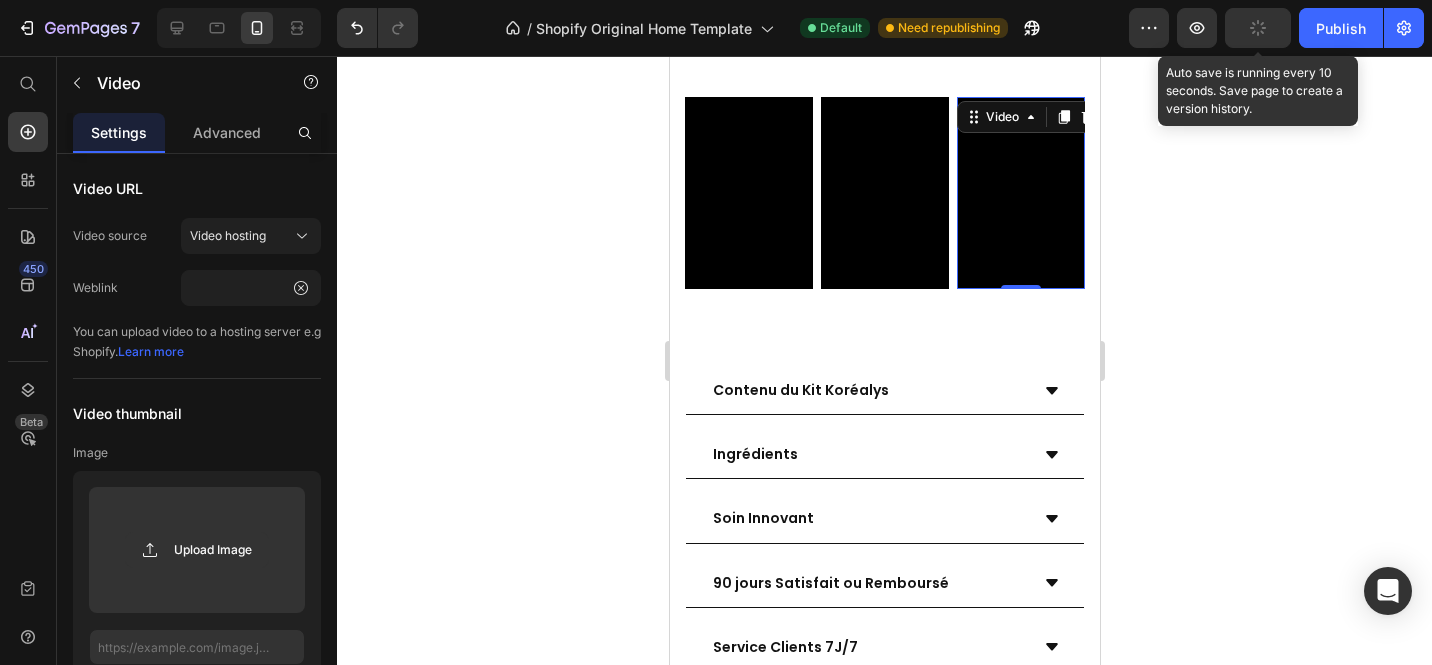 scroll, scrollTop: 0, scrollLeft: 0, axis: both 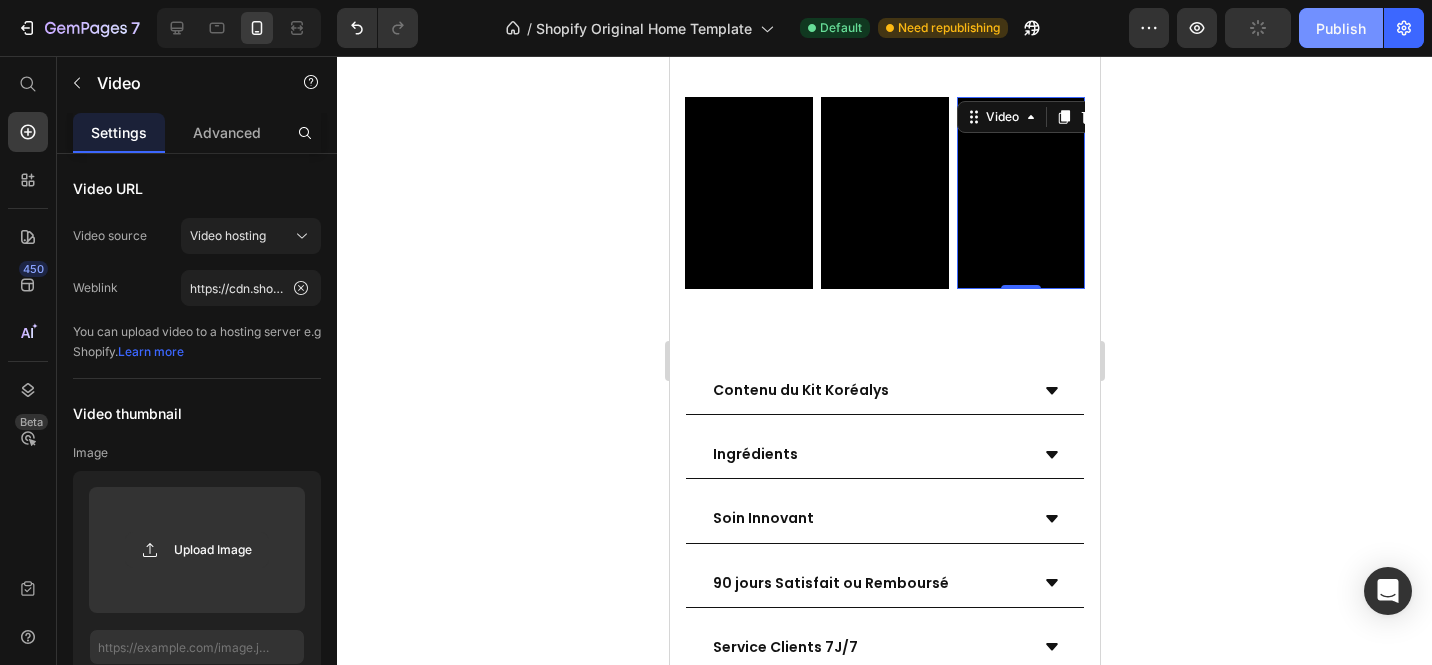 click on "Publish" at bounding box center [1341, 28] 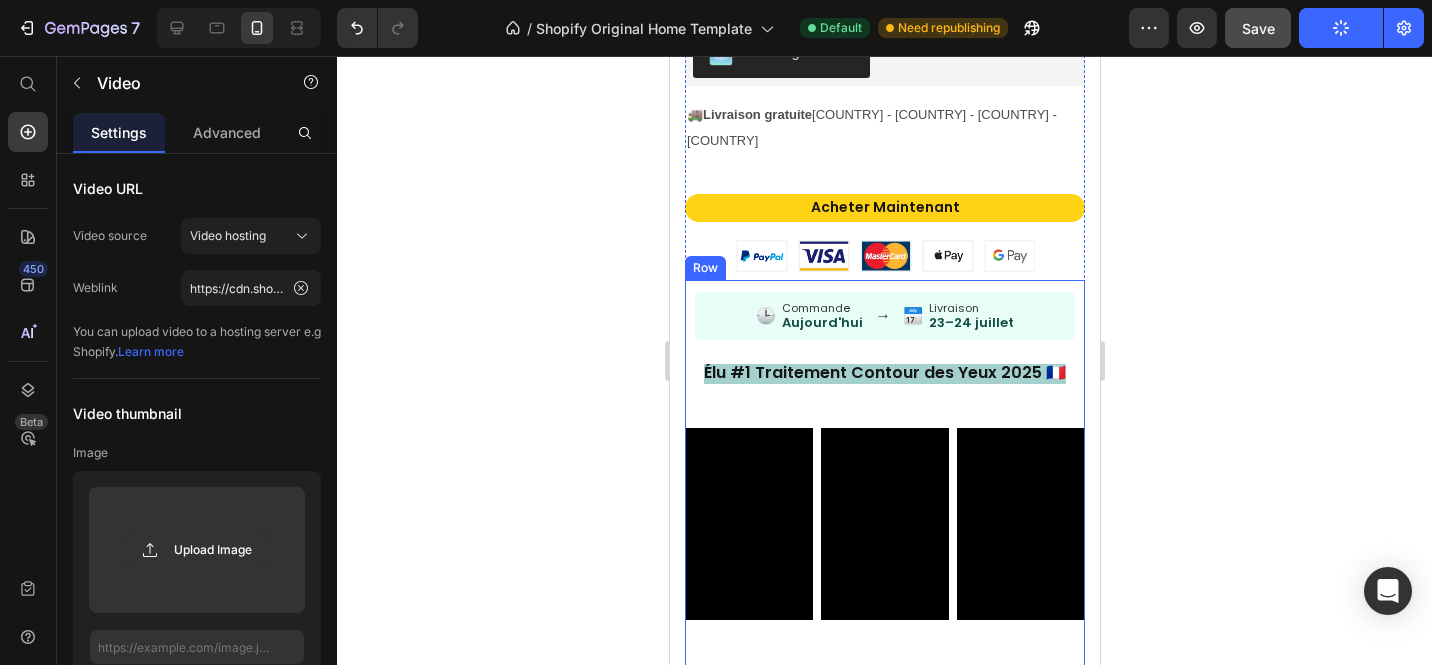 scroll, scrollTop: 2934, scrollLeft: 0, axis: vertical 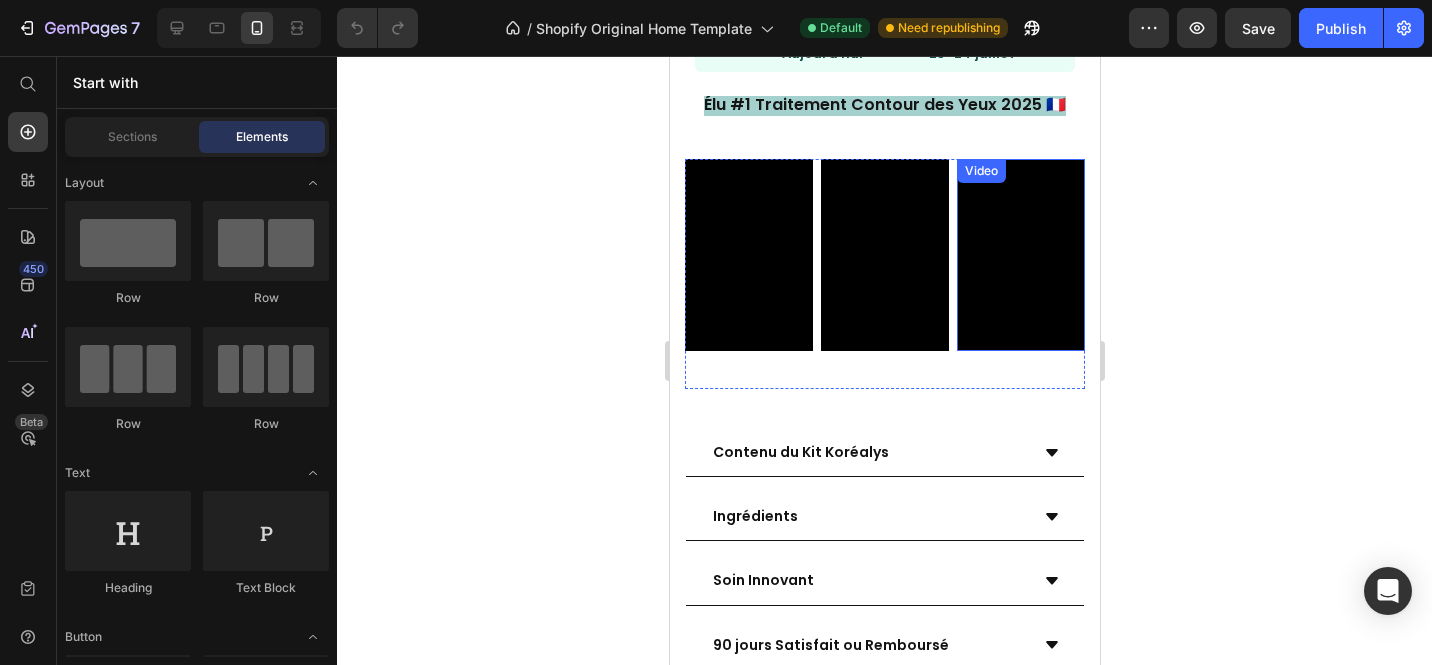 click at bounding box center (1020, 255) 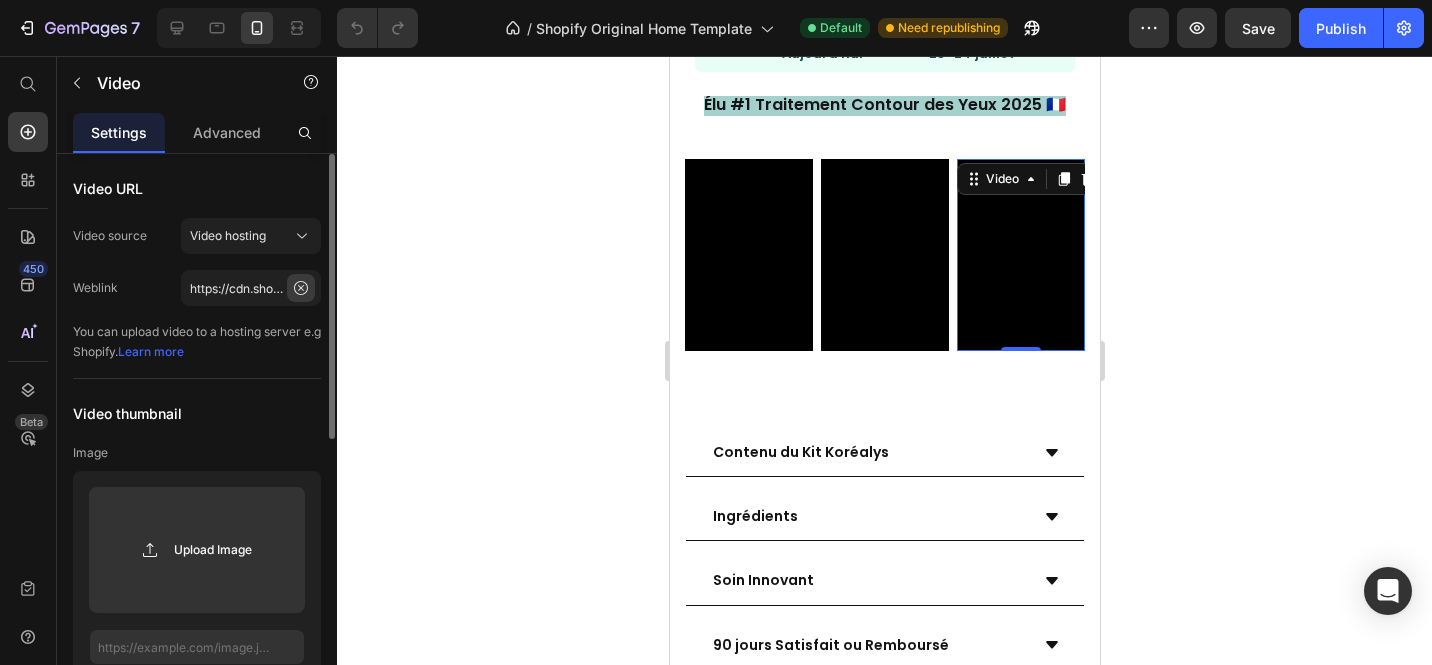 click 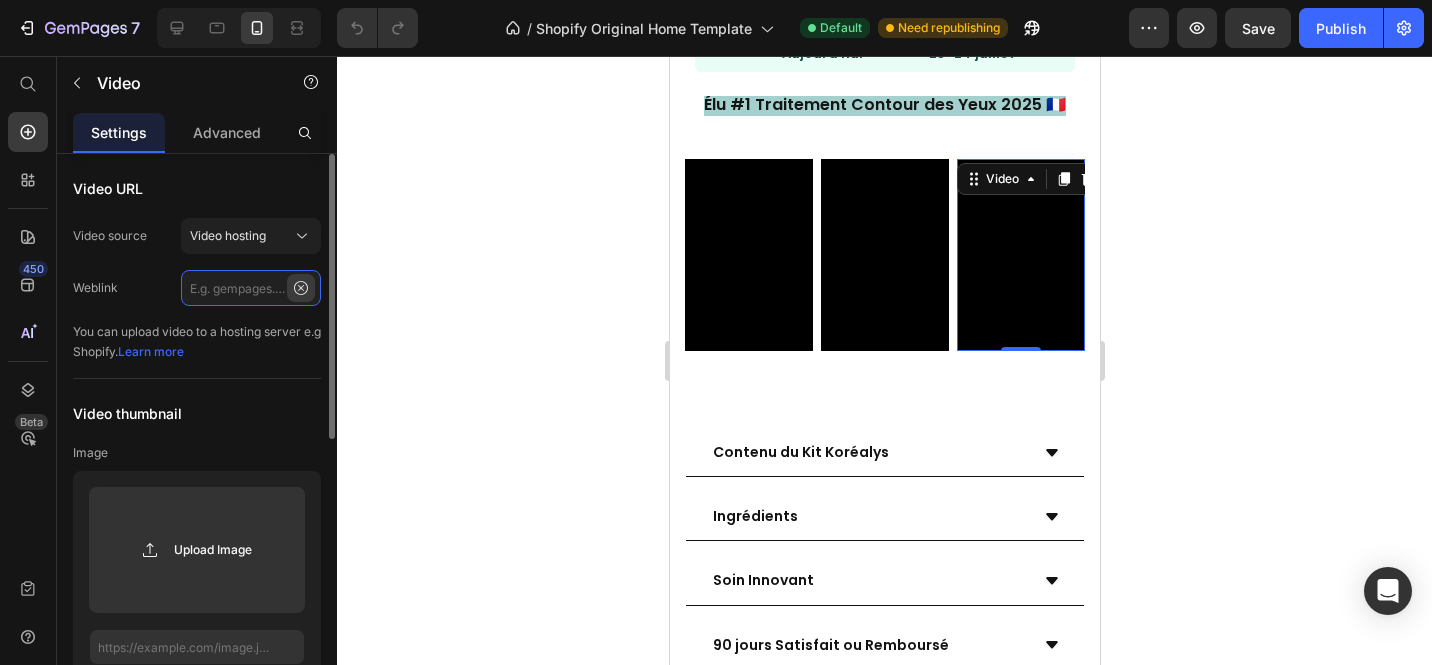 scroll, scrollTop: 0, scrollLeft: 0, axis: both 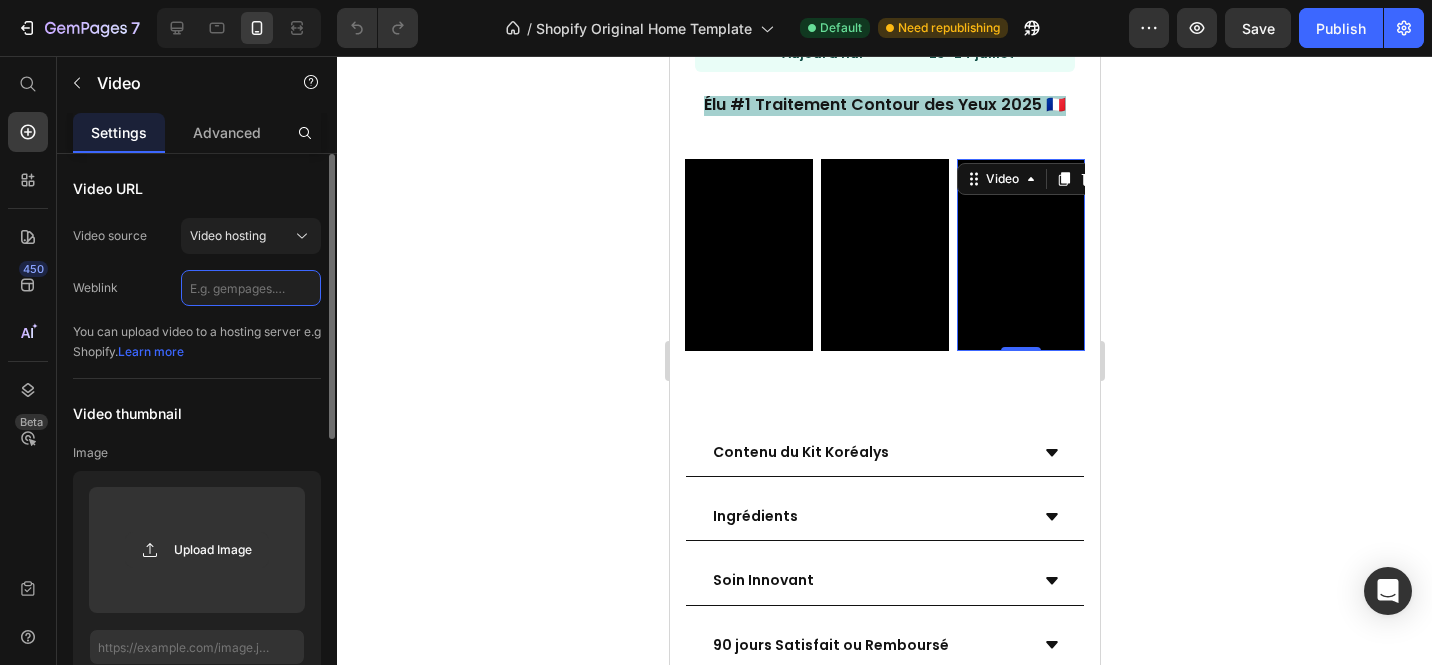 click 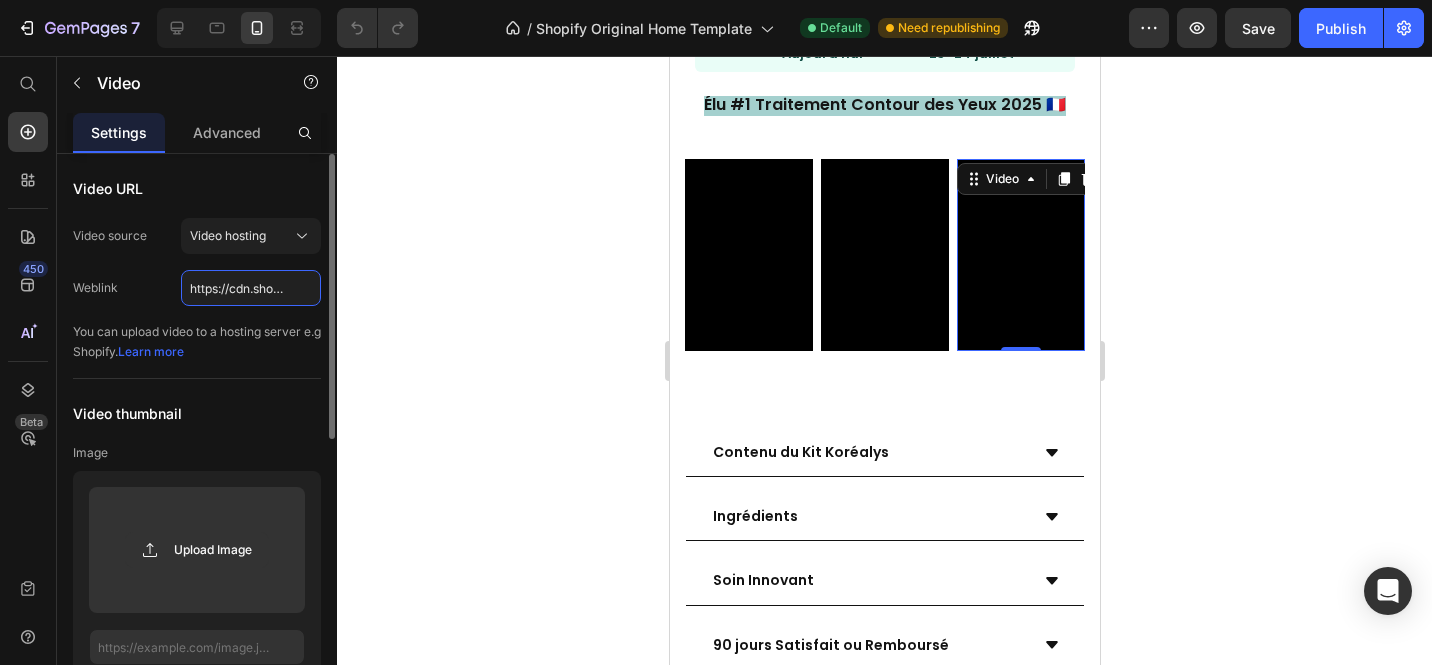 scroll, scrollTop: 0, scrollLeft: 372, axis: horizontal 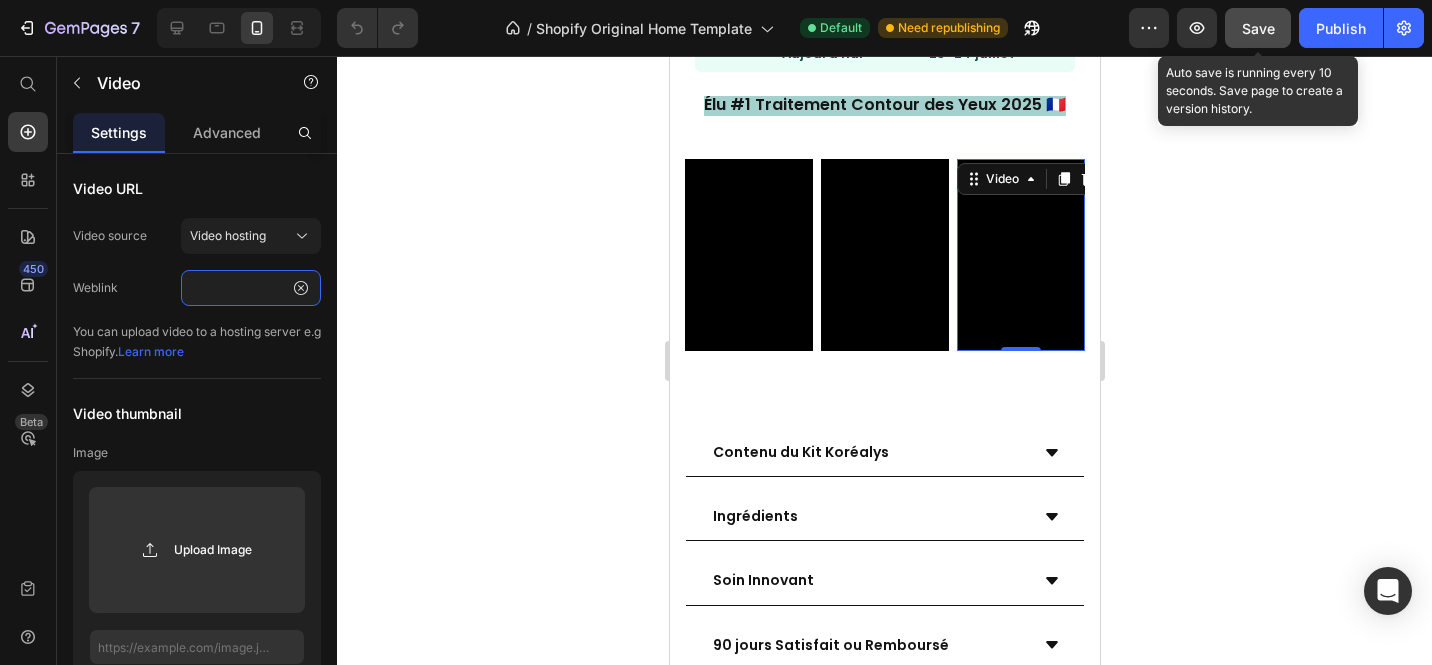 type on "https://cdn.shopify.com/videos/c/o/v/34d9abc99aae49f0830552848431acb0.mov" 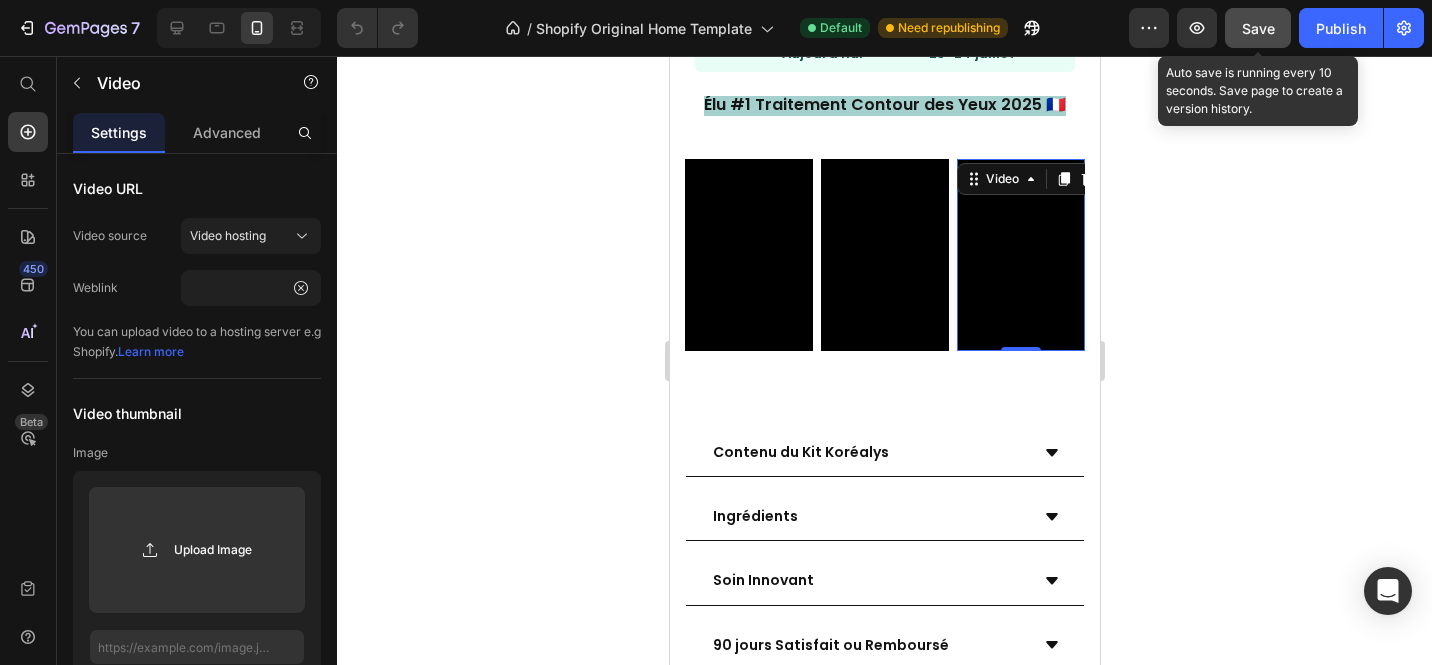 click on "Save" at bounding box center [1258, 28] 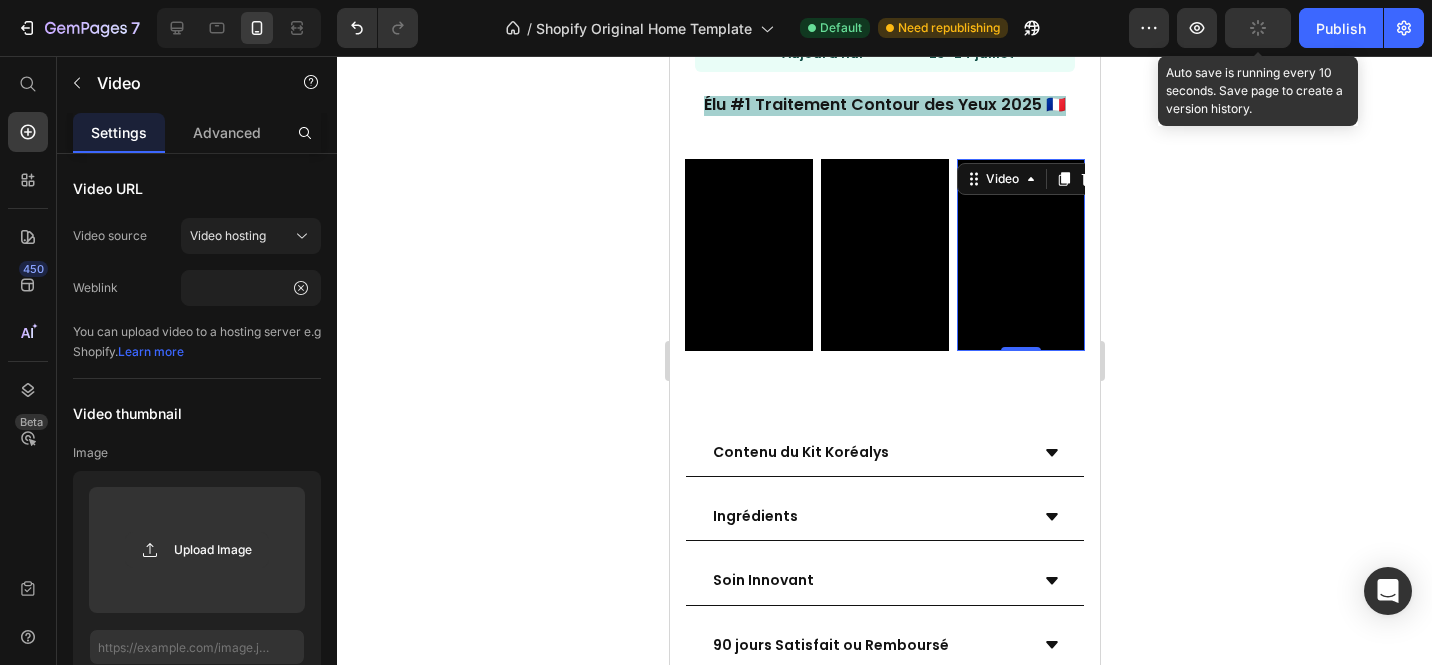 scroll, scrollTop: 0, scrollLeft: 0, axis: both 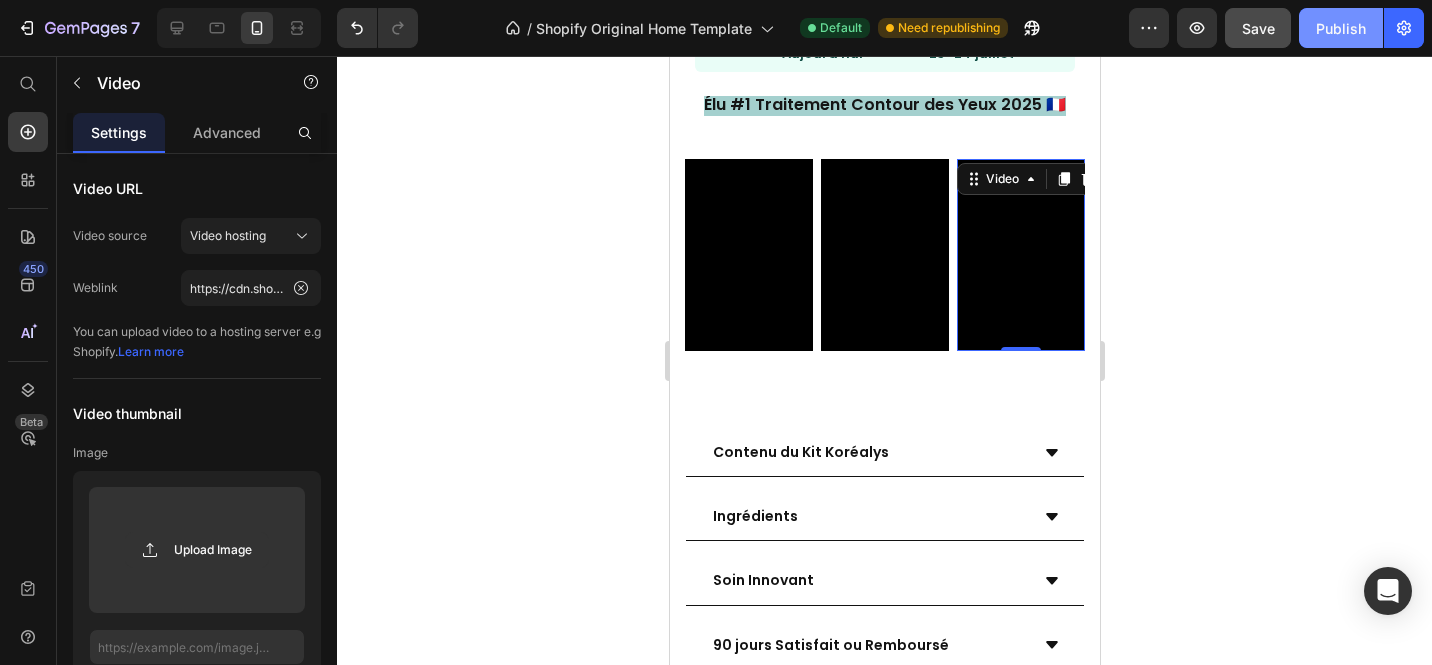 click on "Publish" at bounding box center (1341, 28) 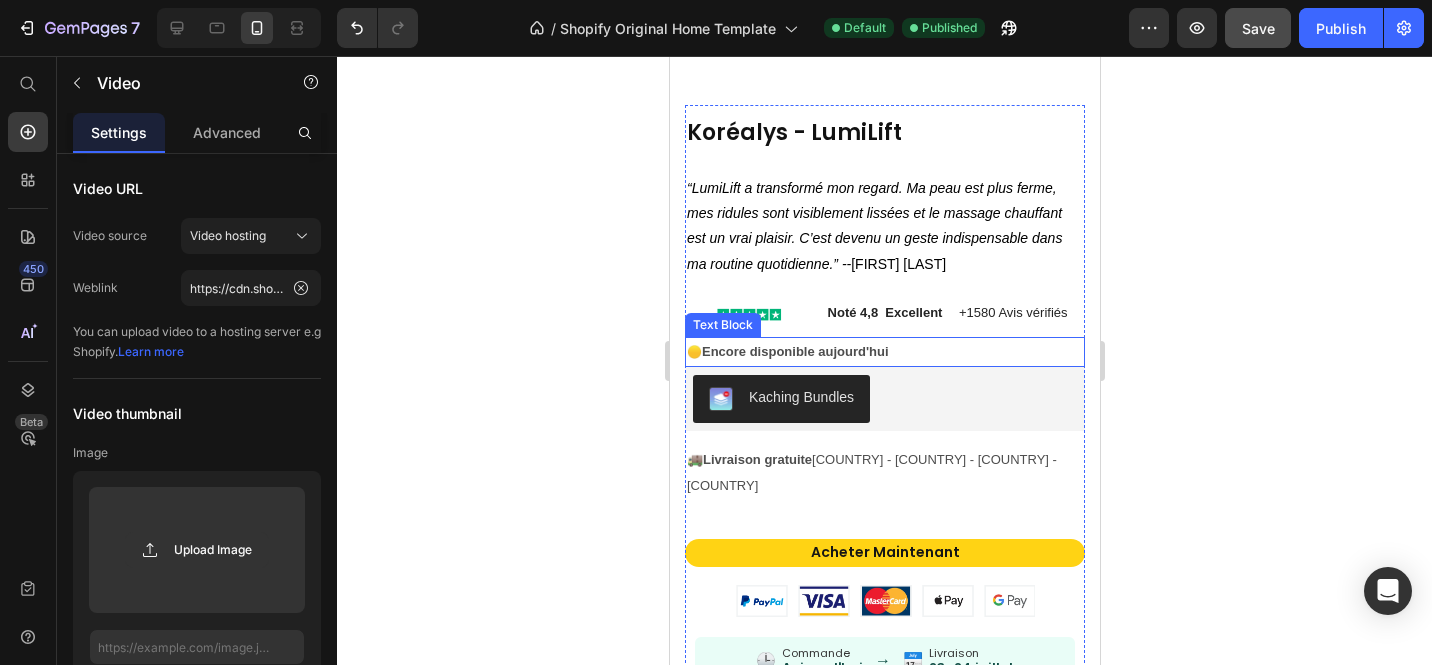 scroll, scrollTop: 2323, scrollLeft: 0, axis: vertical 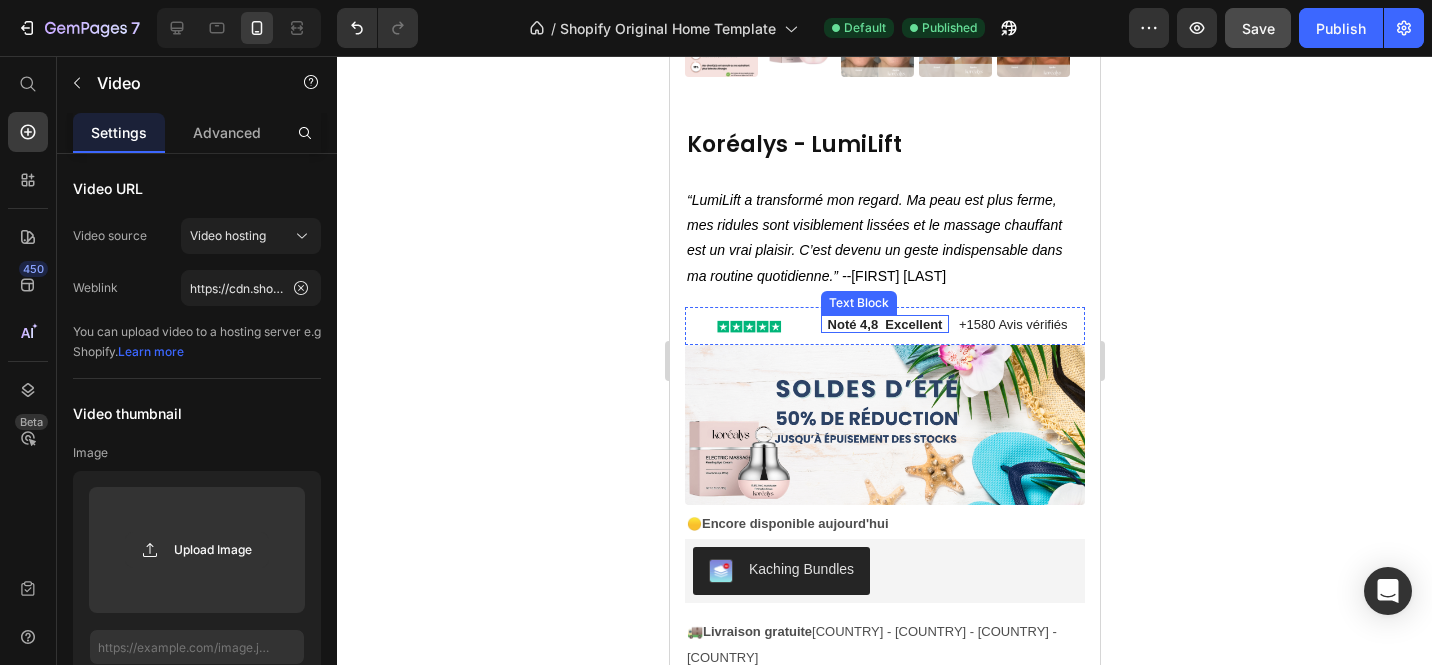 click on "Noté 4,8  Excellent" at bounding box center [884, 324] 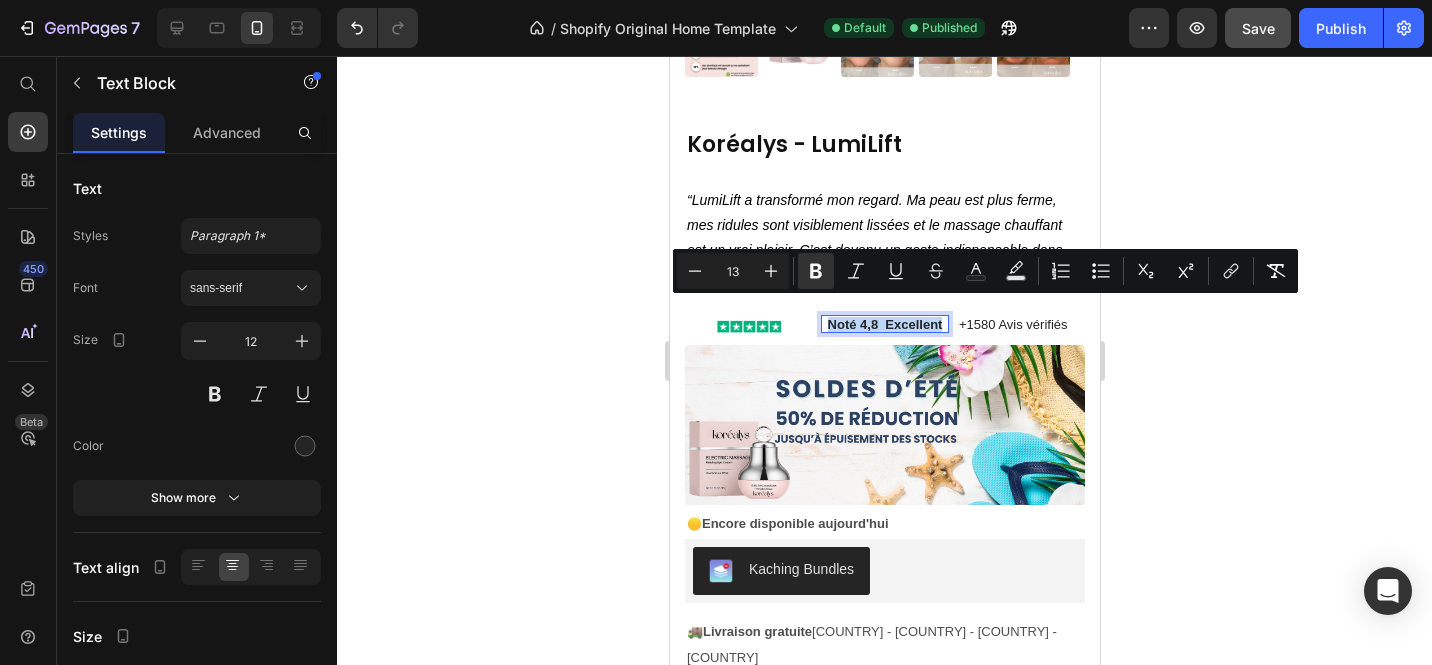 click on "Noté 4,8  Excellent" at bounding box center [884, 324] 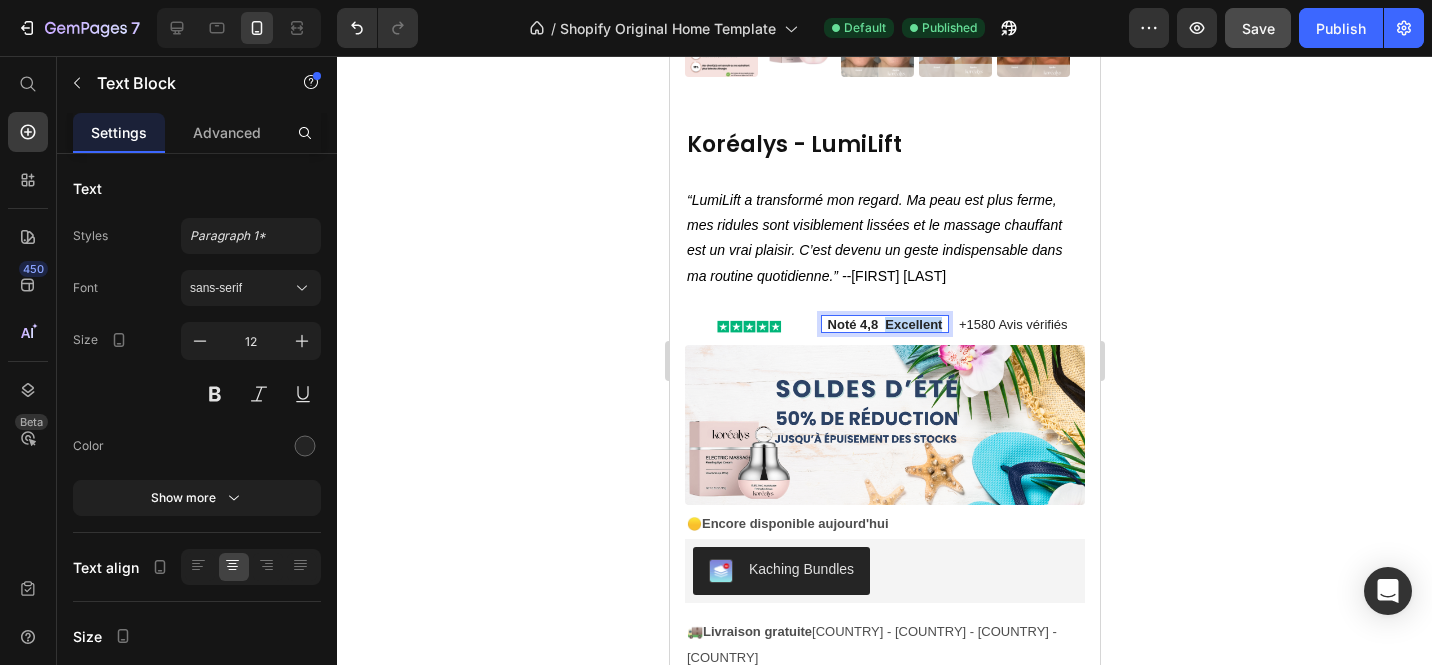 click on "Noté 4,8  Excellent" at bounding box center [884, 324] 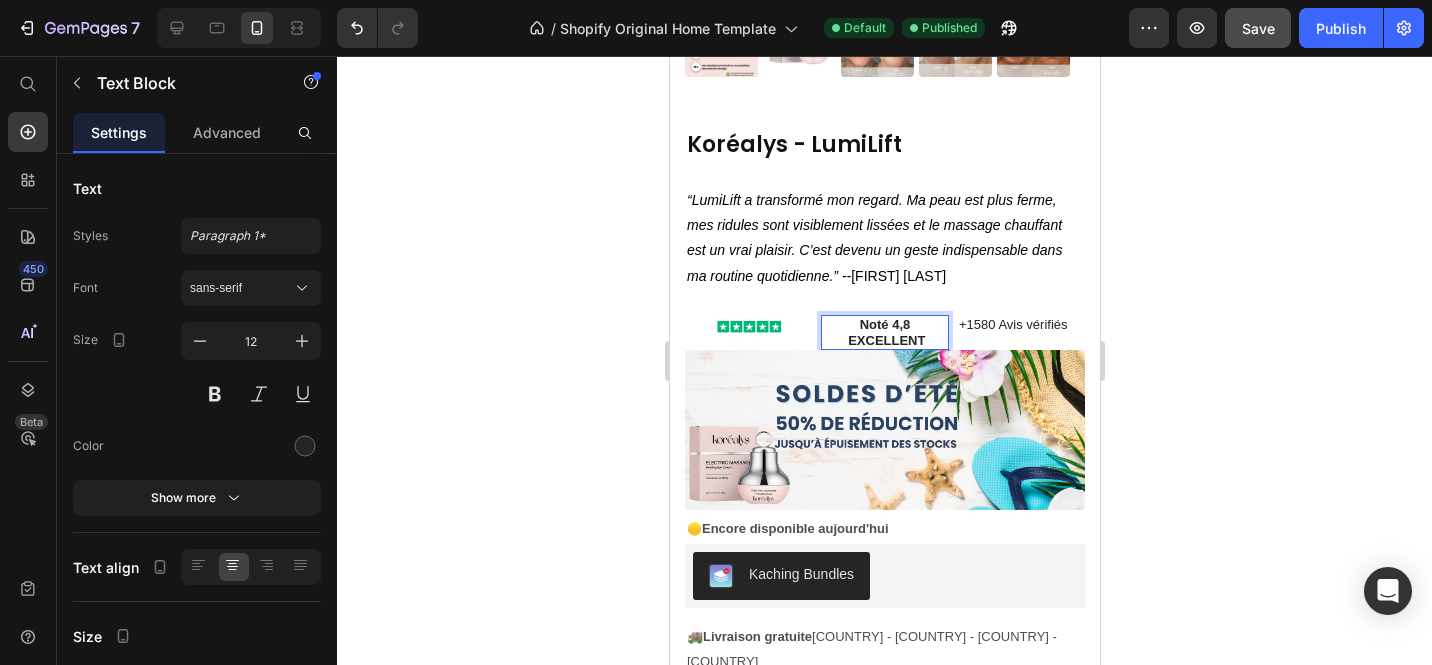click on "Noté 4,8  EXCELLENT" at bounding box center [884, 333] 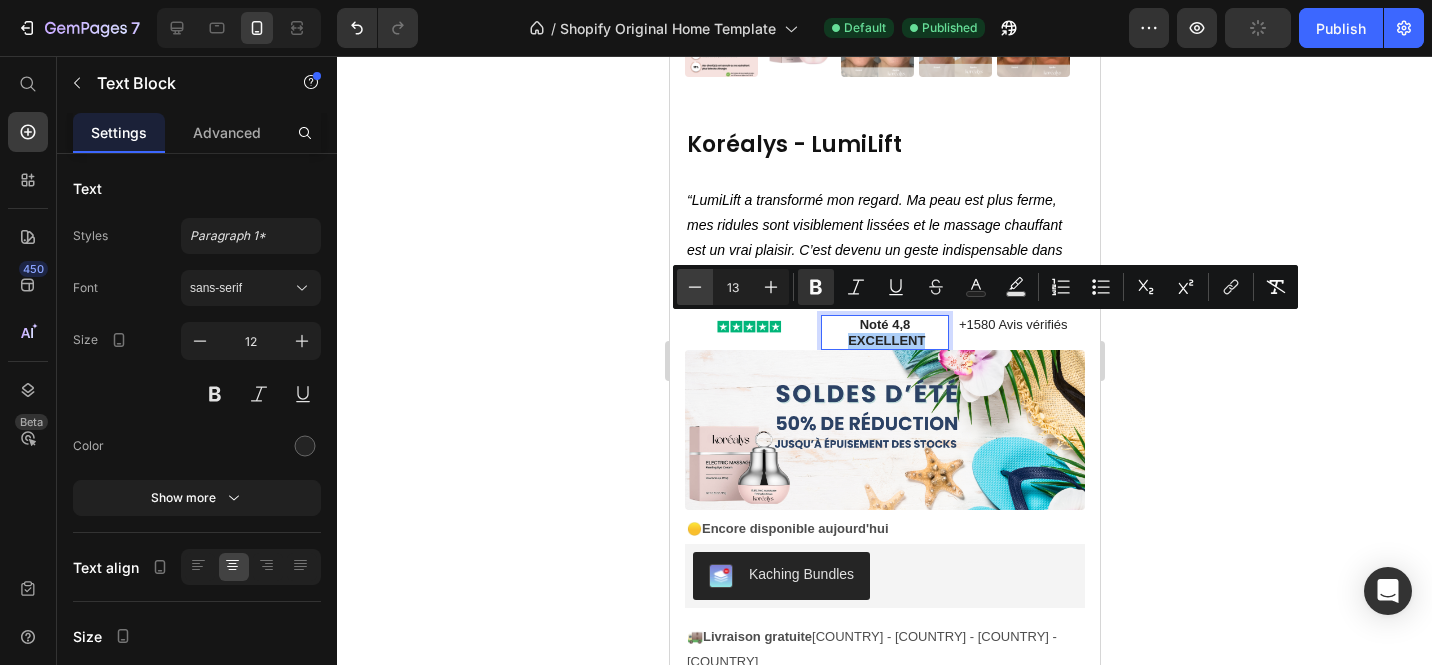 click 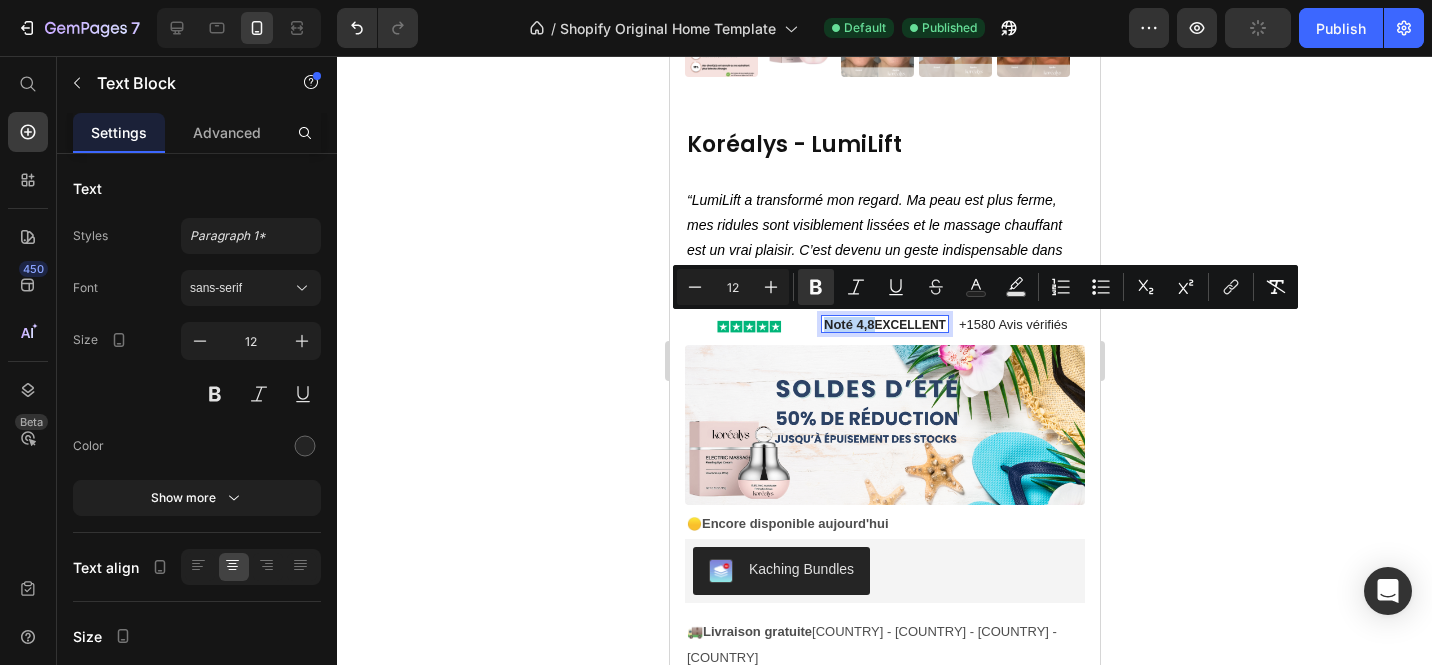click on "Noté 4,8" at bounding box center [848, 324] 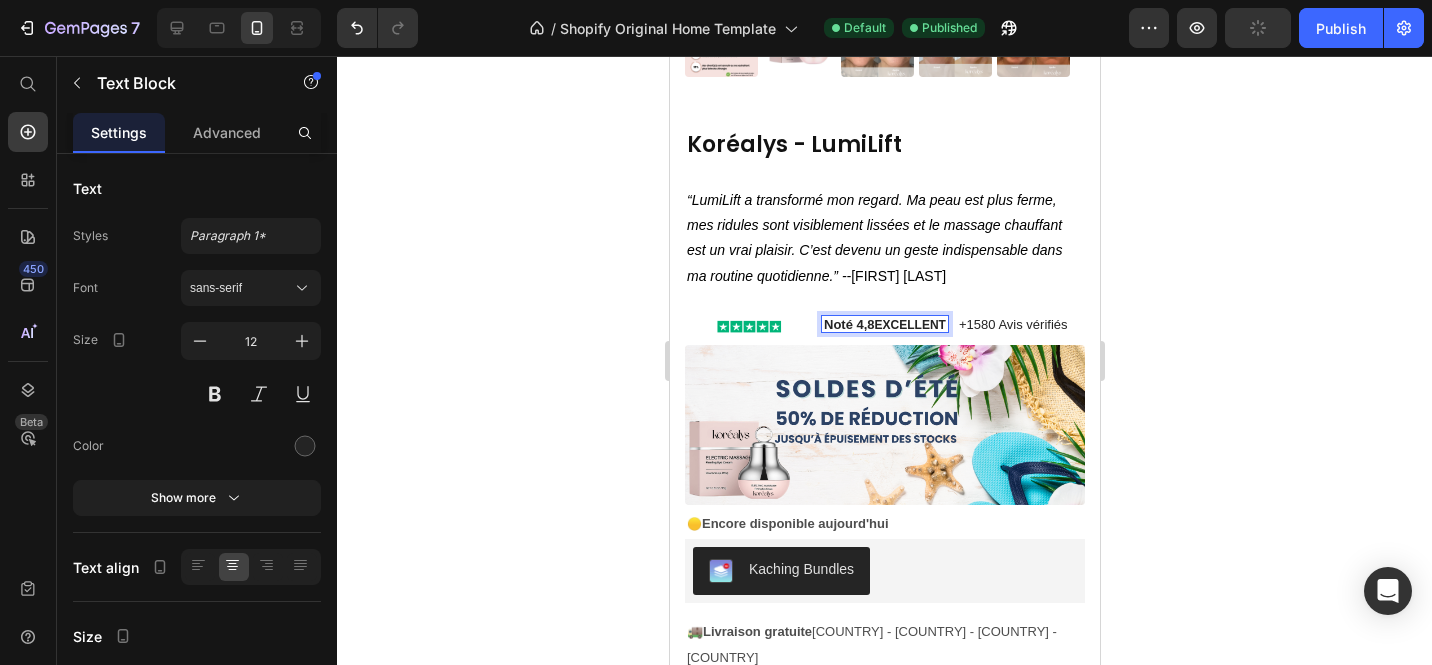 click on "Noté 4,8" at bounding box center [848, 324] 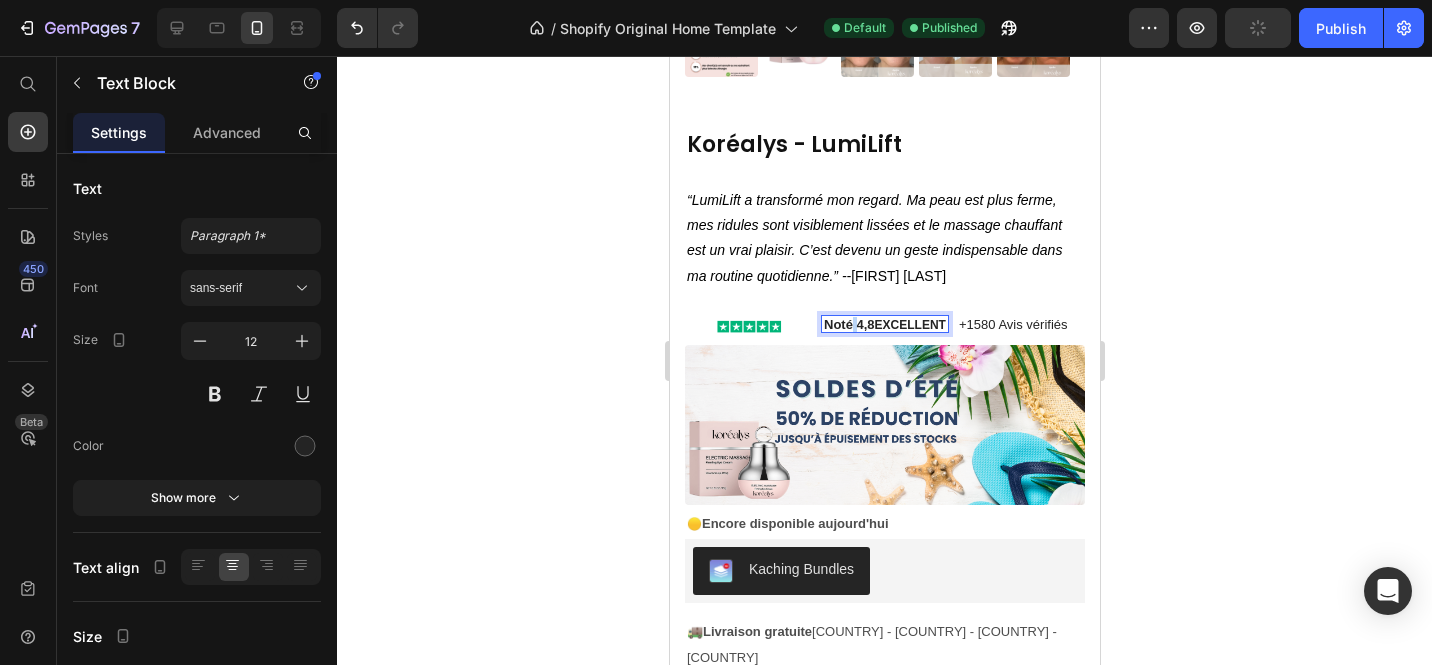 click on "Noté 4,8" at bounding box center [848, 324] 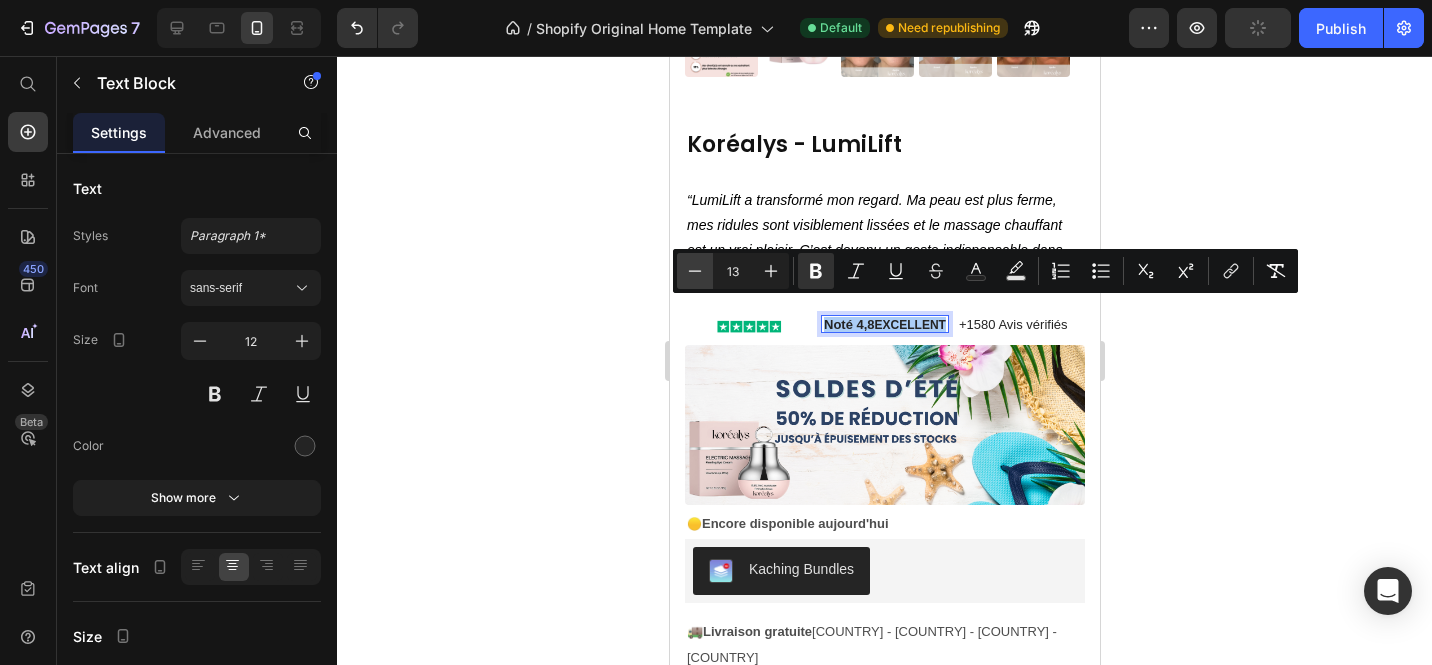 click 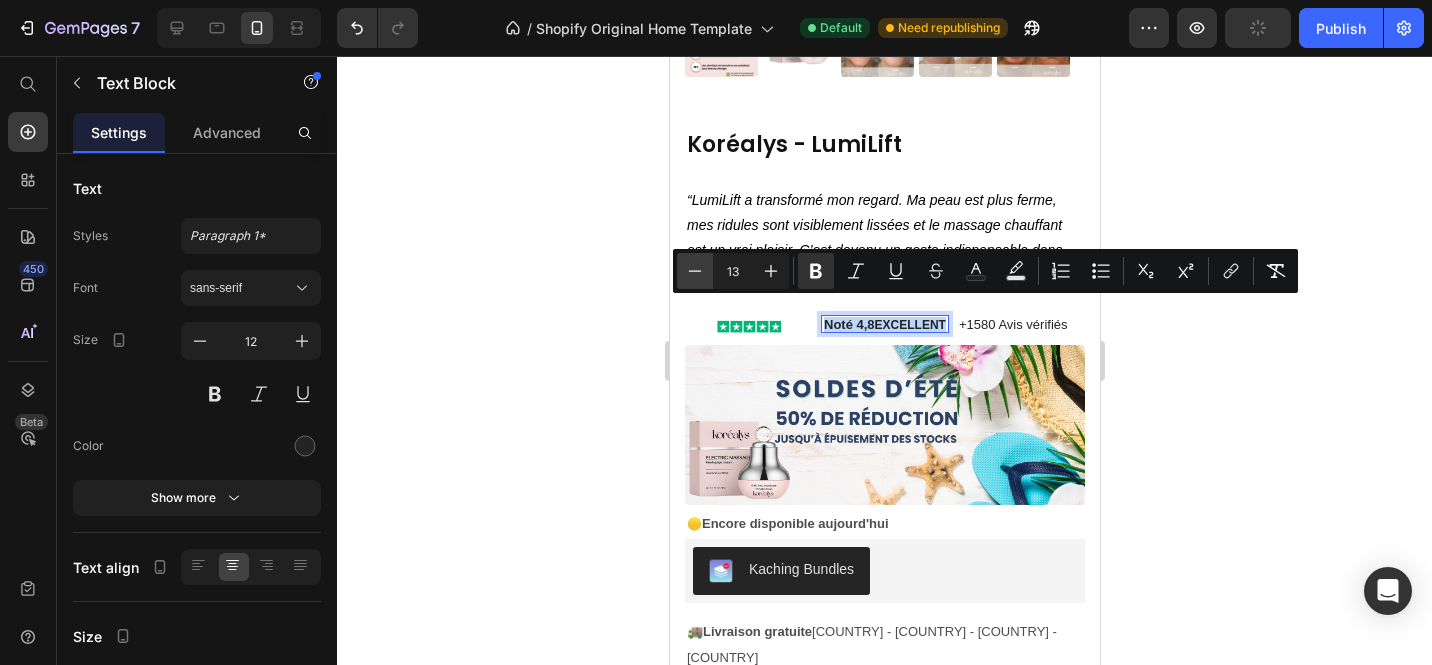 type on "12" 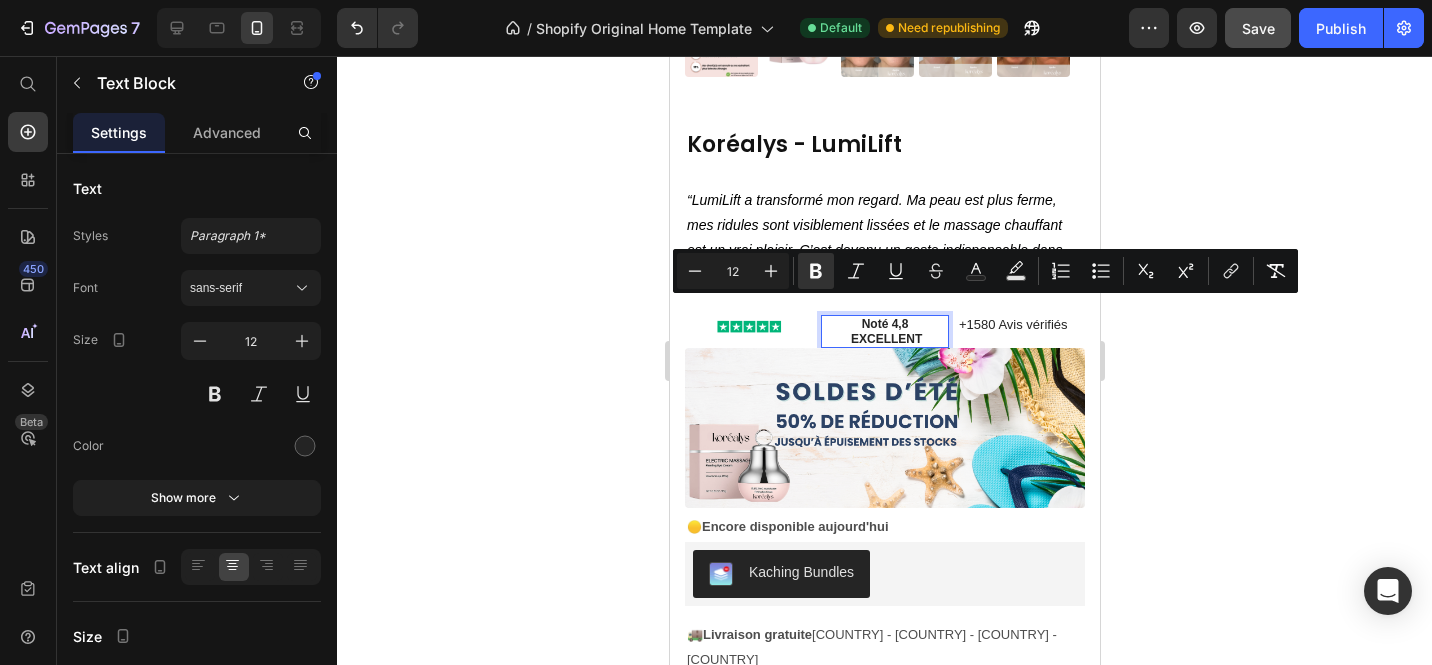click on "Noté 4,8  EXCELLENT" at bounding box center [884, 332] 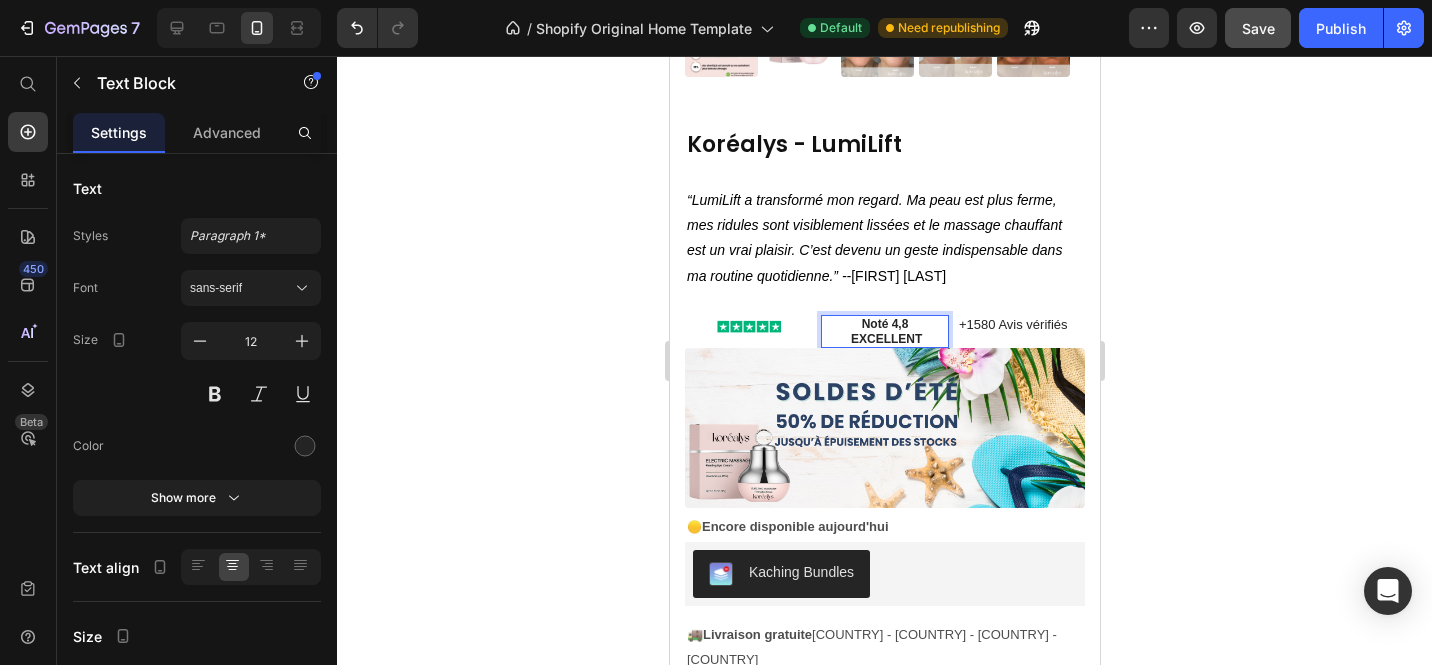 click on "Noté 4,8  EXCELLENT" at bounding box center [884, 332] 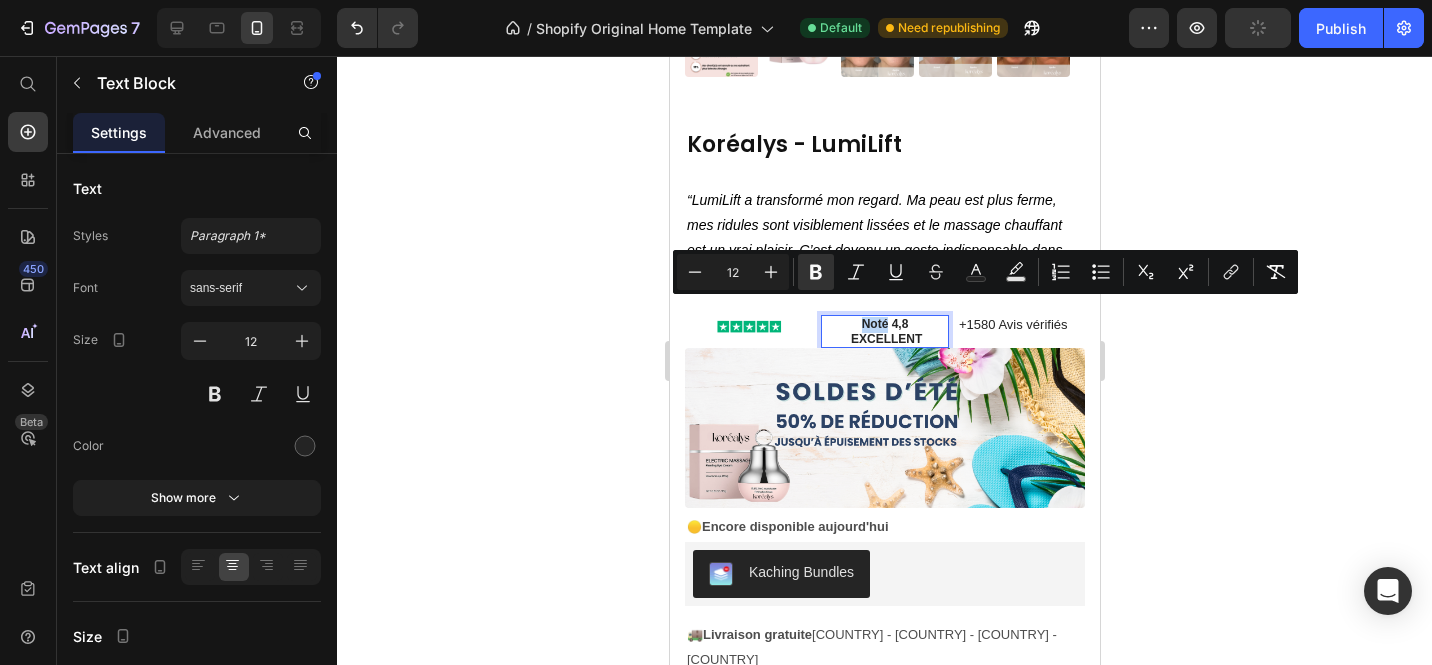click on "Noté 4,8  EXCELLENT" at bounding box center [884, 332] 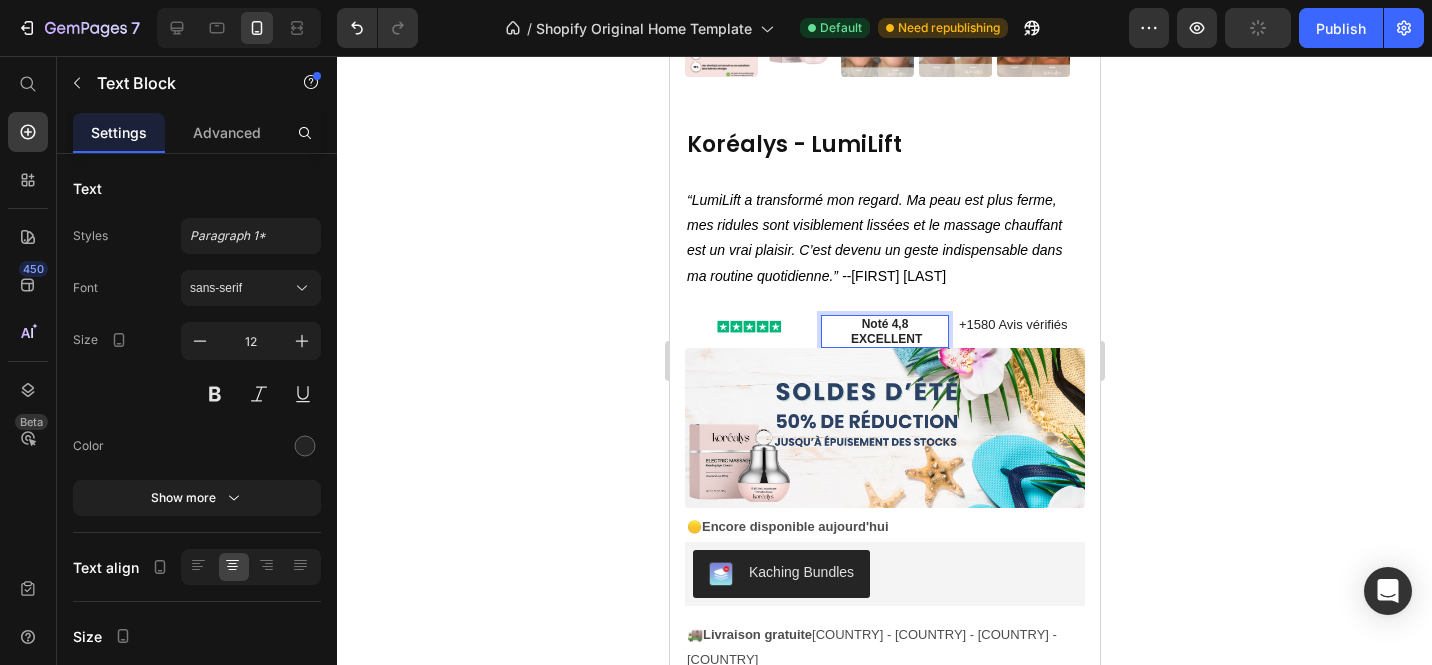 click on "Noté 4,8  EXCELLENT" at bounding box center (884, 332) 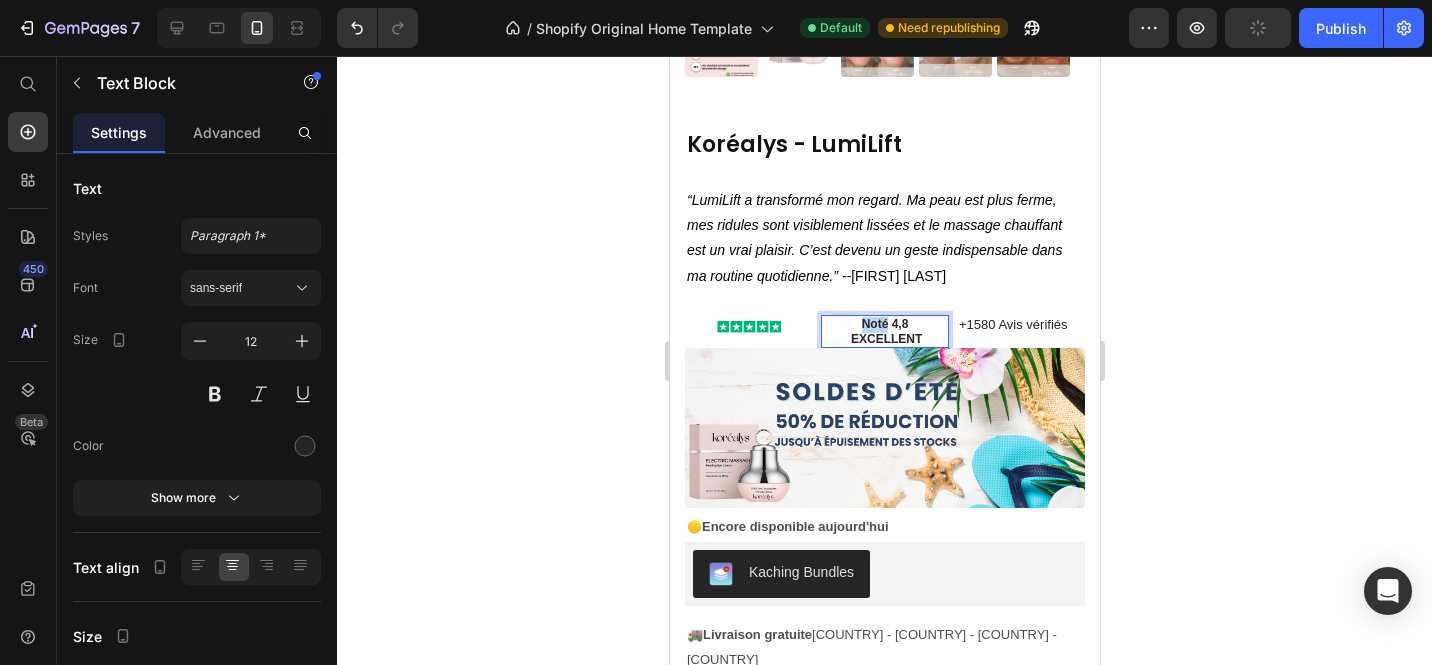click on "Noté 4,8  EXCELLENT" at bounding box center (884, 332) 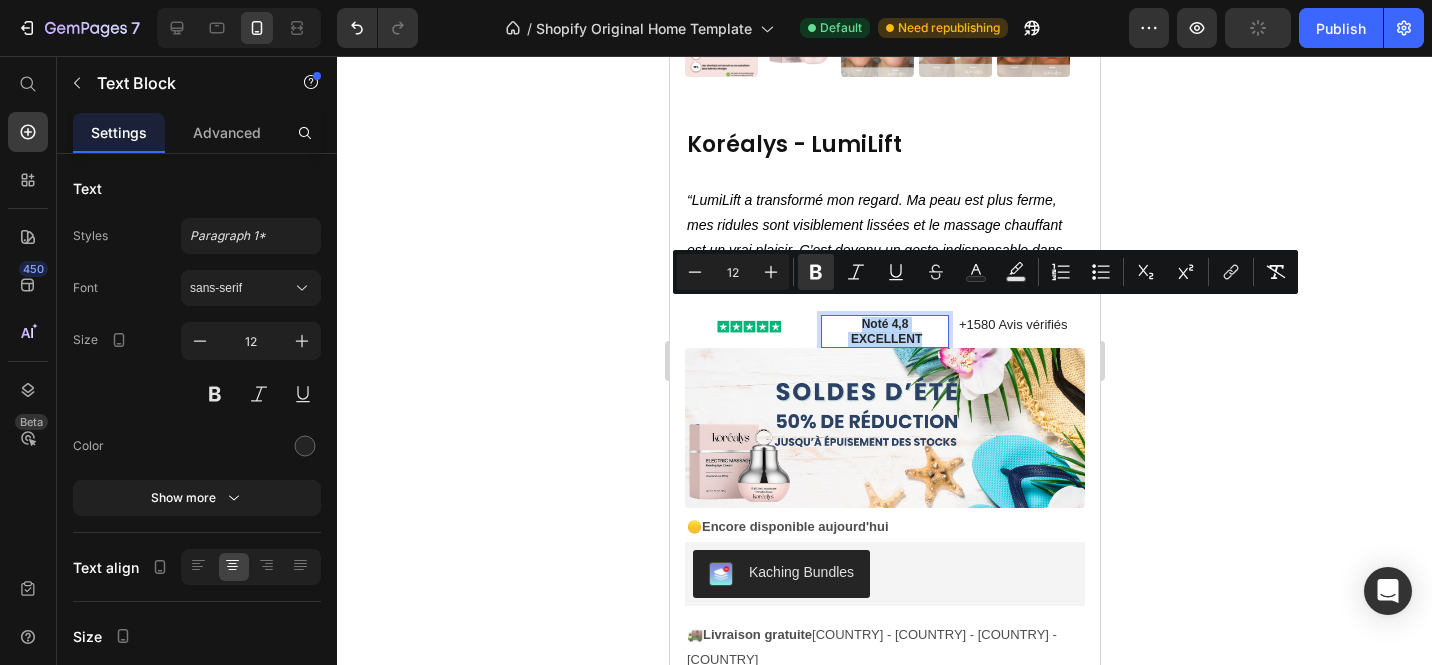 click on "Noté 4,8  EXCELLENT" at bounding box center (884, 332) 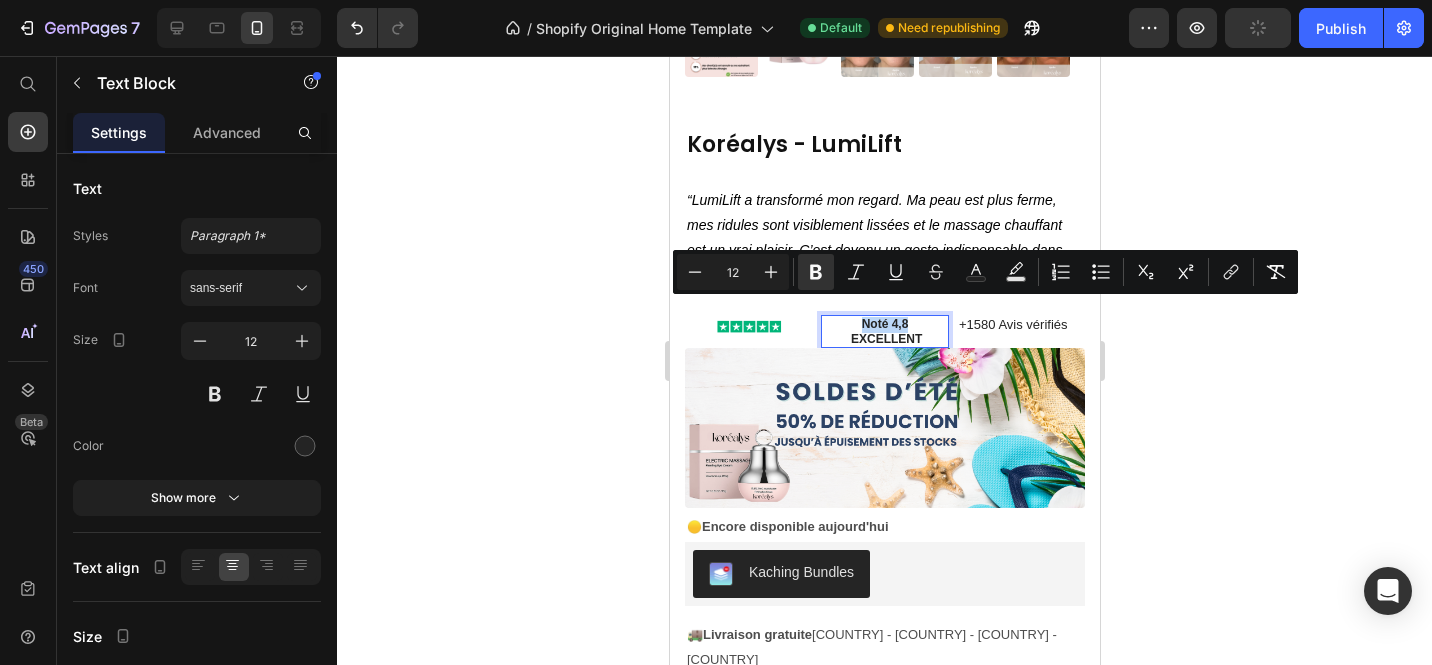 drag, startPoint x: 904, startPoint y: 312, endPoint x: 856, endPoint y: 313, distance: 48.010414 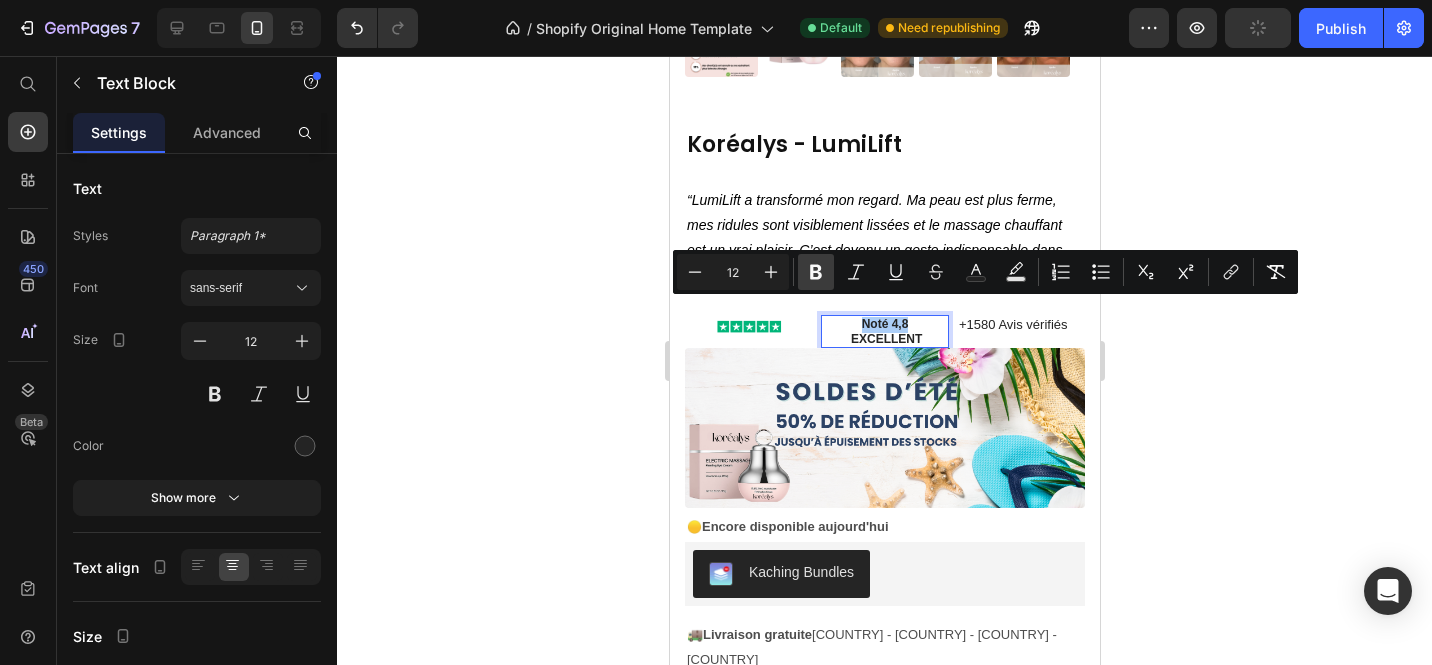 click 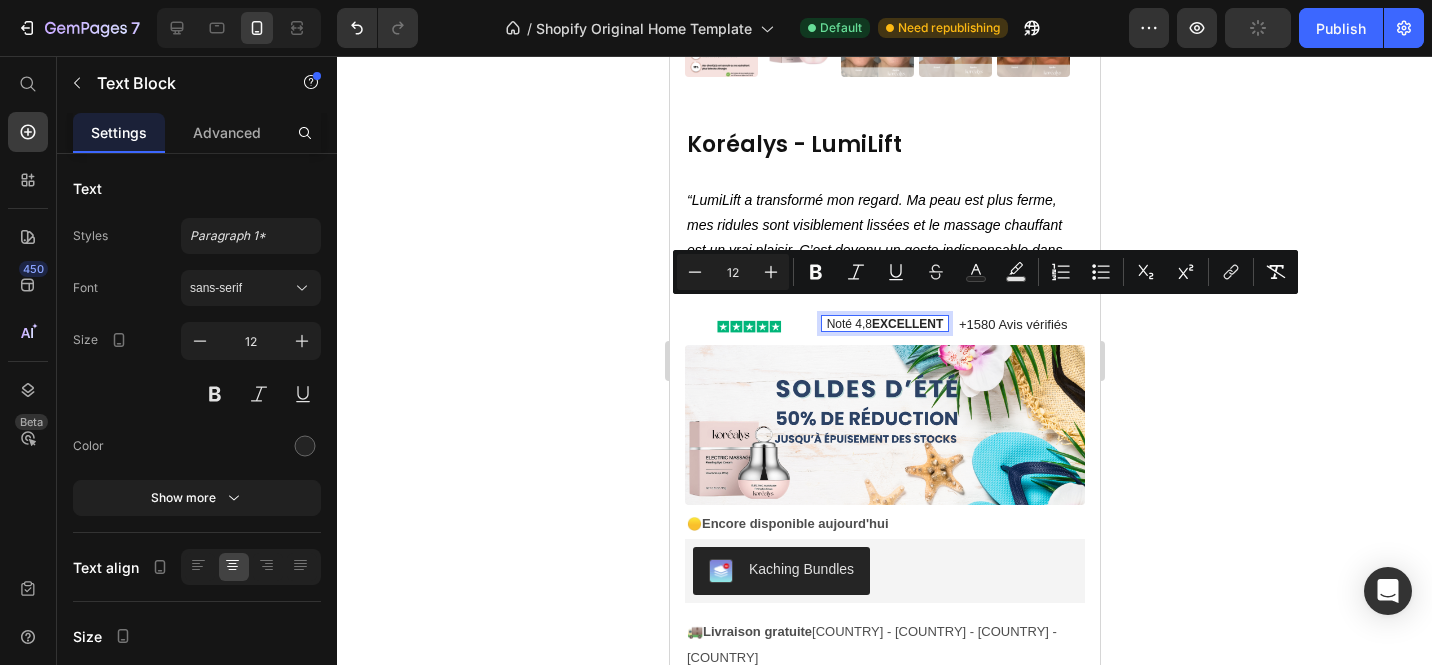 click on "Noté 4,8   EXCELLENT" at bounding box center (884, 325) 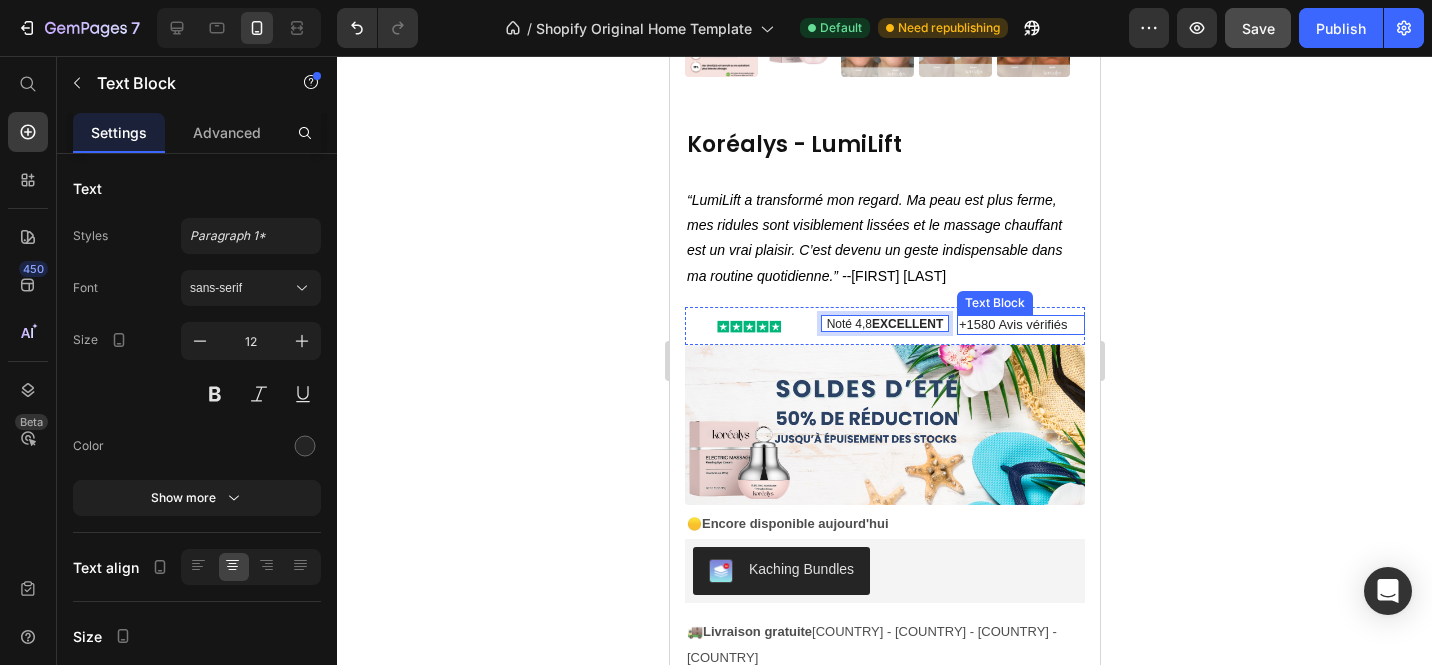 click on "+1580 Avis vérifiés" at bounding box center (1012, 324) 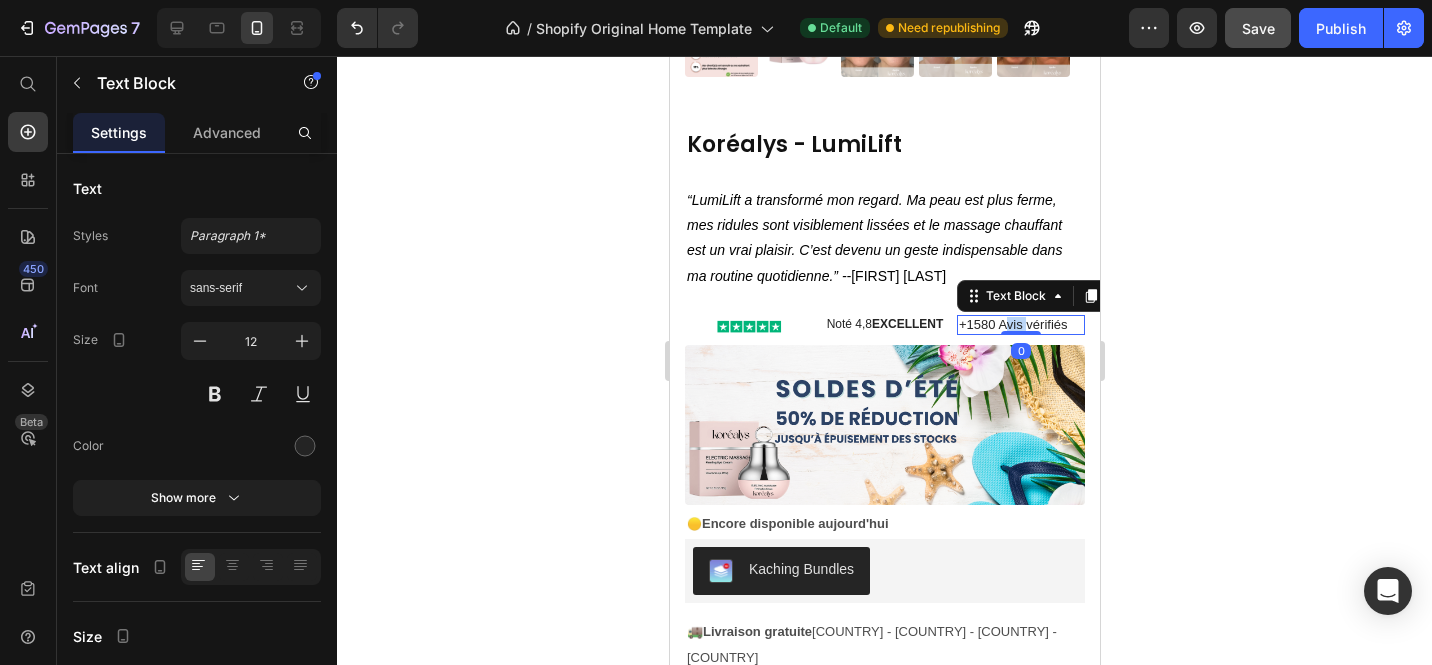 click on "+1580 Avis vérifiés" at bounding box center [1012, 324] 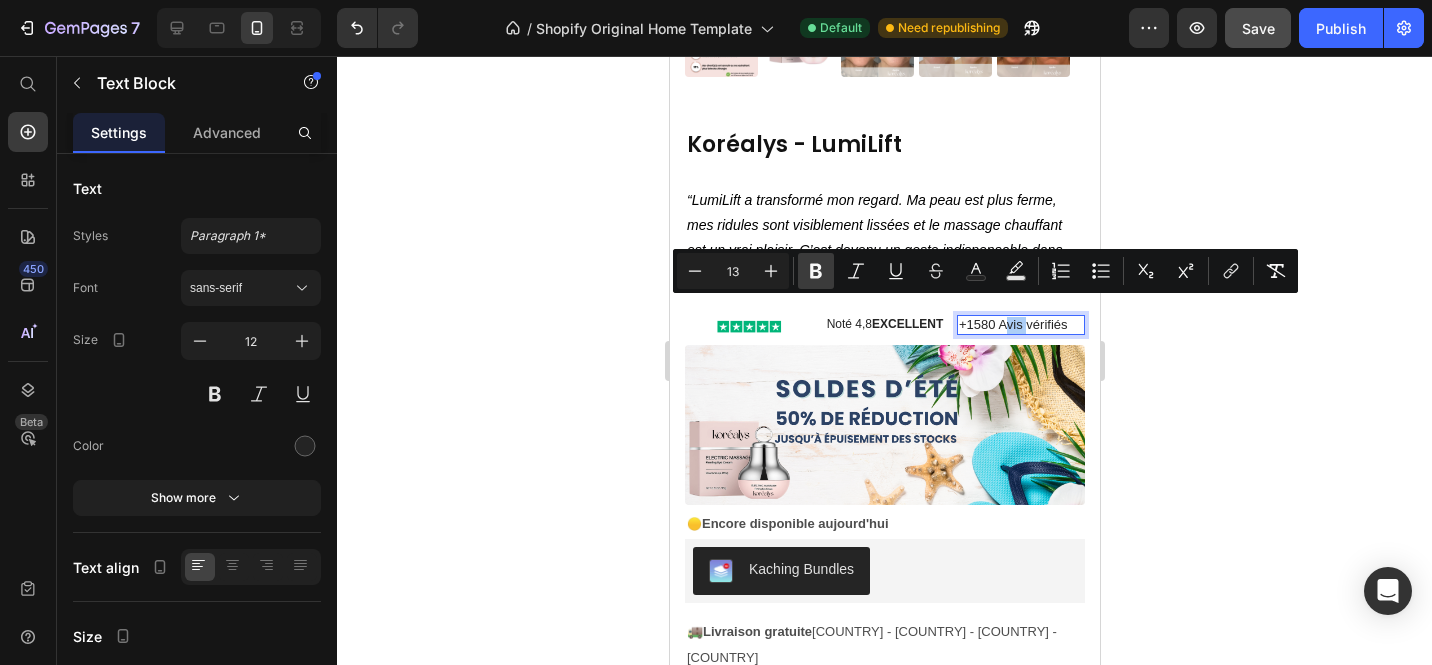 click 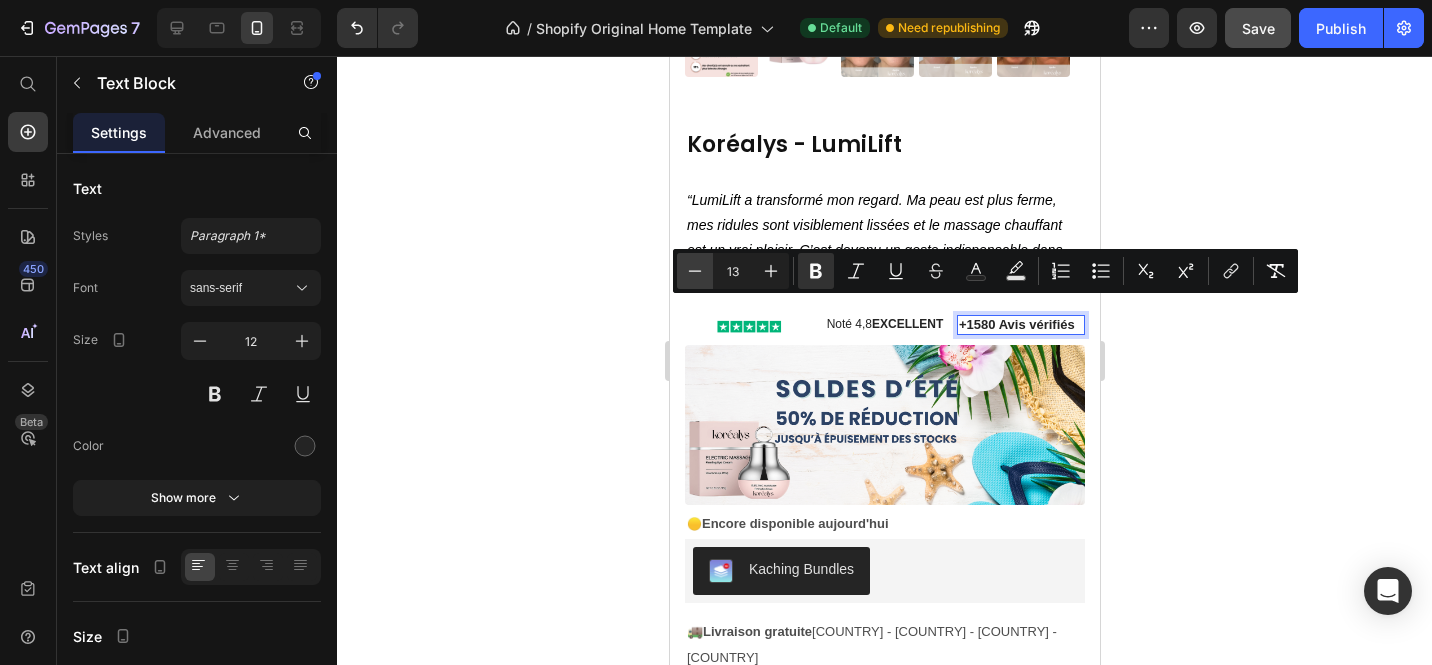 click 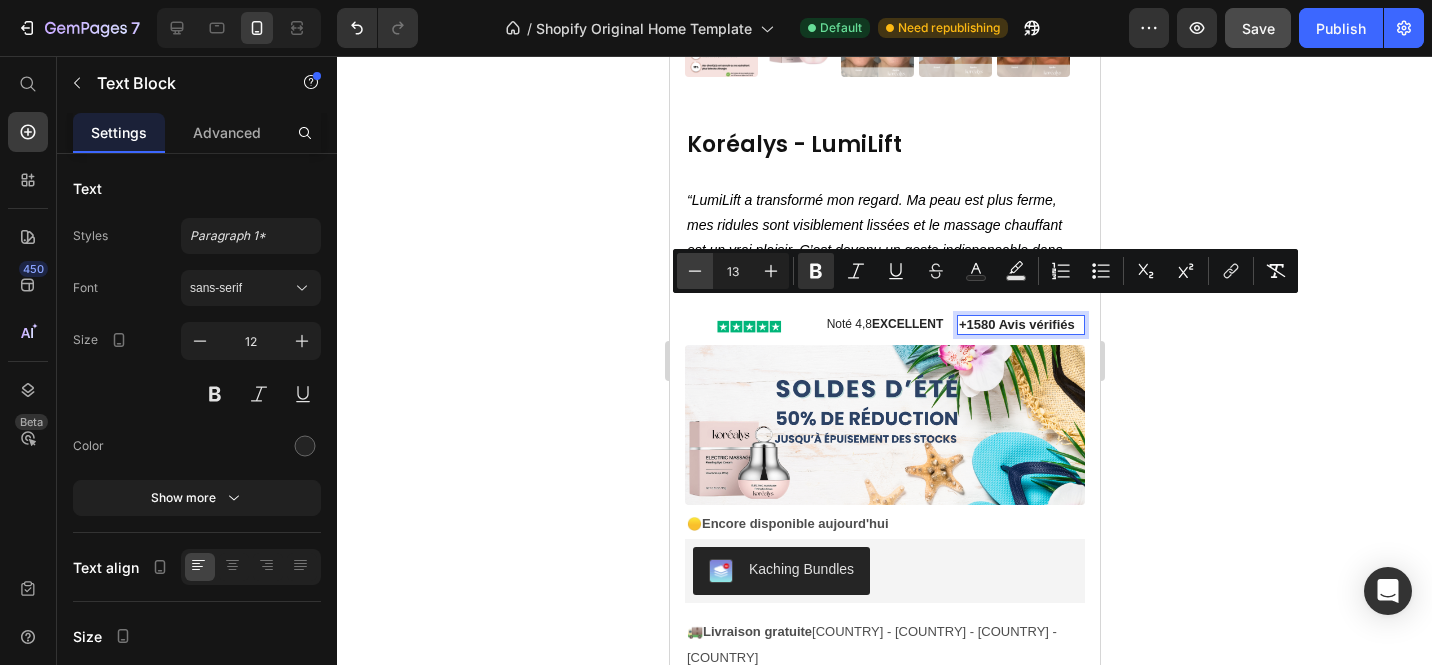 type on "12" 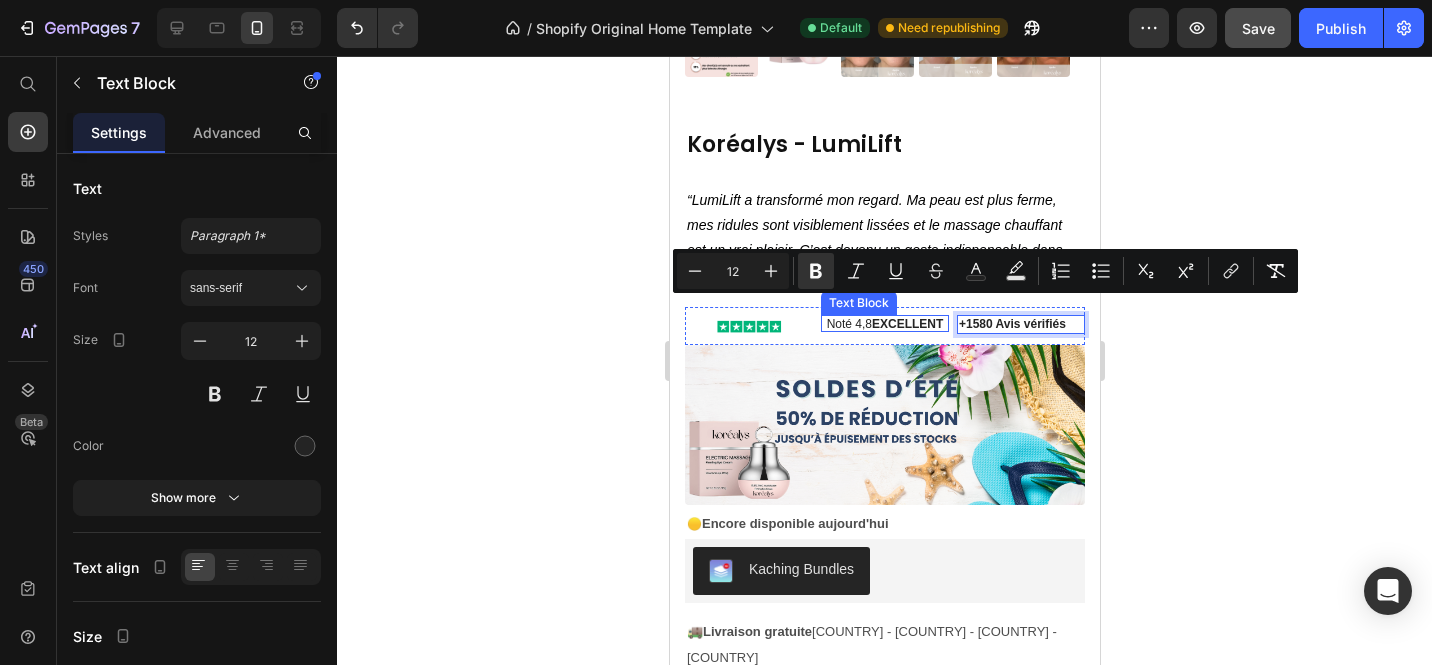 click on "Noté 4,8   EXCELLENT" at bounding box center (884, 325) 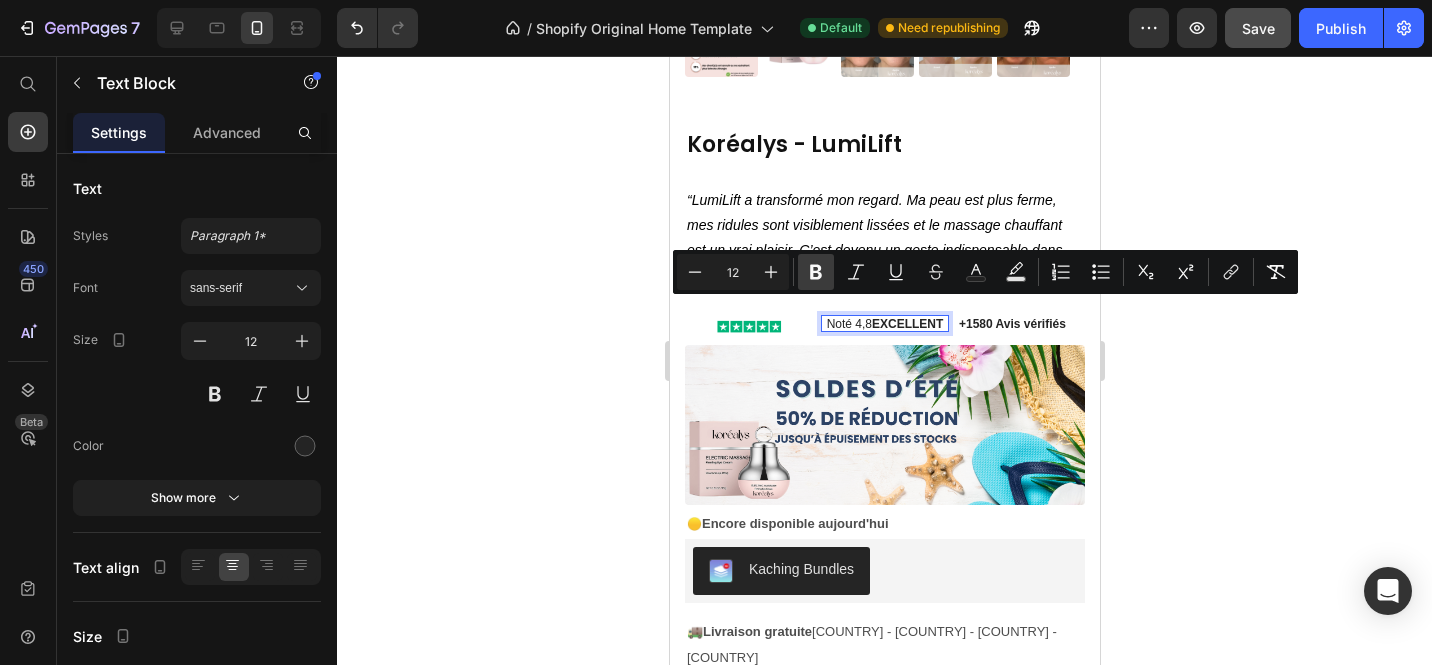 click 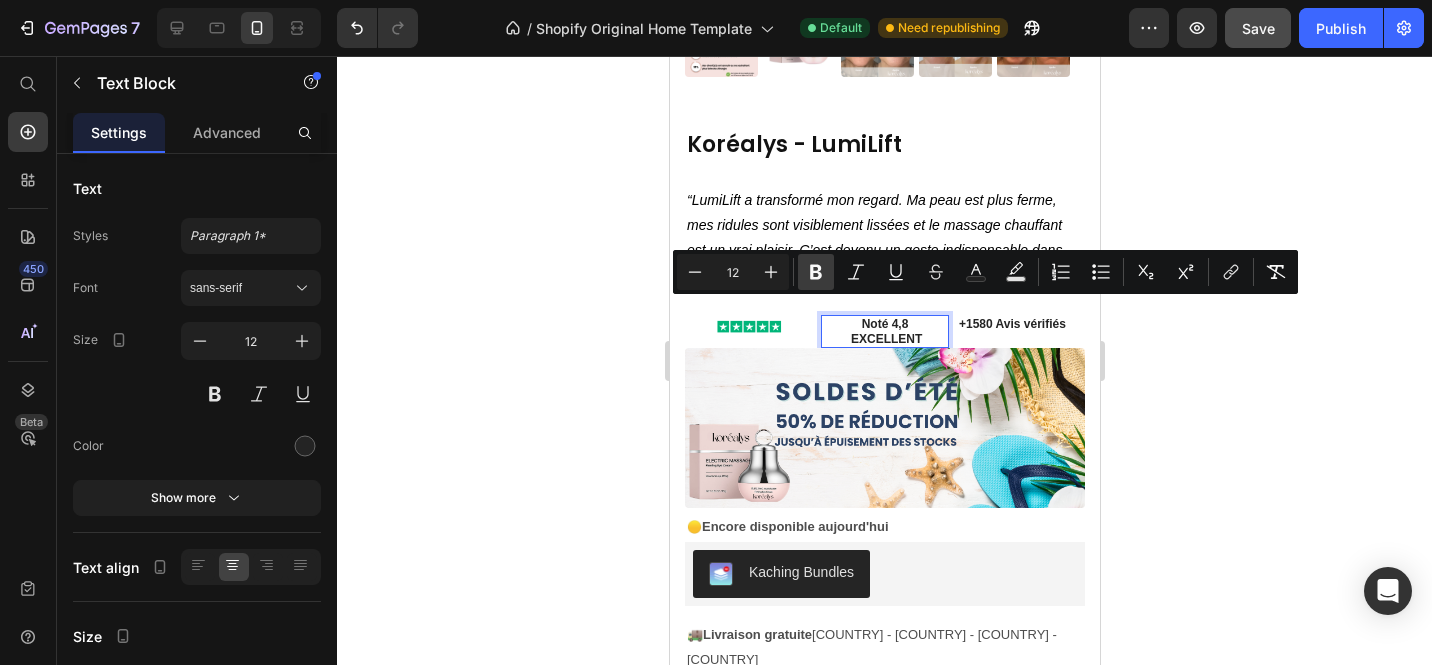 click 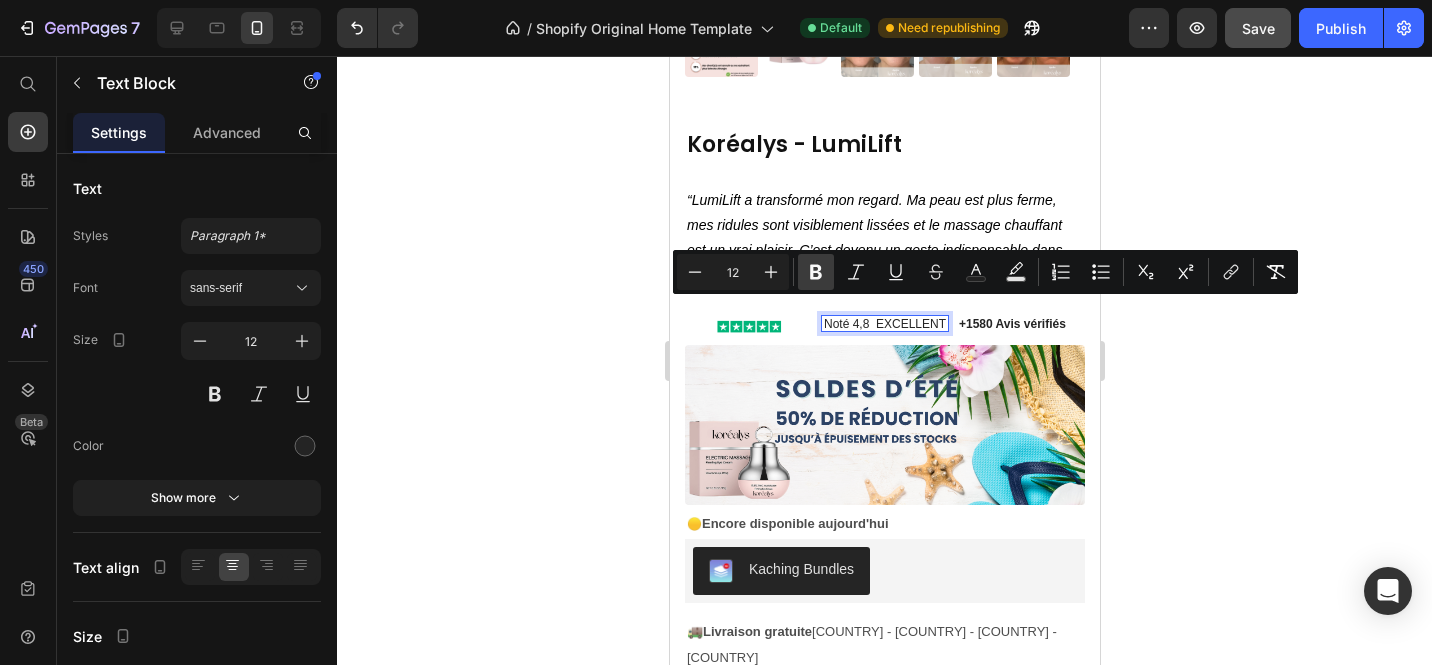 click 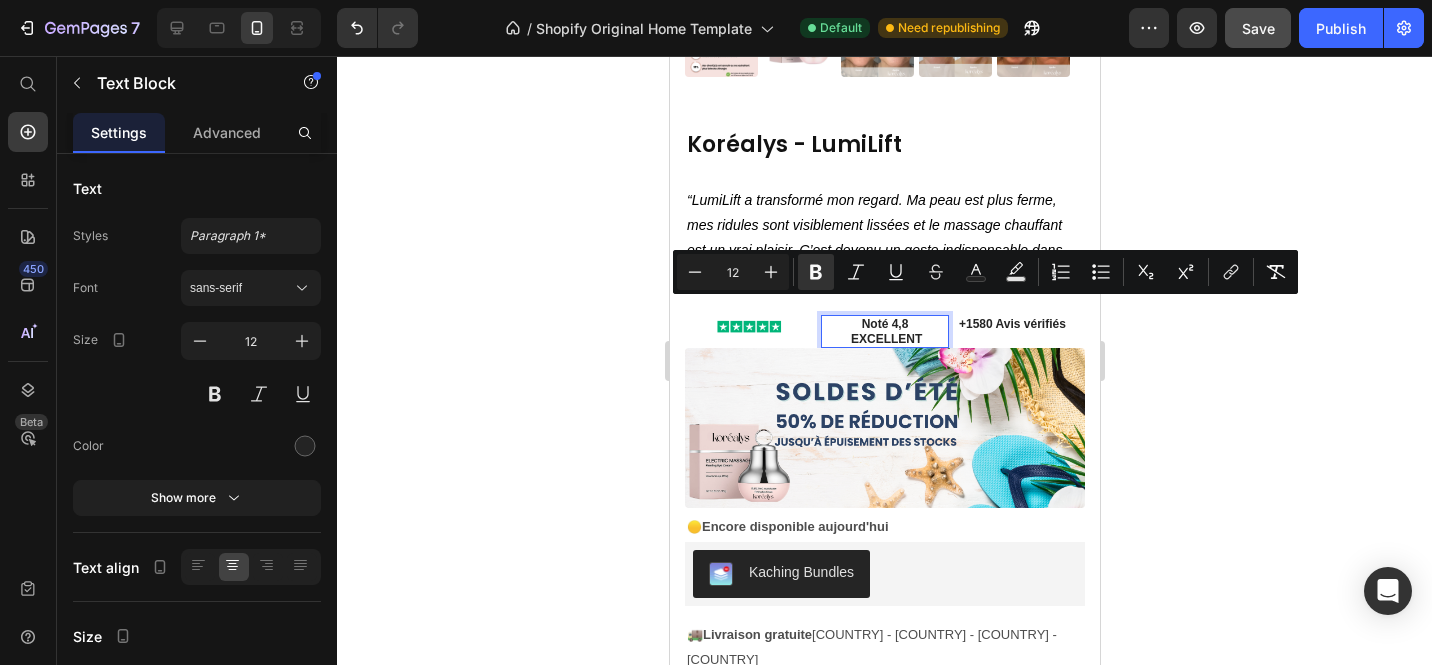 click on "Noté 4,8  EXCELLENT" at bounding box center (884, 332) 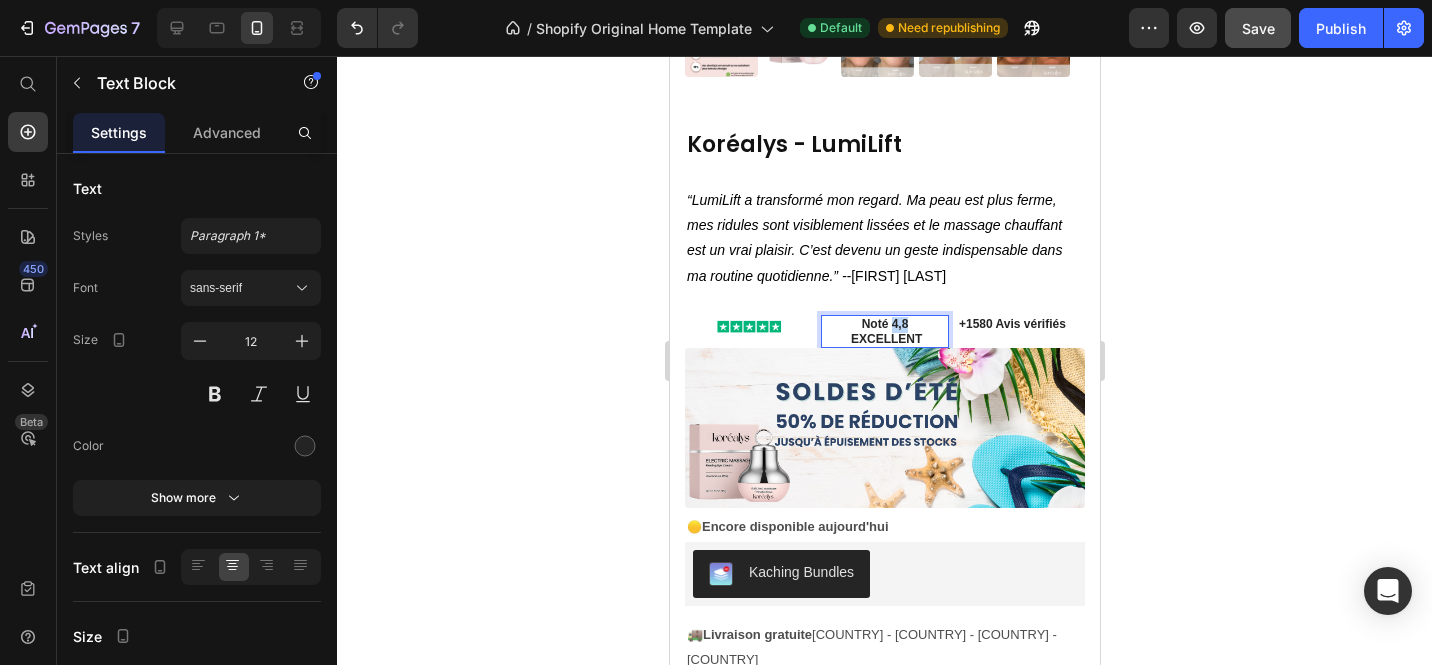 click on "Noté 4,8  EXCELLENT" at bounding box center [884, 332] 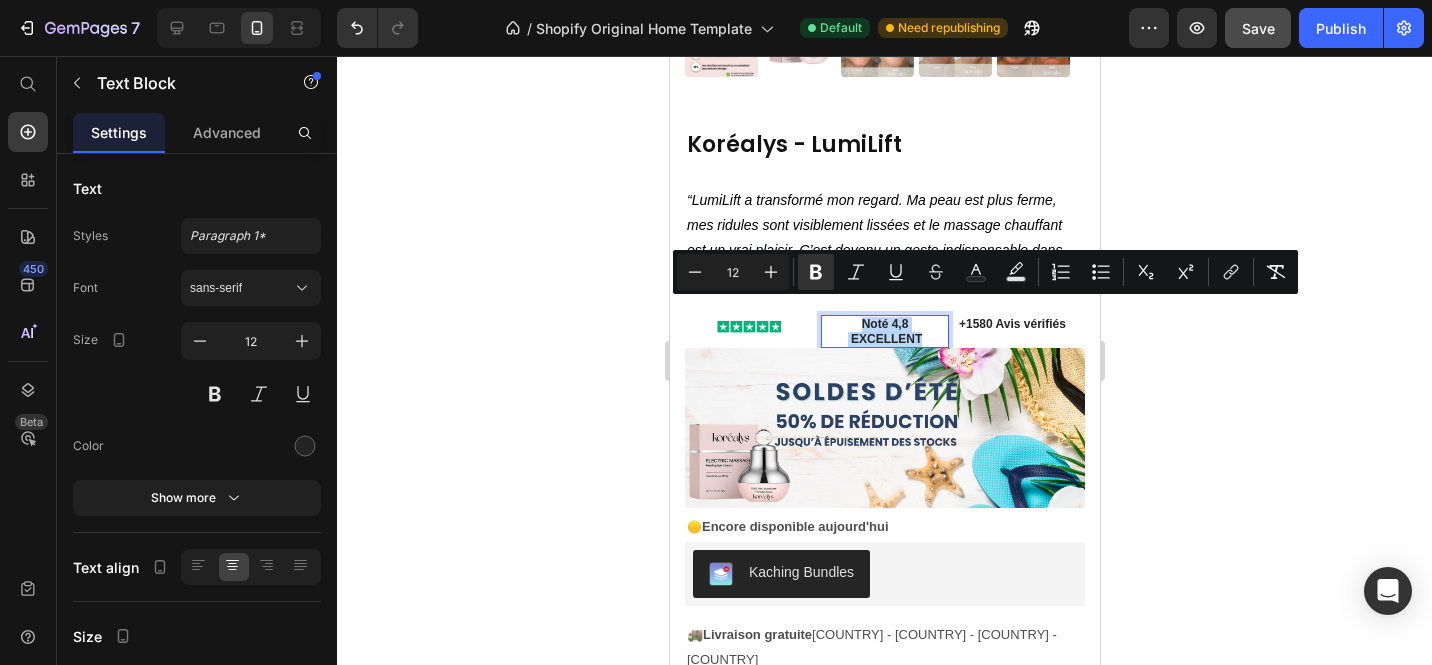 click on "Noté 4,8  EXCELLENT" at bounding box center (884, 332) 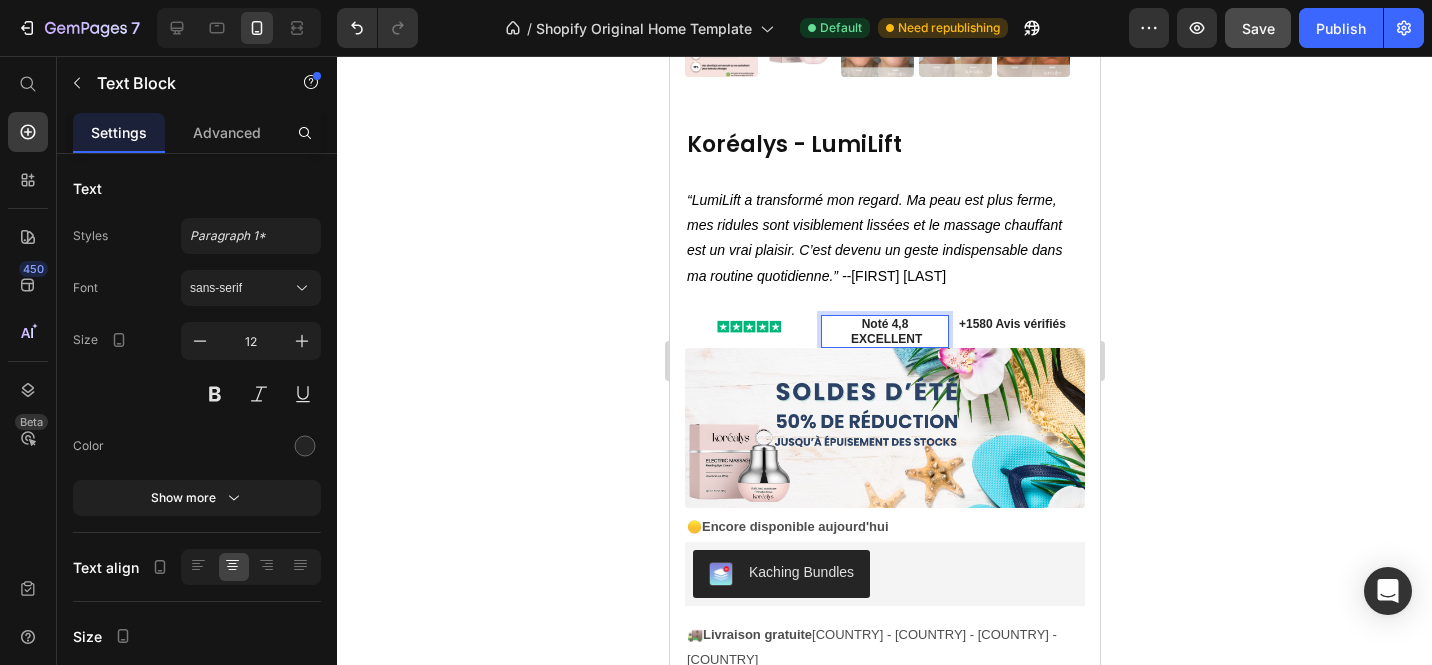 click on "Noté 4,8  EXCELLENT" at bounding box center (884, 332) 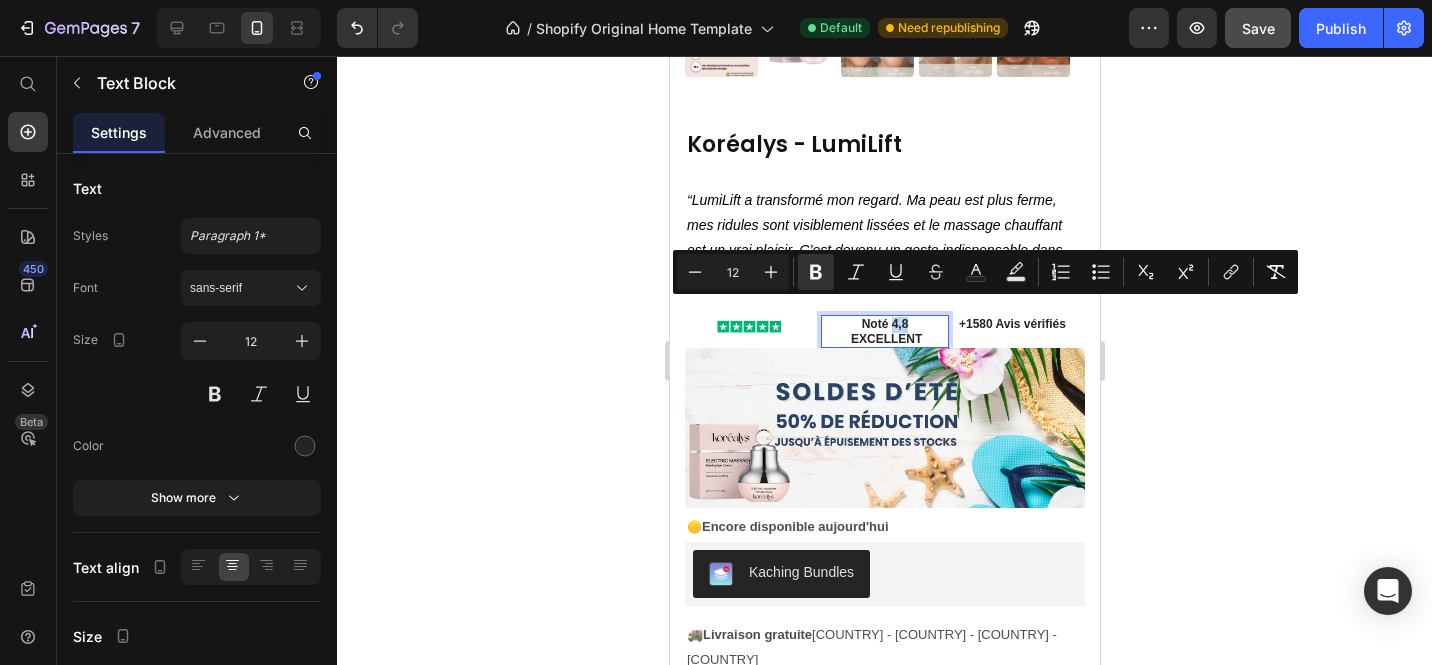click on "Noté 4,8  EXCELLENT" at bounding box center (884, 332) 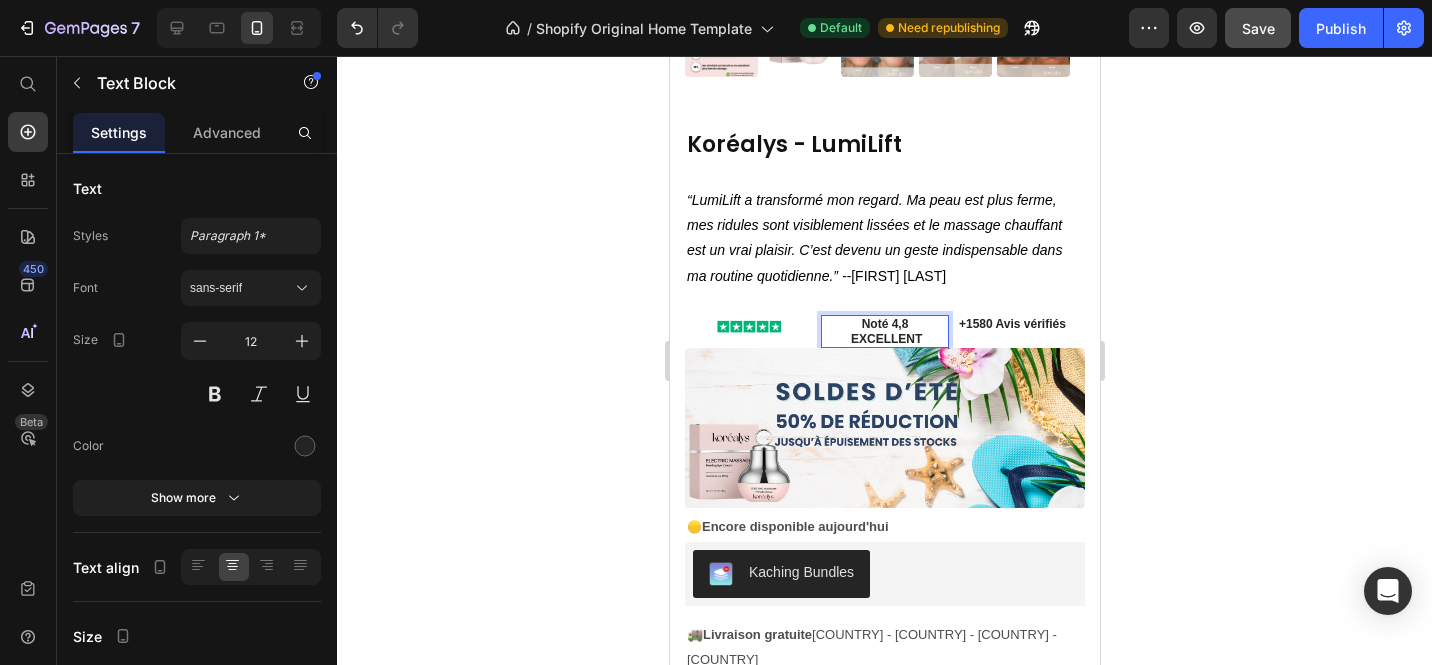 click on "Noté 4,8  EXCELLENT" at bounding box center [884, 332] 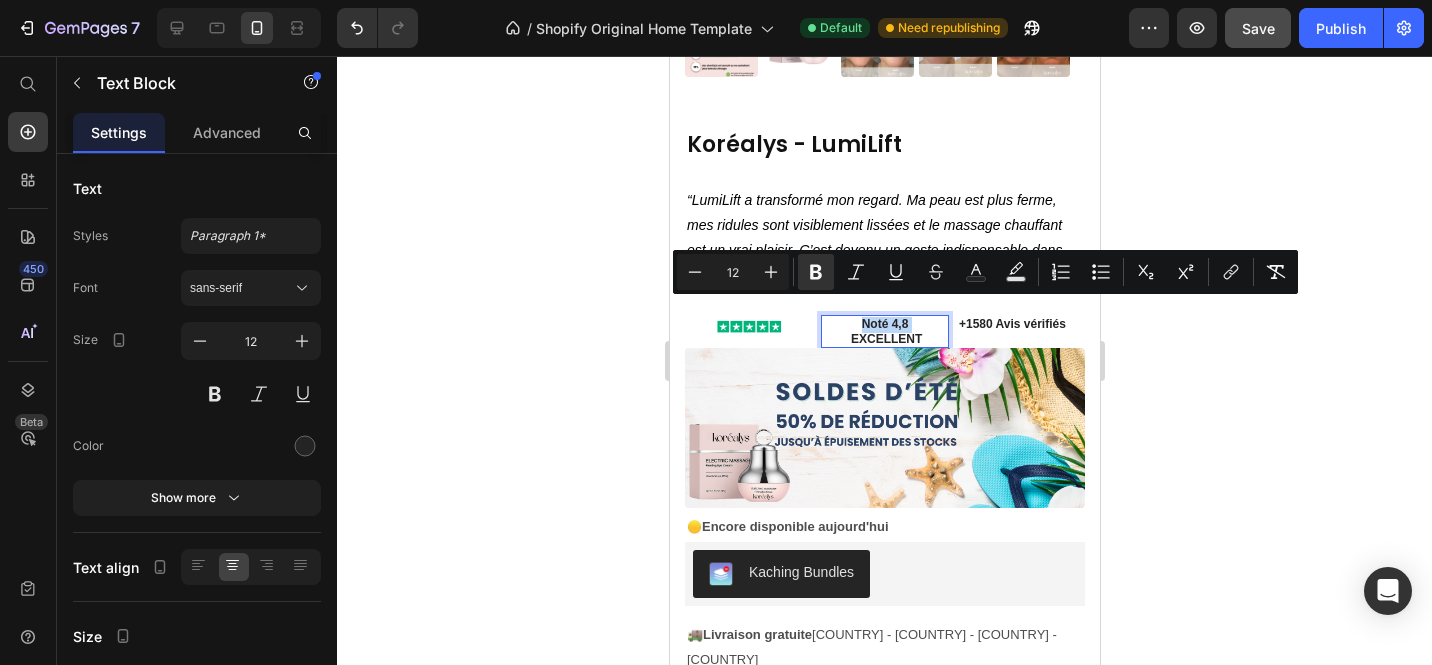 drag, startPoint x: 902, startPoint y: 308, endPoint x: 855, endPoint y: 308, distance: 47 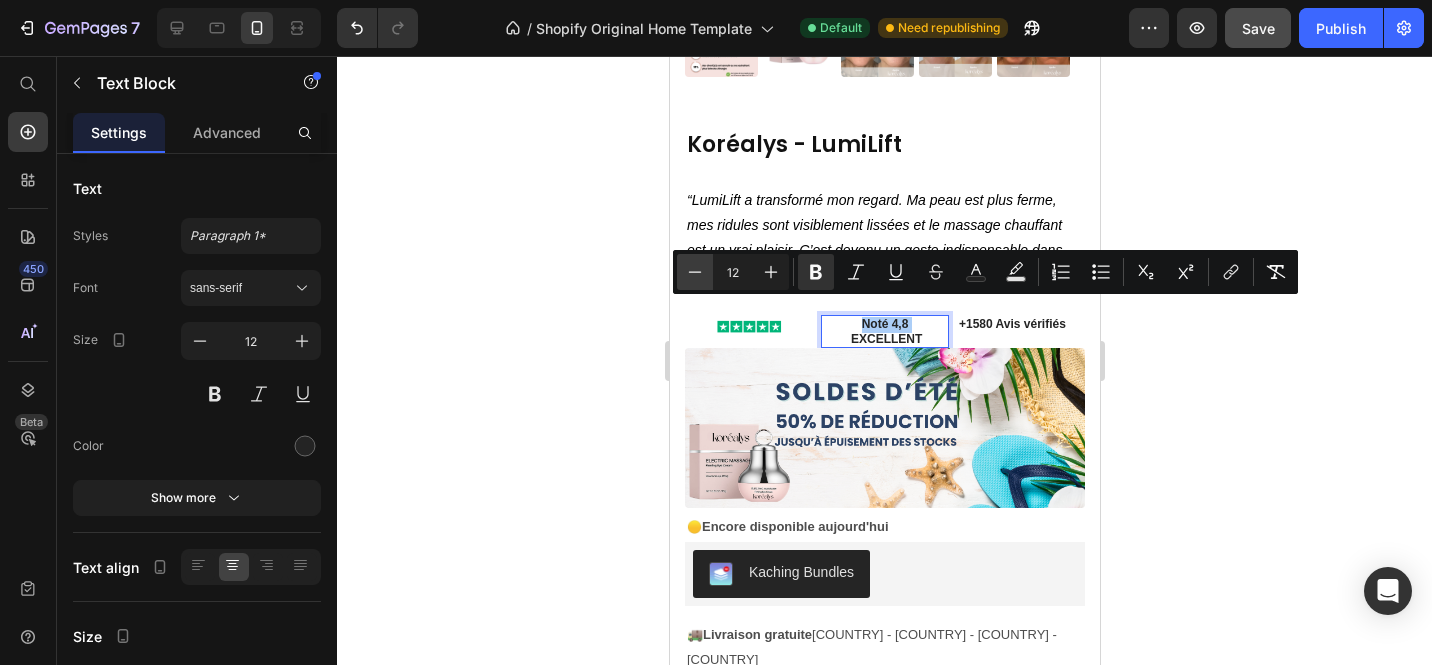 click 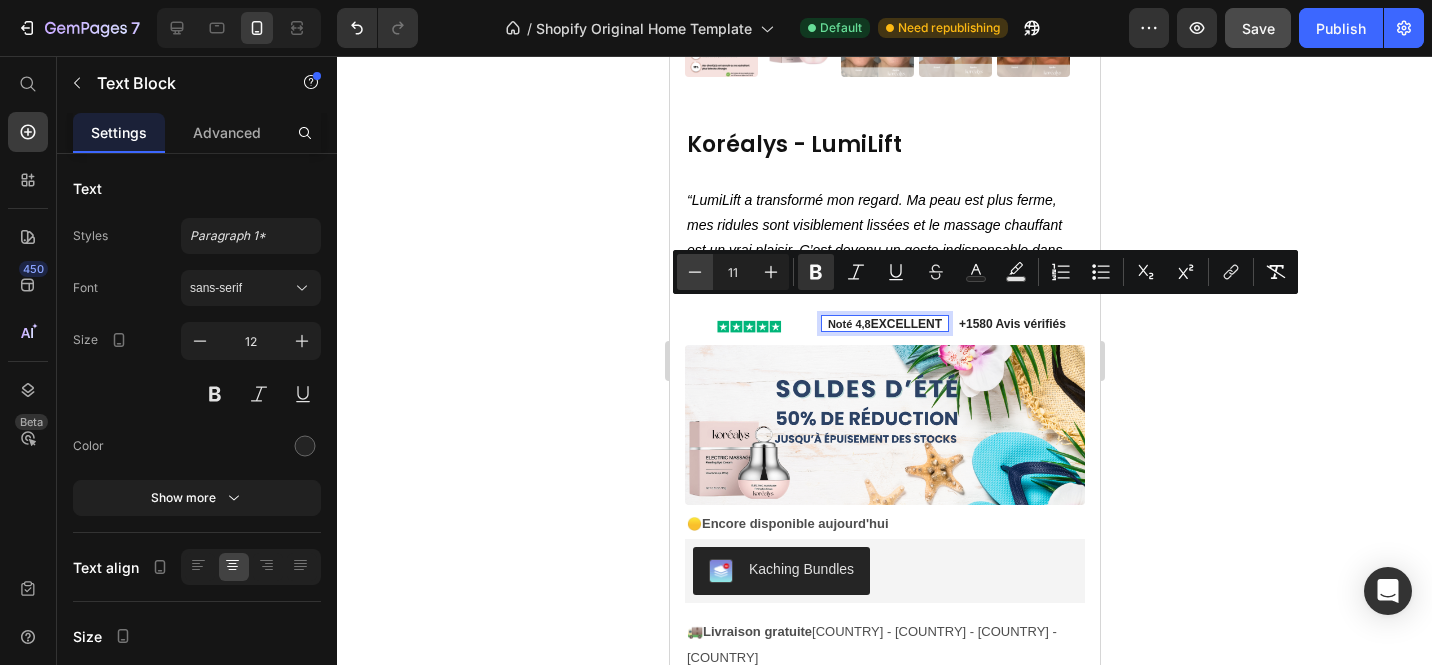 click 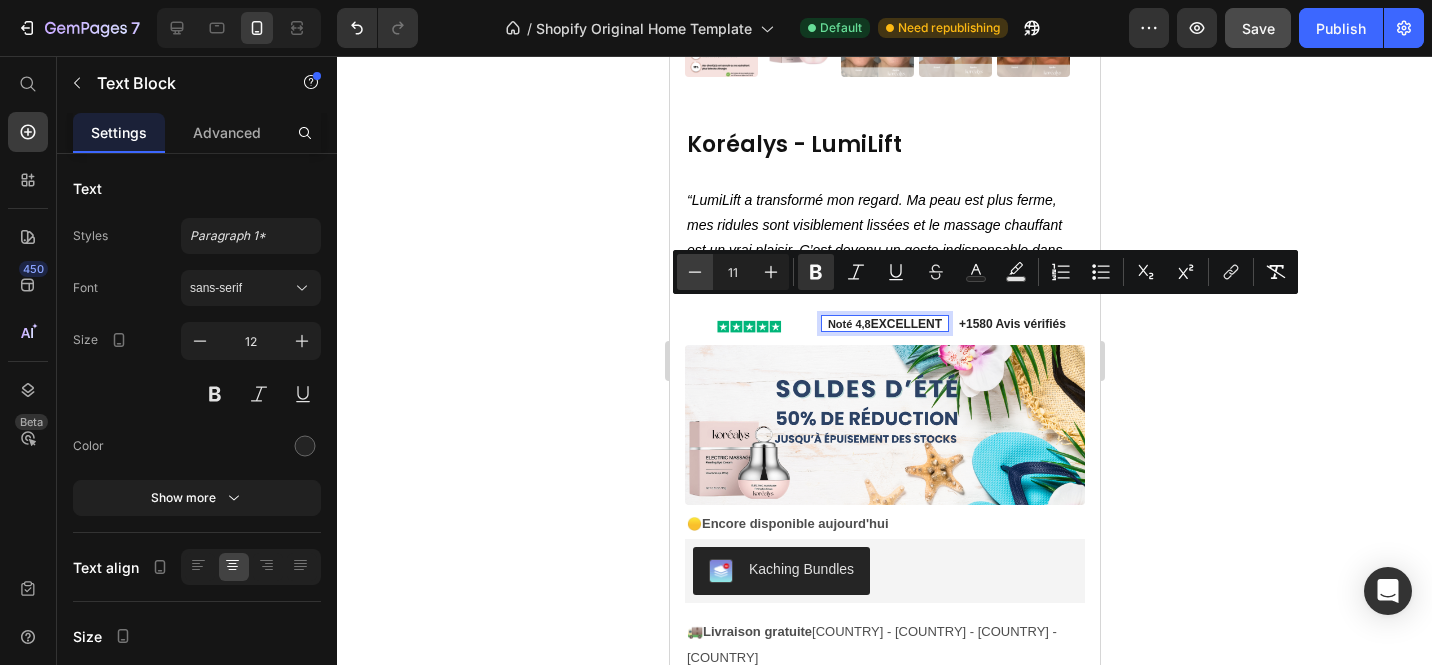 type on "10" 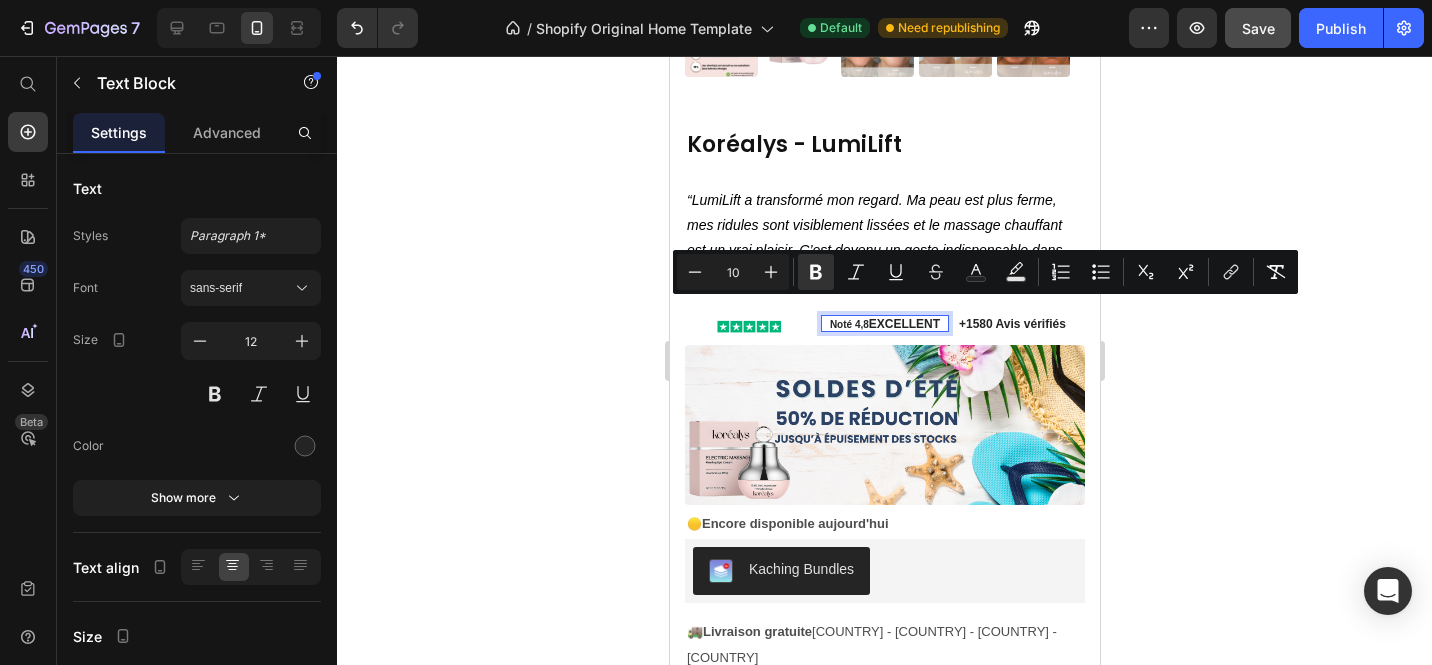click 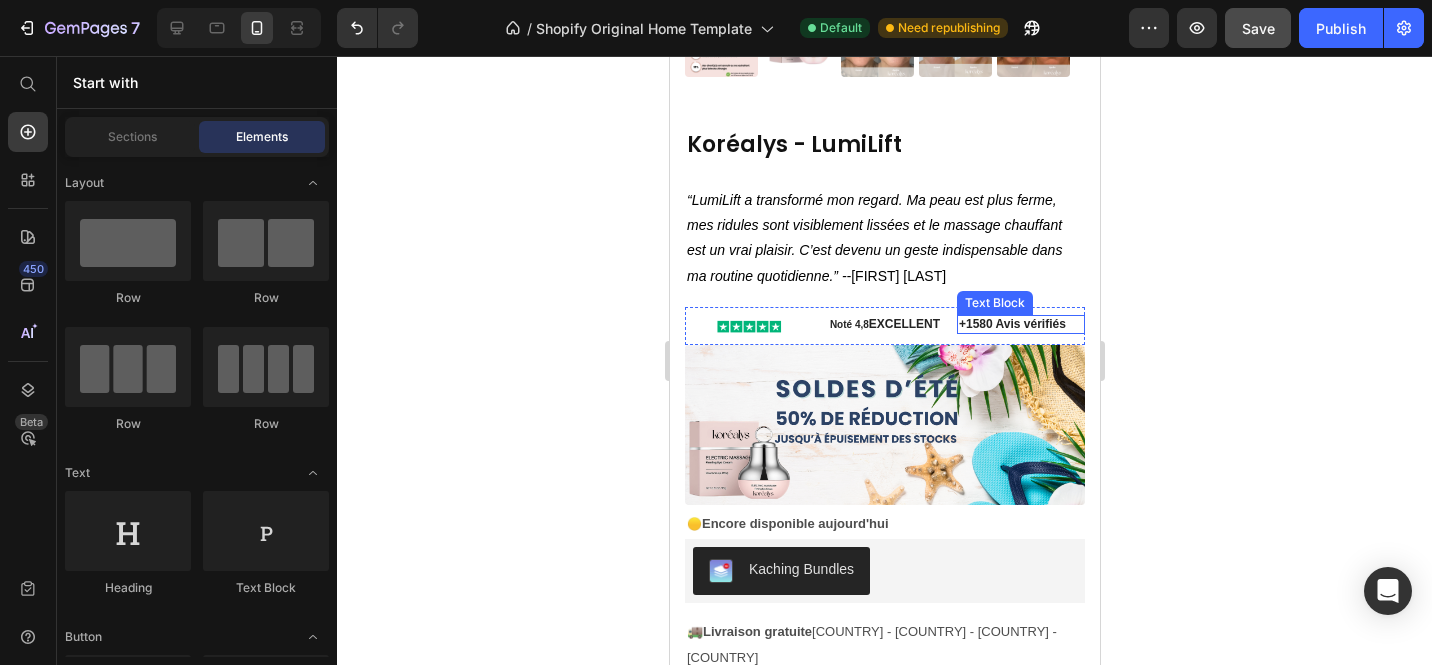 click on "+1580 Avis vérifiés" at bounding box center [1011, 324] 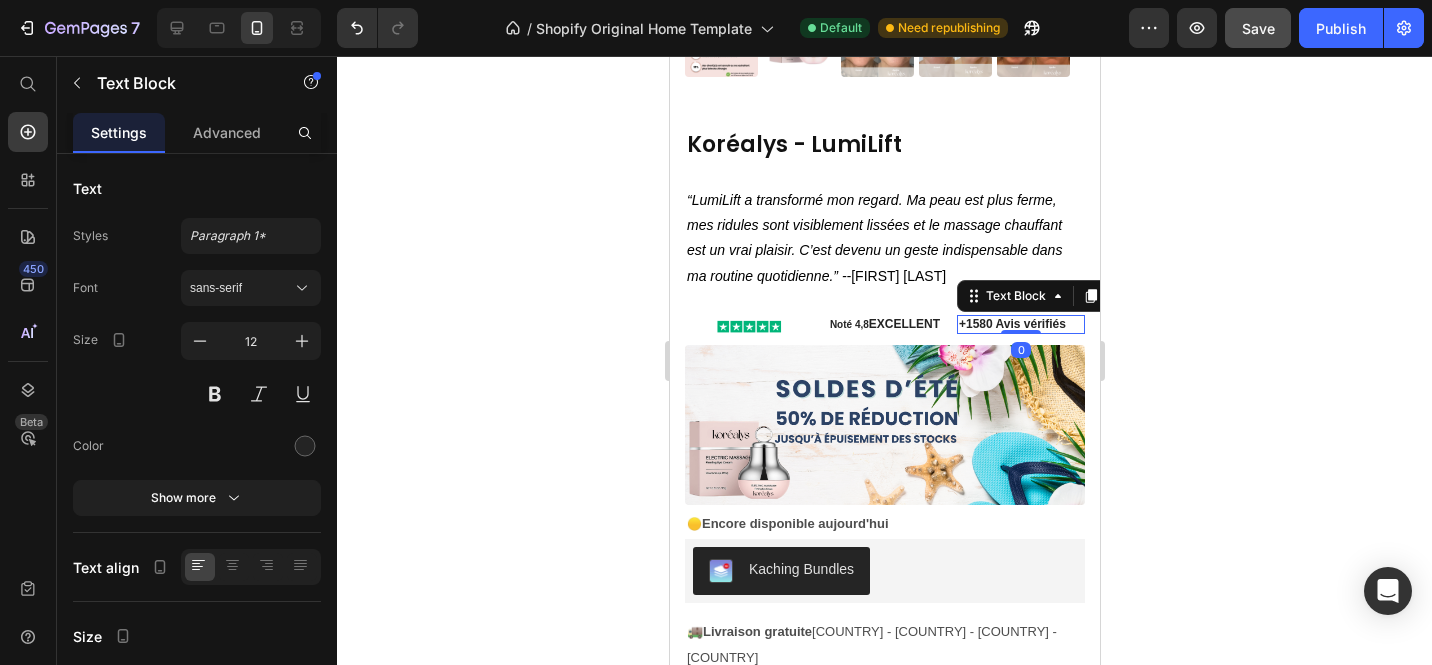 click on "+1580 Avis vérifiés" at bounding box center (1011, 324) 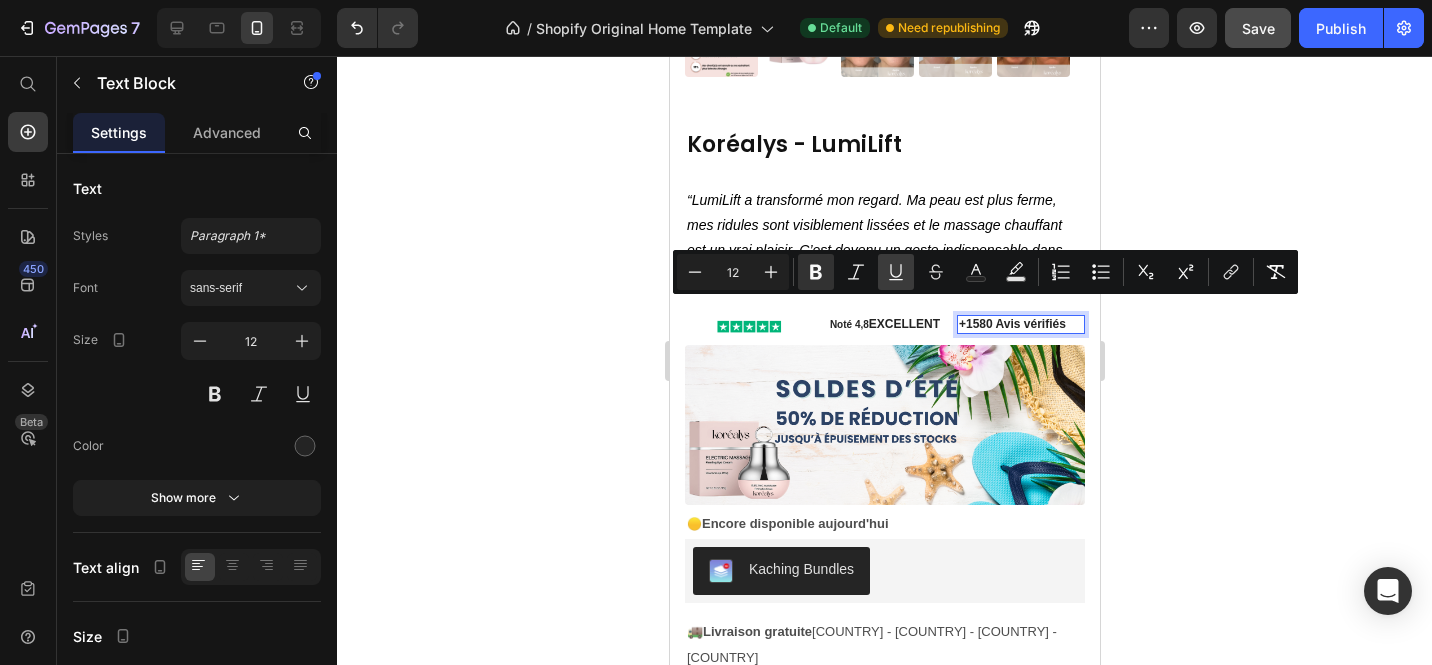 click 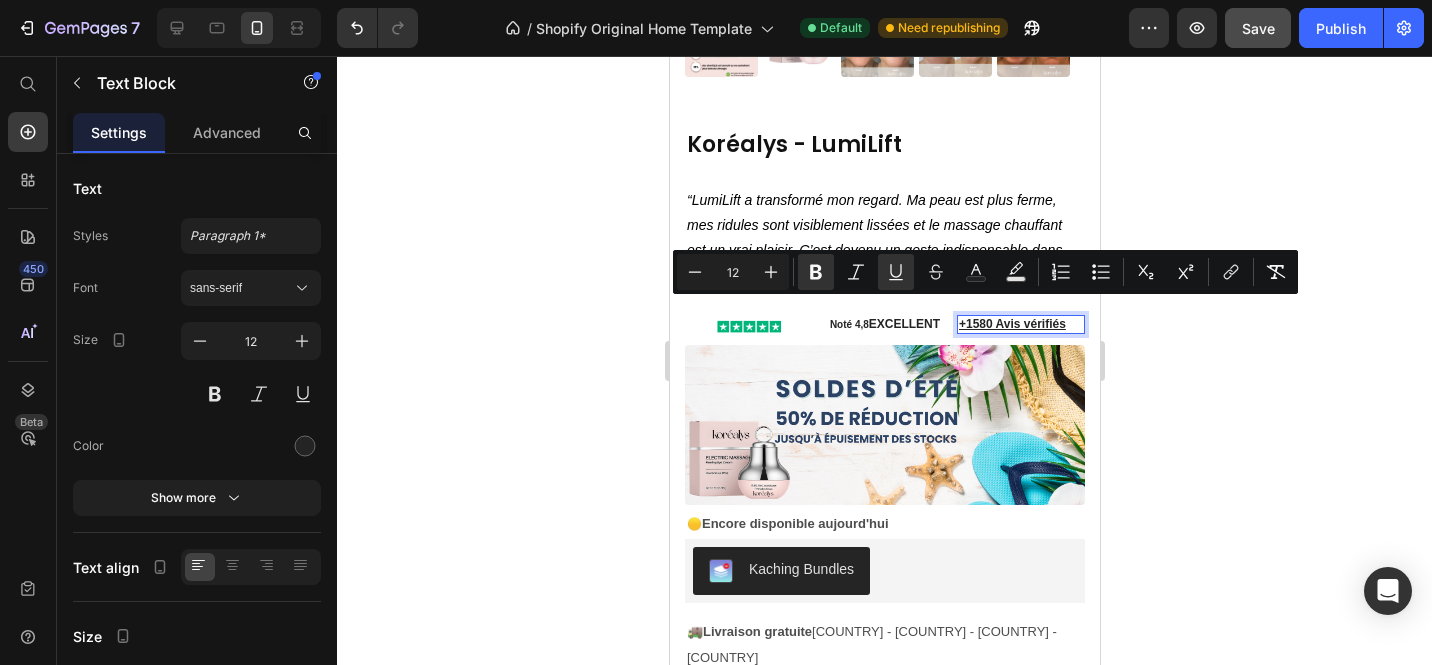 click 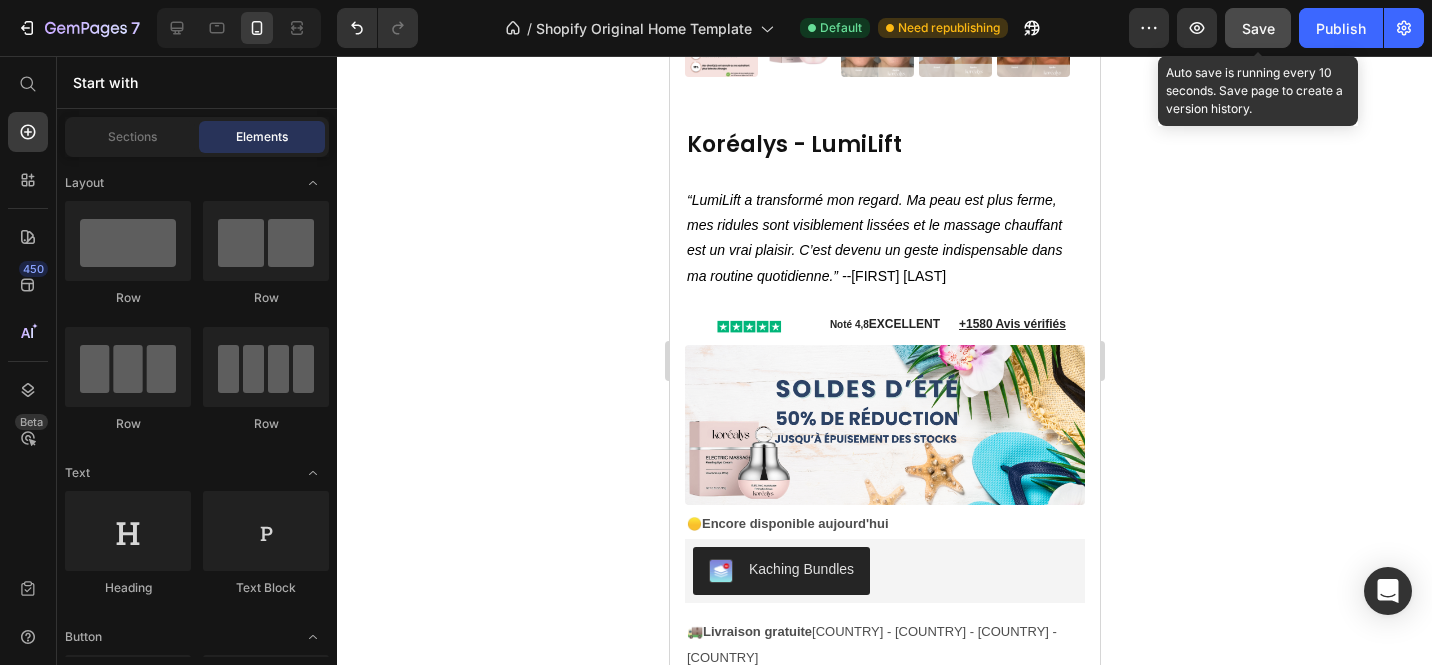 click on "Save" at bounding box center [1258, 28] 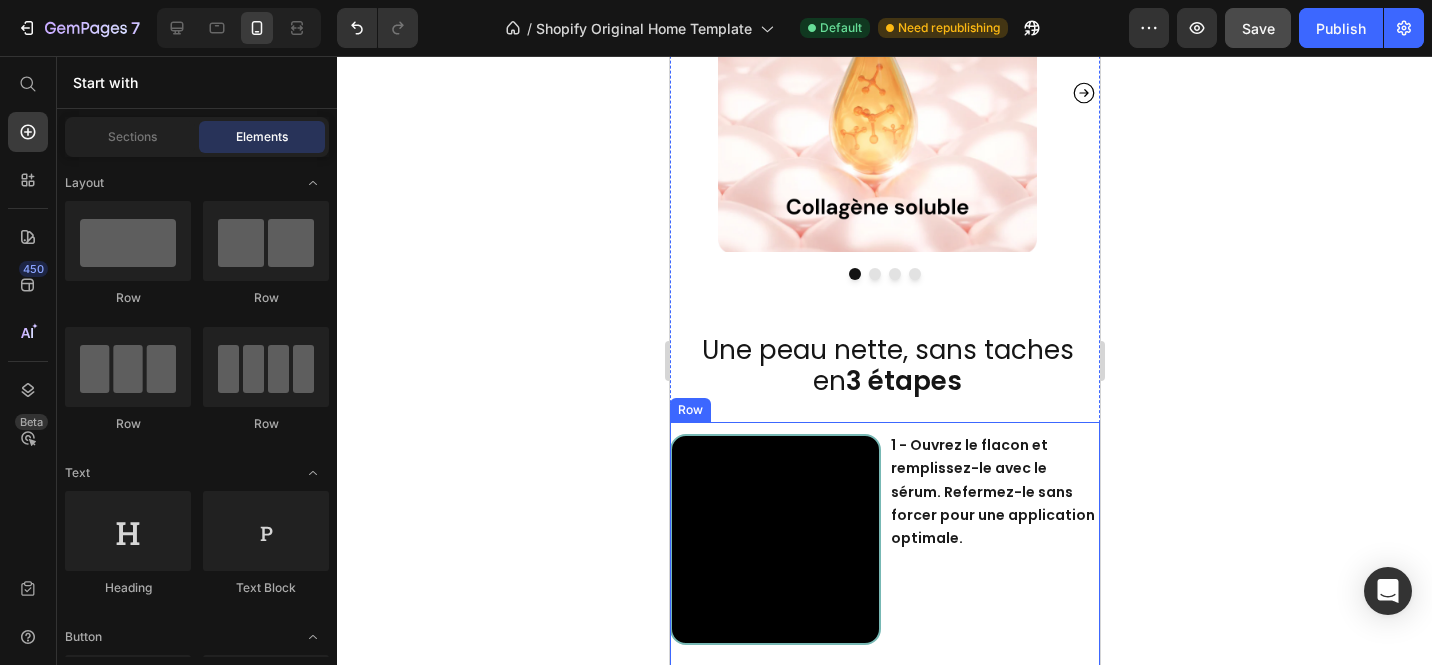 scroll, scrollTop: 4067, scrollLeft: 0, axis: vertical 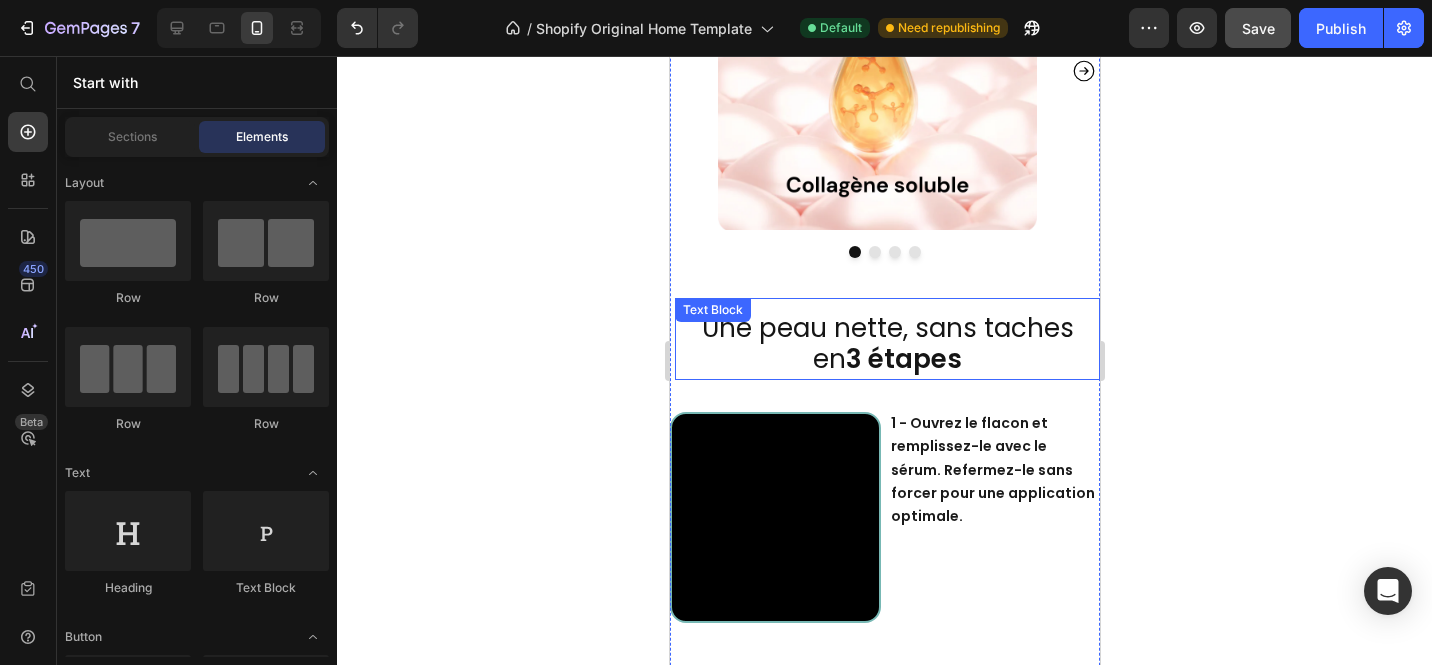 click on "3 étapes" at bounding box center [903, 359] 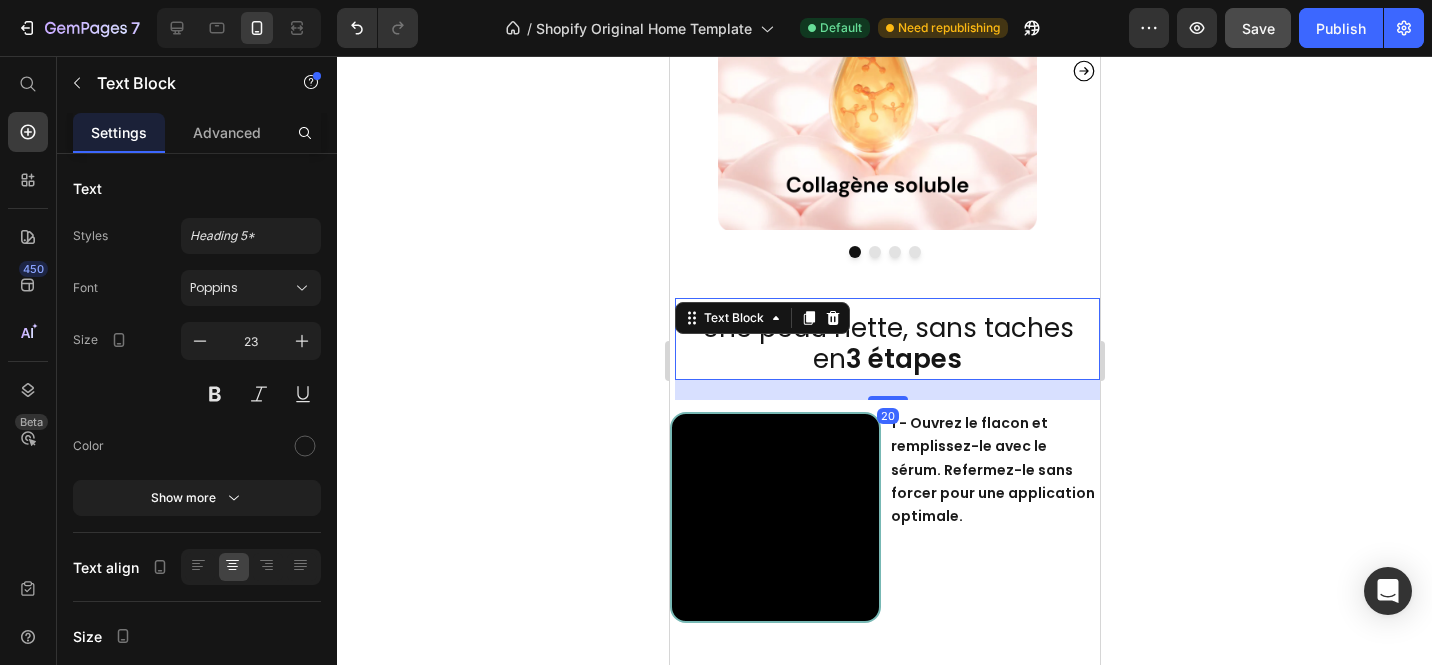 click on "3 étapes" at bounding box center (903, 359) 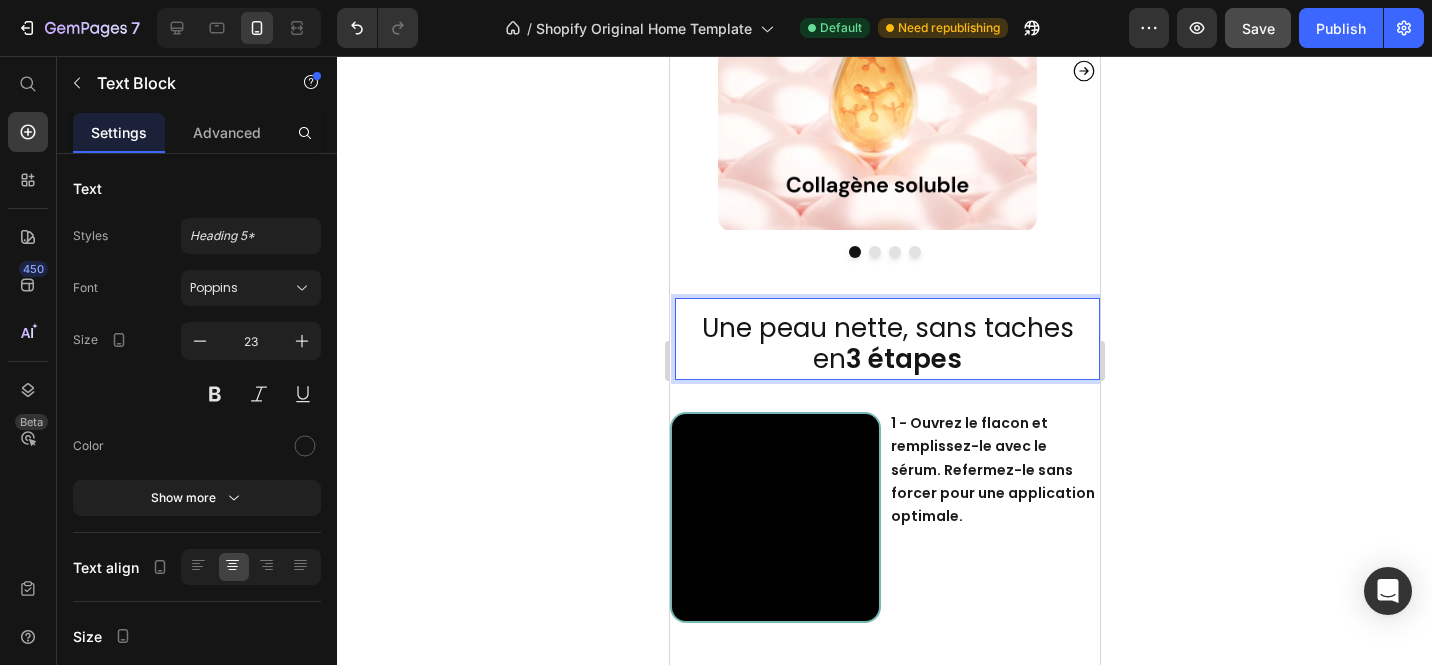 click on "3 étapes" at bounding box center (903, 359) 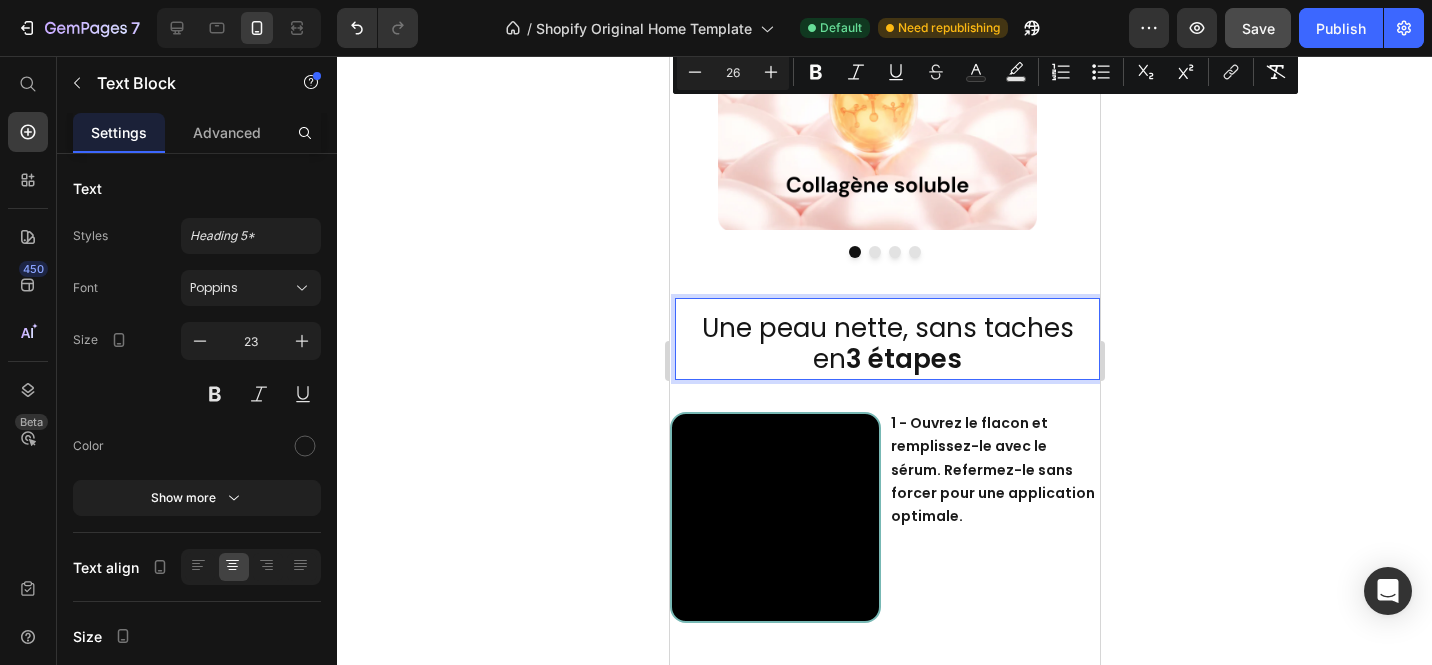click 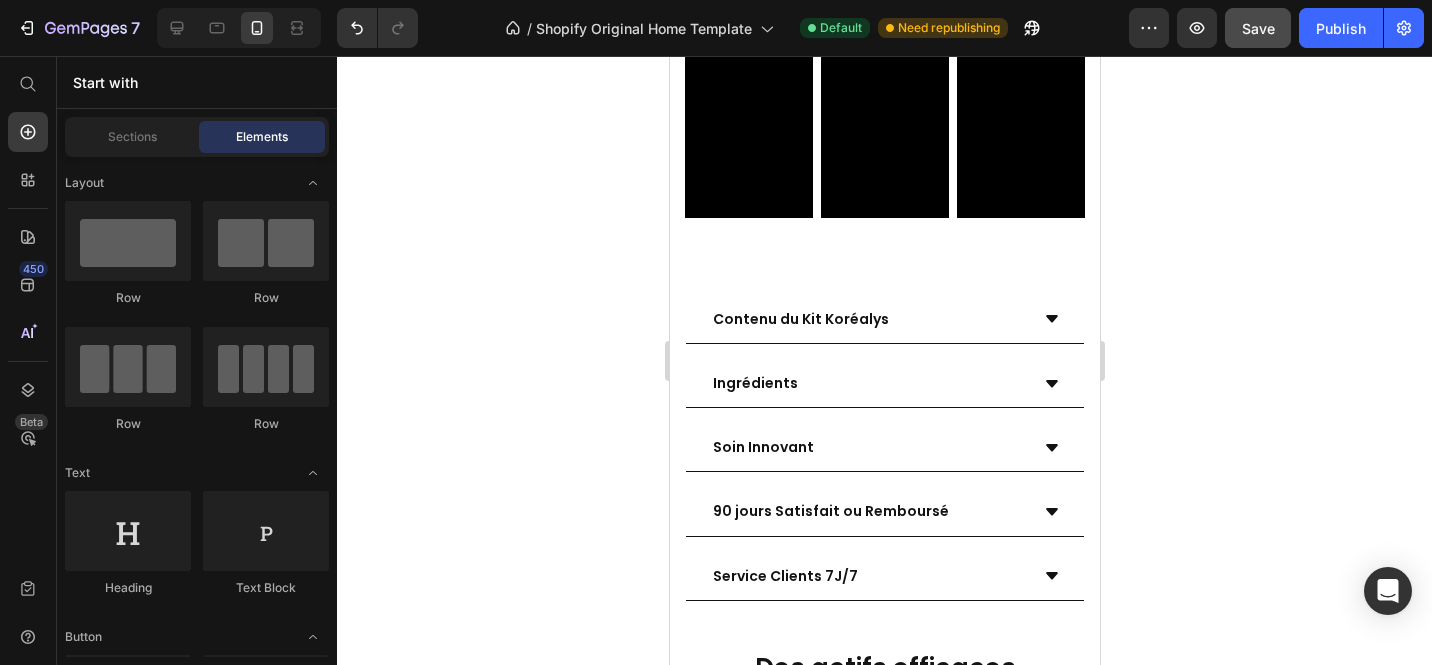 scroll, scrollTop: 3387, scrollLeft: 0, axis: vertical 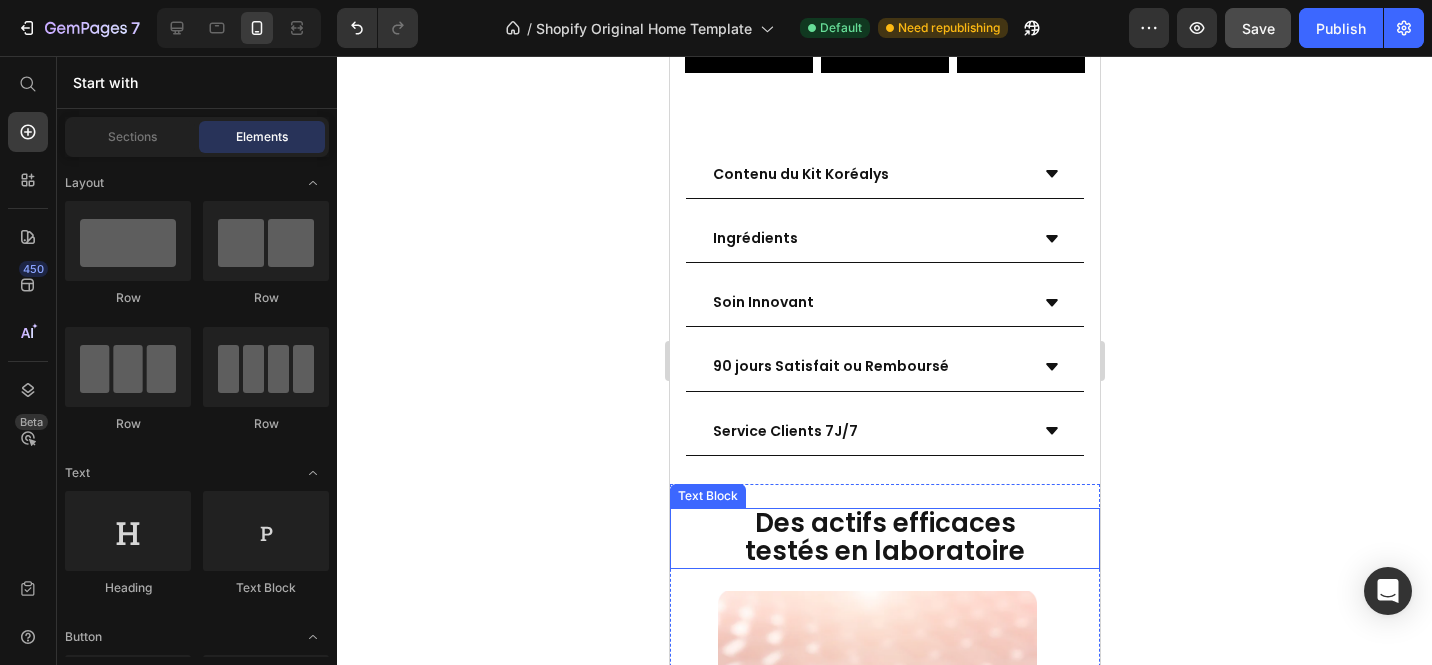 click on "Des actifs efficaces" at bounding box center [884, 523] 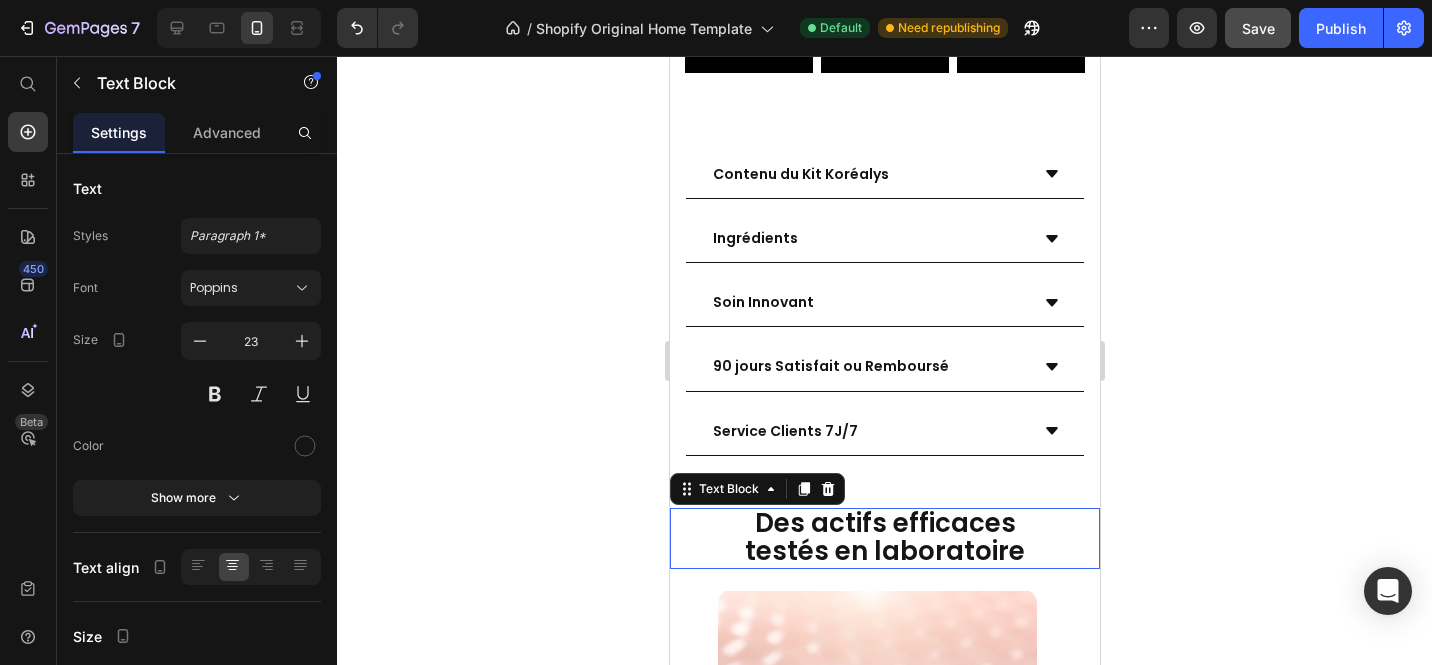 click on "Des actifs efficaces" at bounding box center (884, 523) 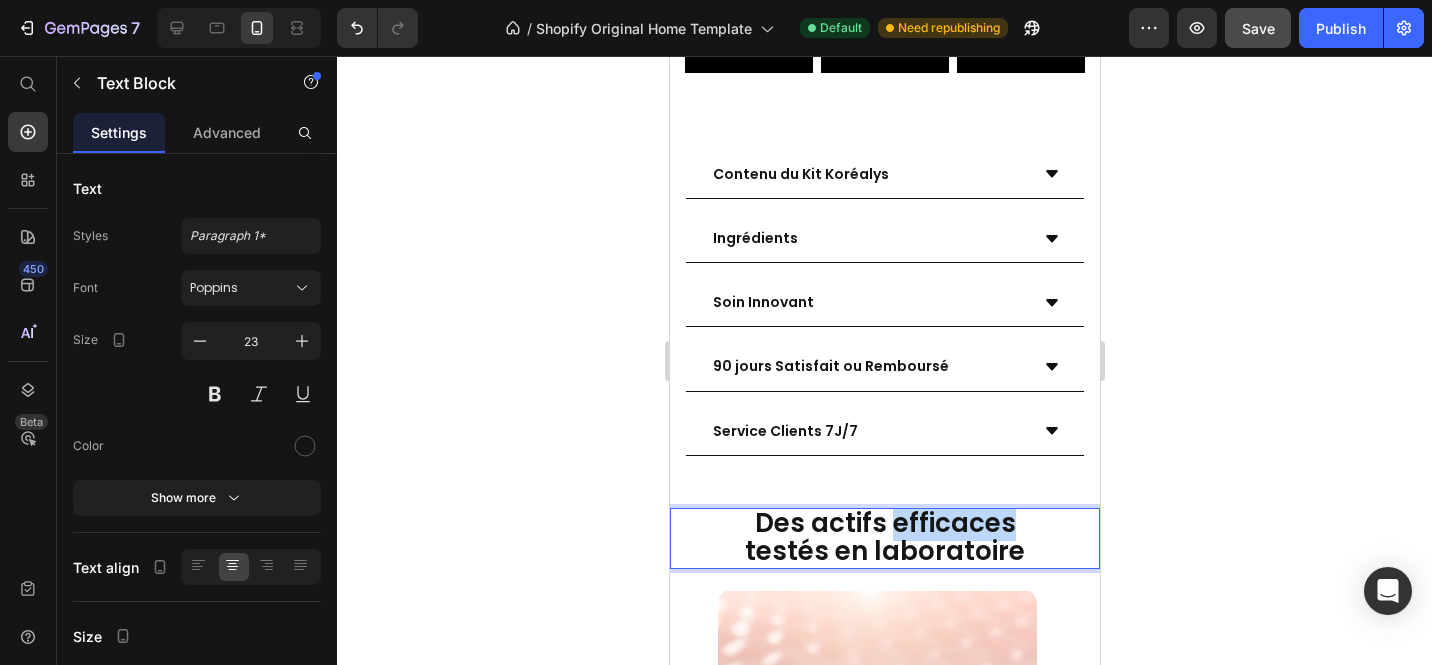 click on "Des actifs efficaces" at bounding box center [884, 523] 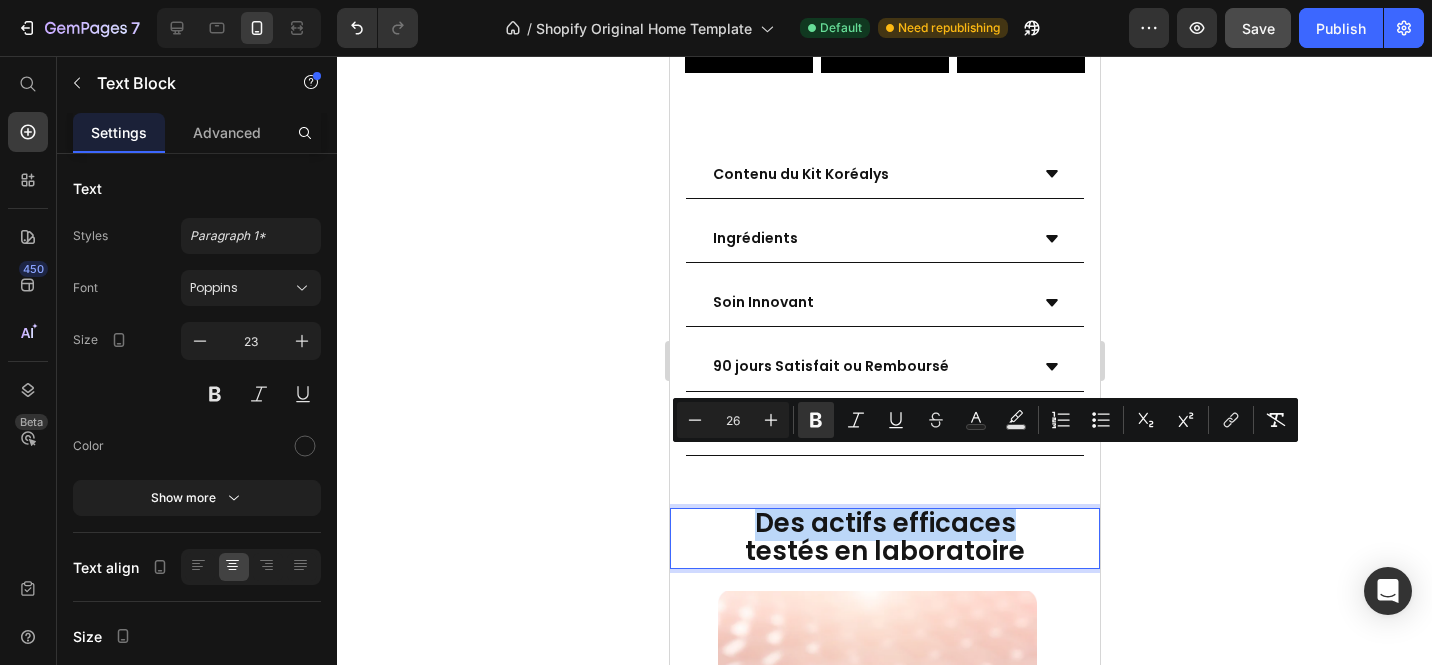 click on "Des actifs efficaces" at bounding box center [884, 523] 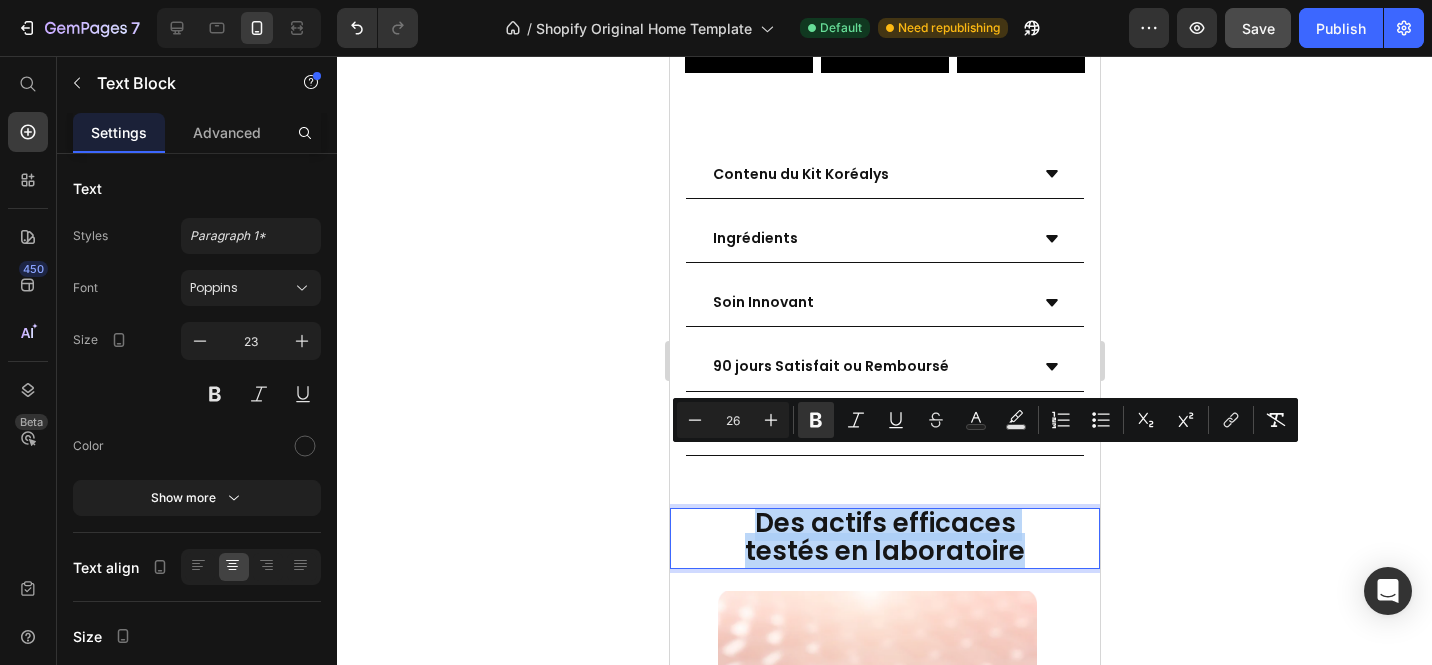 drag, startPoint x: 1023, startPoint y: 500, endPoint x: 748, endPoint y: 469, distance: 276.74176 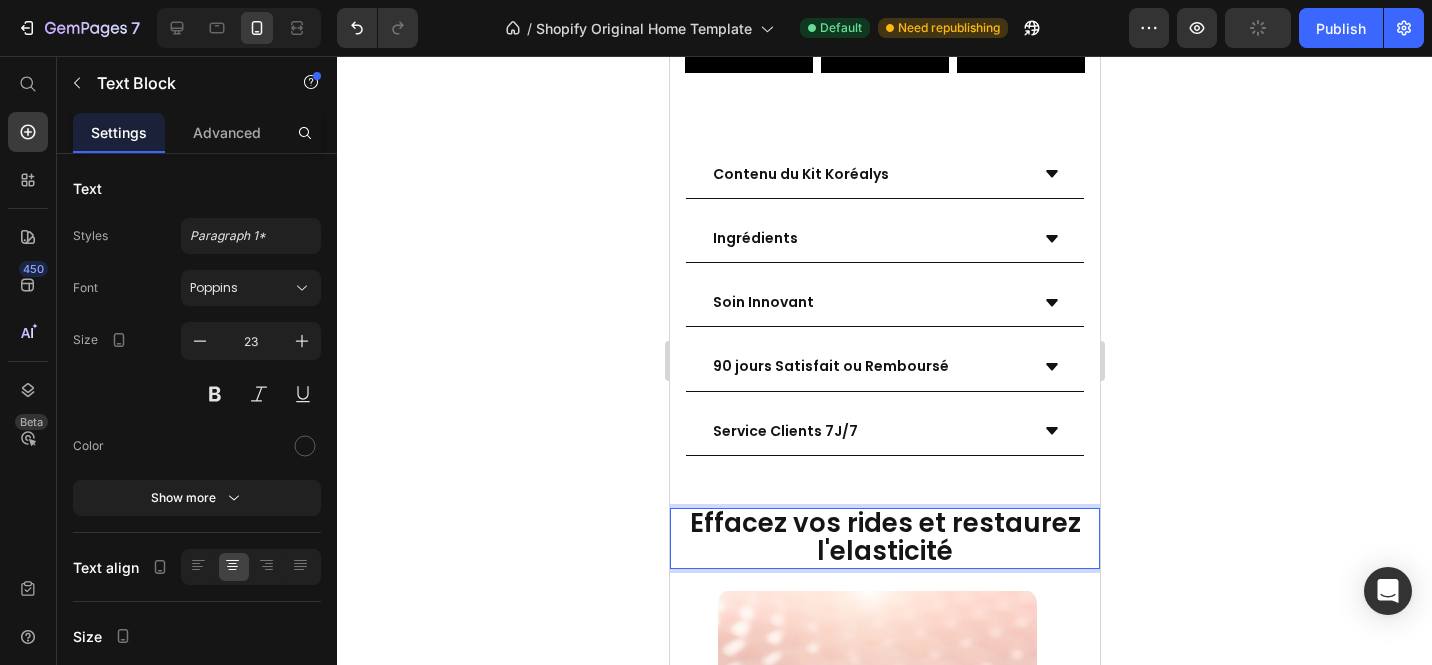 scroll, scrollTop: 1, scrollLeft: 0, axis: vertical 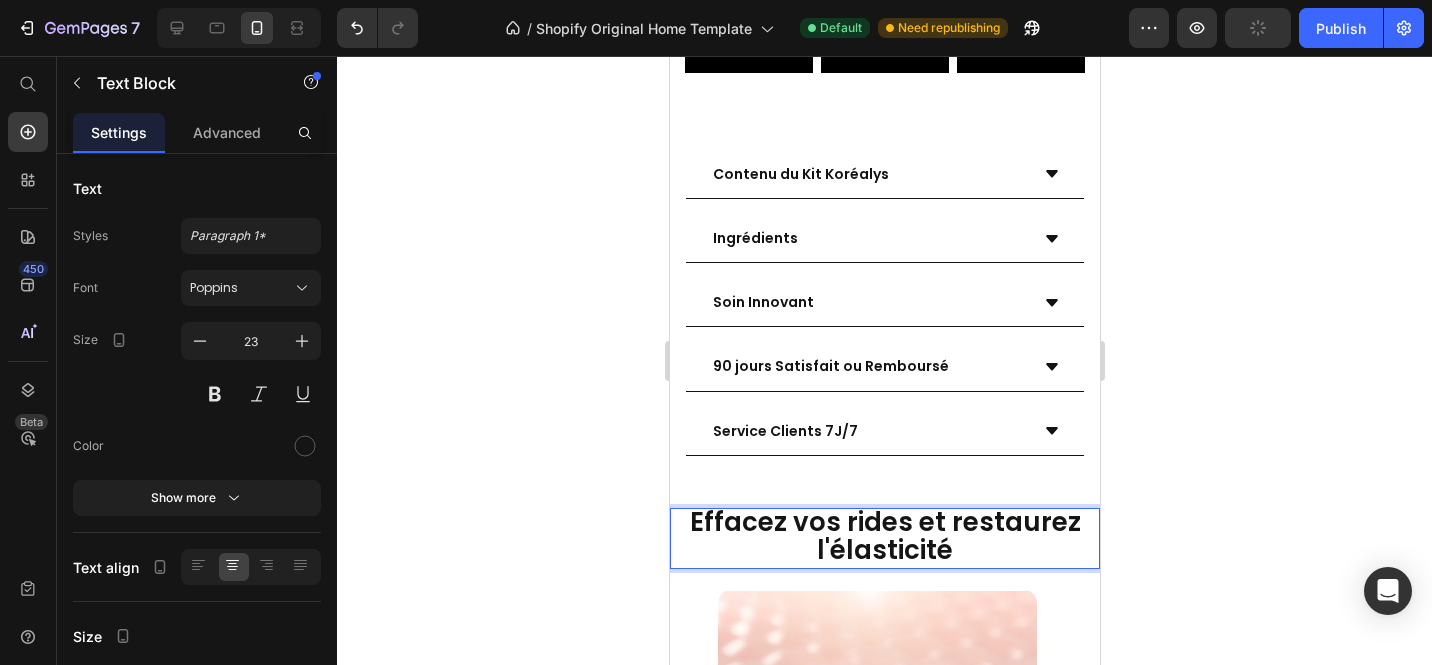 click on "Effacez vos rides et restaurez l'élasticité" at bounding box center (884, 537) 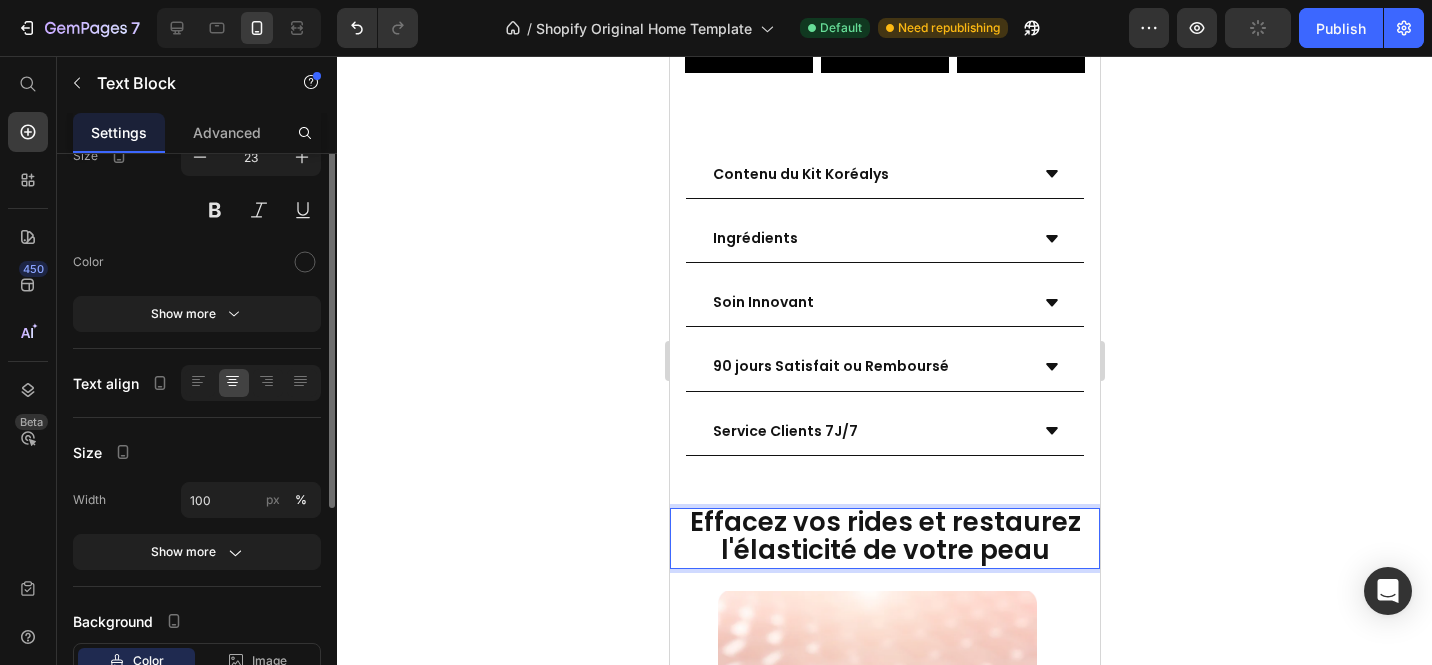 scroll, scrollTop: 185, scrollLeft: 0, axis: vertical 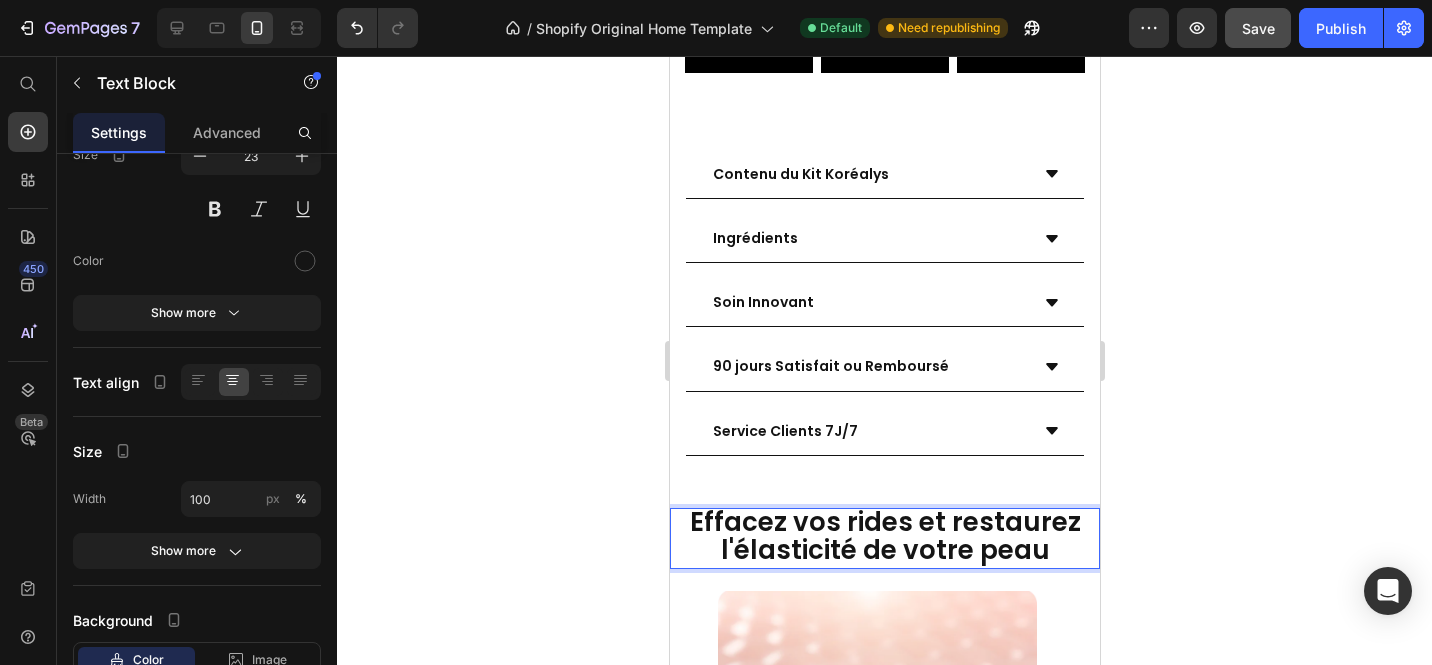 click on "Effacez vos rides et restaurez l'élasticité de votre peau" at bounding box center (884, 536) 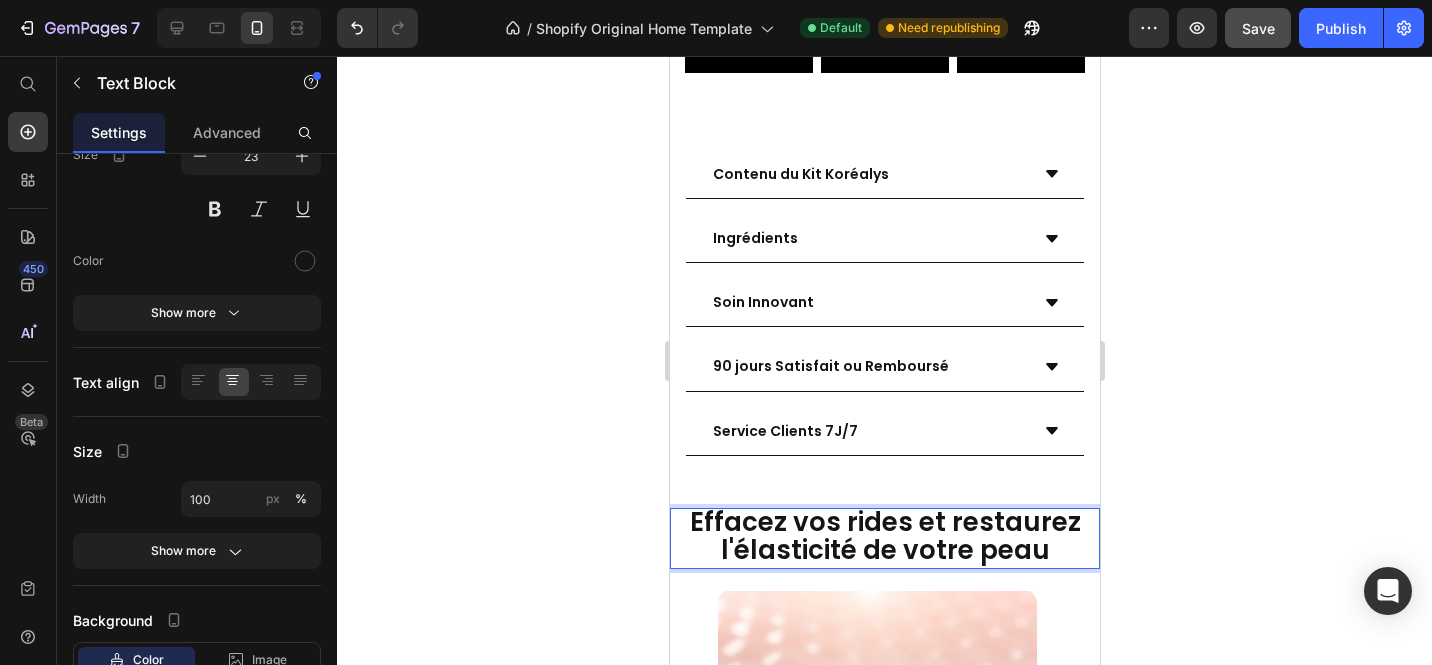 click 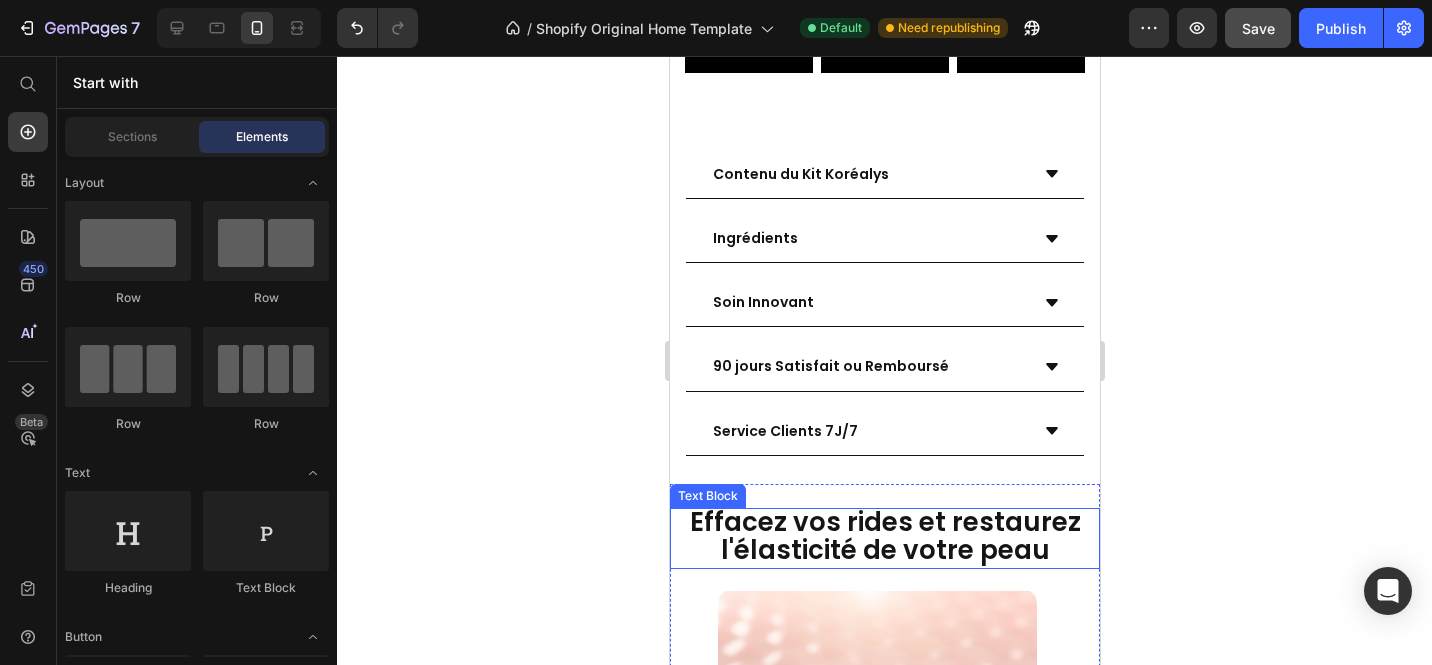 click on "Effacez vos rides et restaurez l'élasticité de votre peau" at bounding box center (884, 537) 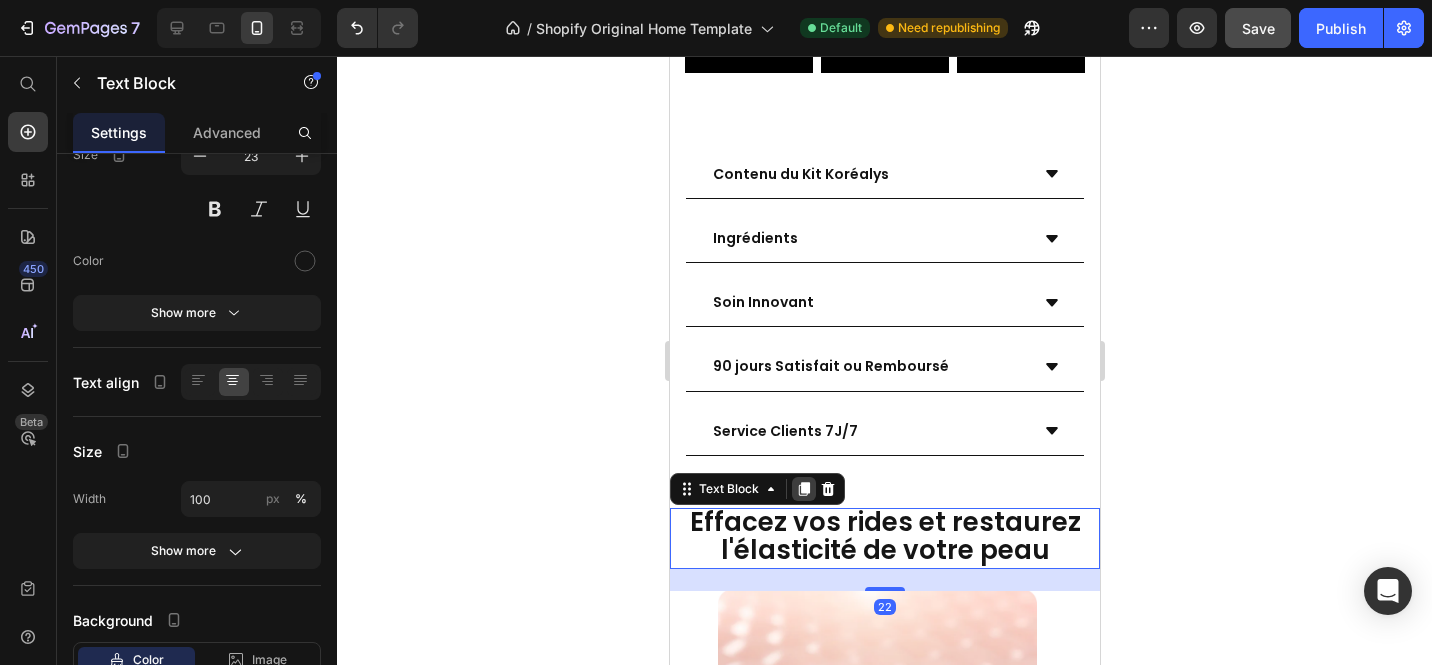 click 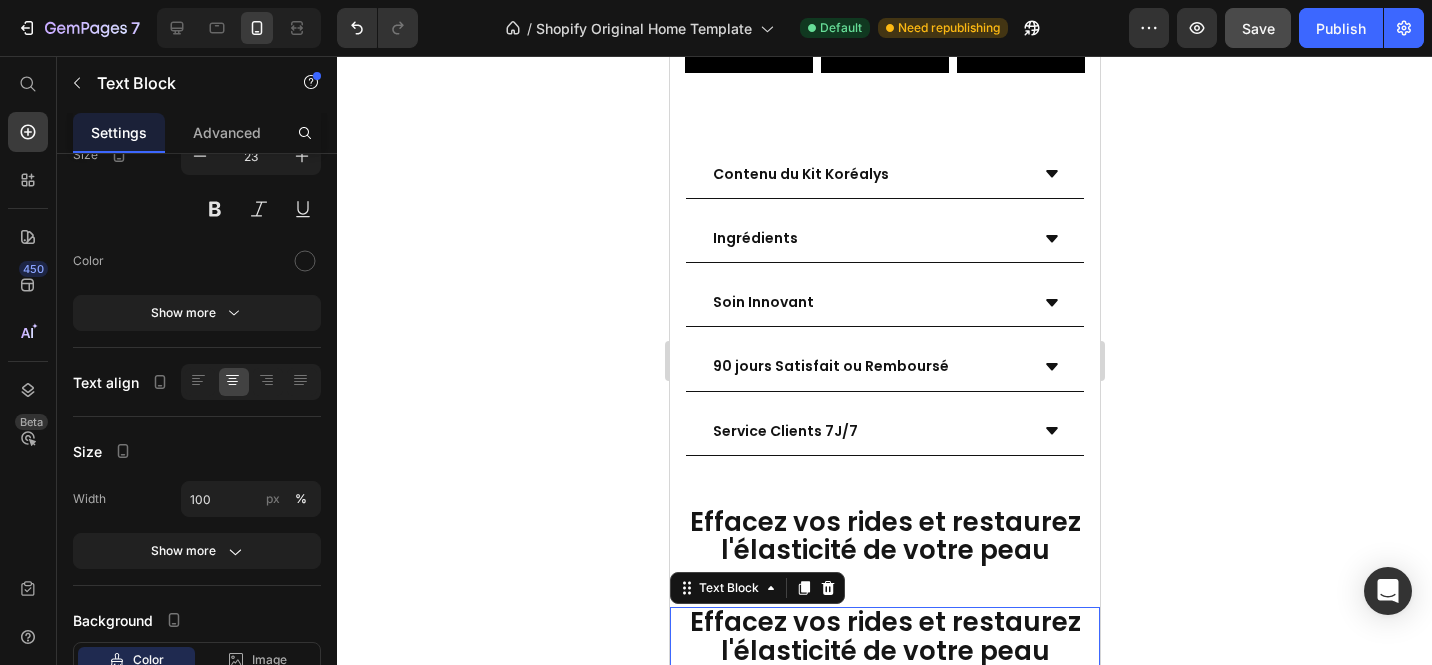 click on "Effacez vos rides et restaurez l'élasticité de votre peau" at bounding box center [884, 636] 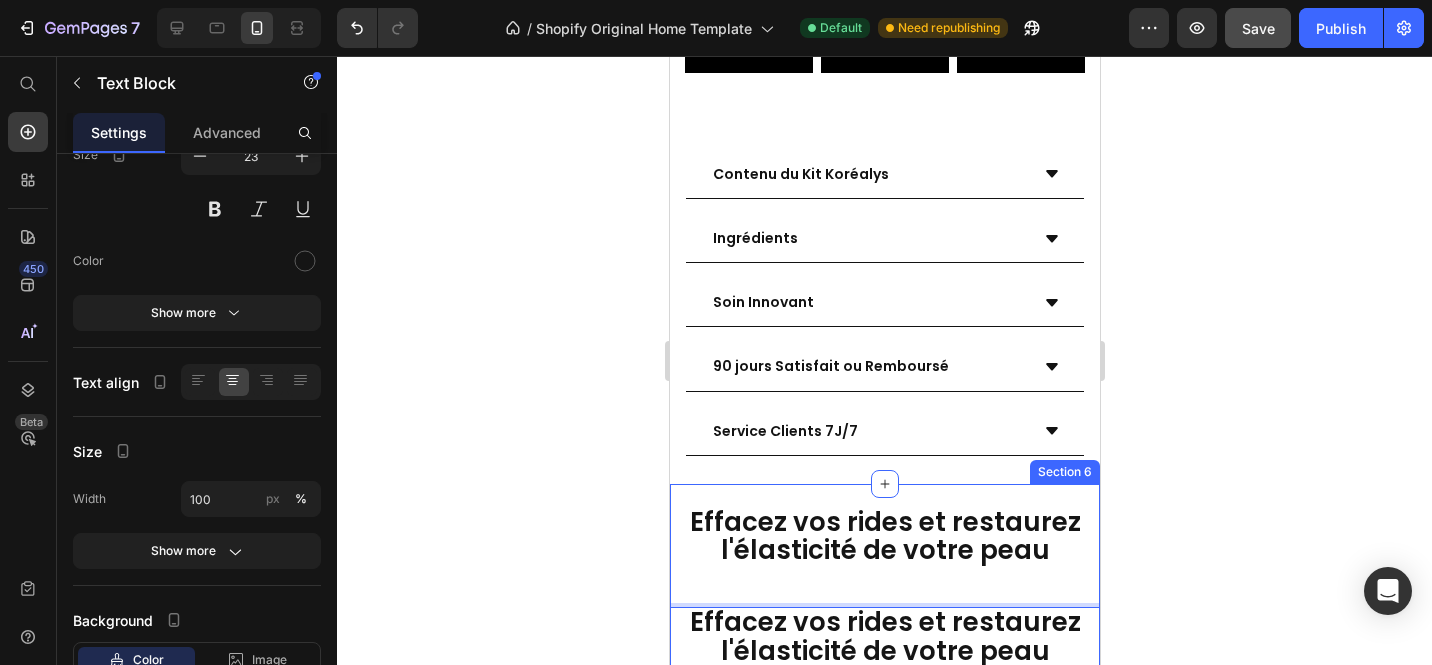 click on "Effacez vos rides et restaurez l'élasticité de votre peau Text Block Effacez vos rides et restaurez l'élasticité de votre peau Text Block   22
Image Image Image Row Image Row
Carousel Une peau nette, sans taches en  3 étapes  Text Block Video 1 - Ouvrez le flacon et remplissez-le avec le sérum. Refermez-le sans forcer pour une application optimale. Heading Row Video 1 - Ouvrez le flacon et remplissez-le avec le sérum. Refermez-le sans forcer pour une application optimale. Heading Row Video 2 - Retournez le flacon à l’envers pendant 2 minutes afin que les micro-aiguilles s’imprègnent parfaitement du sérum. Heading Row Video 3 -  Tapotez délicatement votre peau  (visage, lèvres, cou, etc.). Puis massez quelques minutes l'éxcèdent de sérum avec vos mains. Heading Row" at bounding box center (884, 1204) 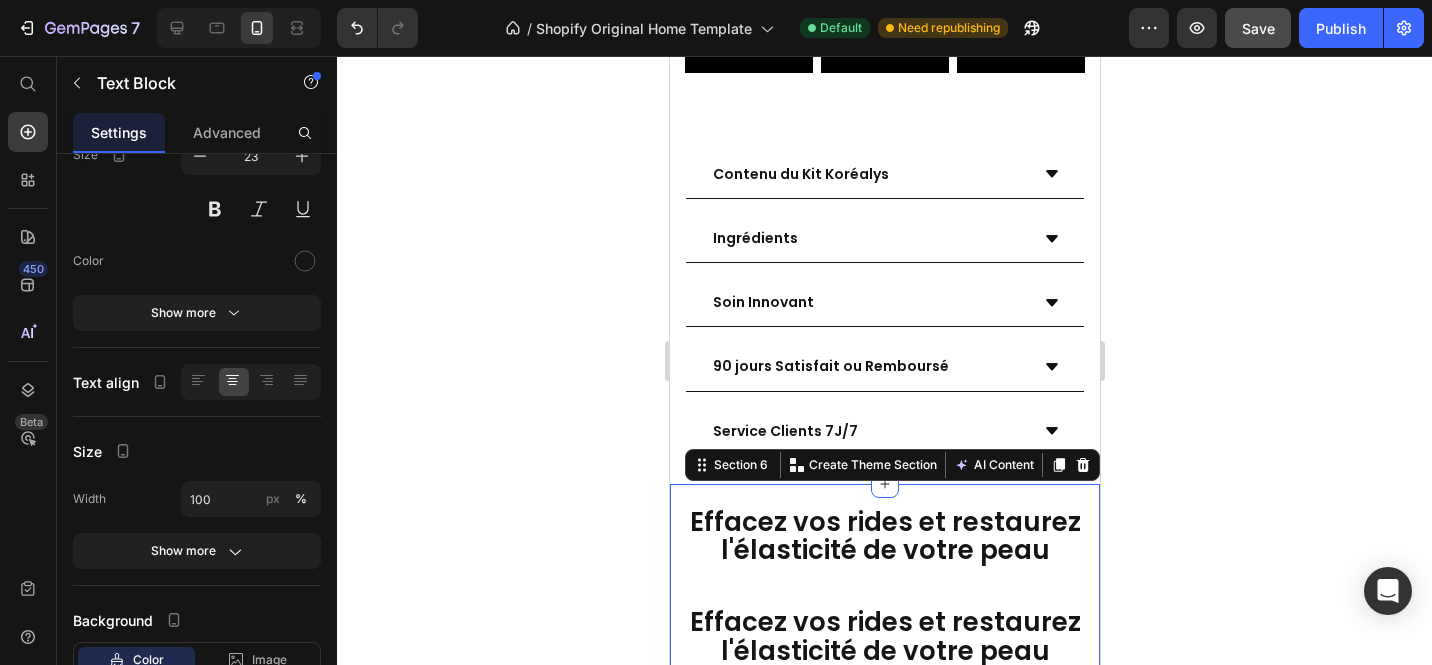 scroll, scrollTop: 0, scrollLeft: 0, axis: both 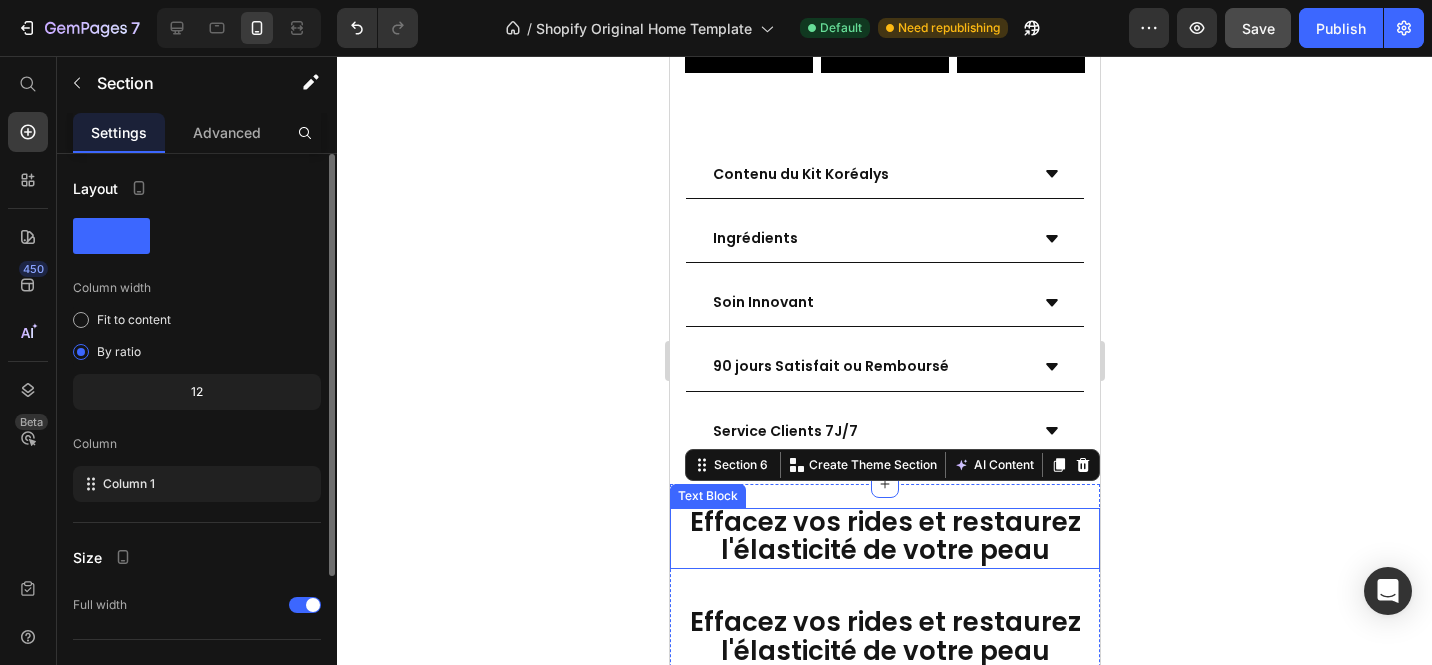 click on "Effacez vos rides et restaurez l'élasticité de votre peau" at bounding box center [884, 536] 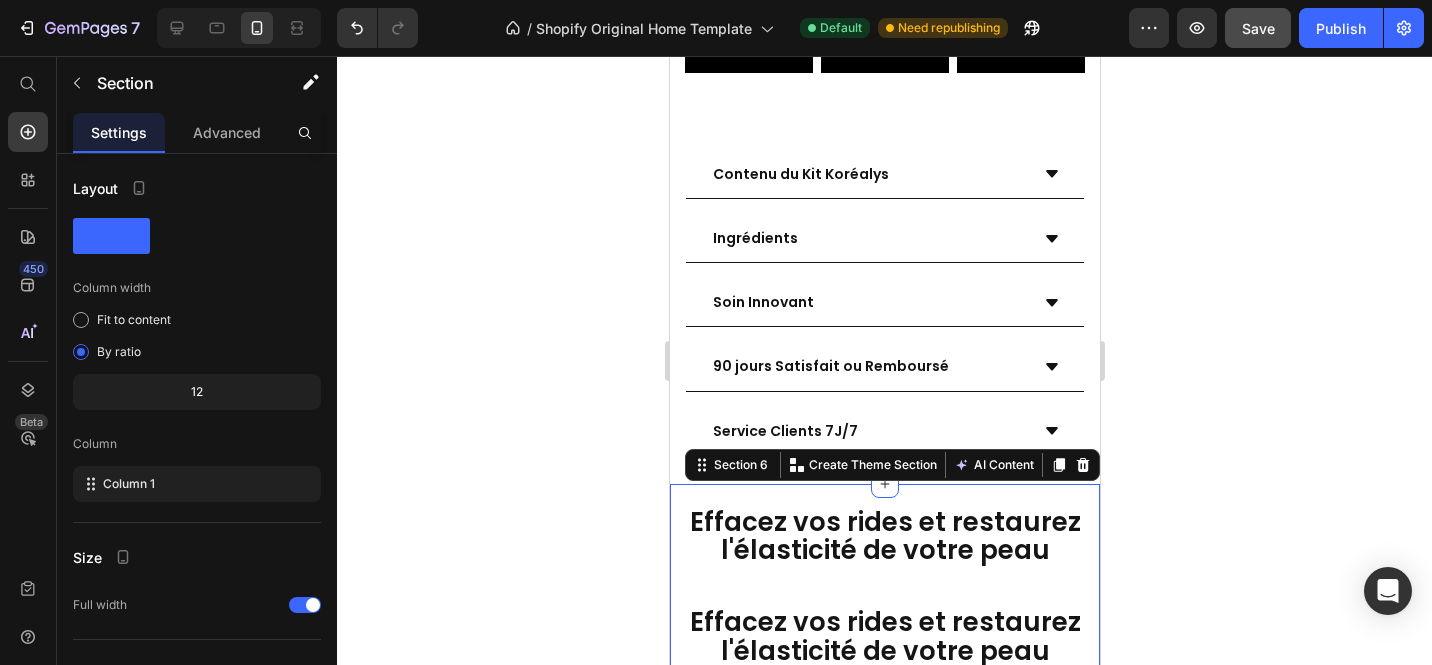 click on "Effacez vos rides et restaurez l'élasticité de votre peau" at bounding box center [884, 636] 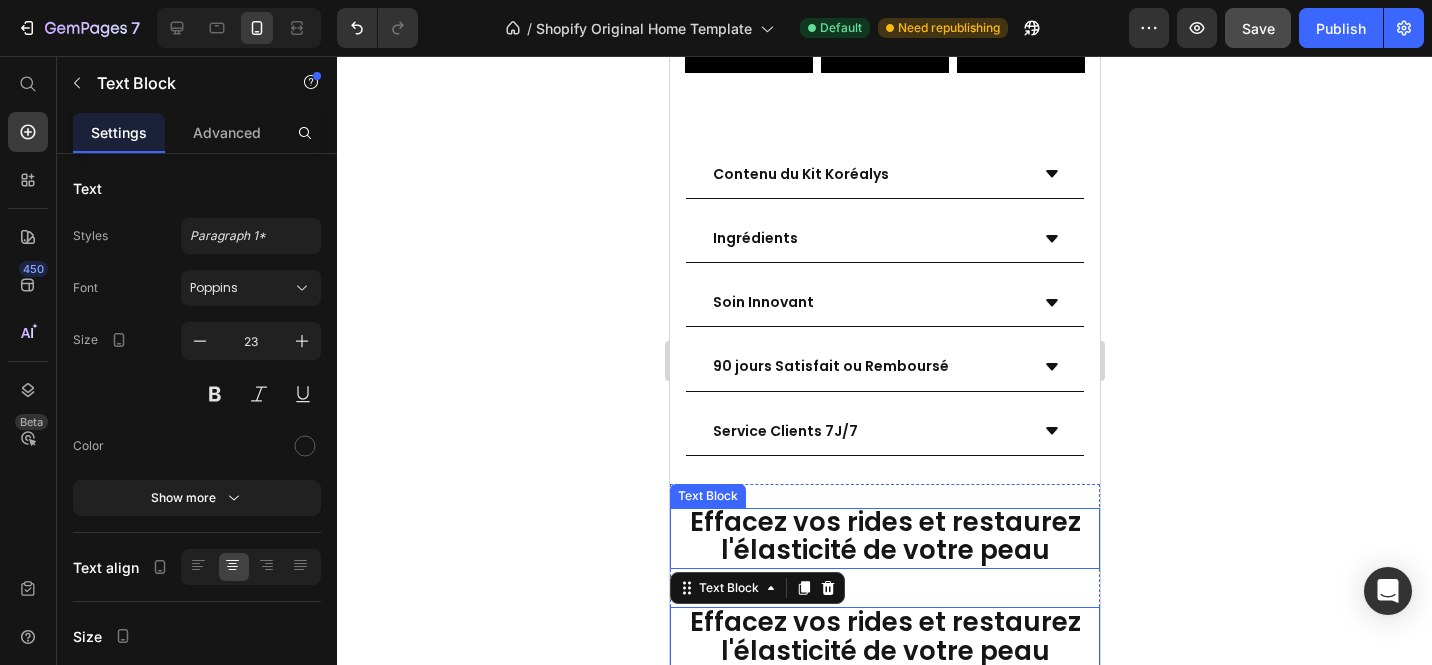 click on "Effacez vos rides et restaurez l'élasticité de votre peau" at bounding box center (884, 536) 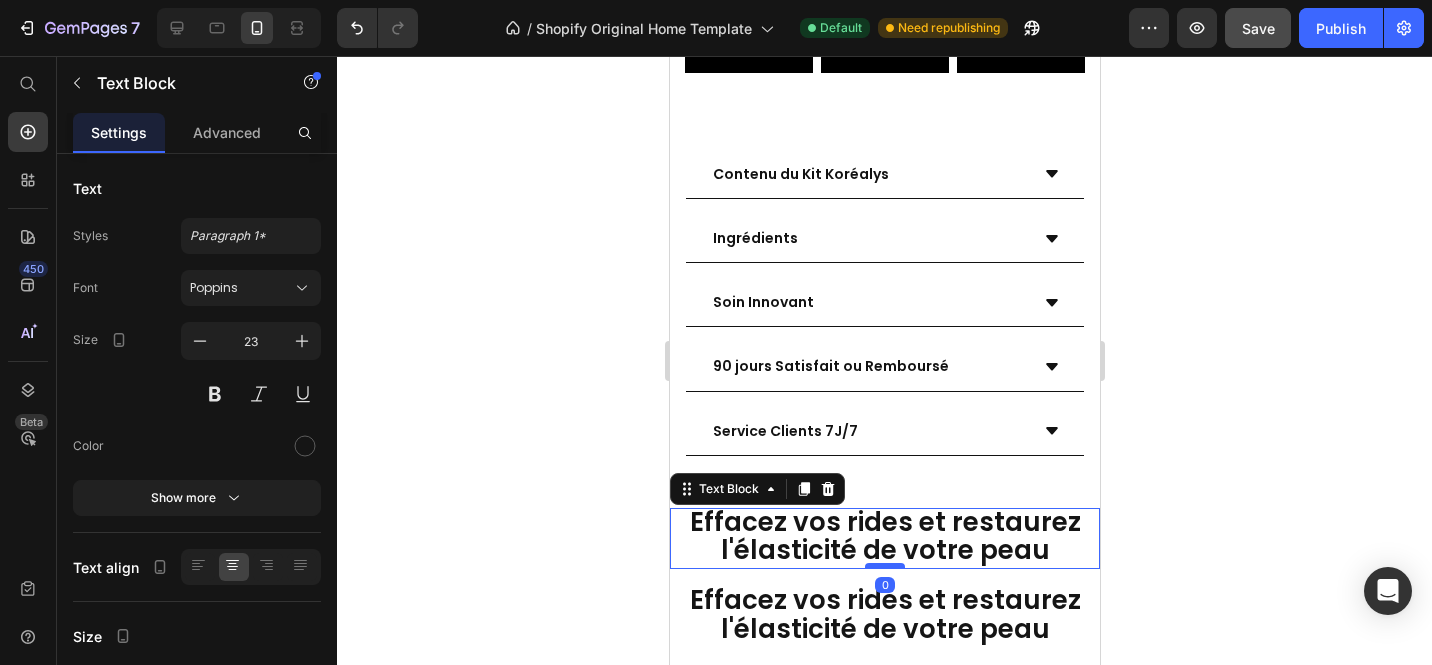 drag, startPoint x: 882, startPoint y: 536, endPoint x: 880, endPoint y: 508, distance: 28.071337 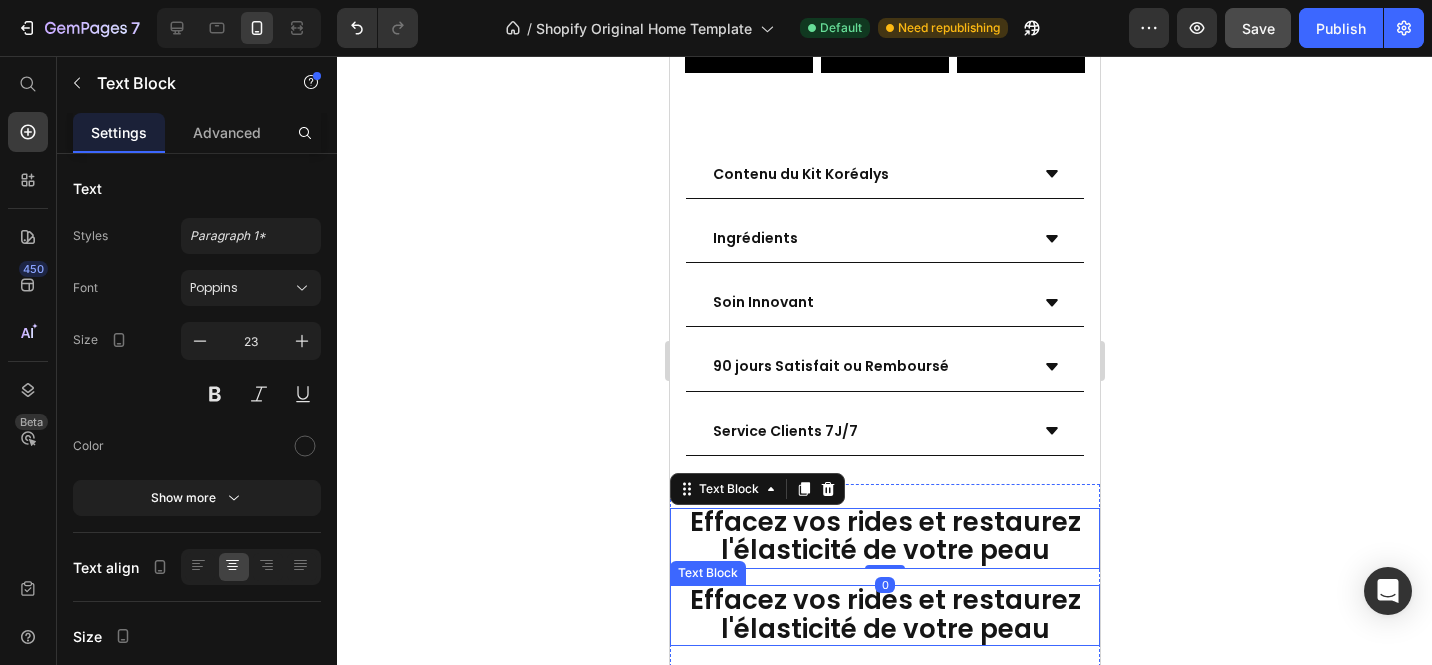 click on "Effacez vos rides et restaurez l'élasticité de votre peau" at bounding box center [884, 614] 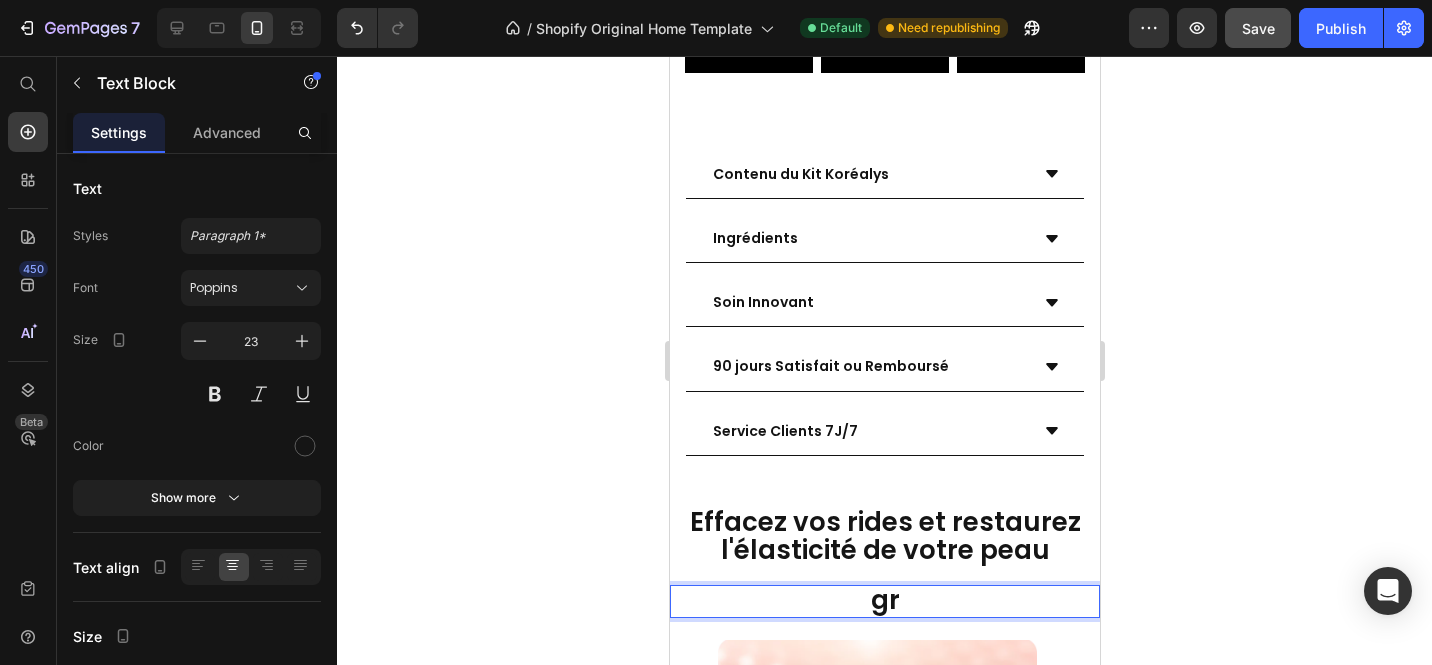 type 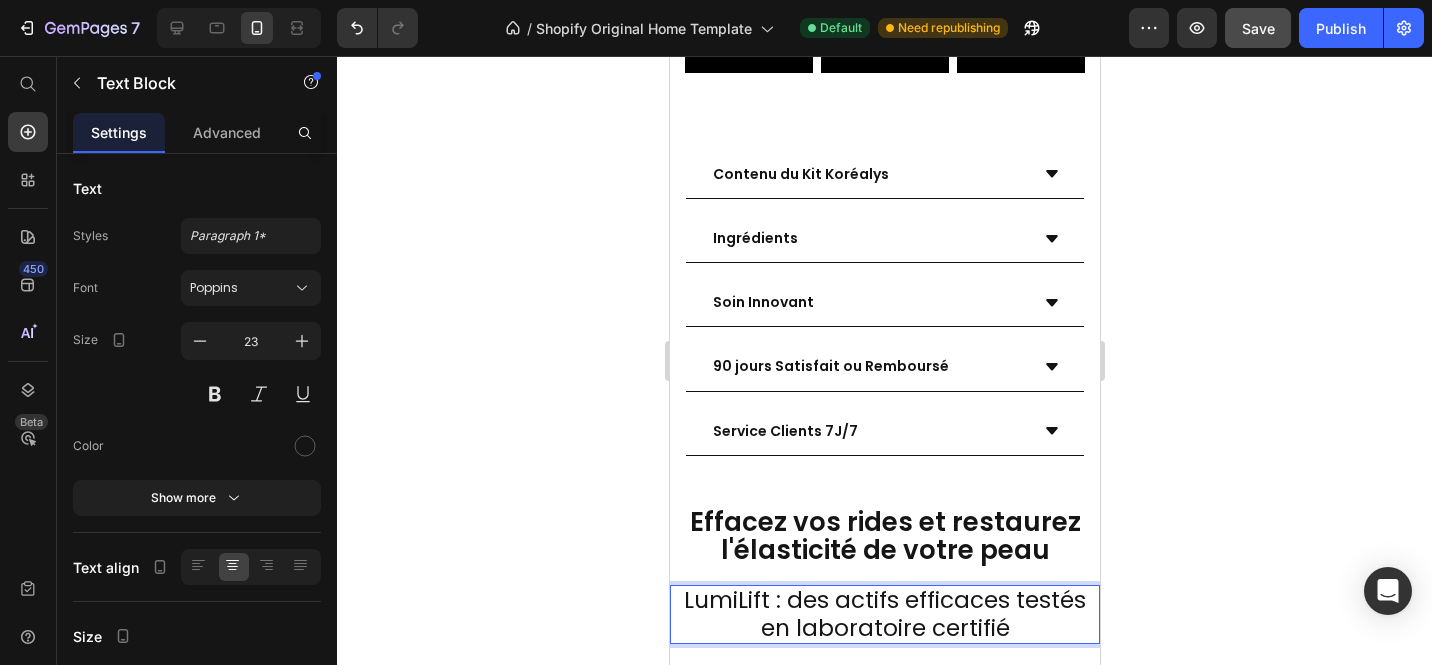 click 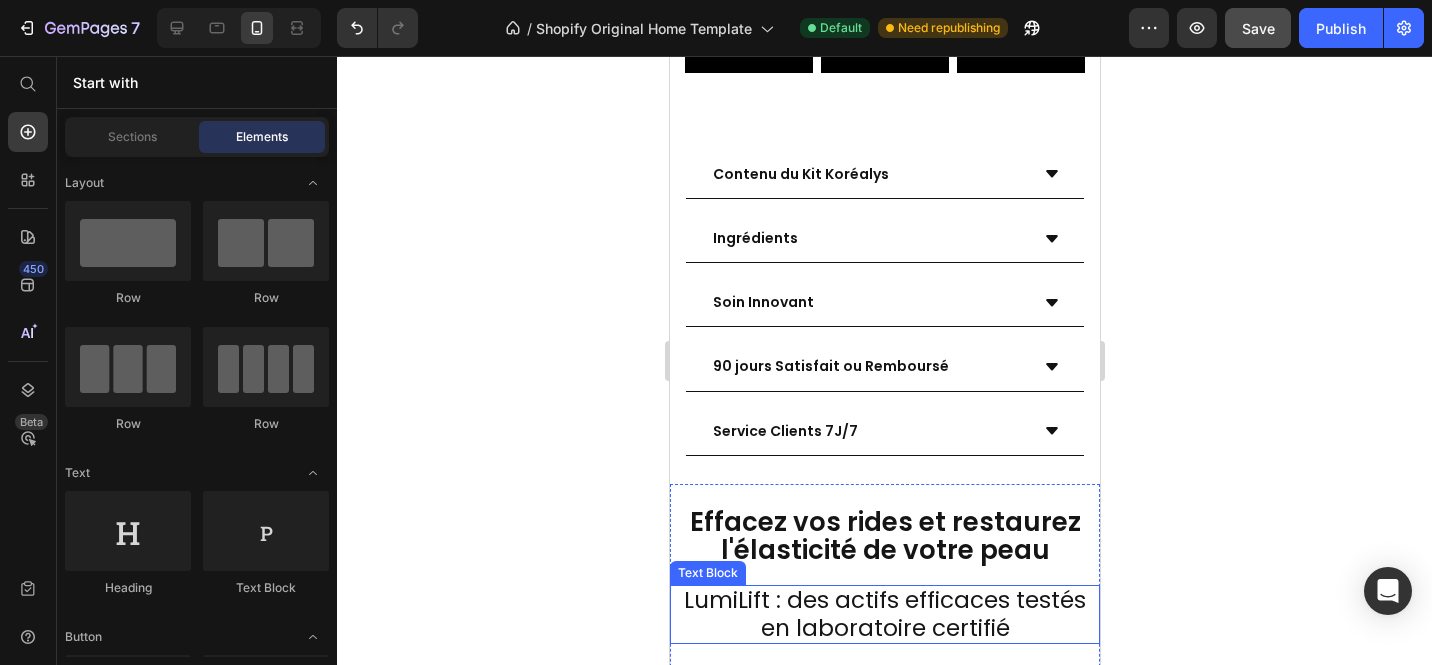 click on "LumiLift : des actifs efficaces testés en laboratoire certifié" at bounding box center (884, 614) 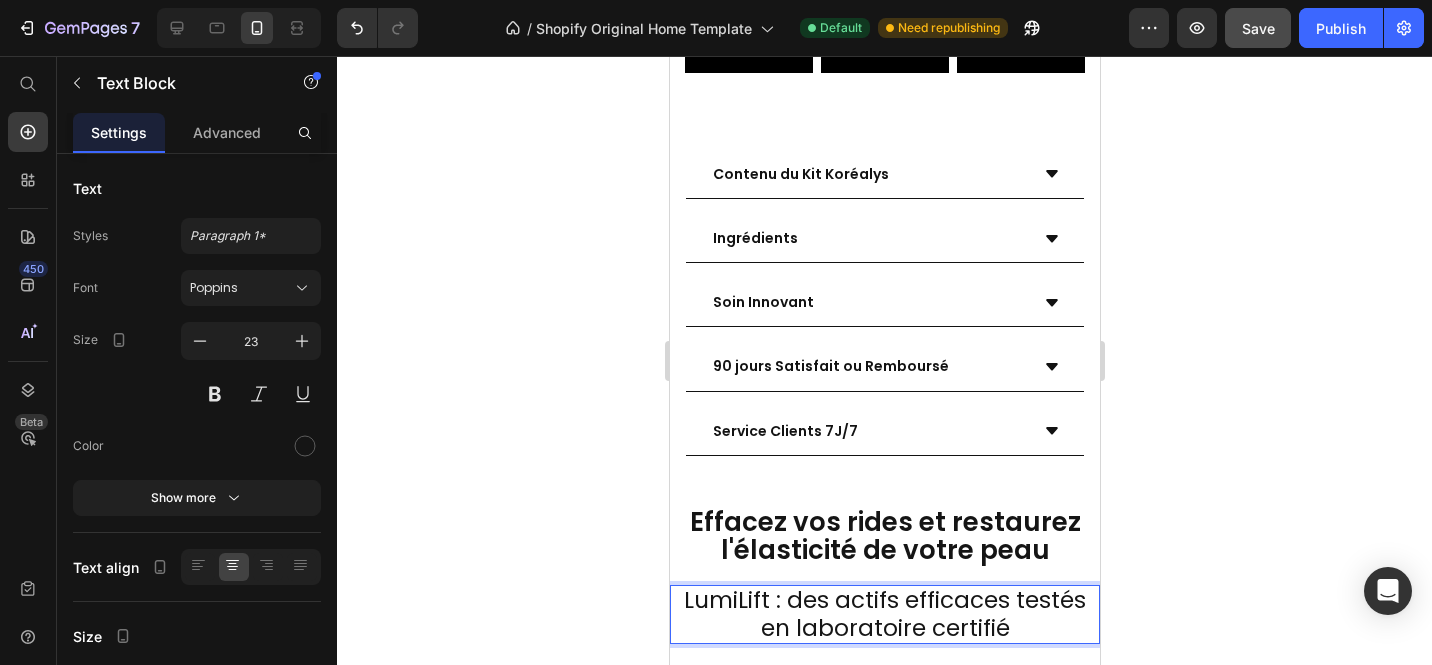 click on "LumiLift : des actifs efficaces testés en laboratoire certifié" at bounding box center [884, 614] 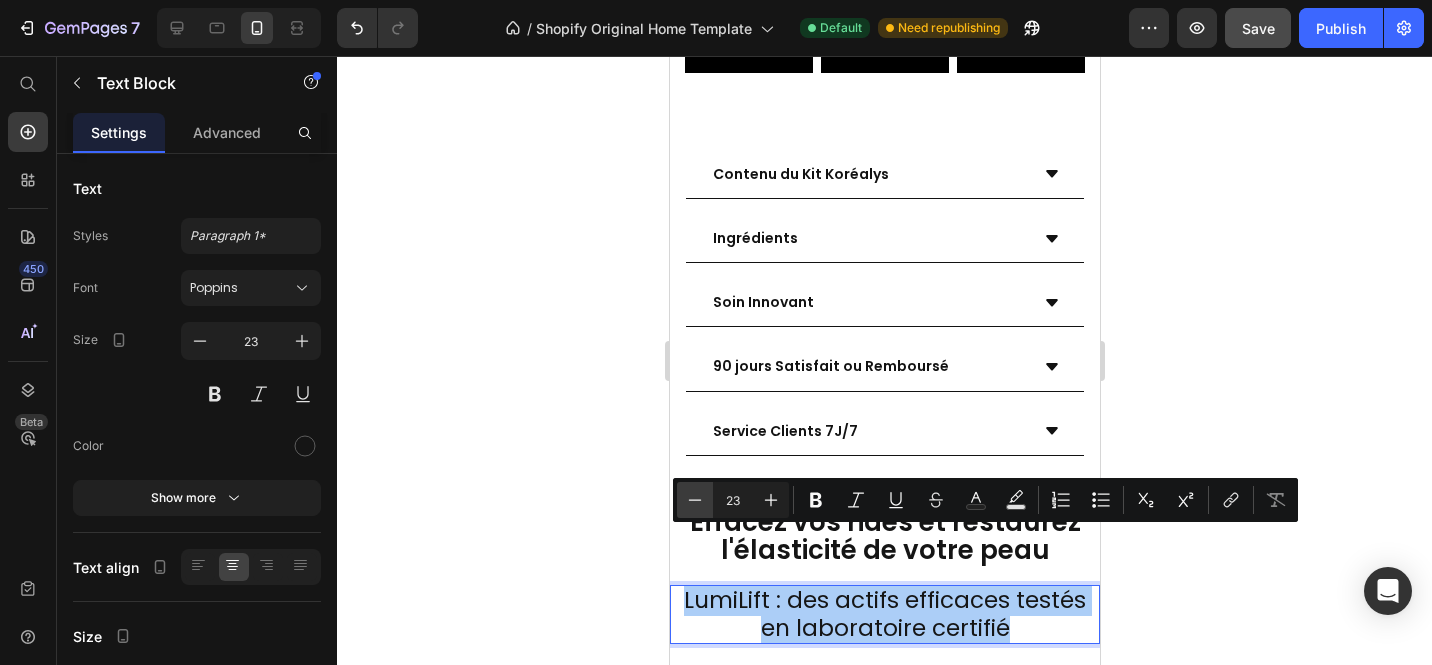 click 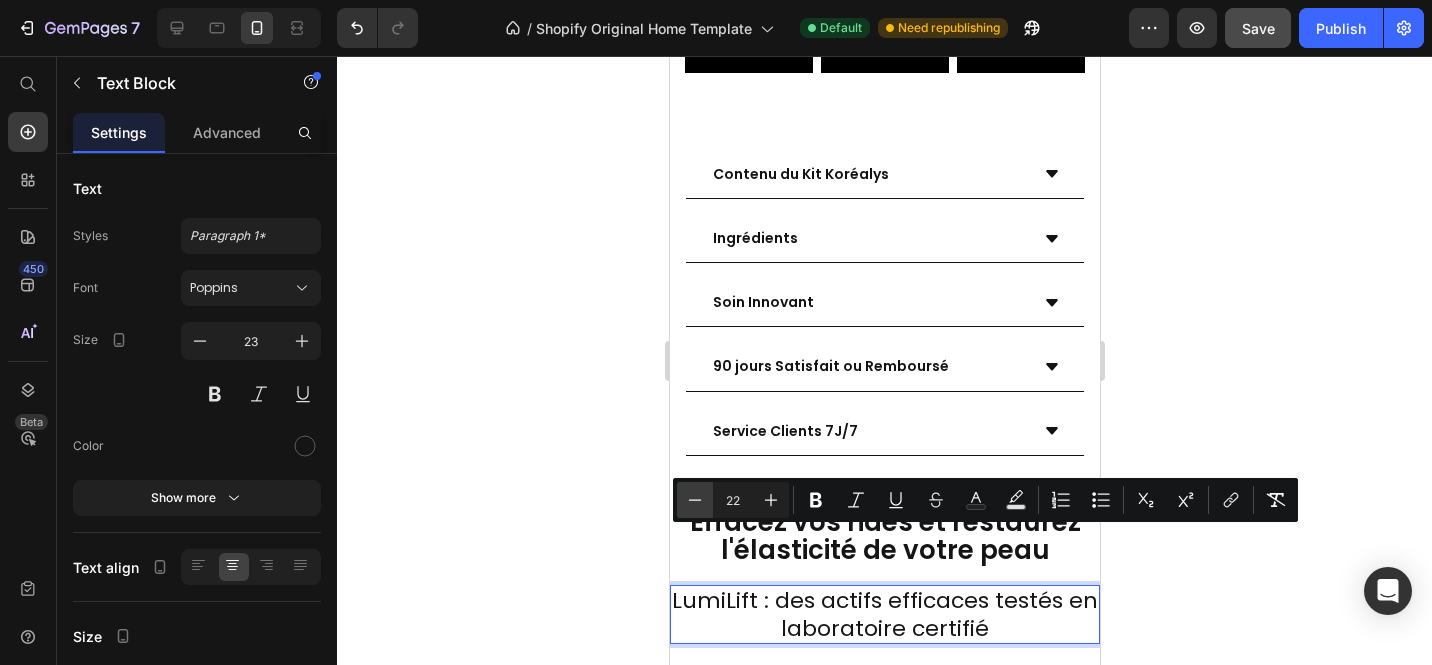 click 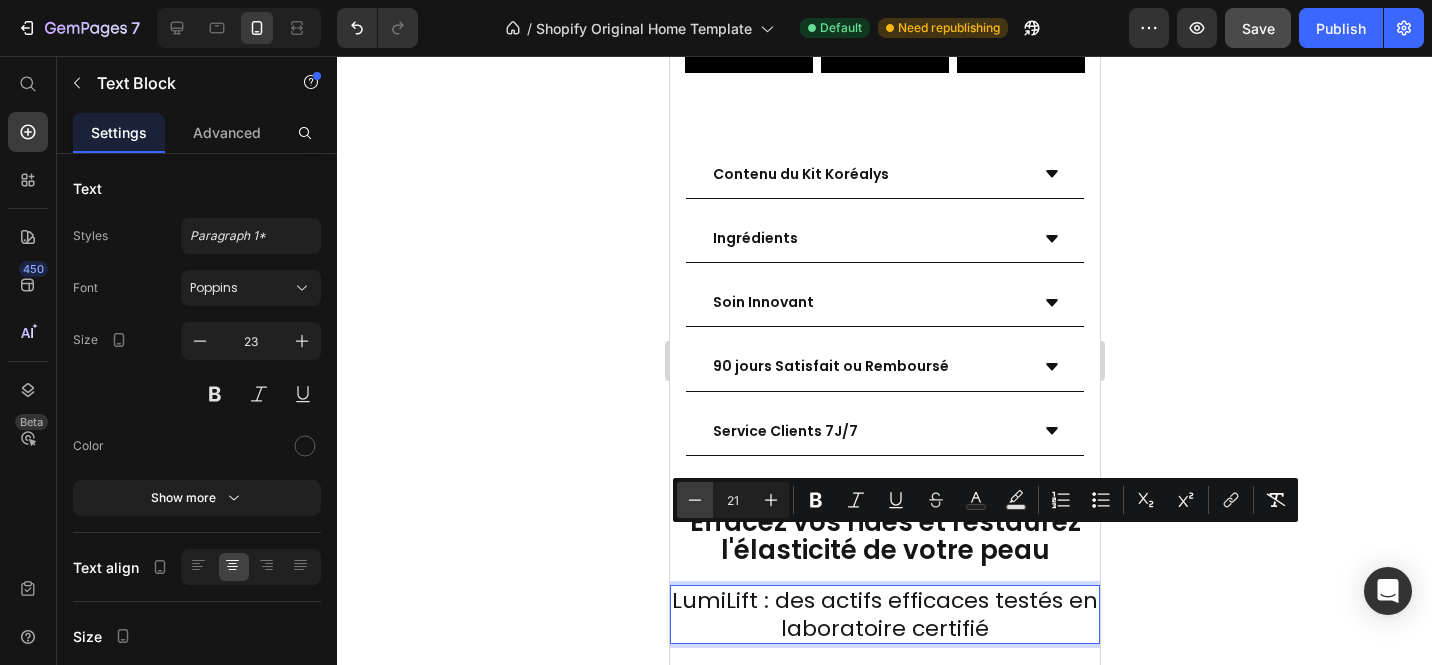 click 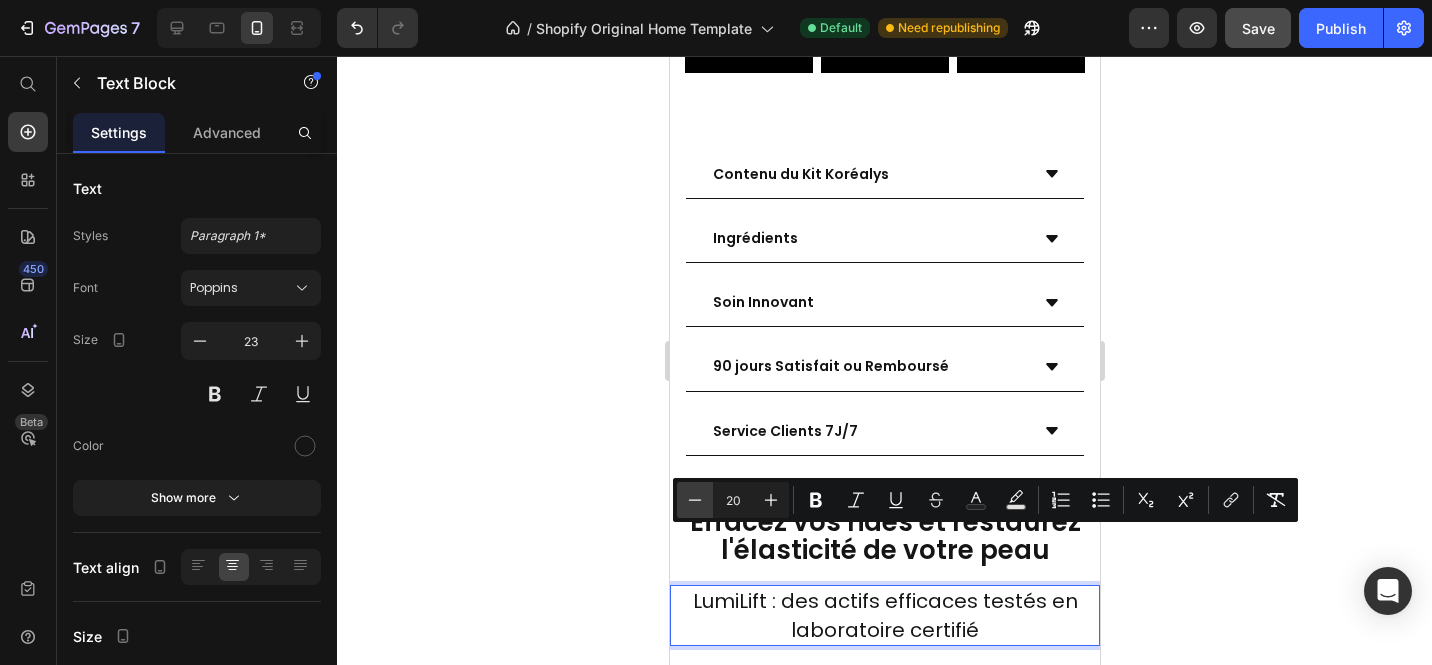 click 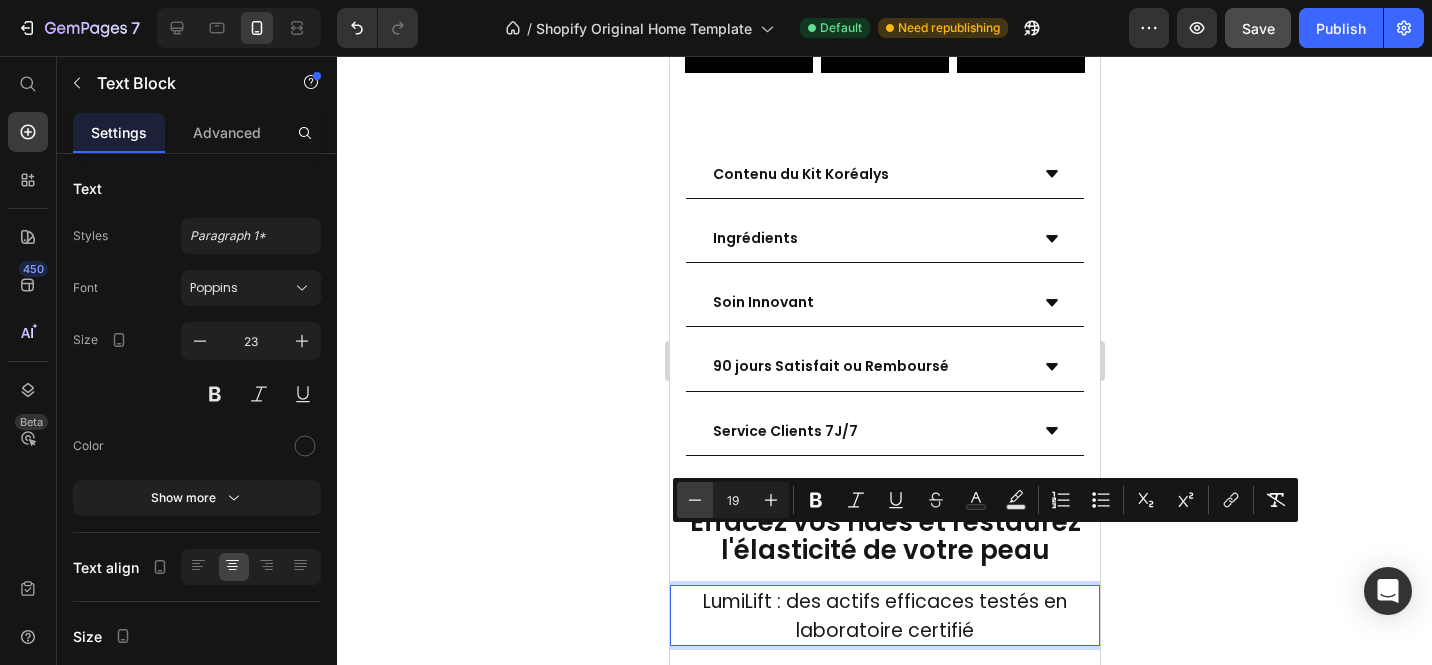 click 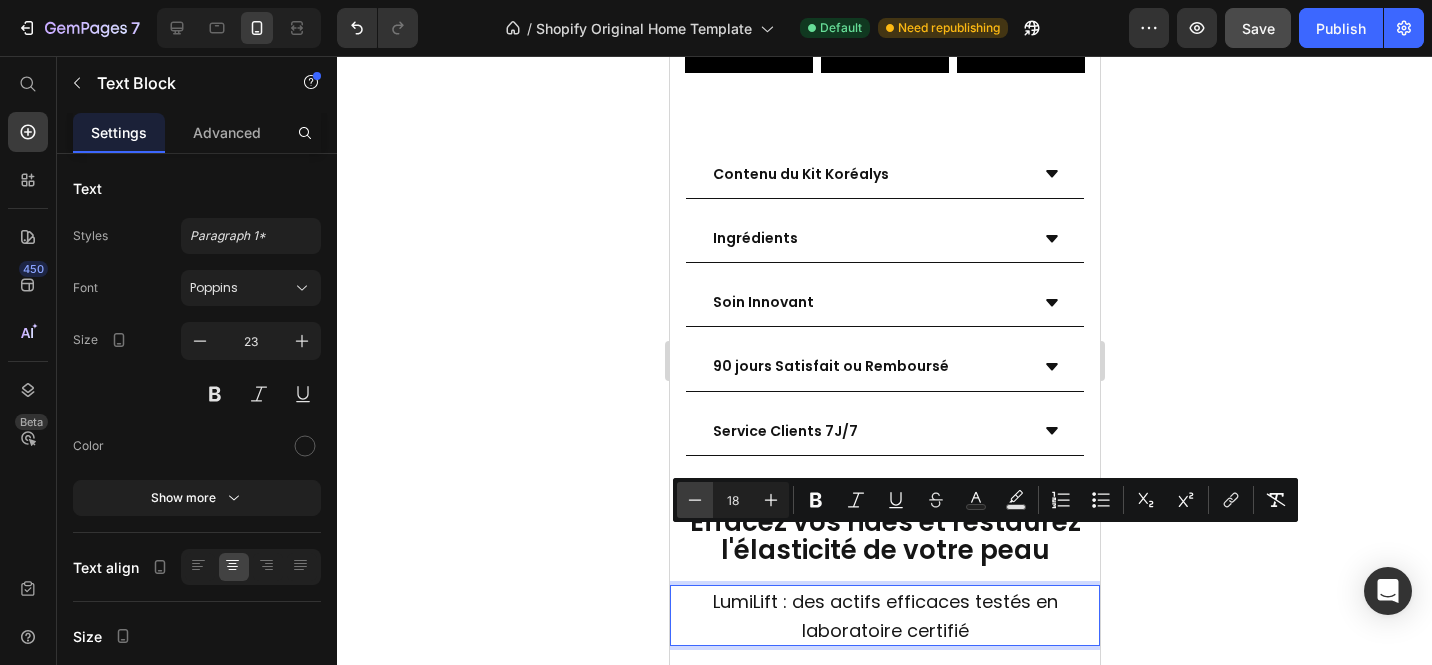 click 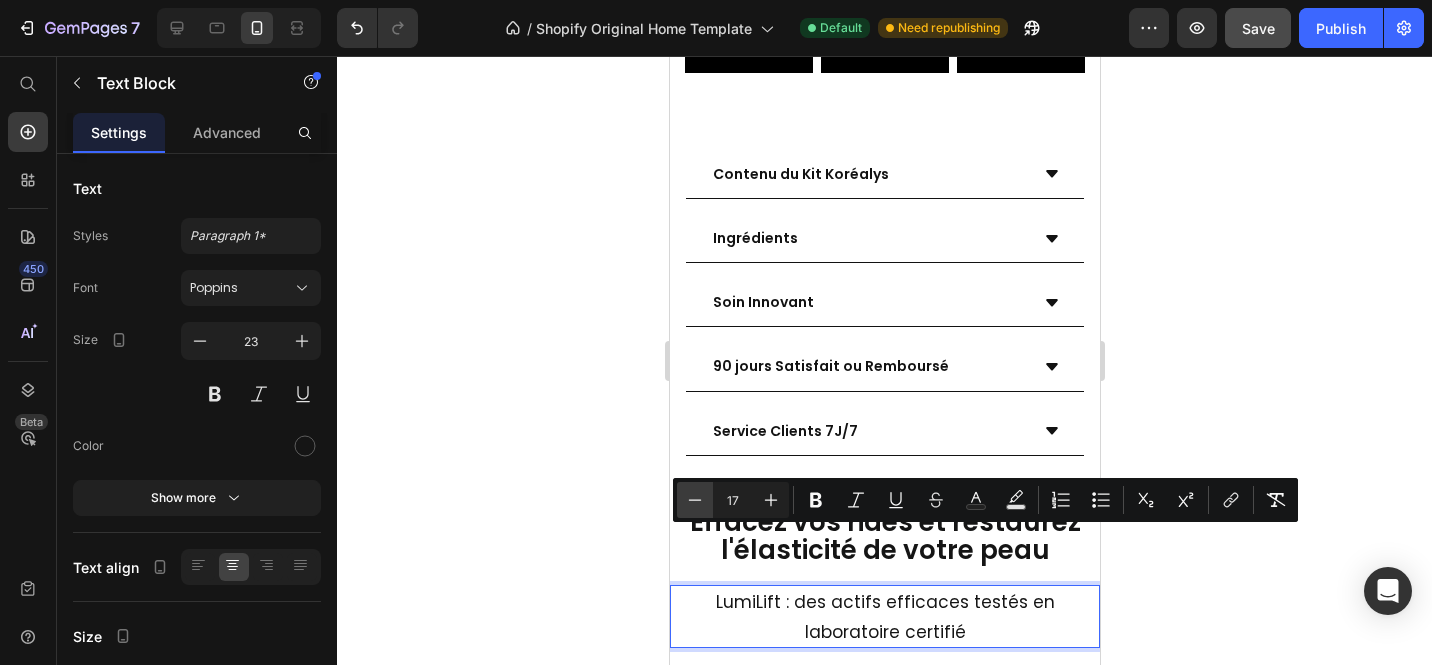 click 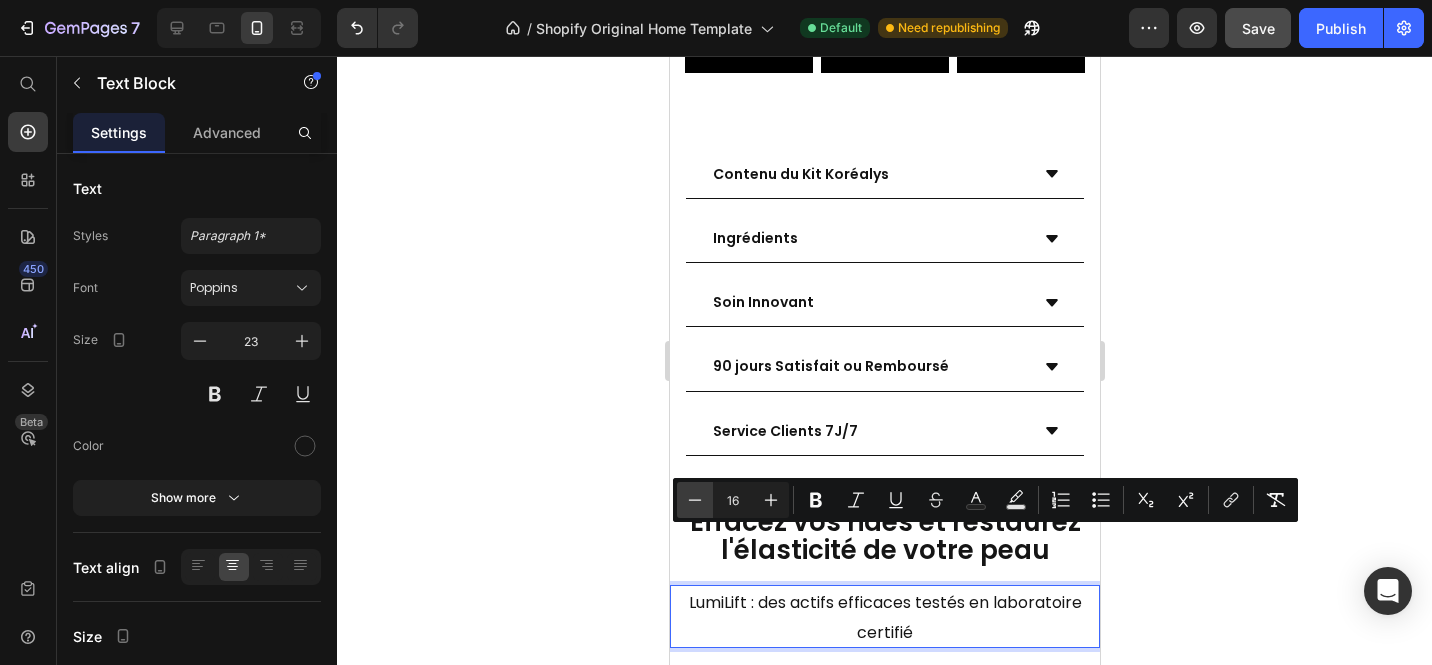 click 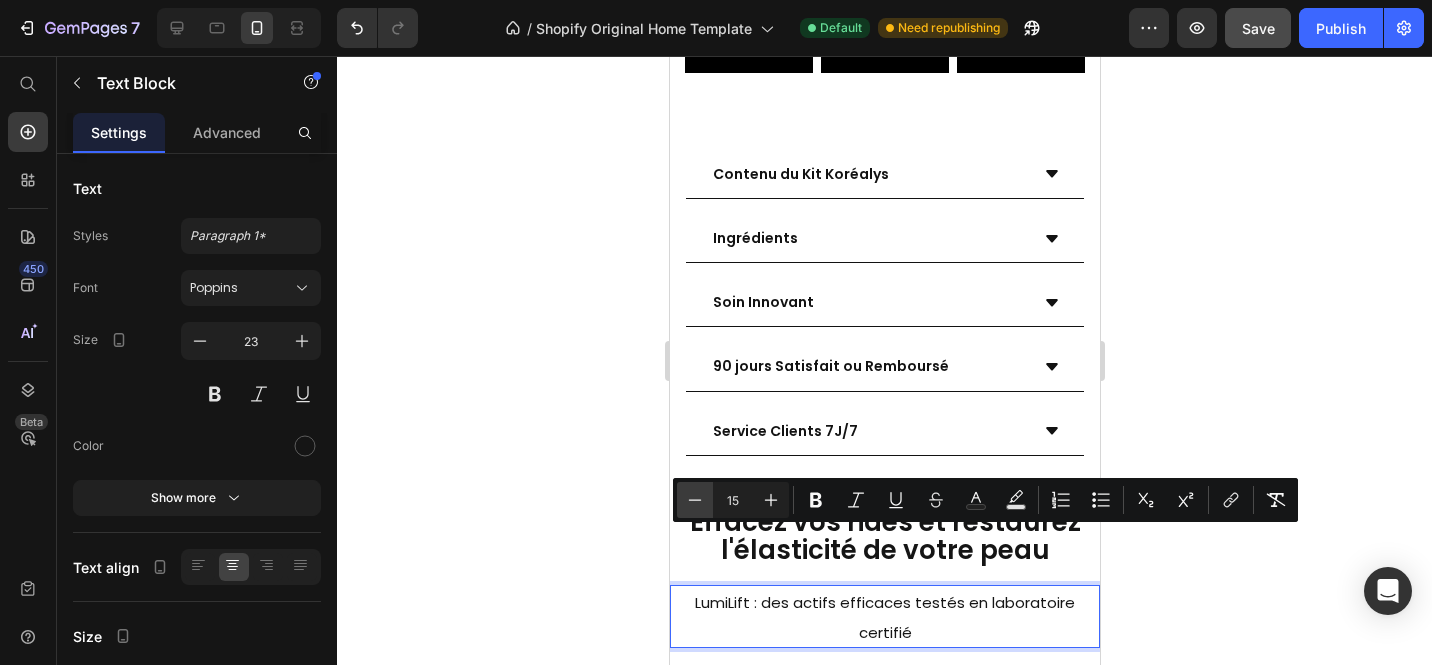 click 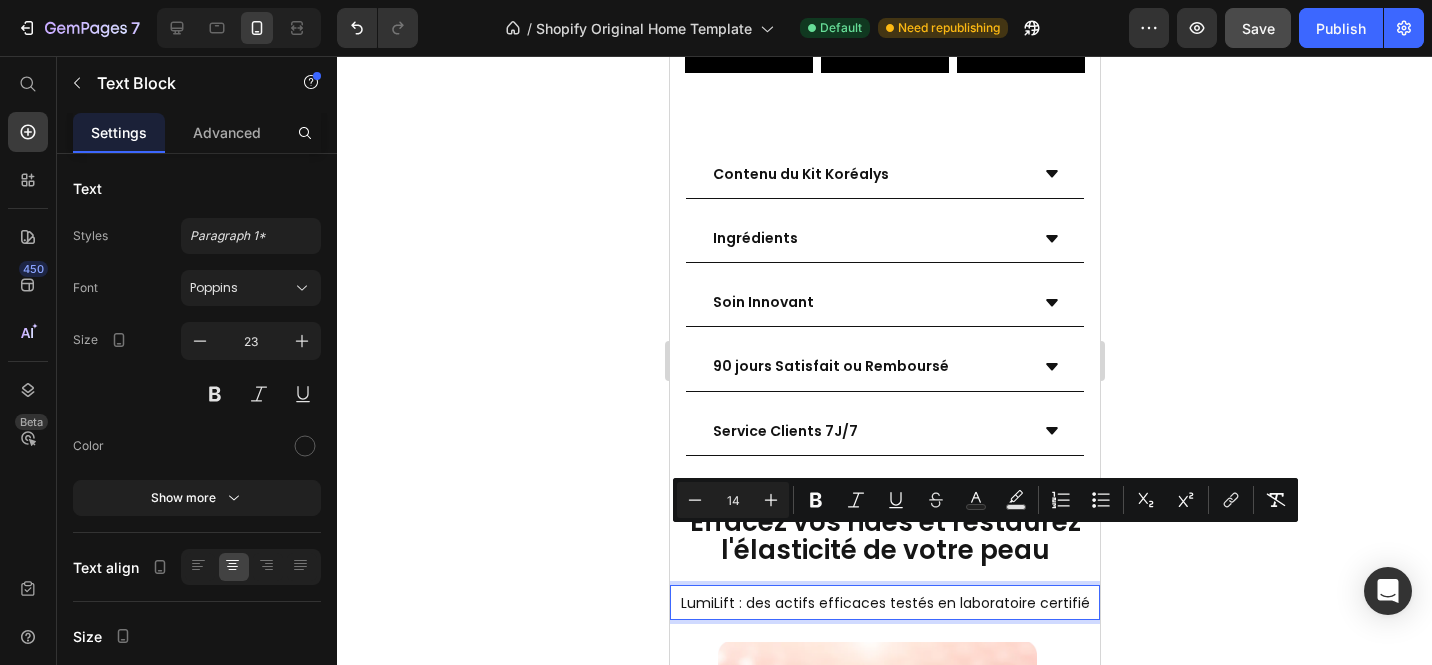 click 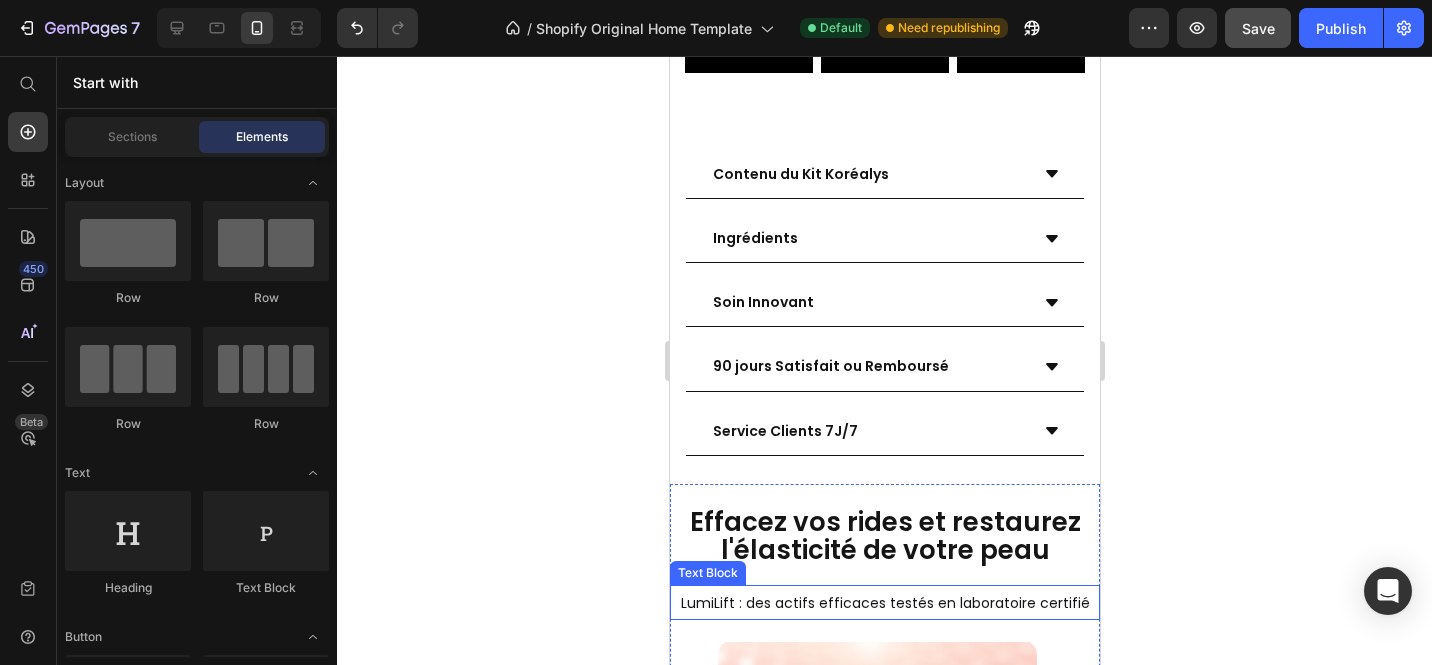 click on "LumiLift : des actifs efficaces testés en laboratoire certifié" at bounding box center [884, 603] 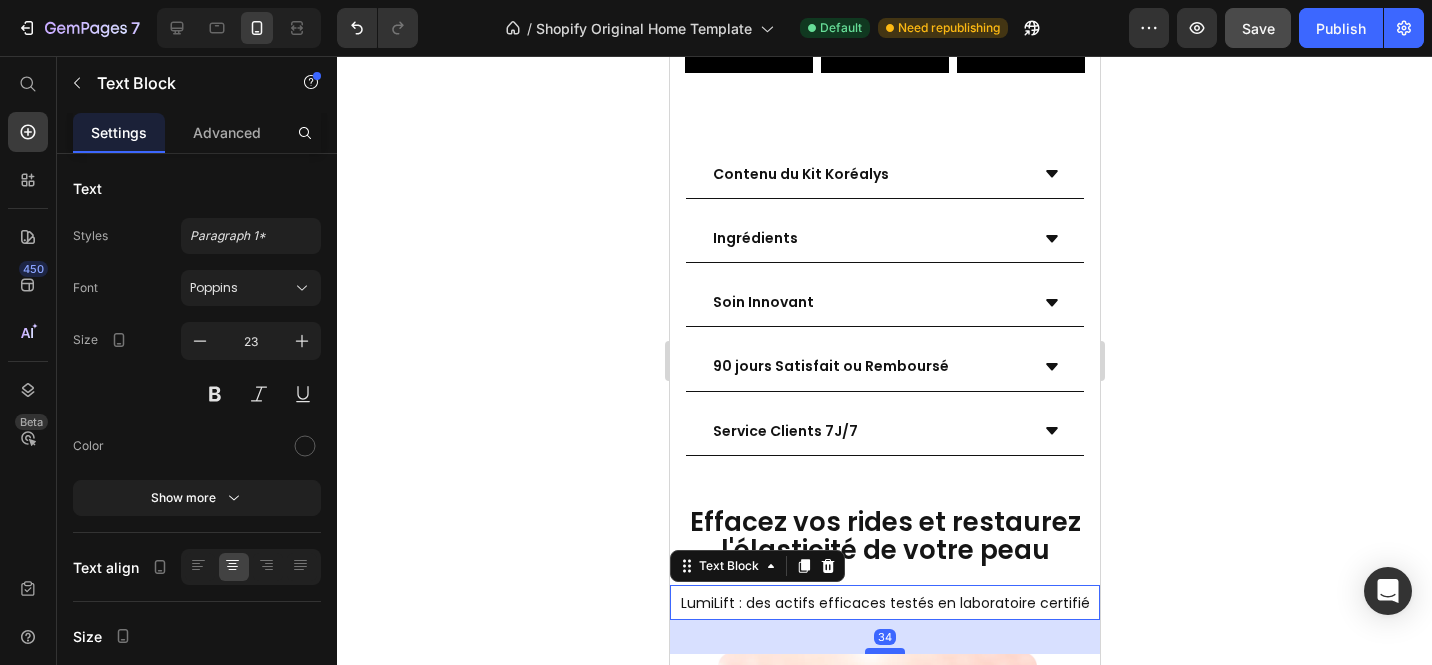 drag, startPoint x: 881, startPoint y: 586, endPoint x: 887, endPoint y: 598, distance: 13.416408 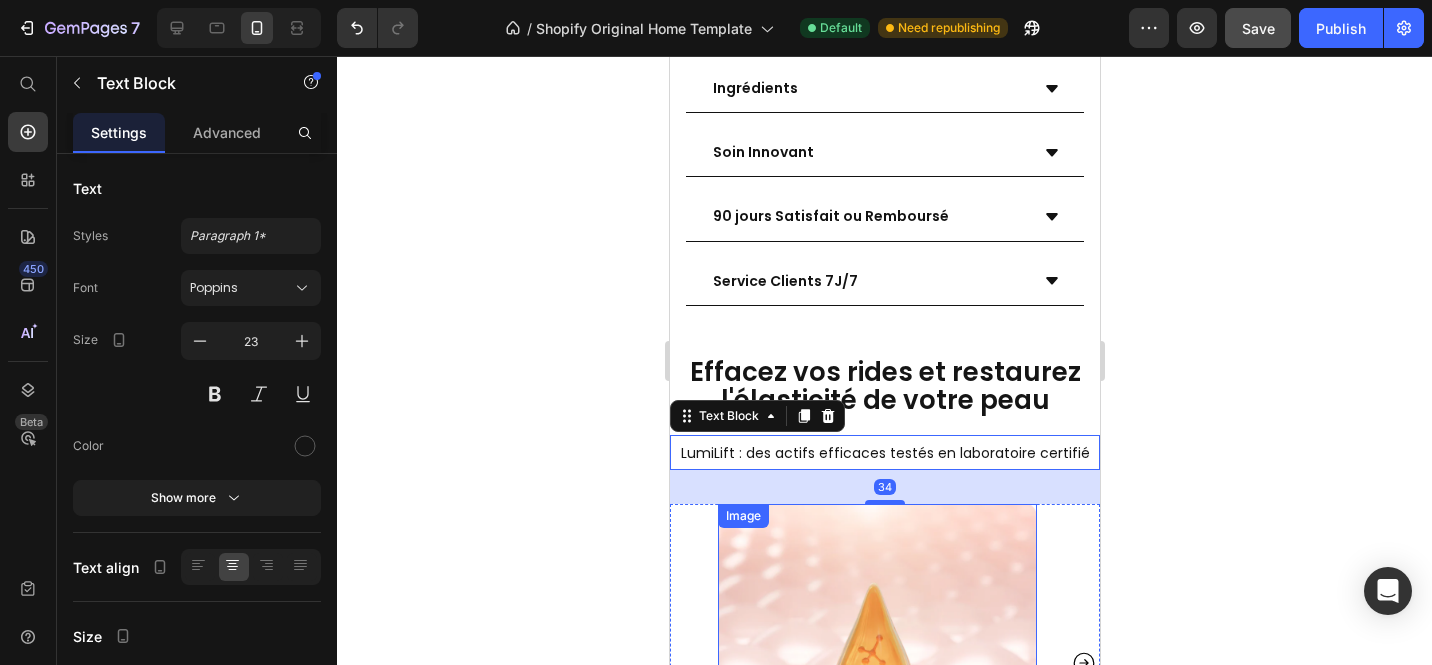 scroll, scrollTop: 3589, scrollLeft: 0, axis: vertical 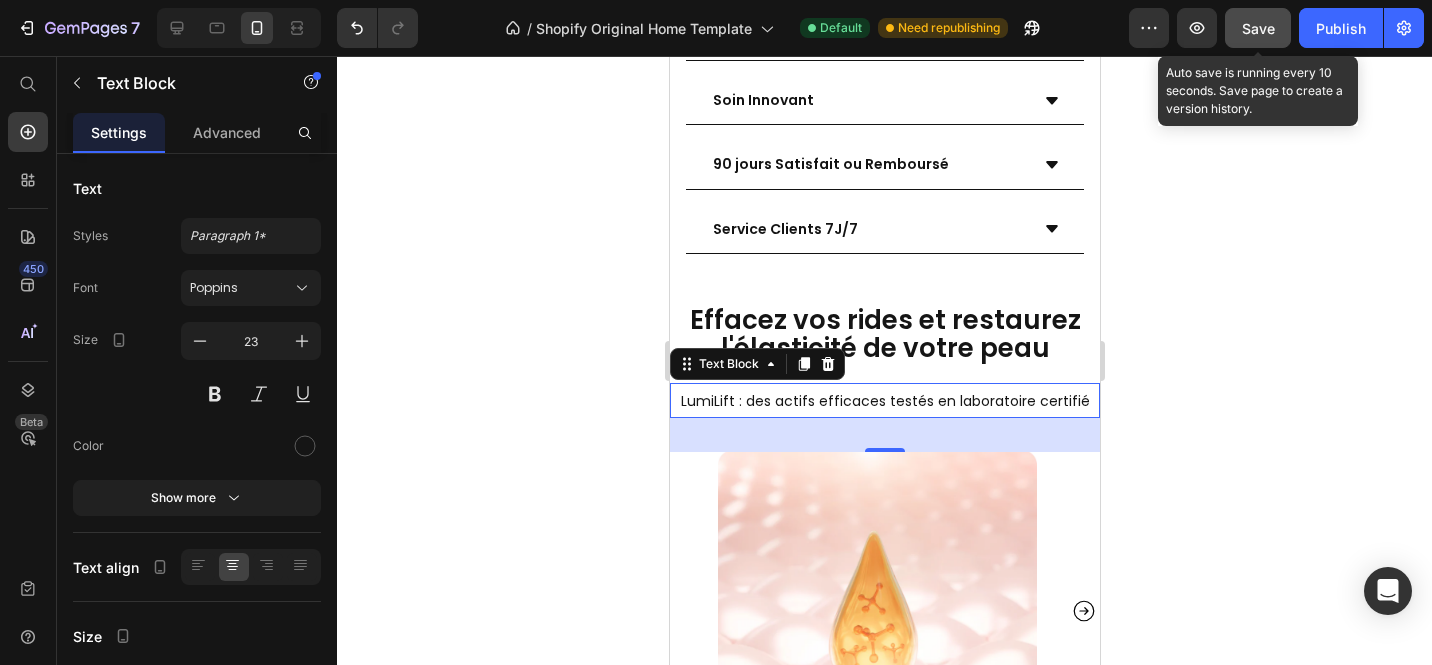click on "Save" at bounding box center [1258, 28] 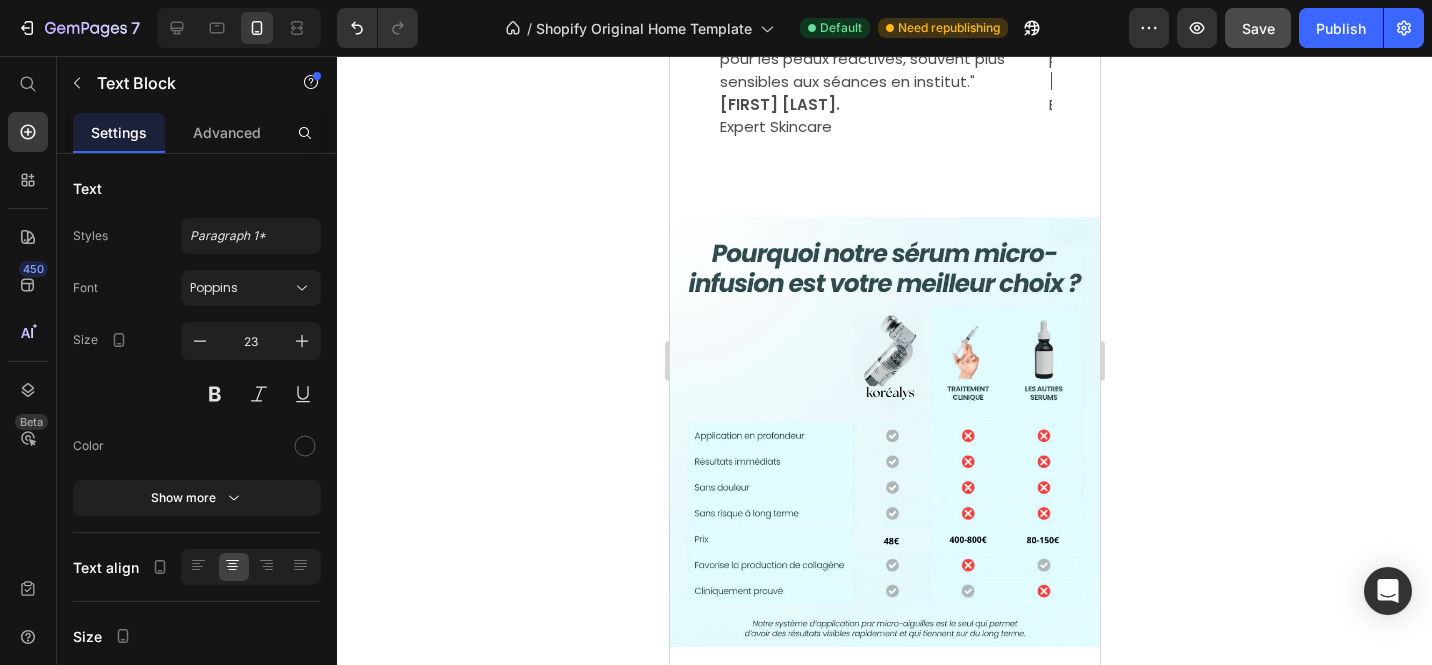 scroll, scrollTop: 5937, scrollLeft: 0, axis: vertical 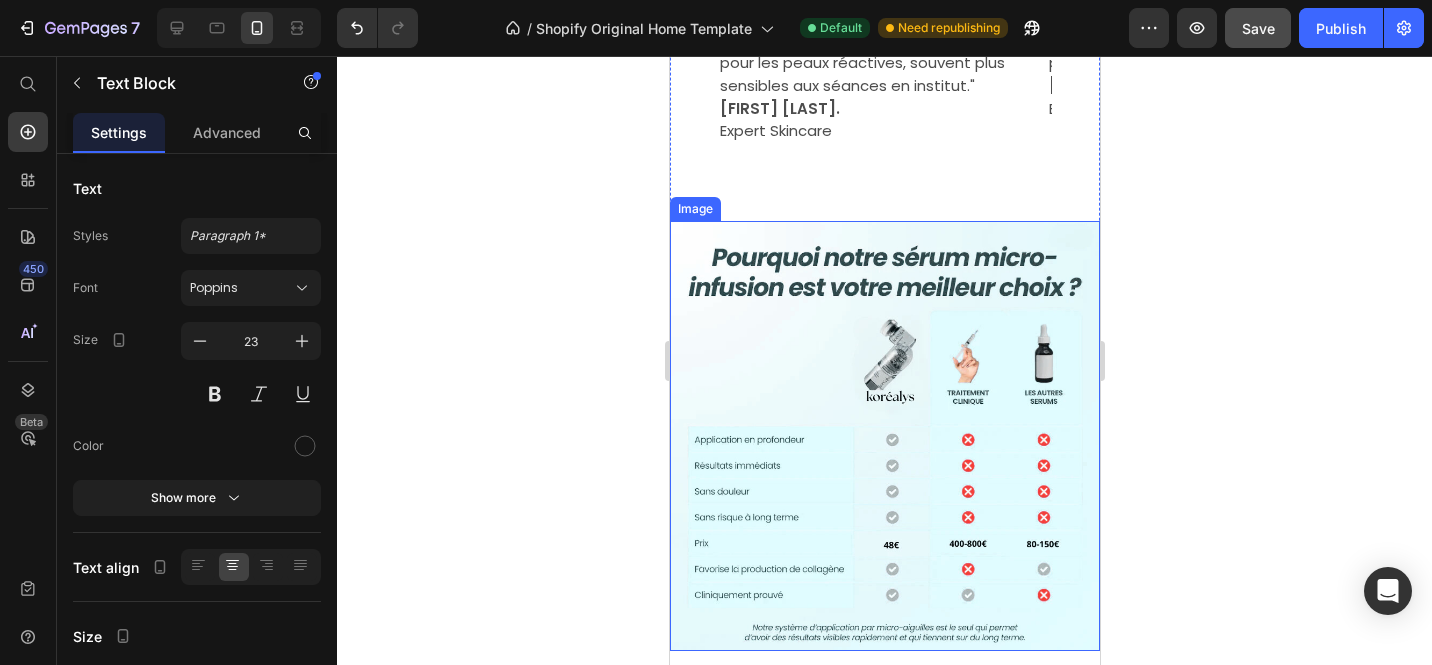 click at bounding box center [884, 436] 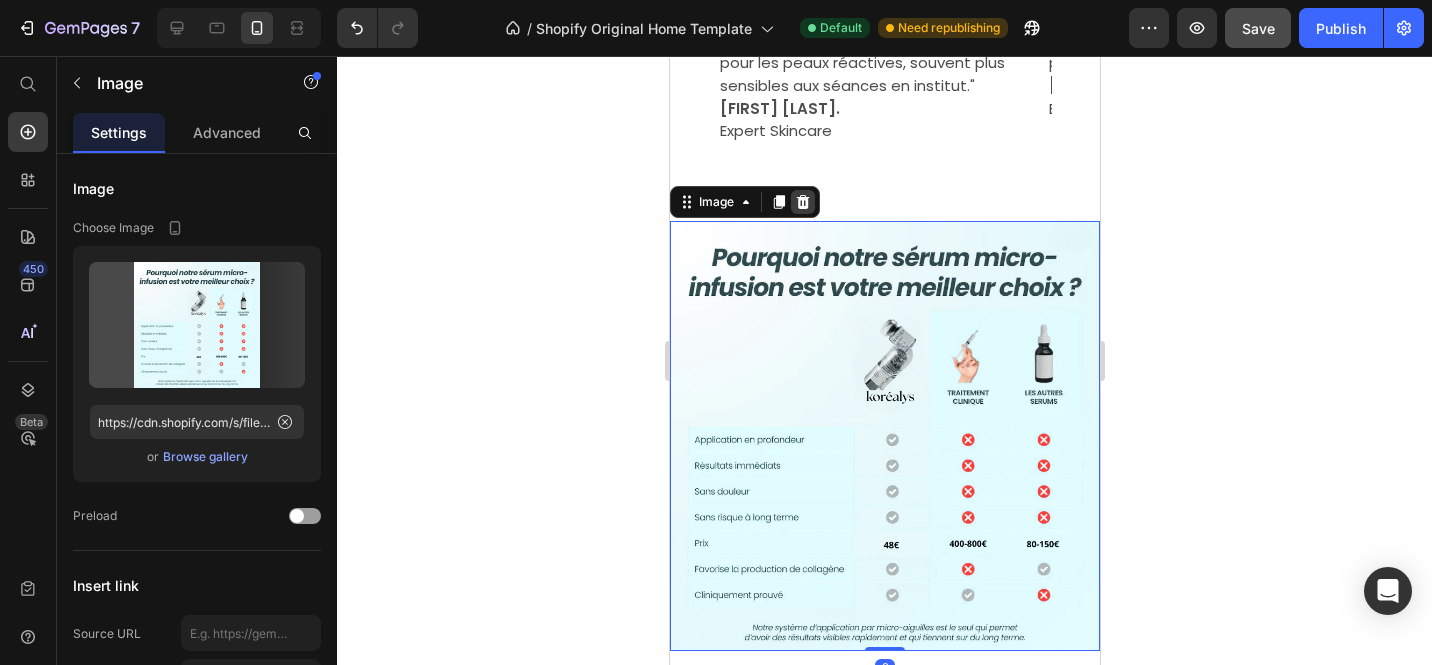 click 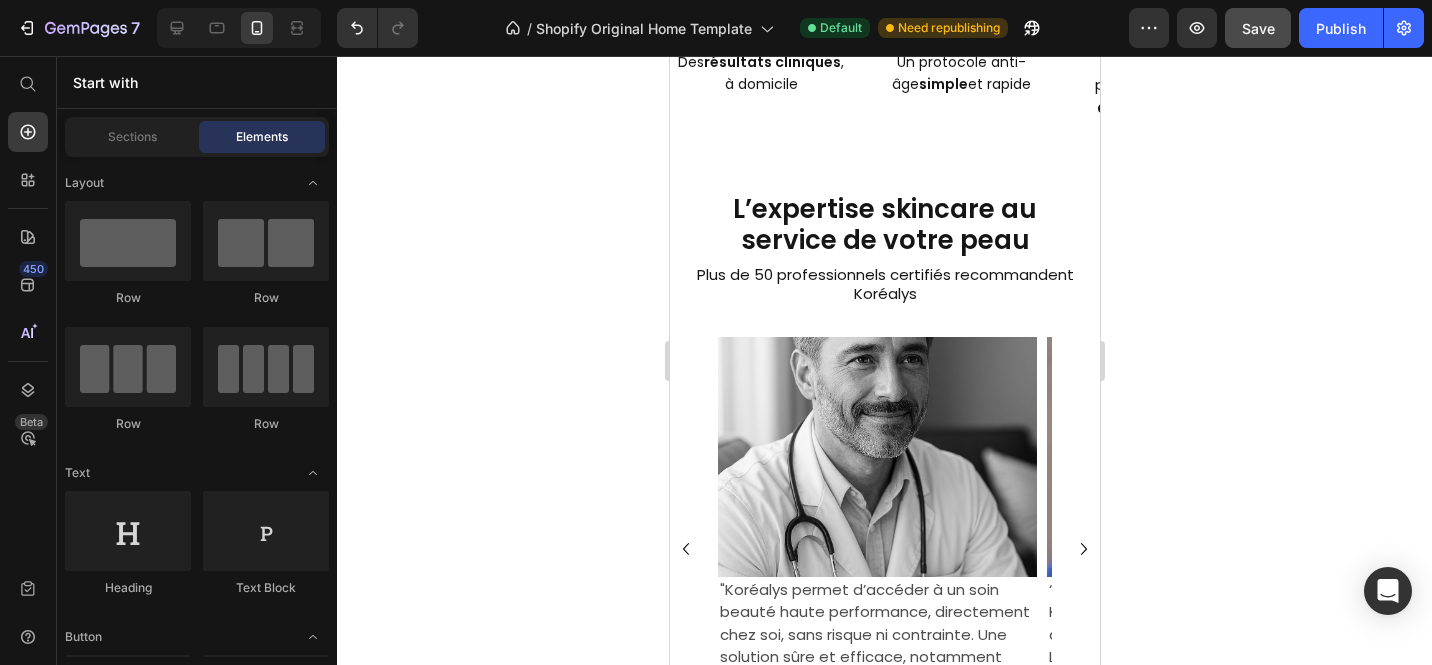 scroll, scrollTop: 5314, scrollLeft: 0, axis: vertical 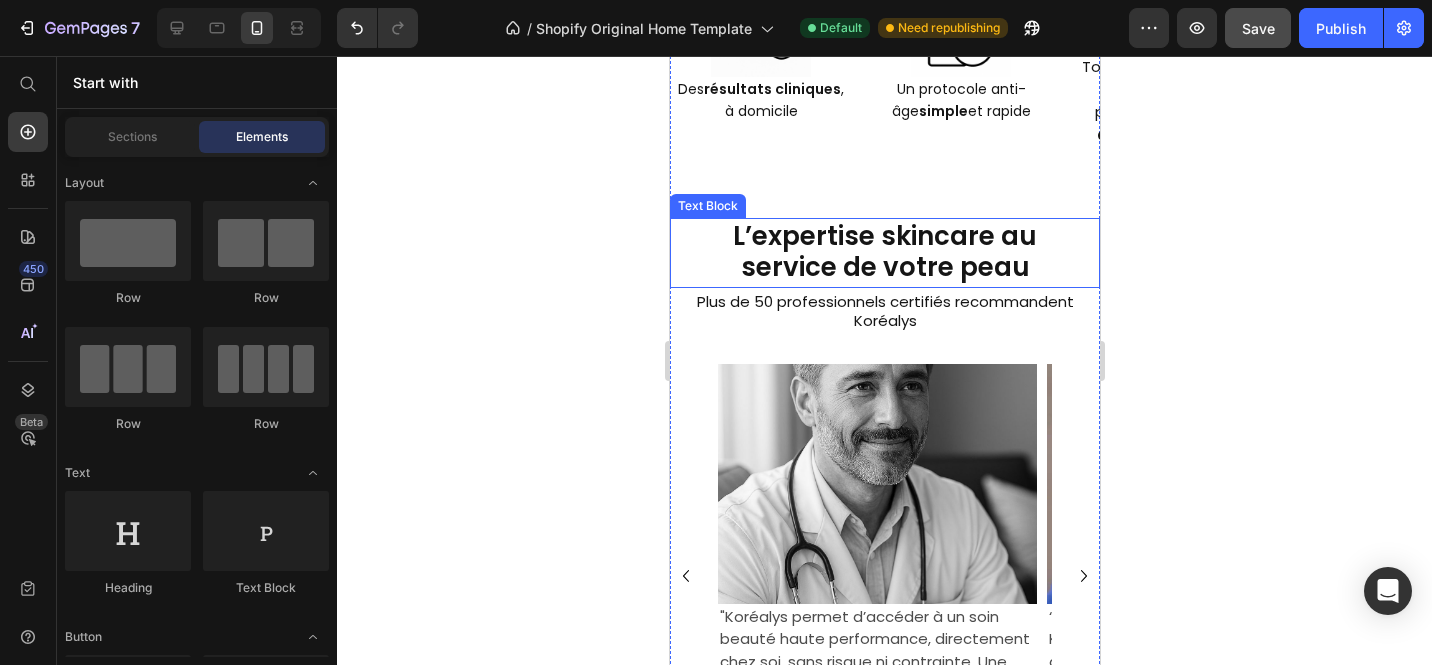 click on "L’expertise skincare au service de votre peau" at bounding box center (884, 251) 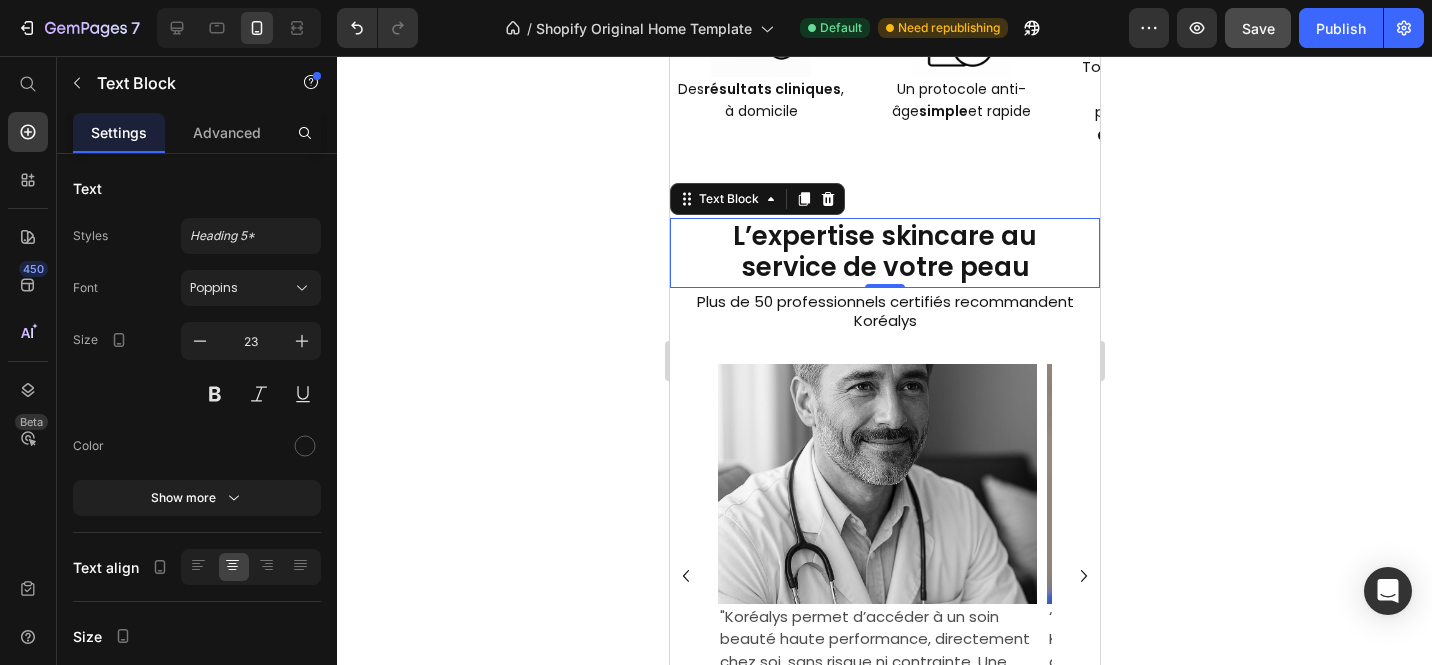 click on "L’expertise skincare au service de votre peau" at bounding box center [884, 251] 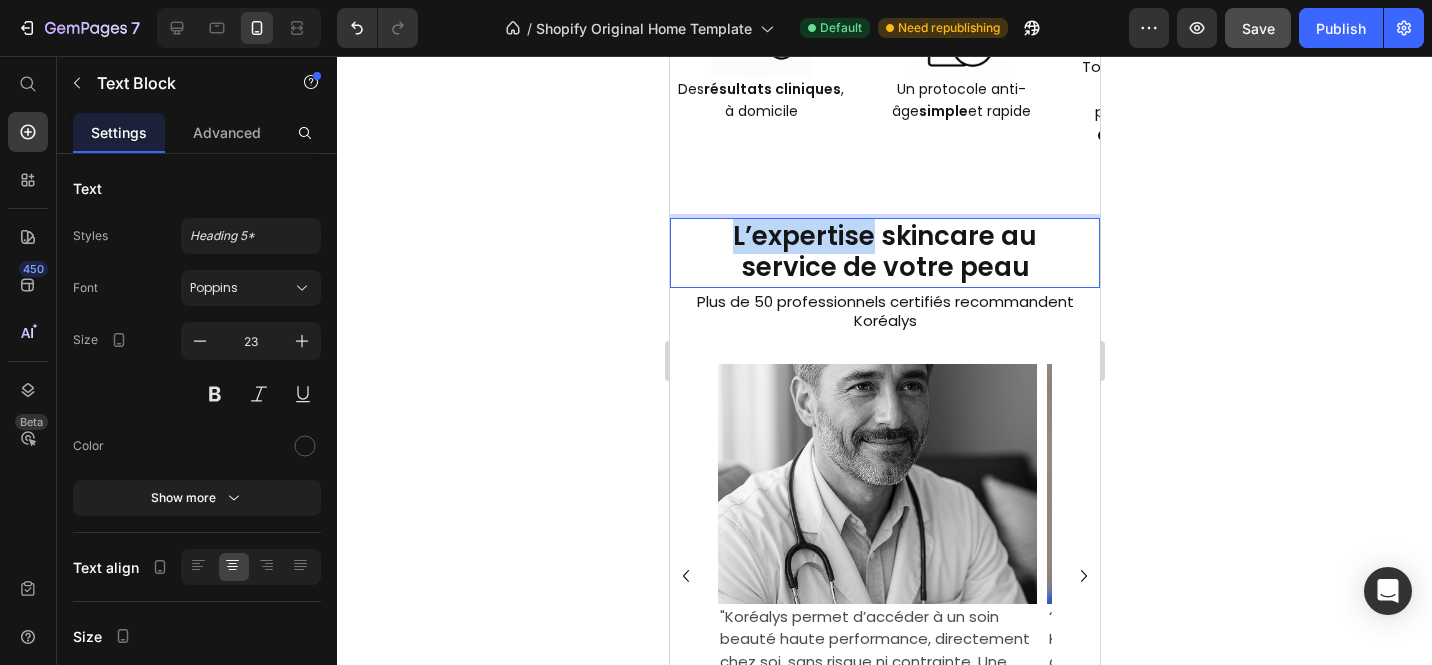 click on "L’expertise skincare au service de votre peau" at bounding box center (884, 251) 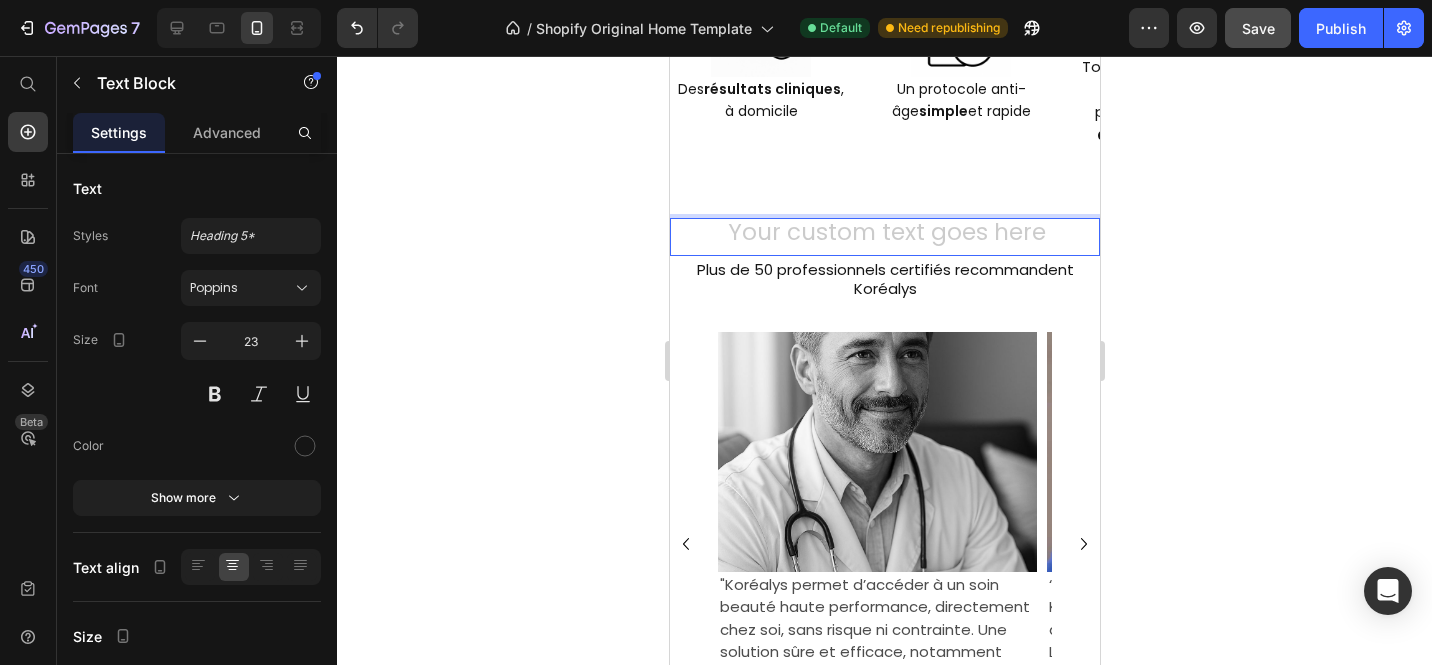 click at bounding box center [884, 237] 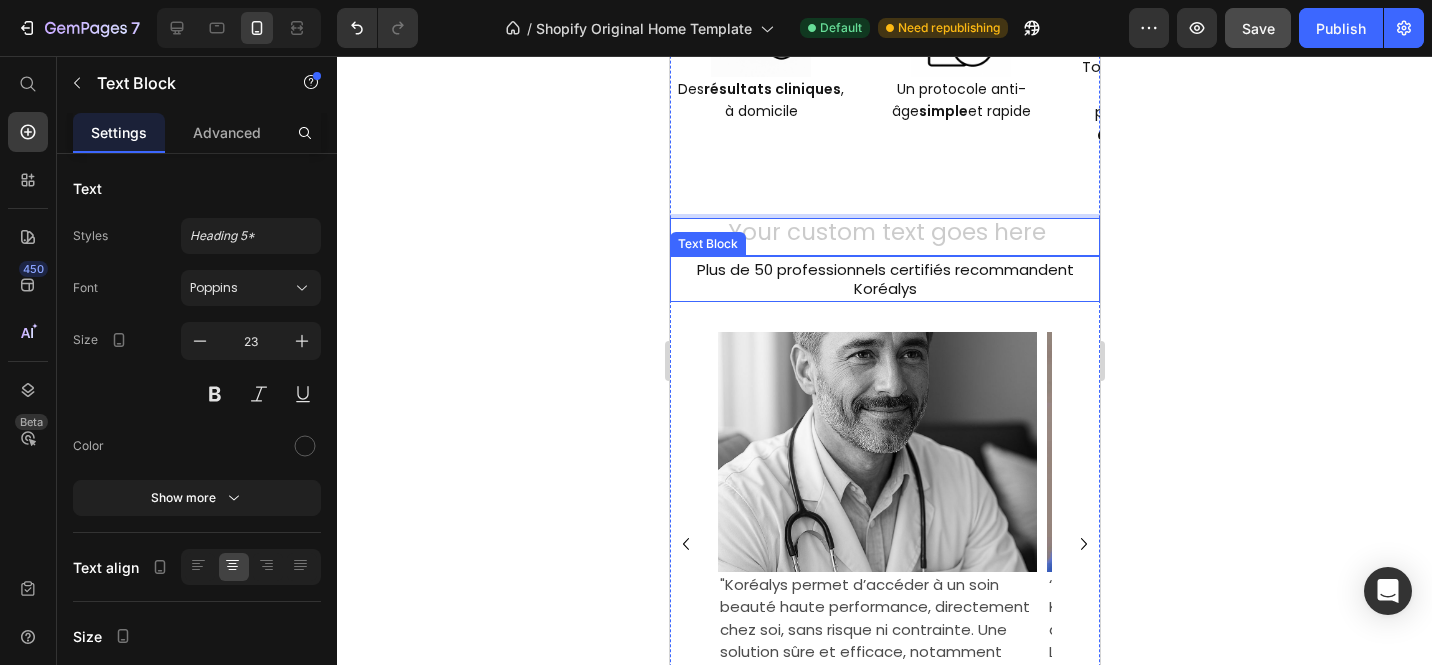 click on "Plus de 50 professionnels certifiés recommandent Koréalys" at bounding box center (884, 279) 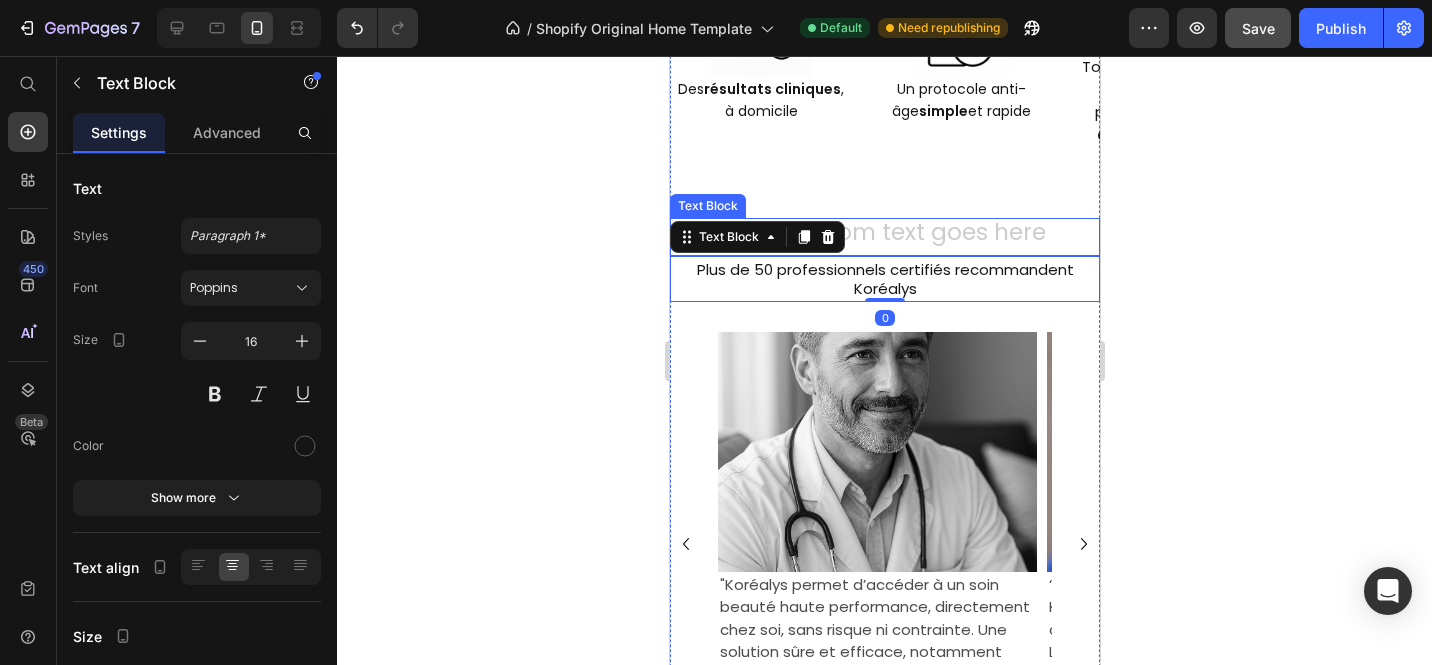click at bounding box center (884, 237) 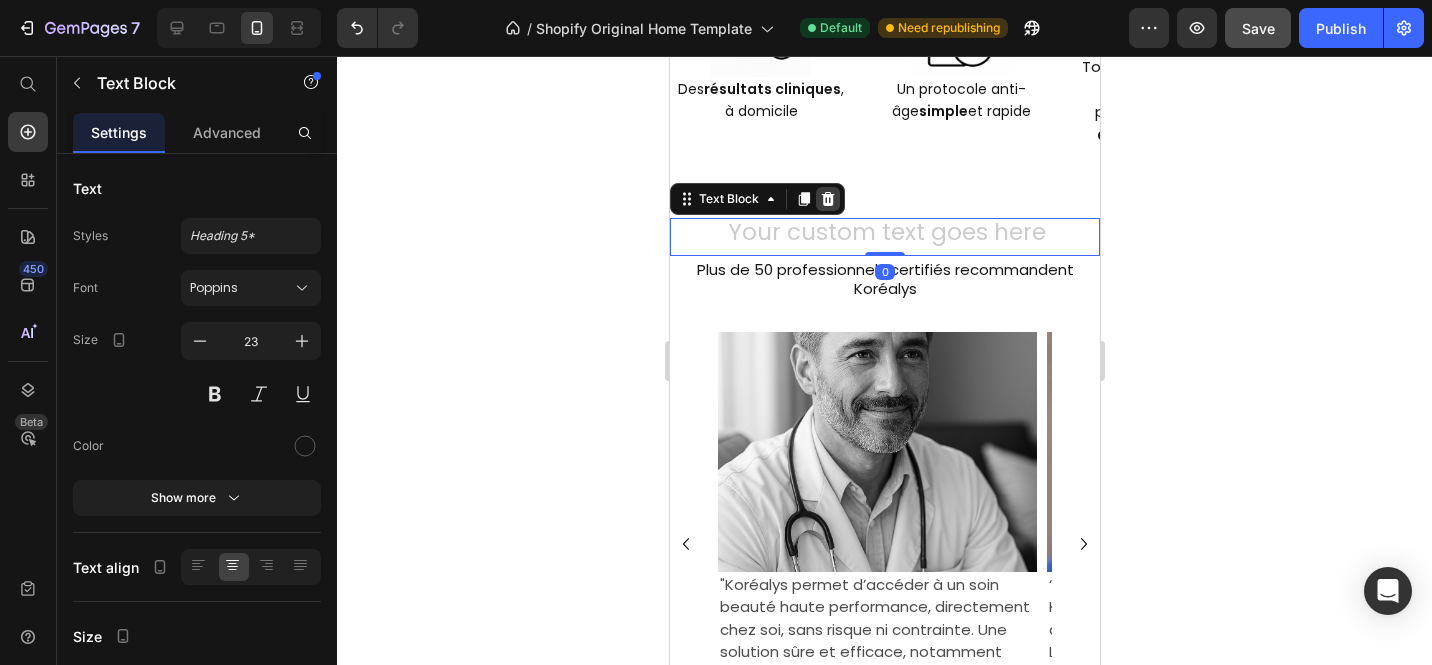 click 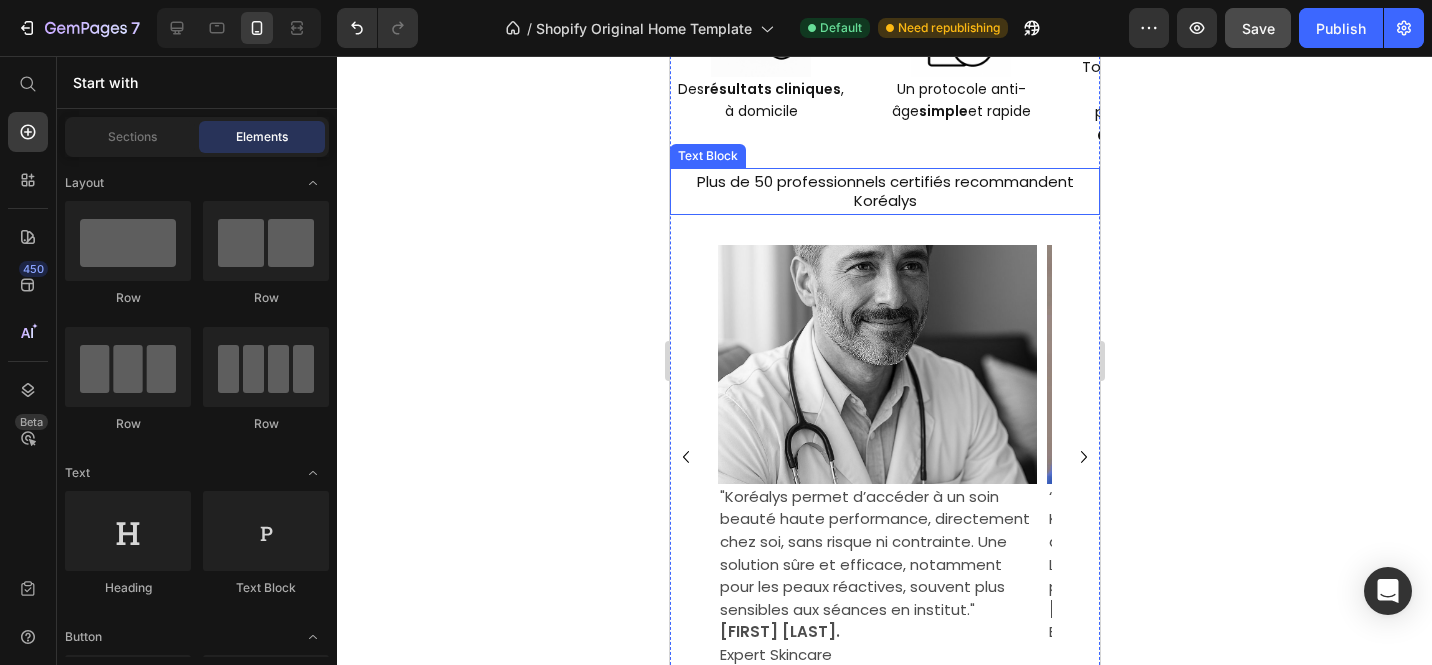 click on "Plus de 50 professionnels certifiés recommandent Koréalys" at bounding box center [884, 191] 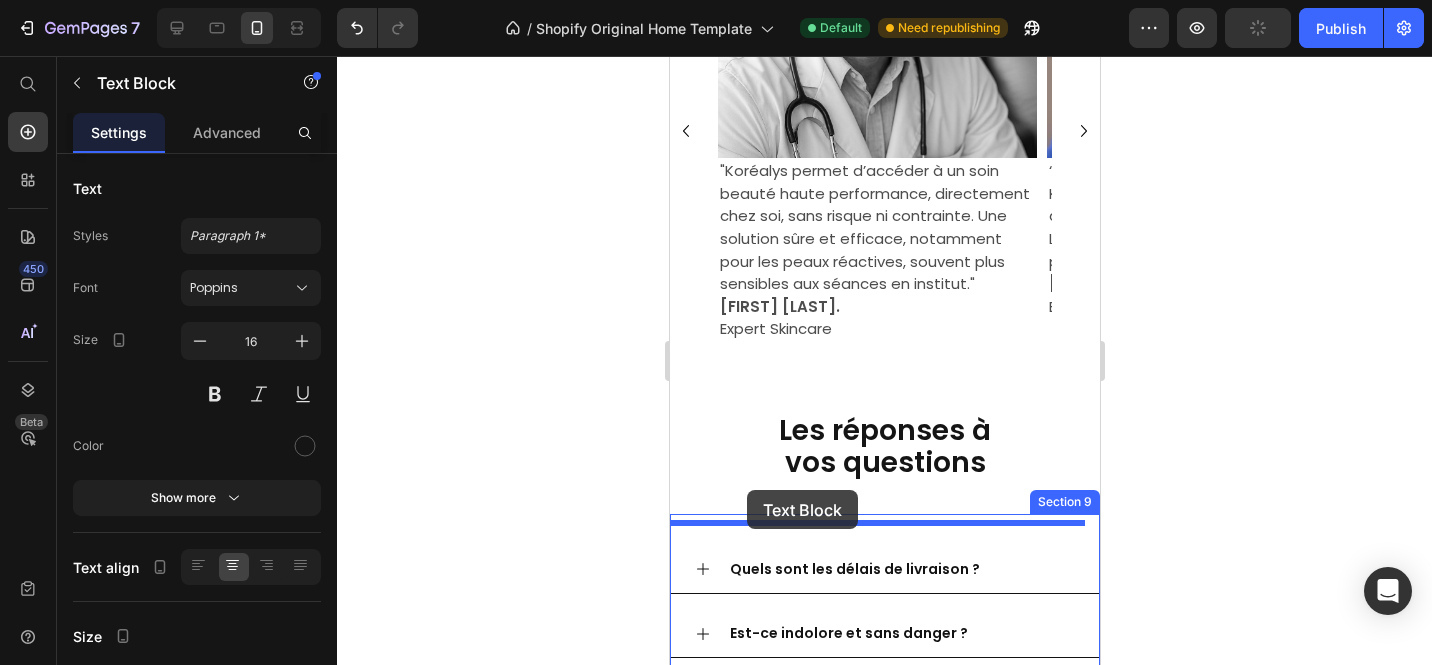 scroll, scrollTop: 5646, scrollLeft: 0, axis: vertical 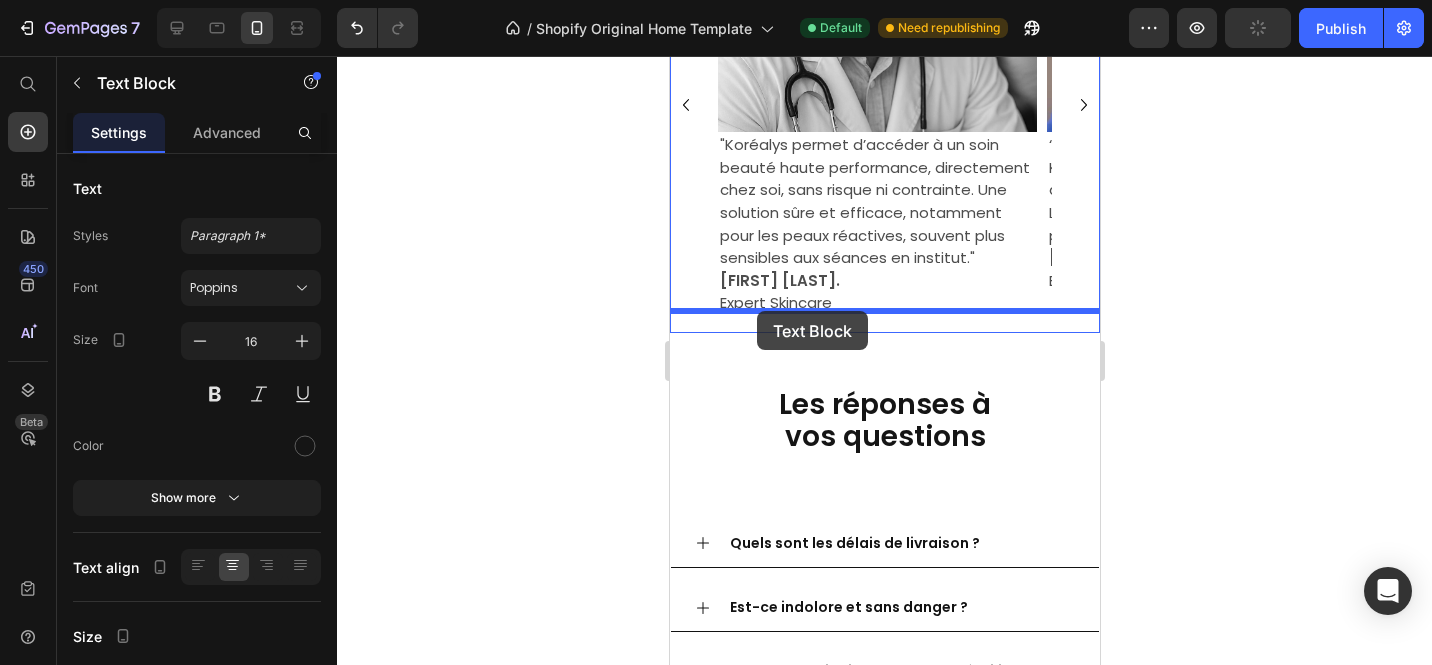 drag, startPoint x: 685, startPoint y: 109, endPoint x: 756, endPoint y: 310, distance: 213.1713 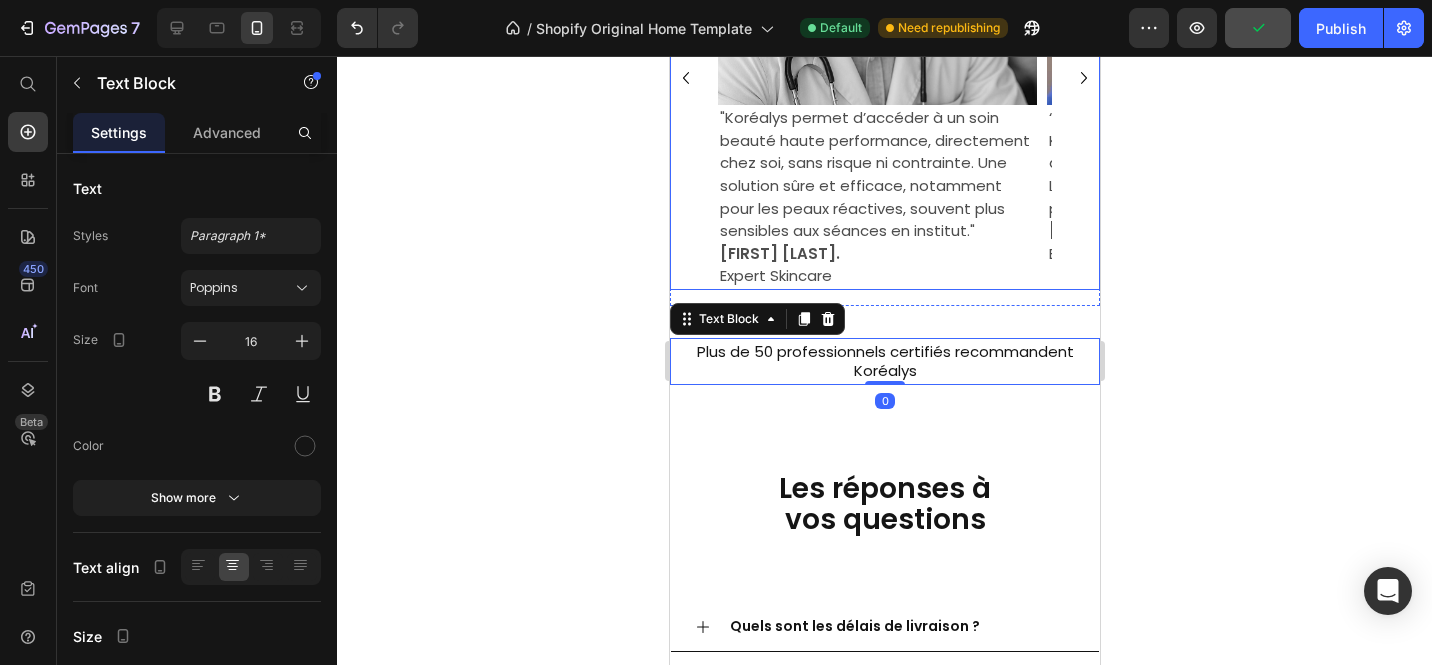 scroll, scrollTop: 5598, scrollLeft: 0, axis: vertical 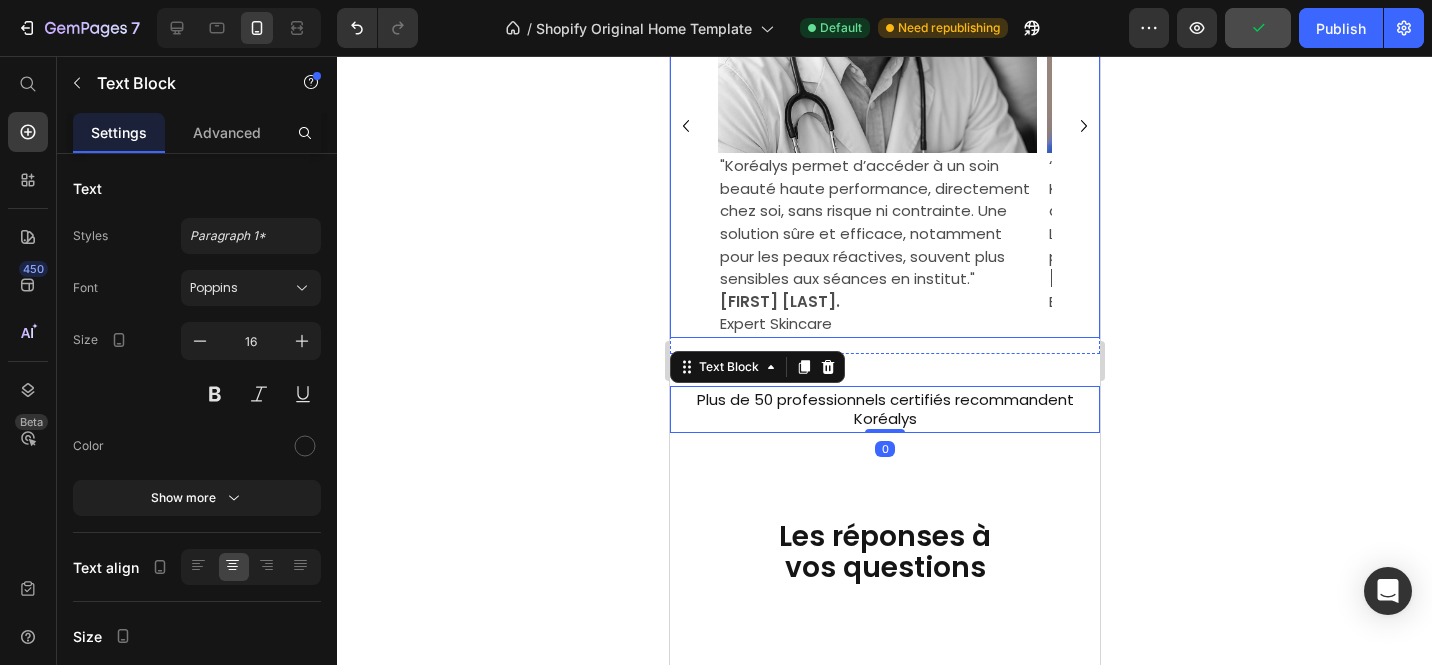 click on "Image "Koréalys permet d’accéder à un soin beauté haute performance, directement chez soi, sans risque ni contrainte. Une solution sûre et efficace, notamment pour les peaux réactives, souvent plus sensibles aux séances en institut." [LAST] [LAST] Expert Skincare Text Block Image “Une vraie avancée en soin à domicile.  Koréalys favorise la pénétration des actifs et stimule la régénération cutanée. Les résultats observés sont nets et progressifs.” [LAST] [LAST] Expert Skincare Text Block" at bounding box center [884, 126] 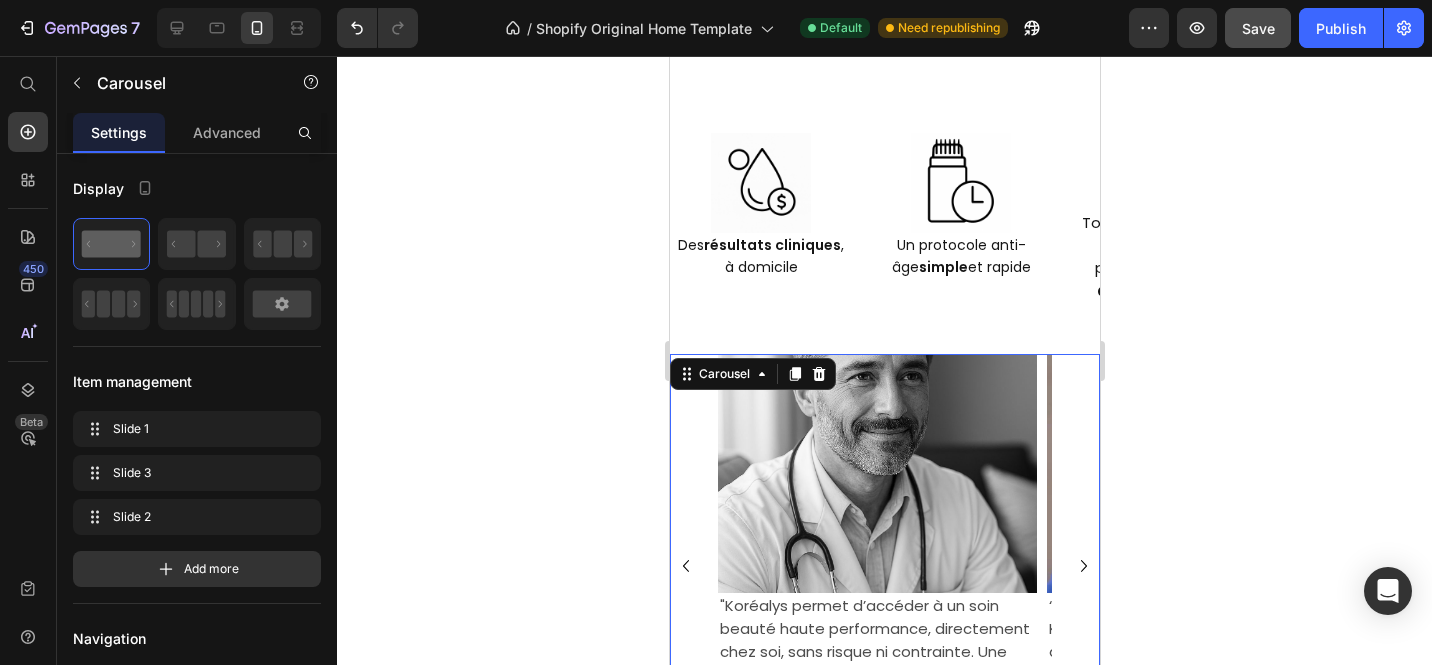 scroll, scrollTop: 5096, scrollLeft: 0, axis: vertical 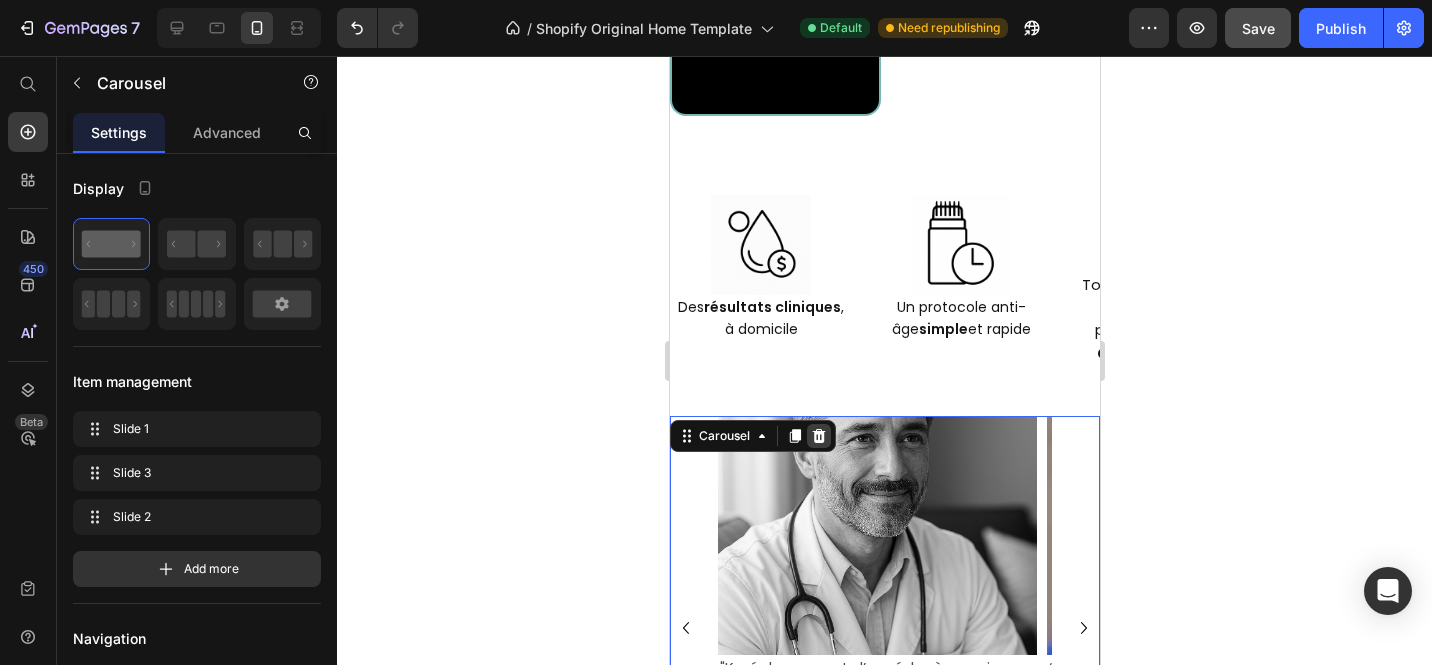 click 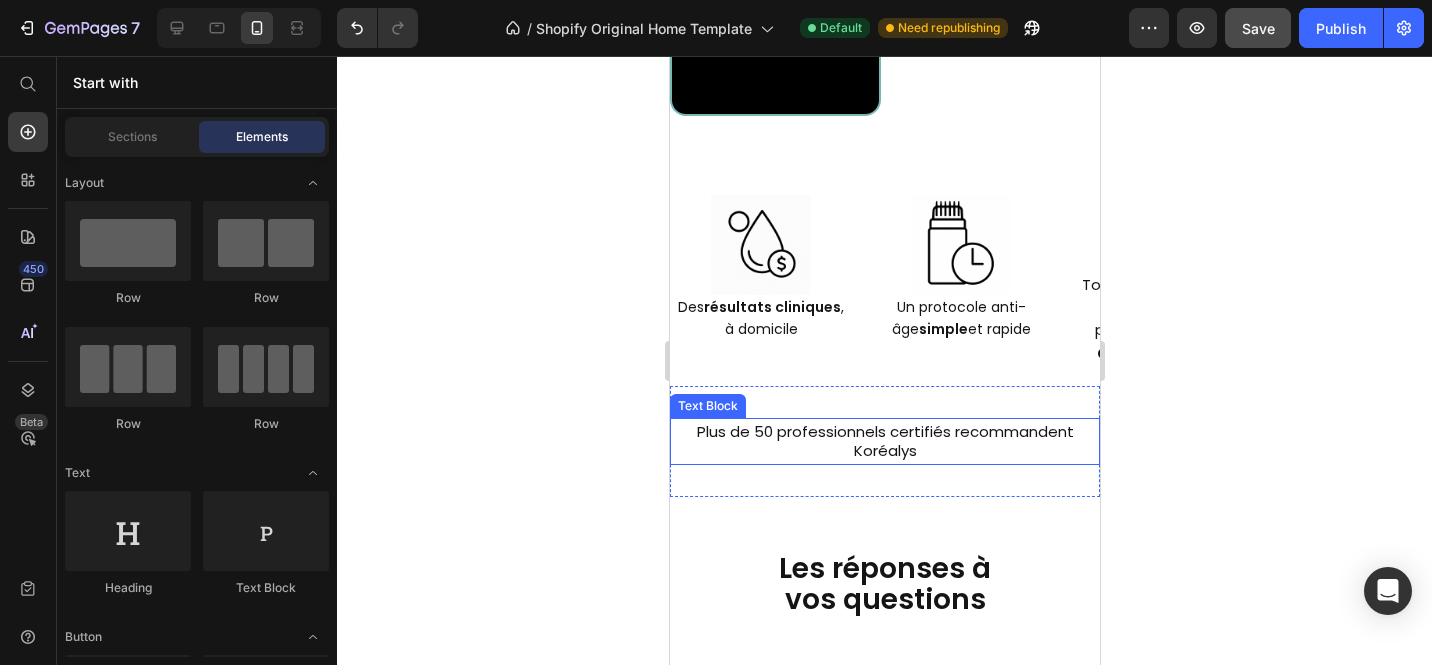 click on "Plus de 50 professionnels certifiés recommandent Koréalys" at bounding box center [884, 441] 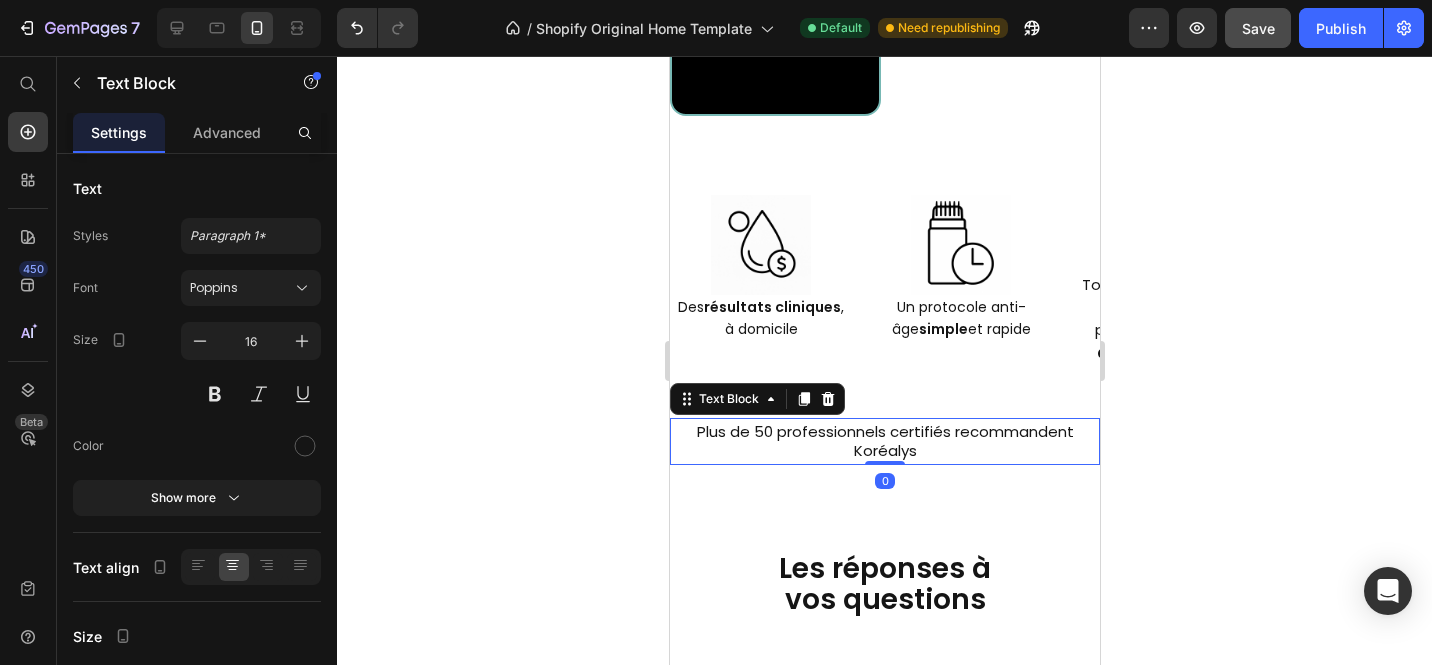 click on "Plus de 50 professionnels certifiés recommandent Koréalys" at bounding box center [884, 441] 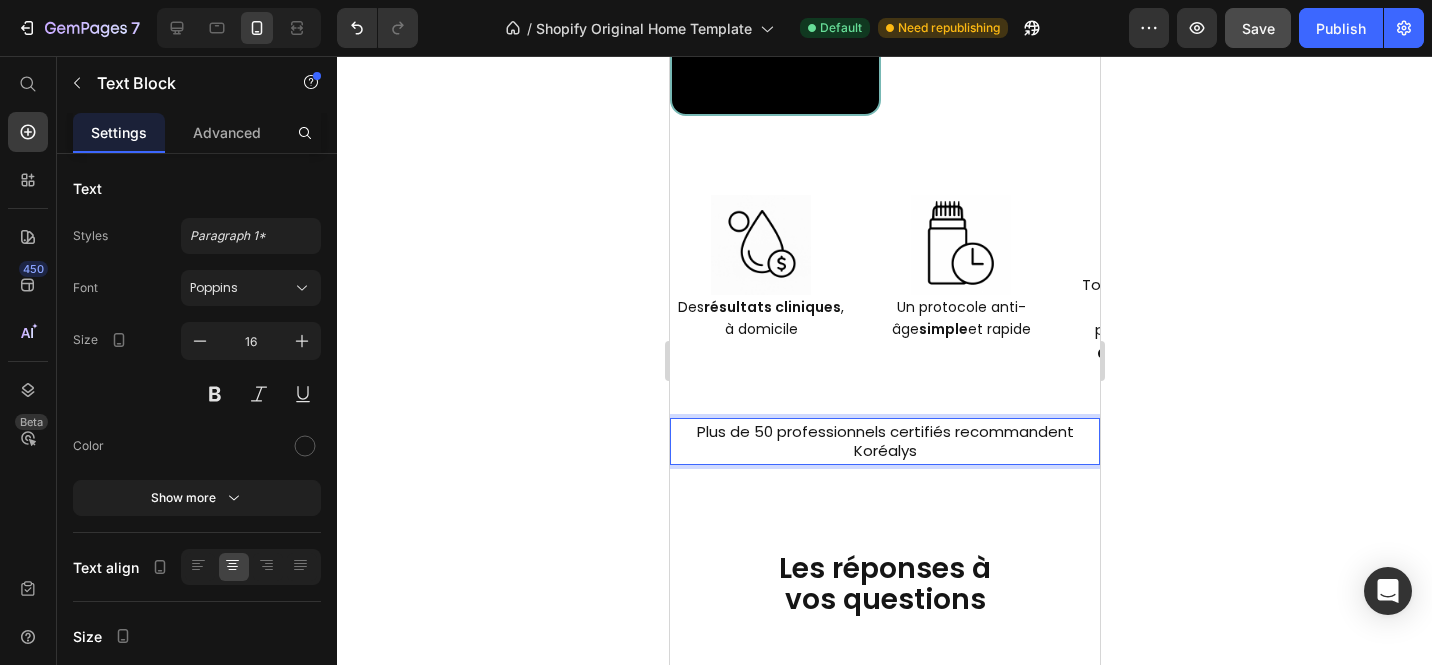 click on "Plus de 50 professionnels certifiés recommandent Koréalys" at bounding box center (884, 441) 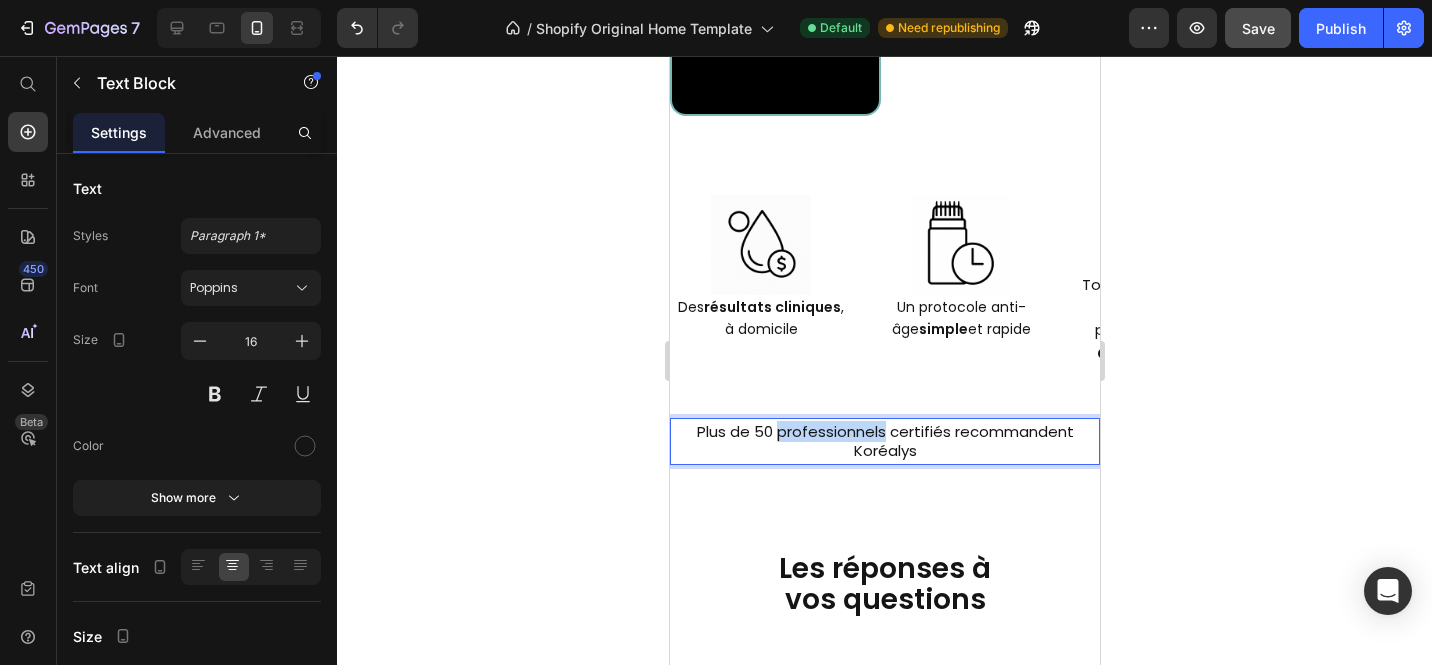 click on "Plus de 50 professionnels certifiés recommandent Koréalys" at bounding box center [884, 441] 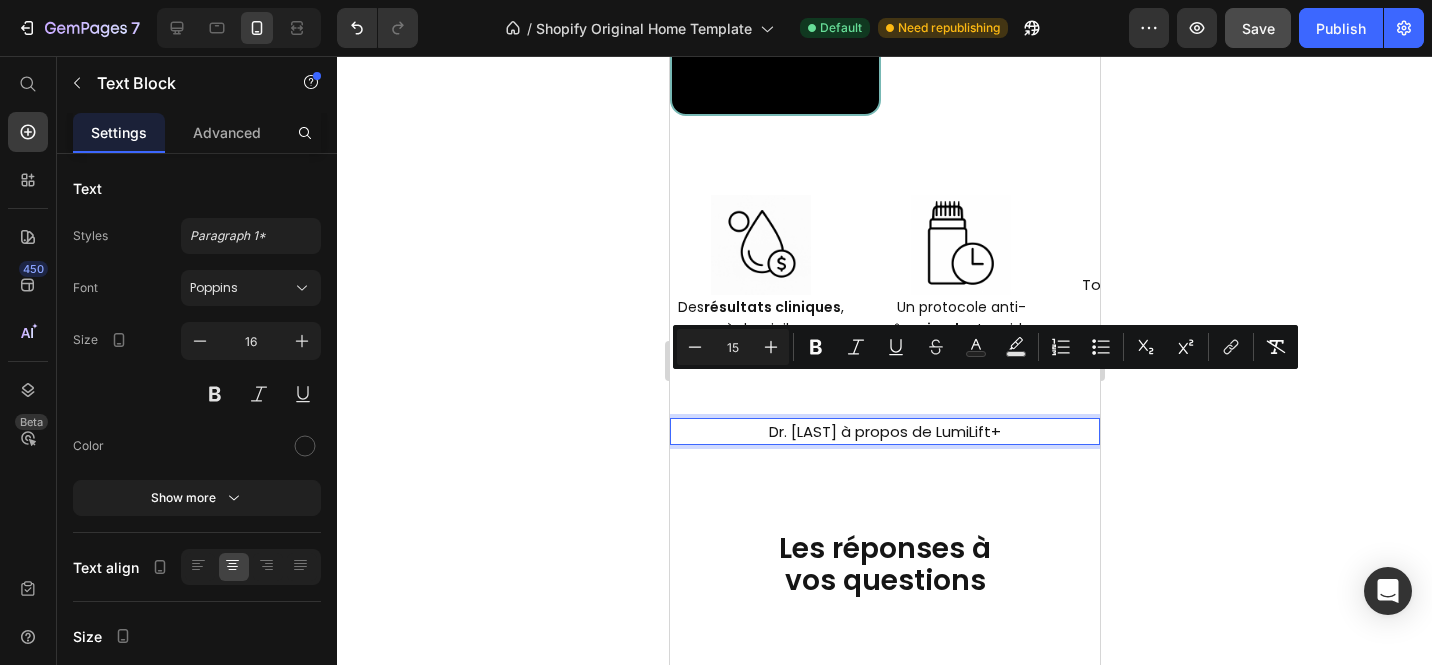 drag, startPoint x: 1033, startPoint y: 392, endPoint x: 728, endPoint y: 387, distance: 305.041 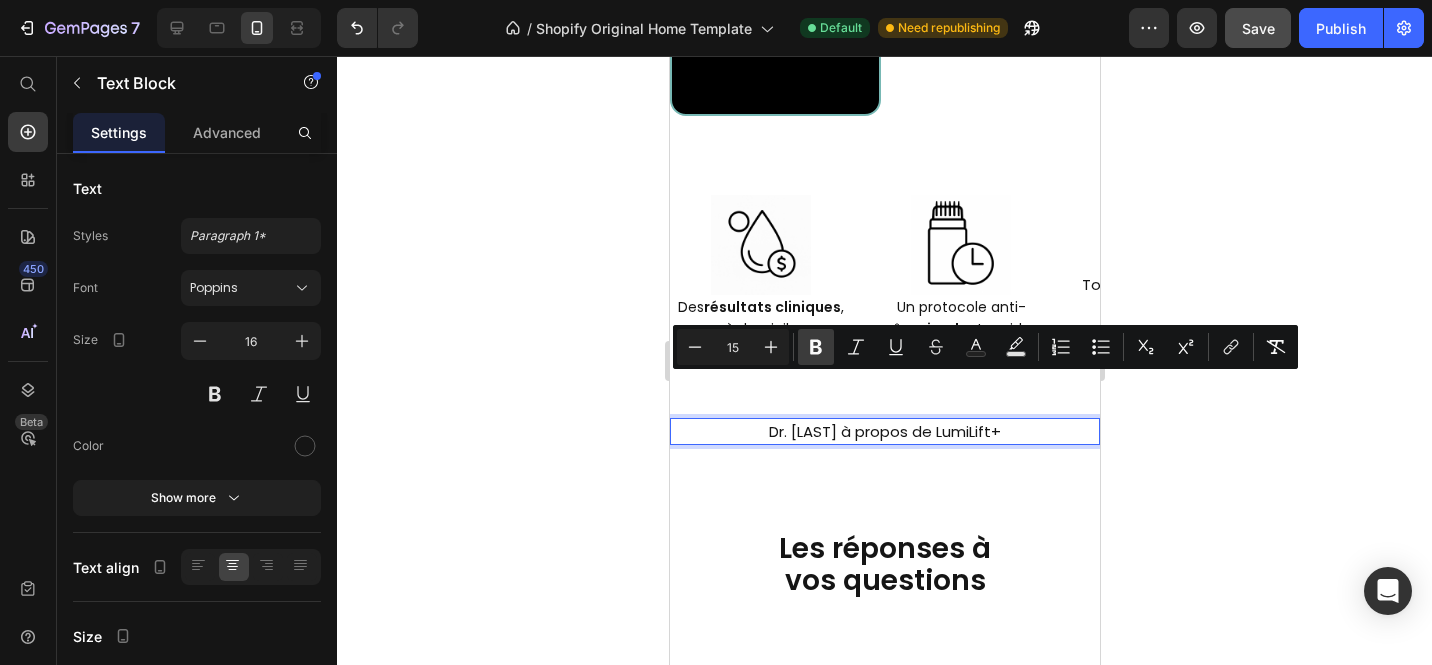 click 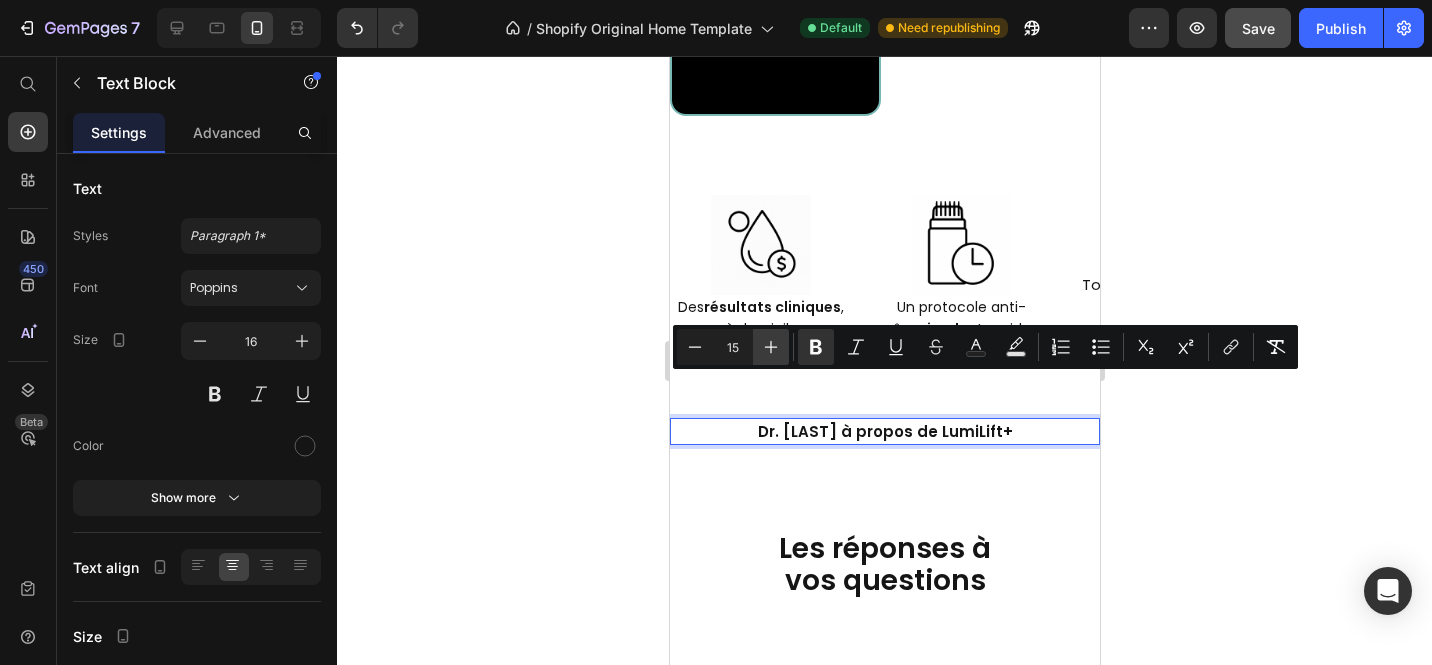 click 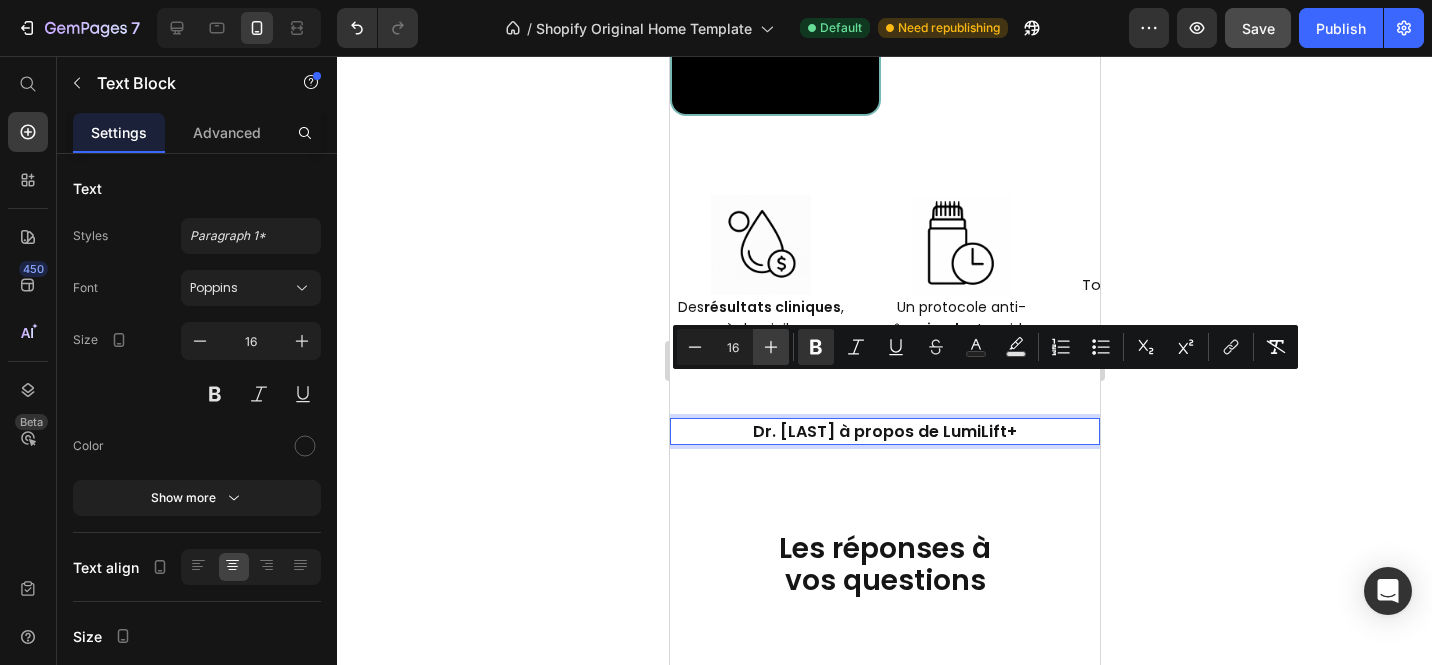 click 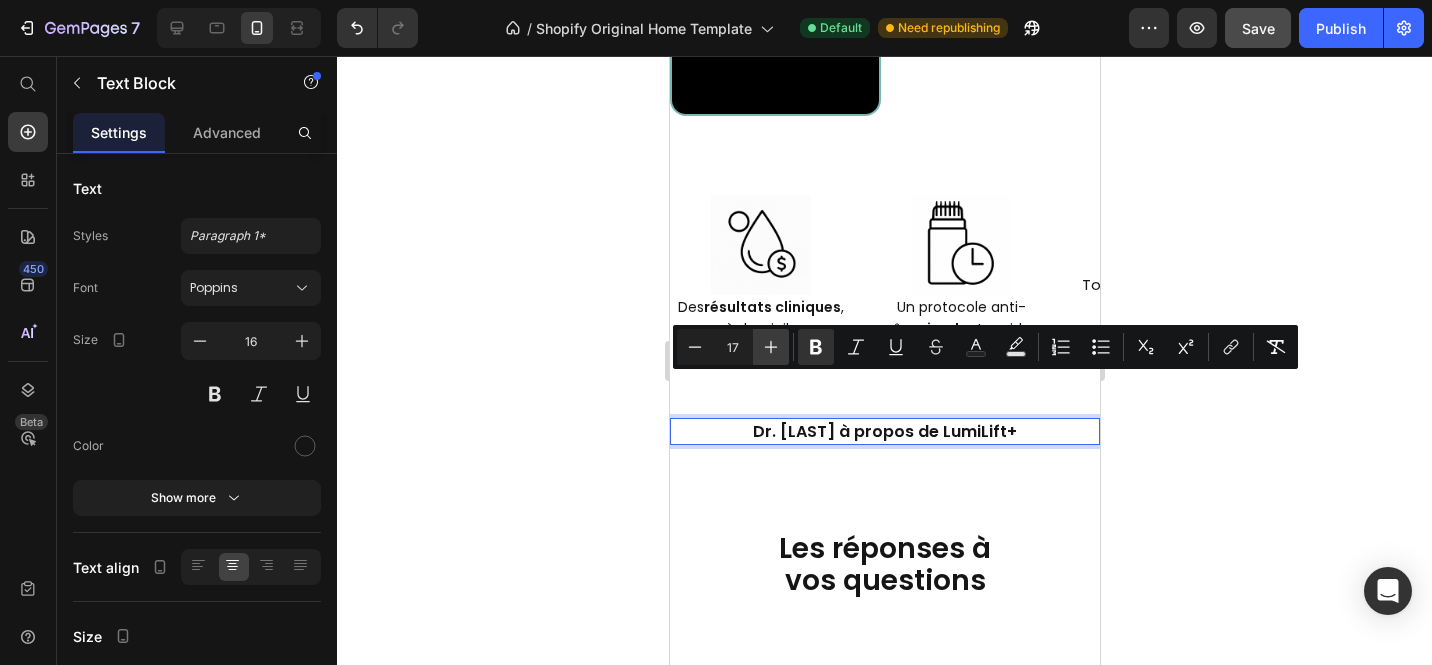 click 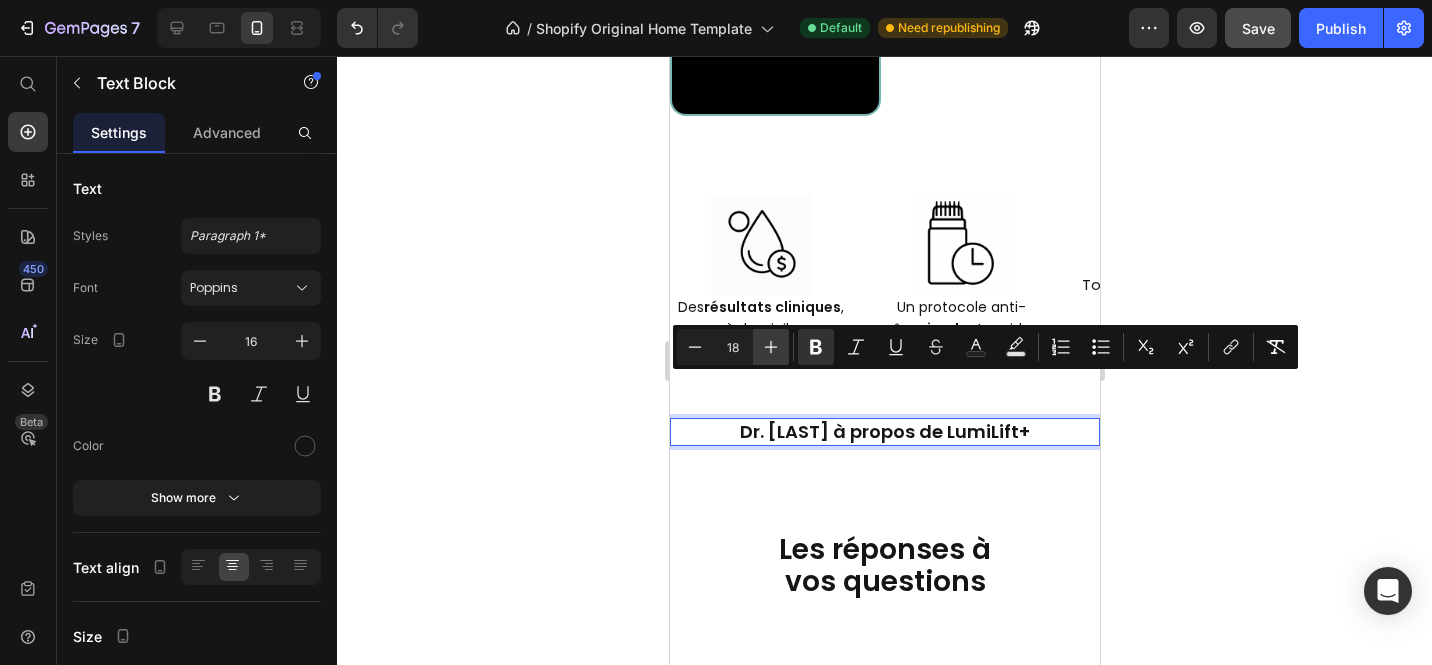click 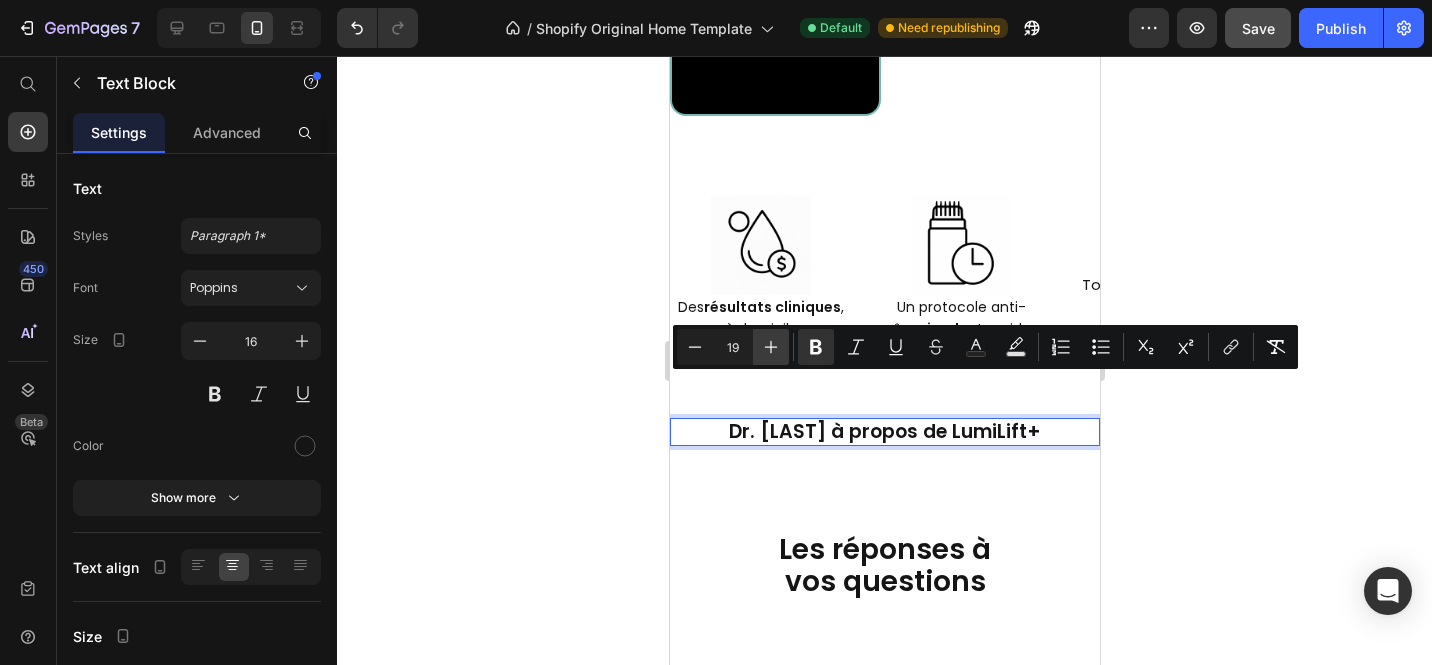 click 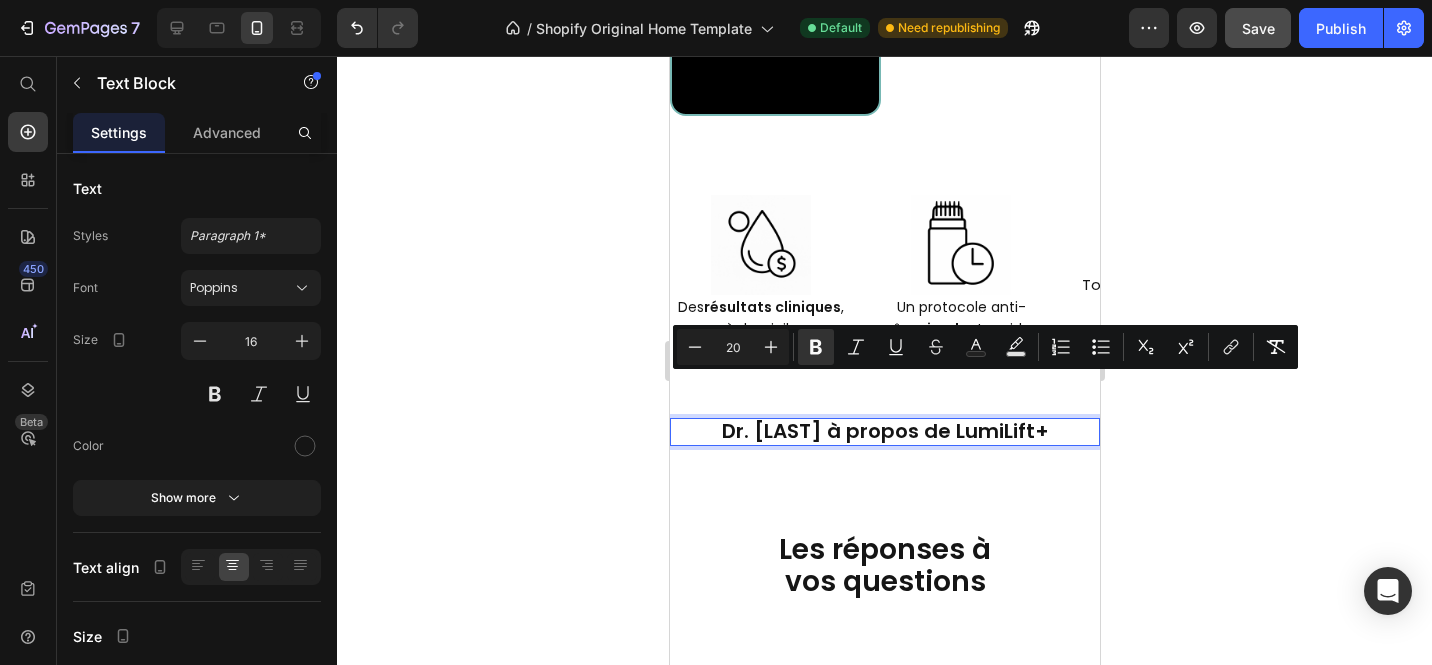 click 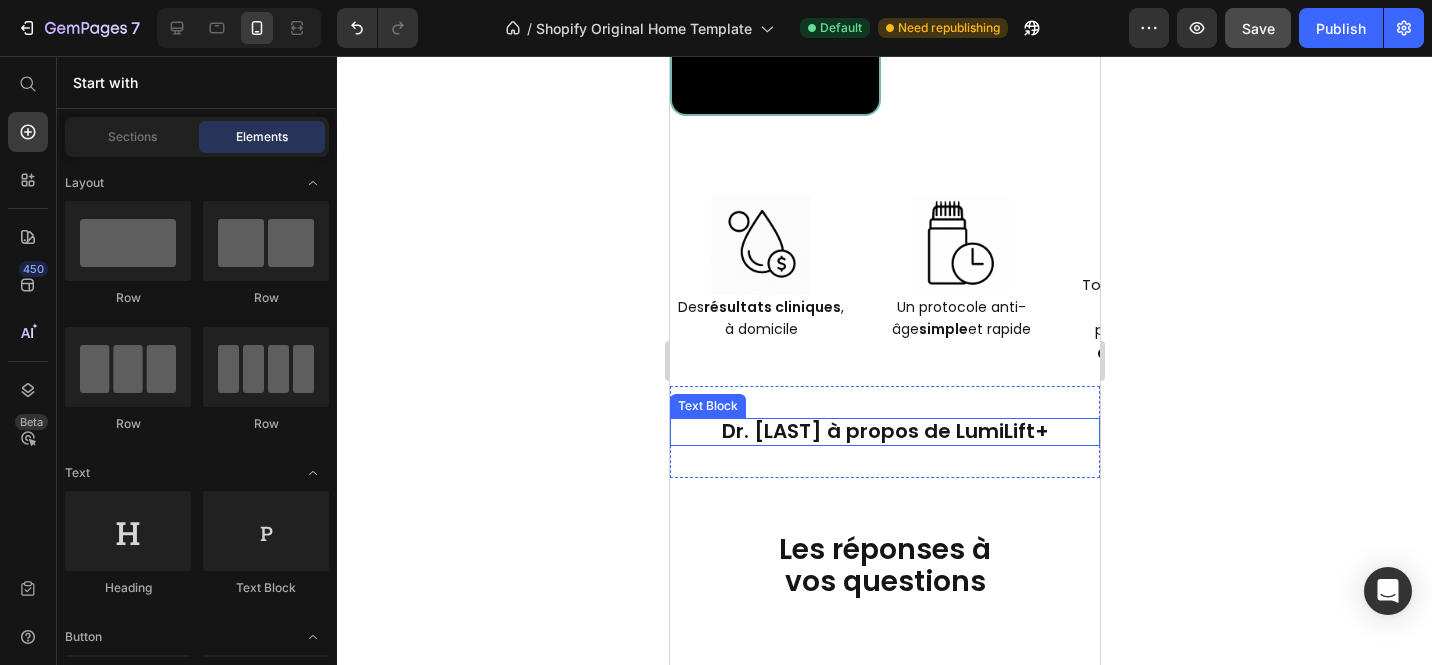 click on "Dr. [LAST] à propos de LumiLift+" at bounding box center (884, 431) 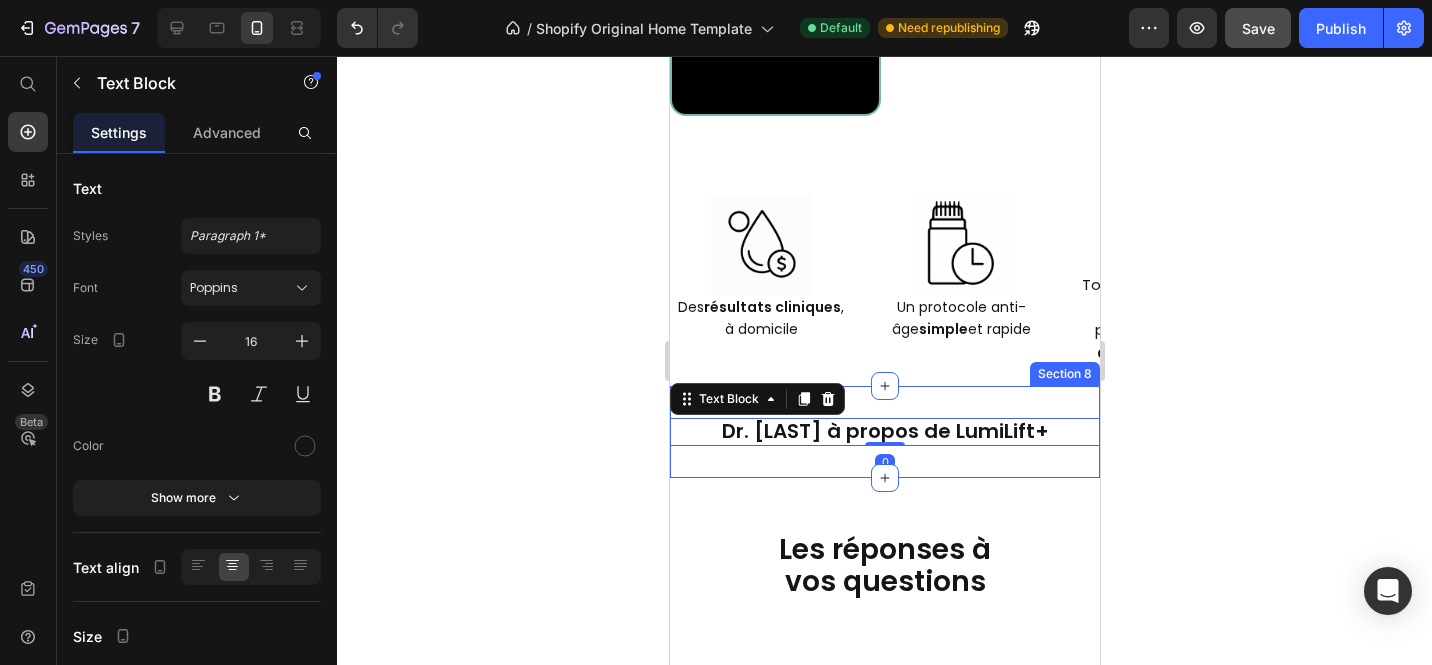 click on "Dr. [LAST] à propos de LumiLift+ Text Block   0 Section 8" at bounding box center [884, 432] 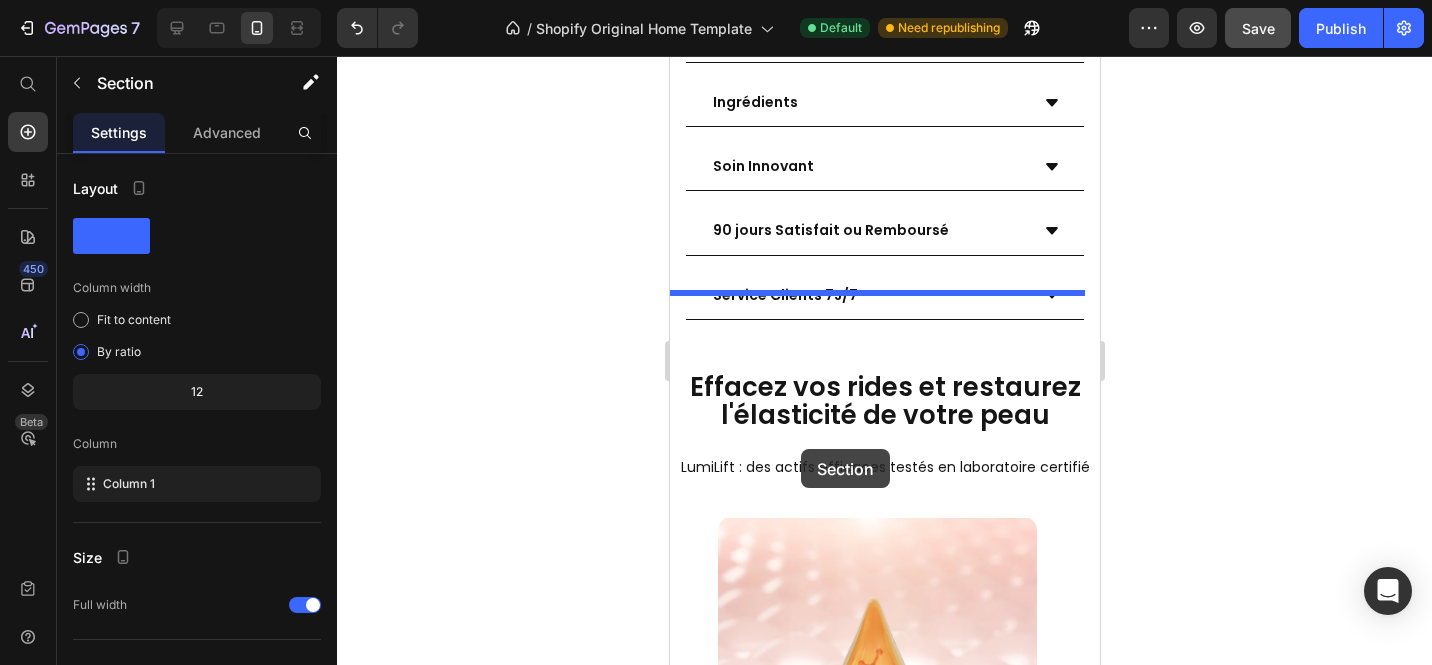 scroll, scrollTop: 3659, scrollLeft: 0, axis: vertical 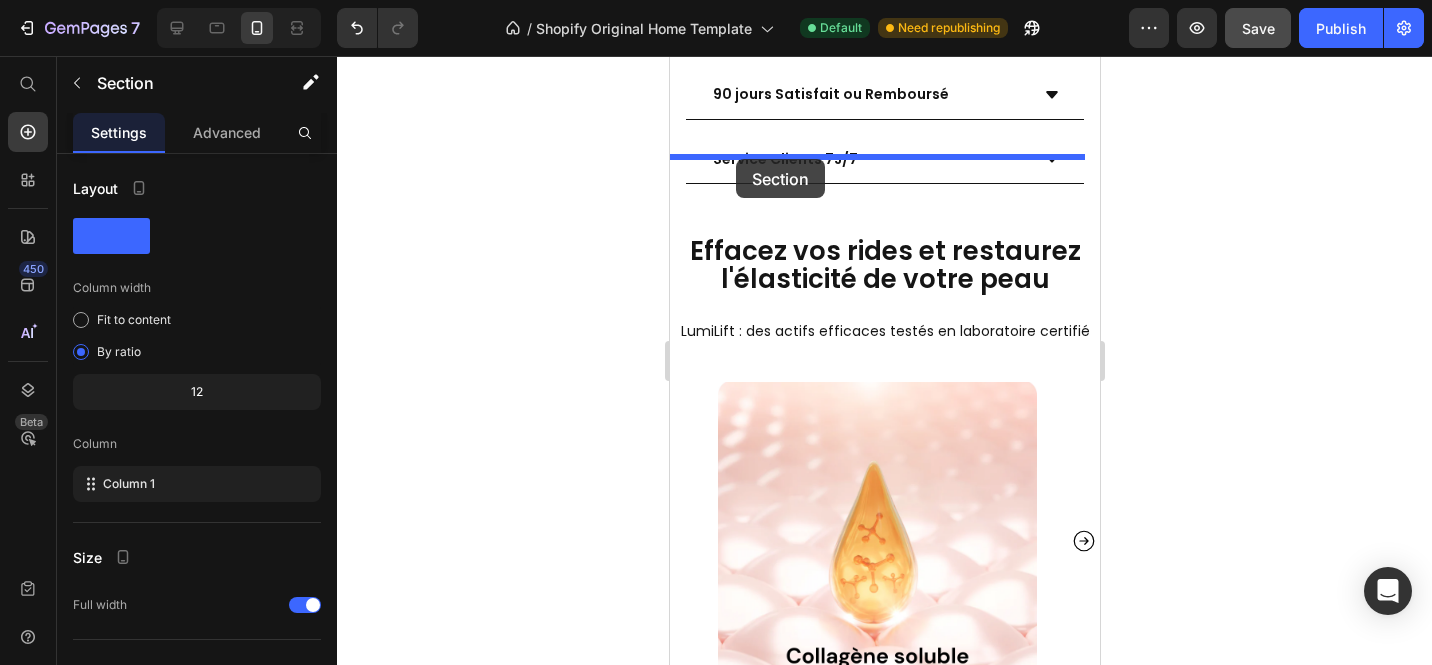 drag, startPoint x: 683, startPoint y: 324, endPoint x: 735, endPoint y: 159, distance: 173 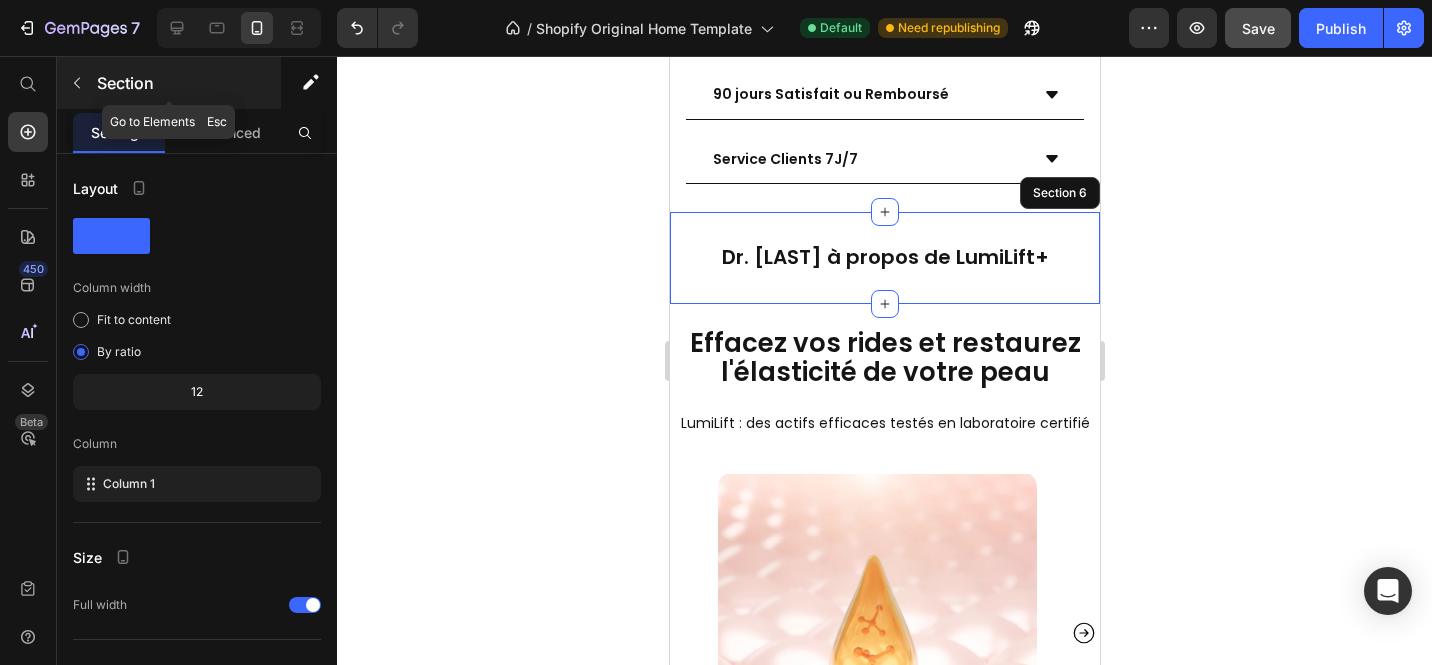 click 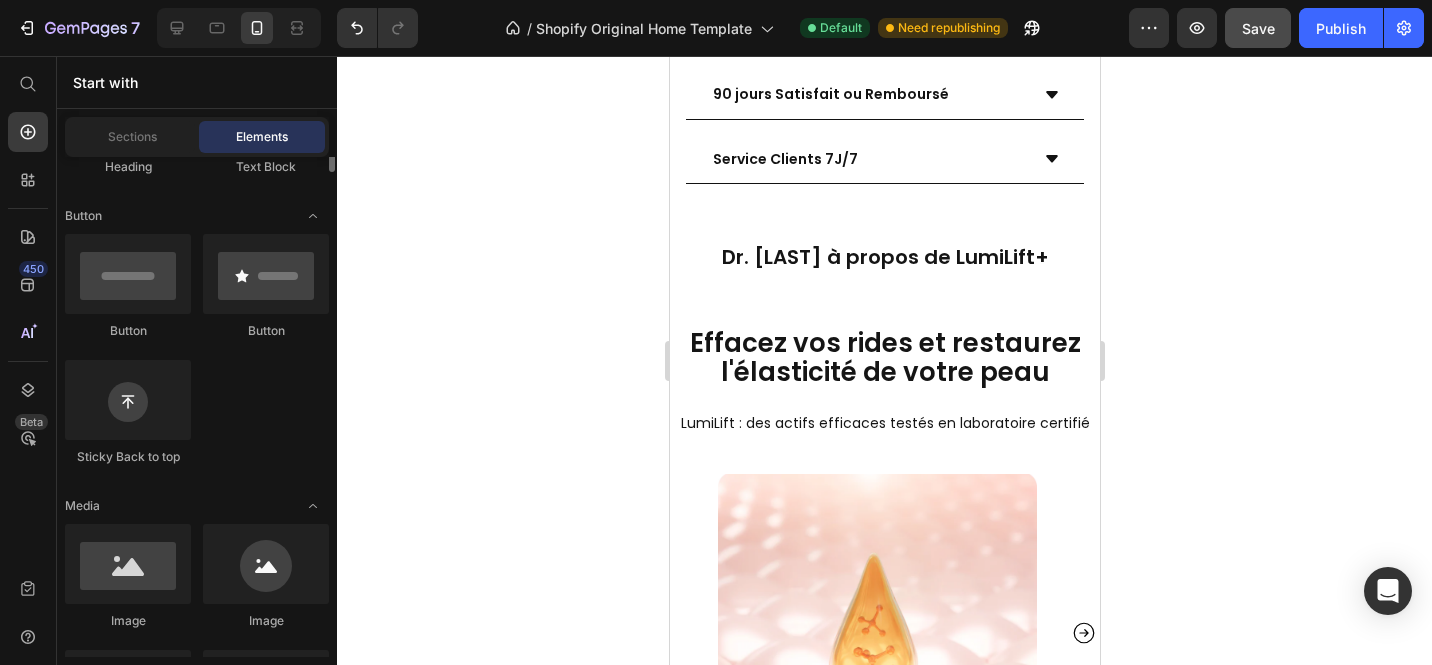 scroll, scrollTop: 524, scrollLeft: 0, axis: vertical 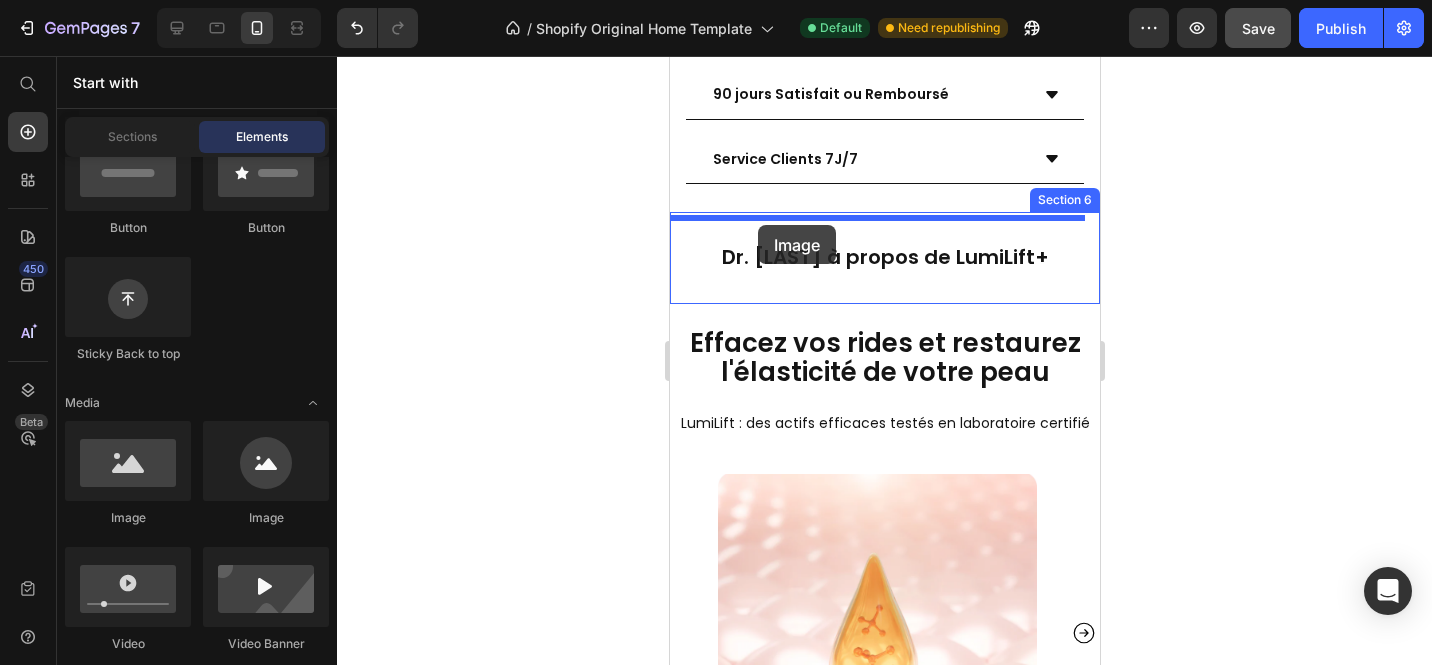 drag, startPoint x: 812, startPoint y: 542, endPoint x: 757, endPoint y: 225, distance: 321.73593 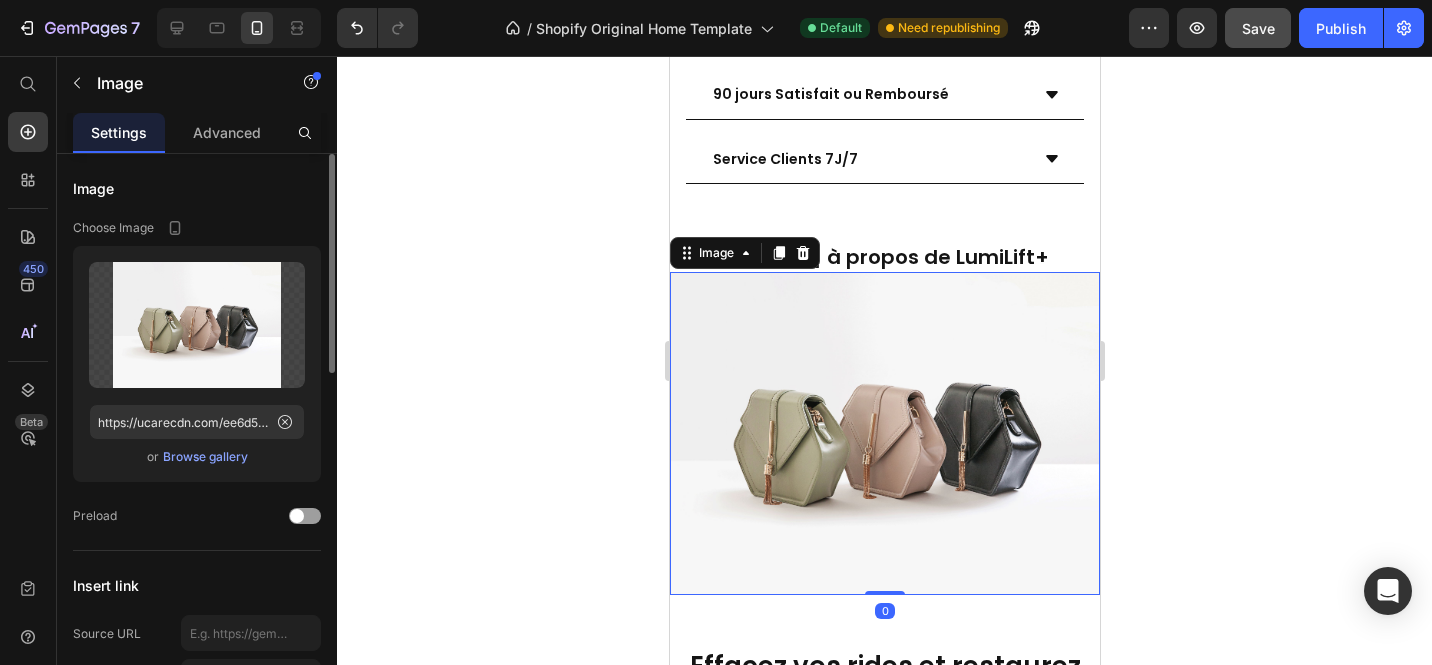 click on "Browse gallery" at bounding box center (205, 457) 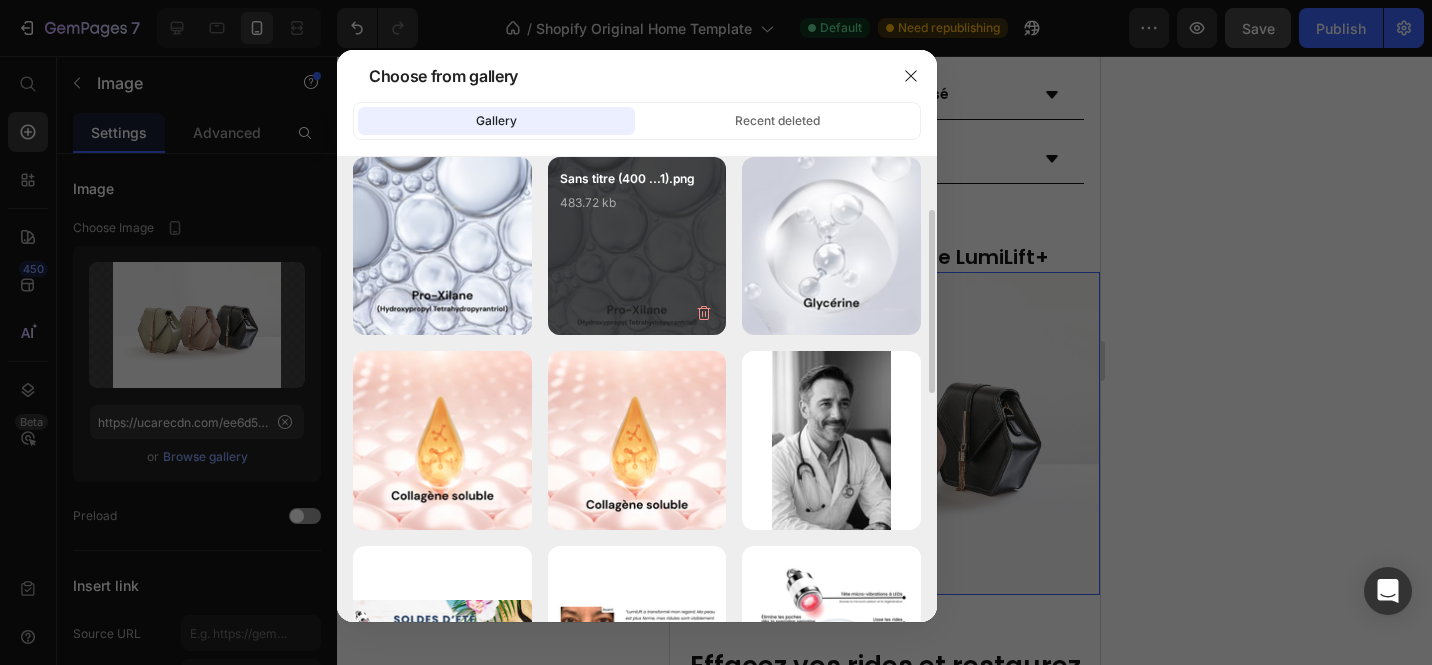 scroll, scrollTop: 216, scrollLeft: 0, axis: vertical 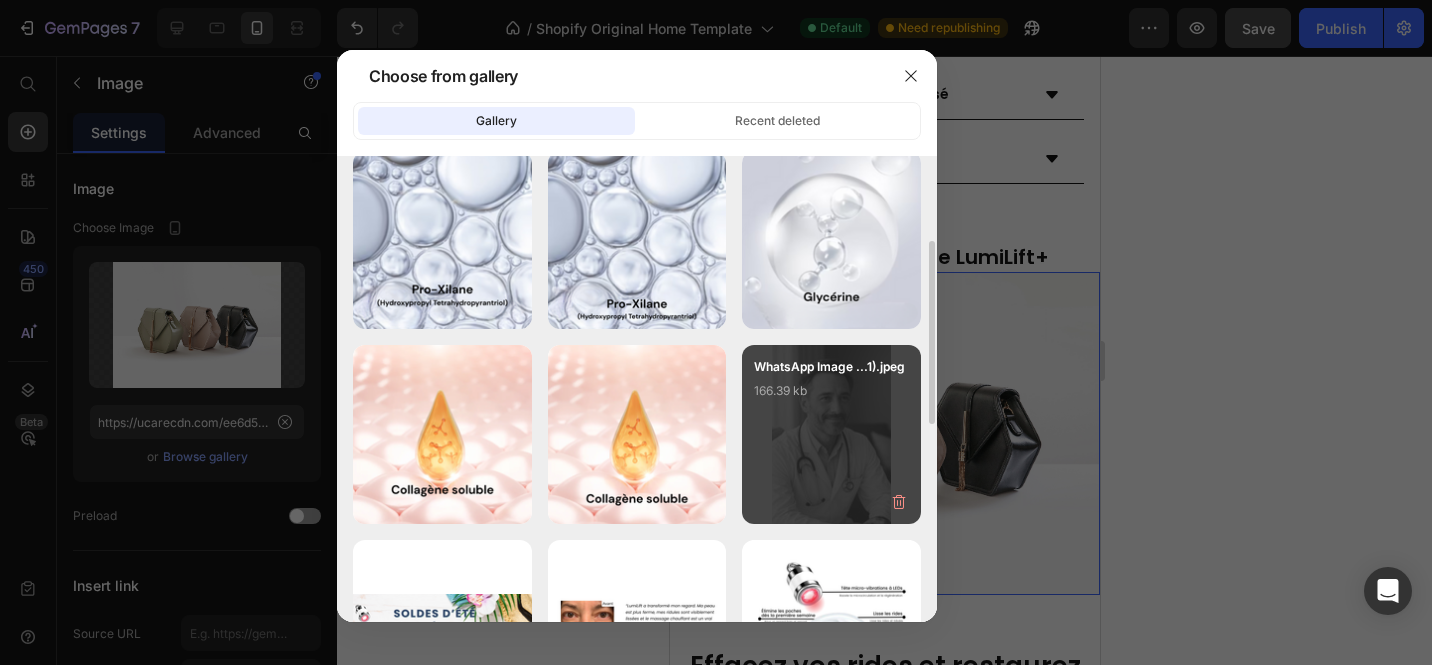 click on "166.39 kb" at bounding box center (831, 391) 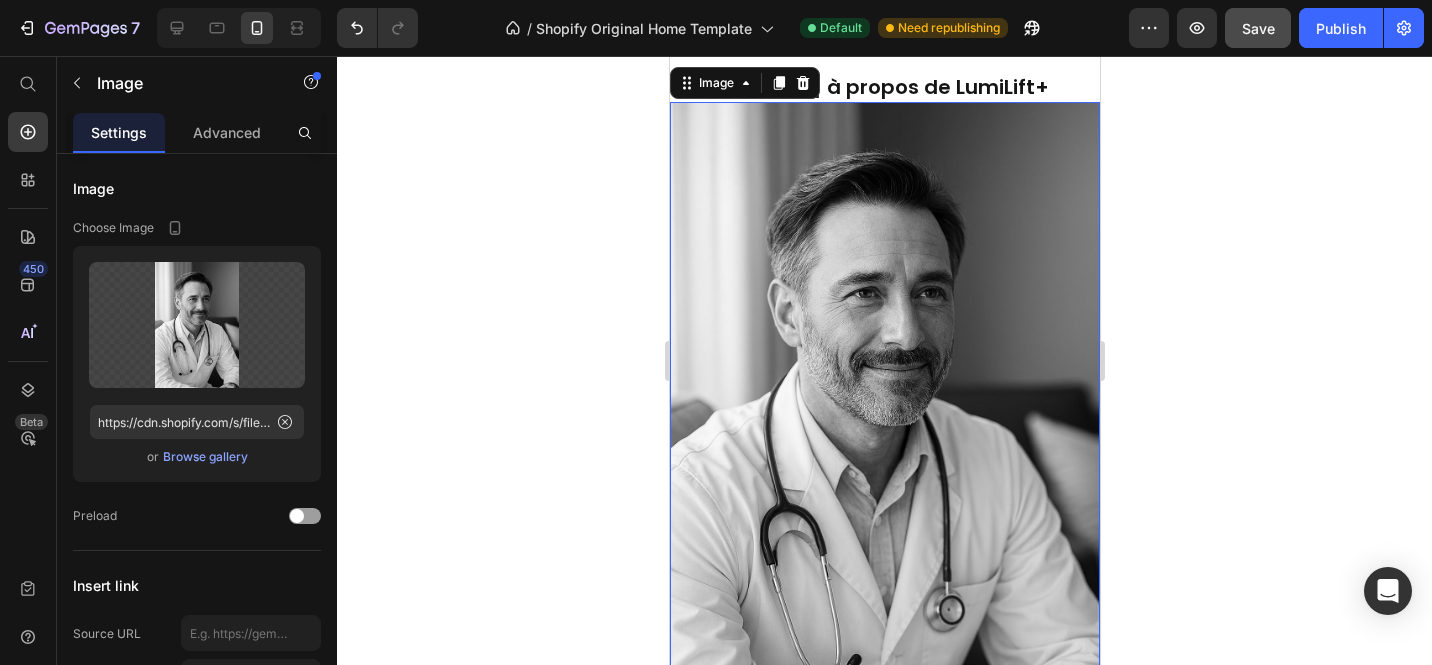 scroll, scrollTop: 3828, scrollLeft: 0, axis: vertical 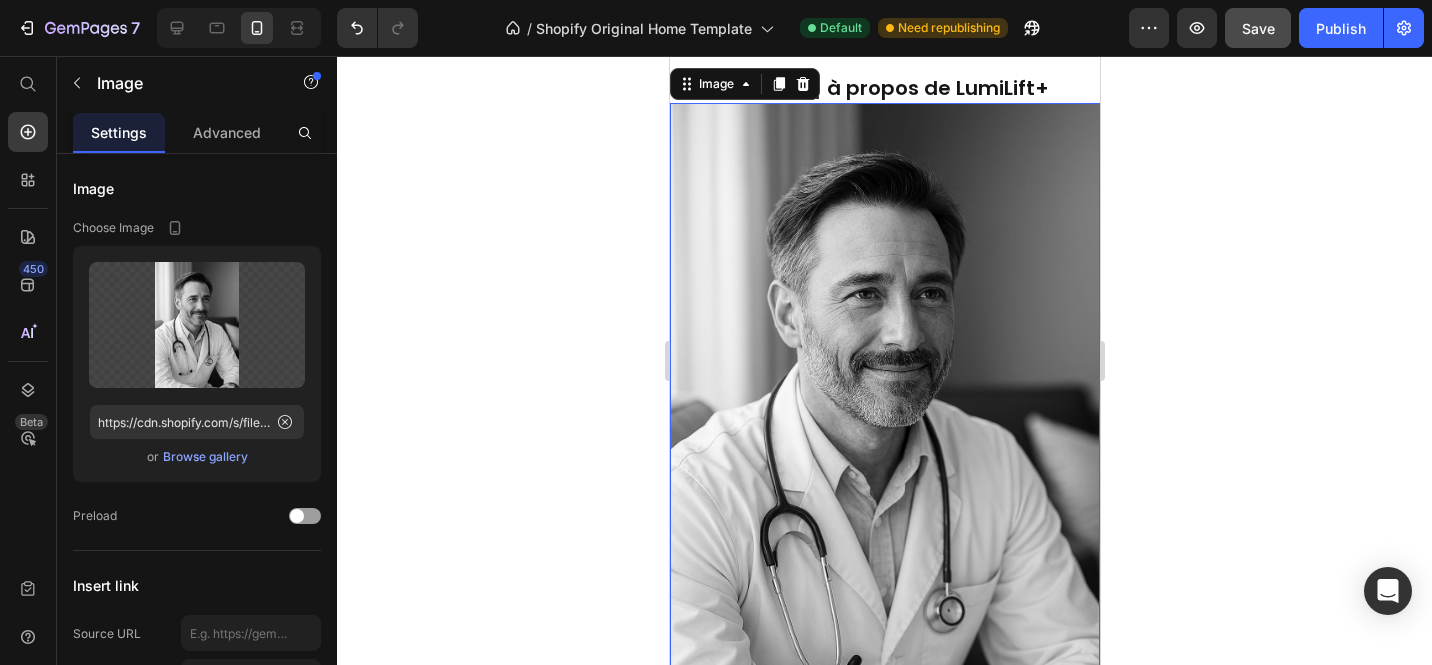 click at bounding box center [884, 425] 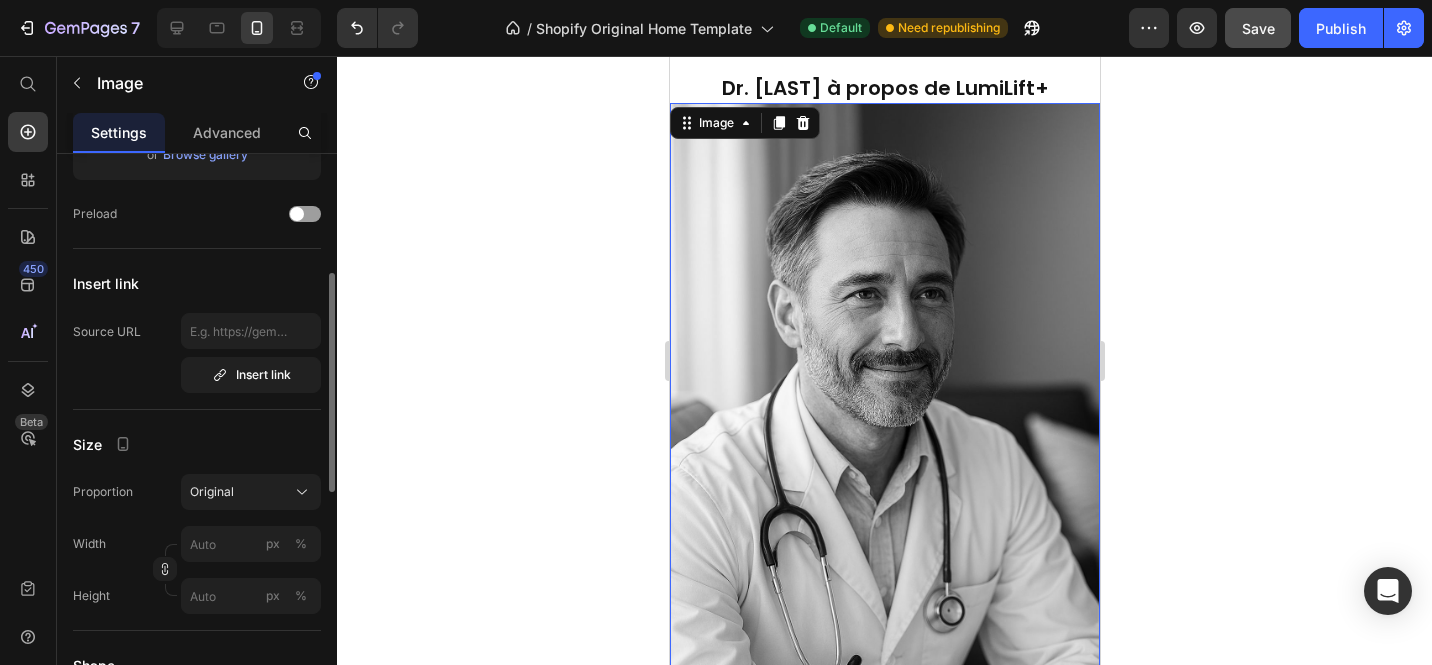 scroll, scrollTop: 351, scrollLeft: 0, axis: vertical 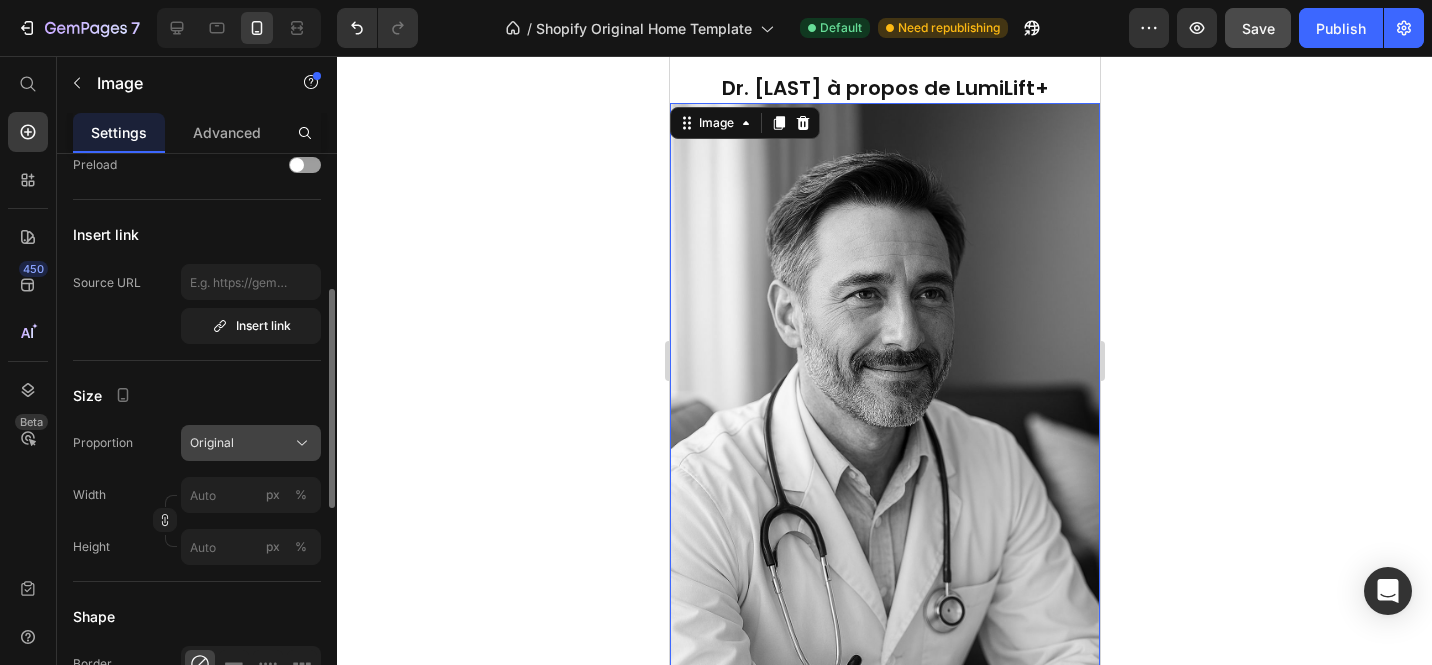 click on "Original" 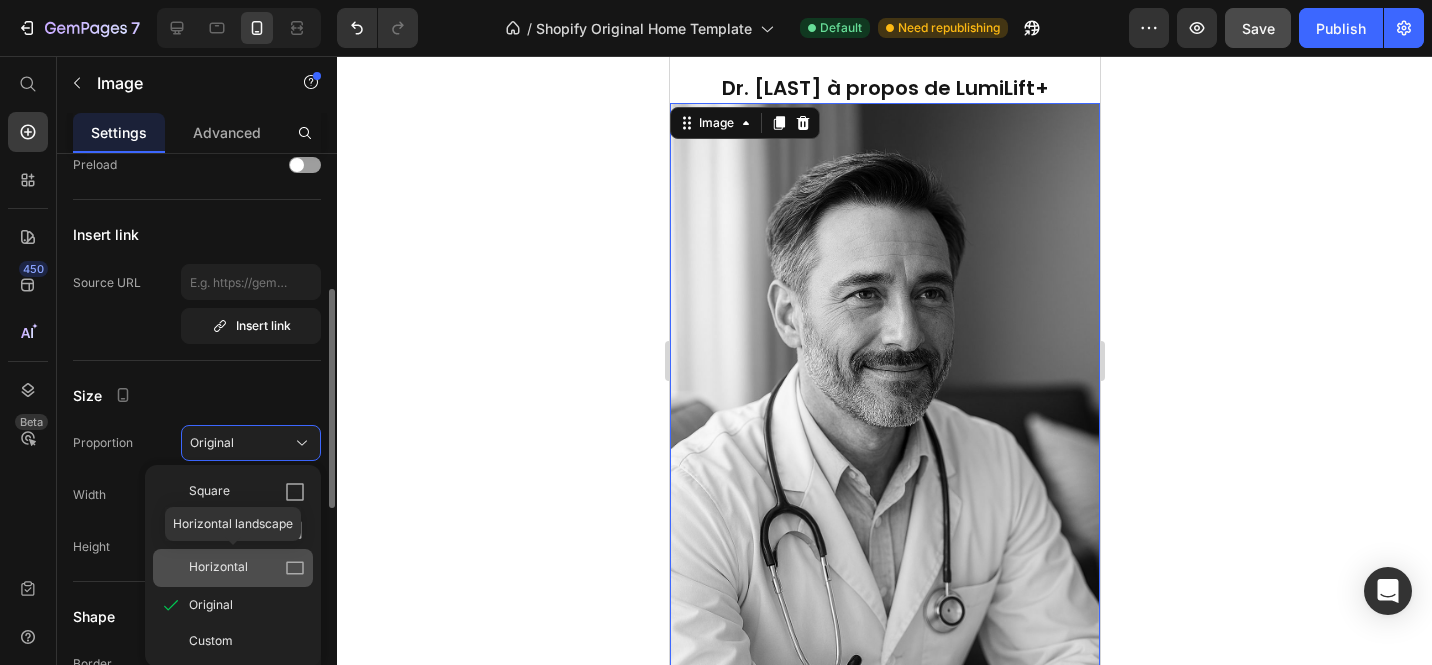 click on "Horizontal" at bounding box center [247, 568] 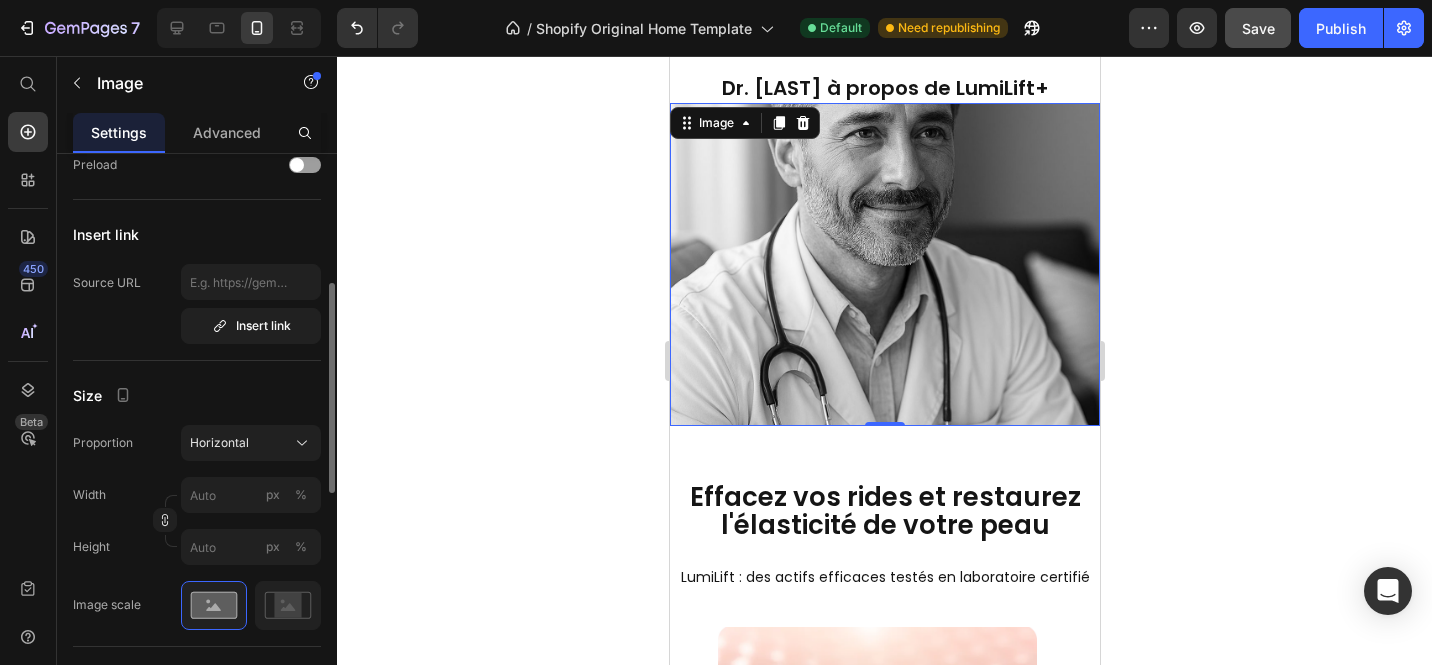 click 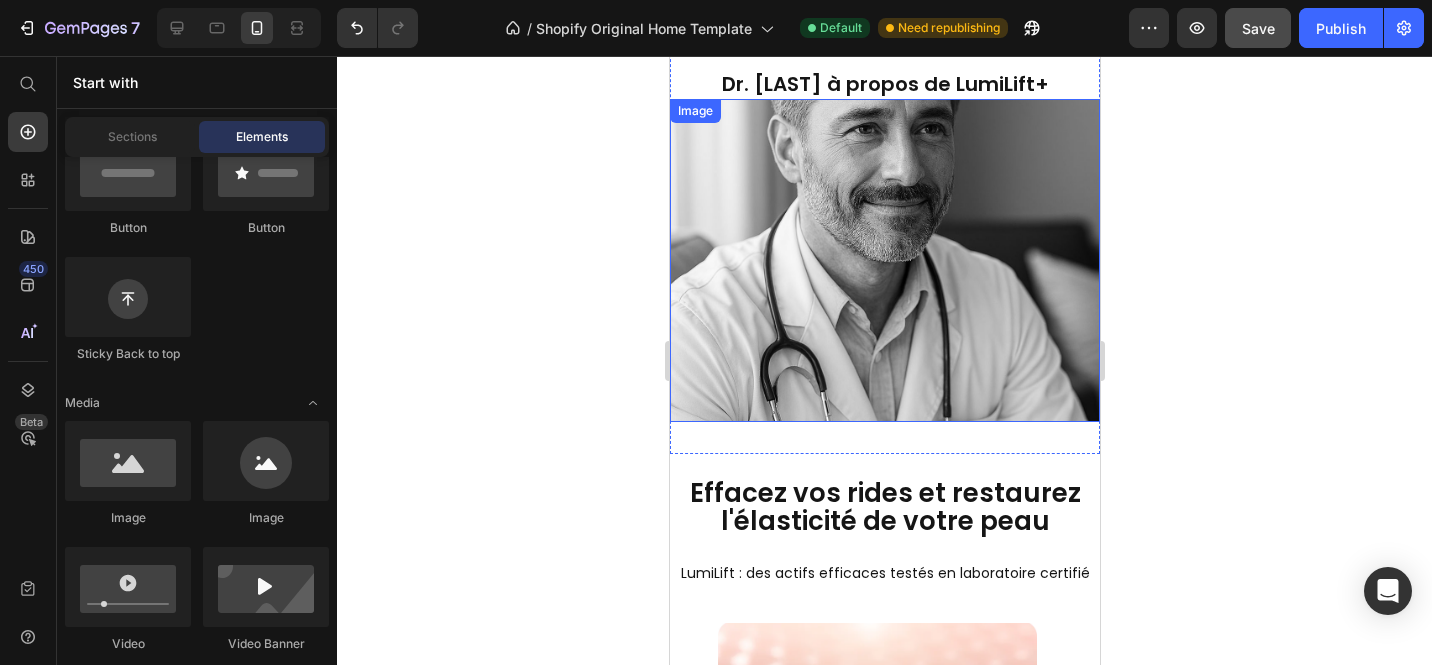 scroll, scrollTop: 3860, scrollLeft: 0, axis: vertical 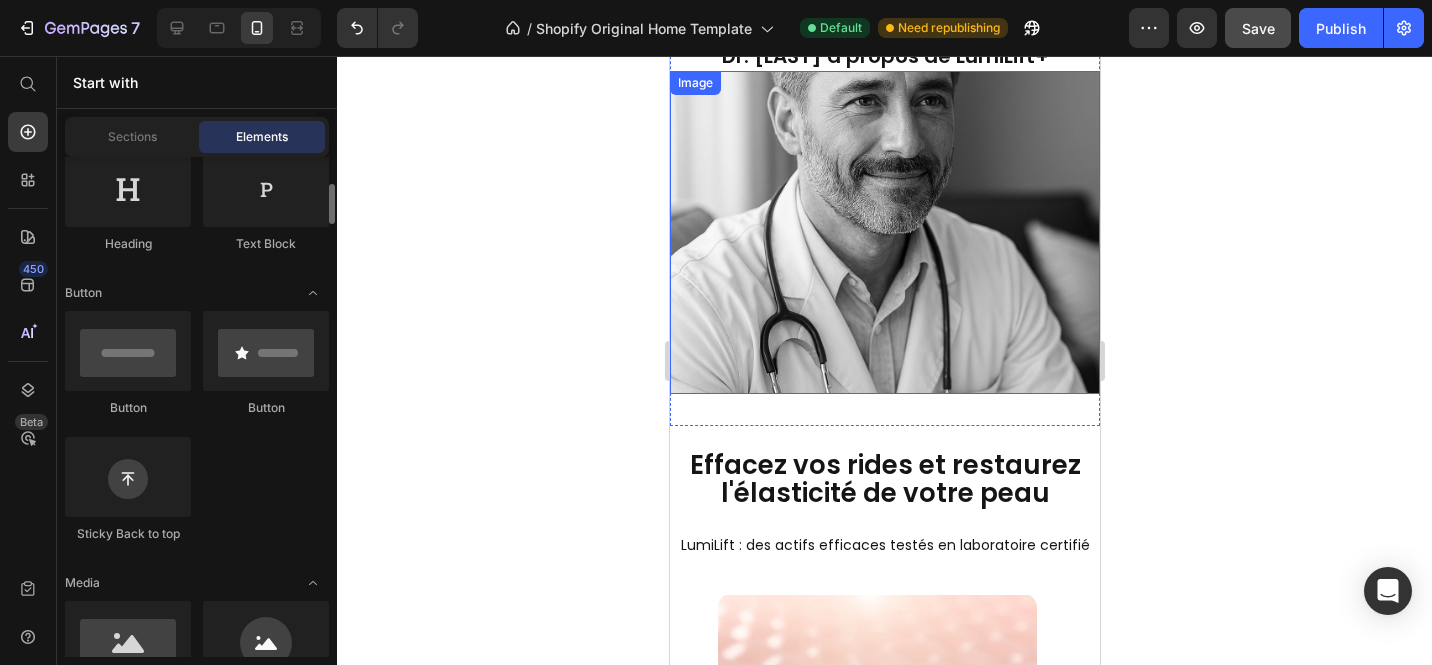click at bounding box center [884, 232] 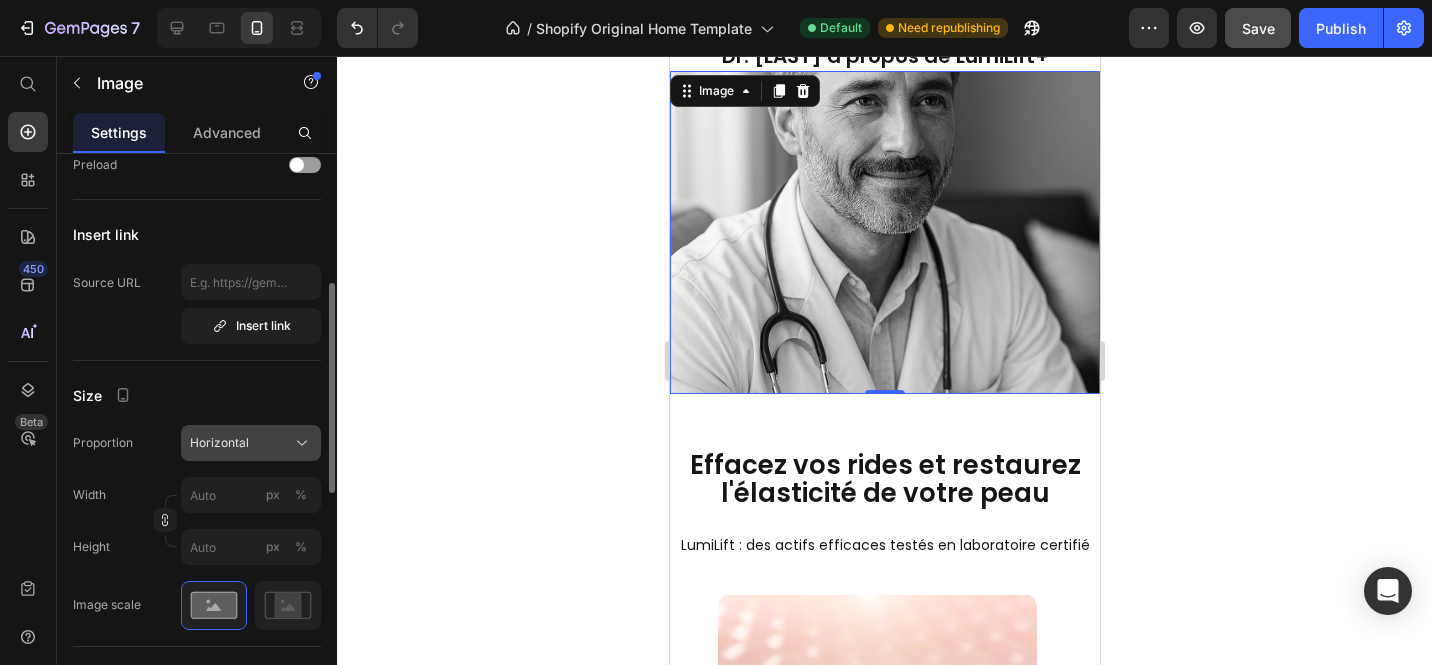 click 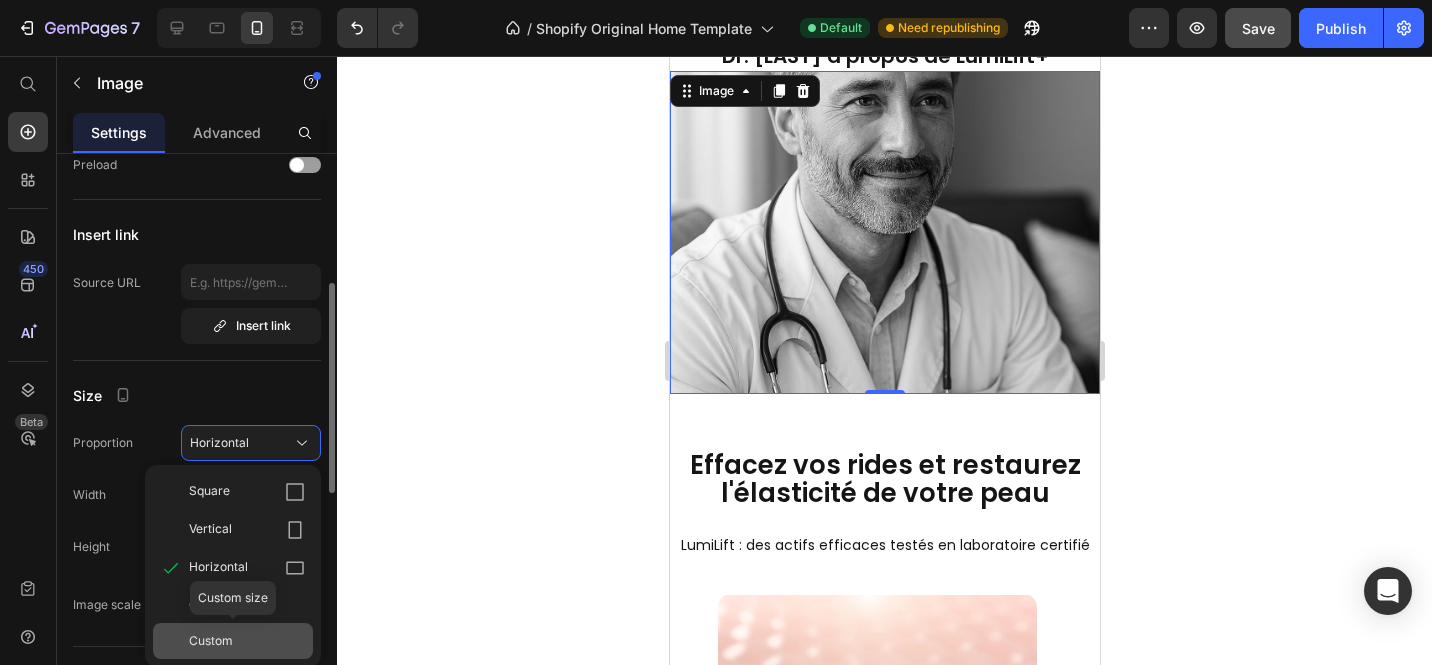 click on "Custom" at bounding box center (247, 641) 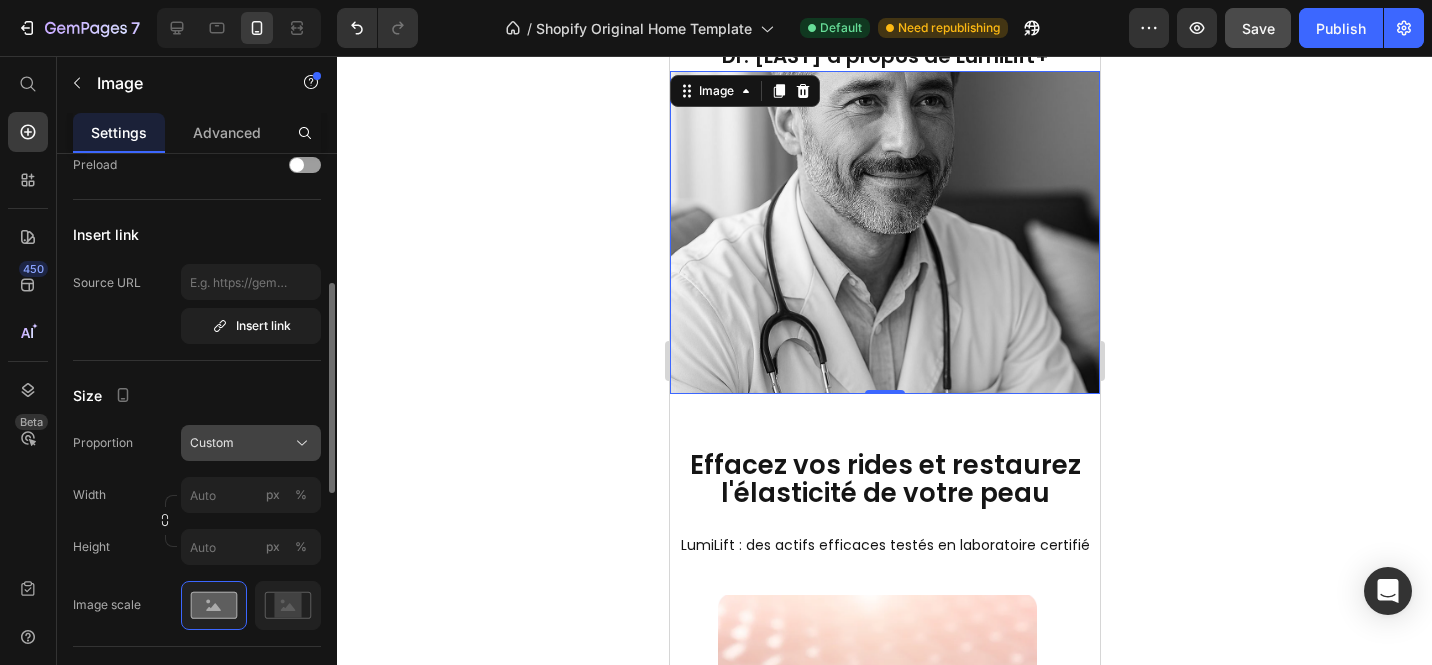 click 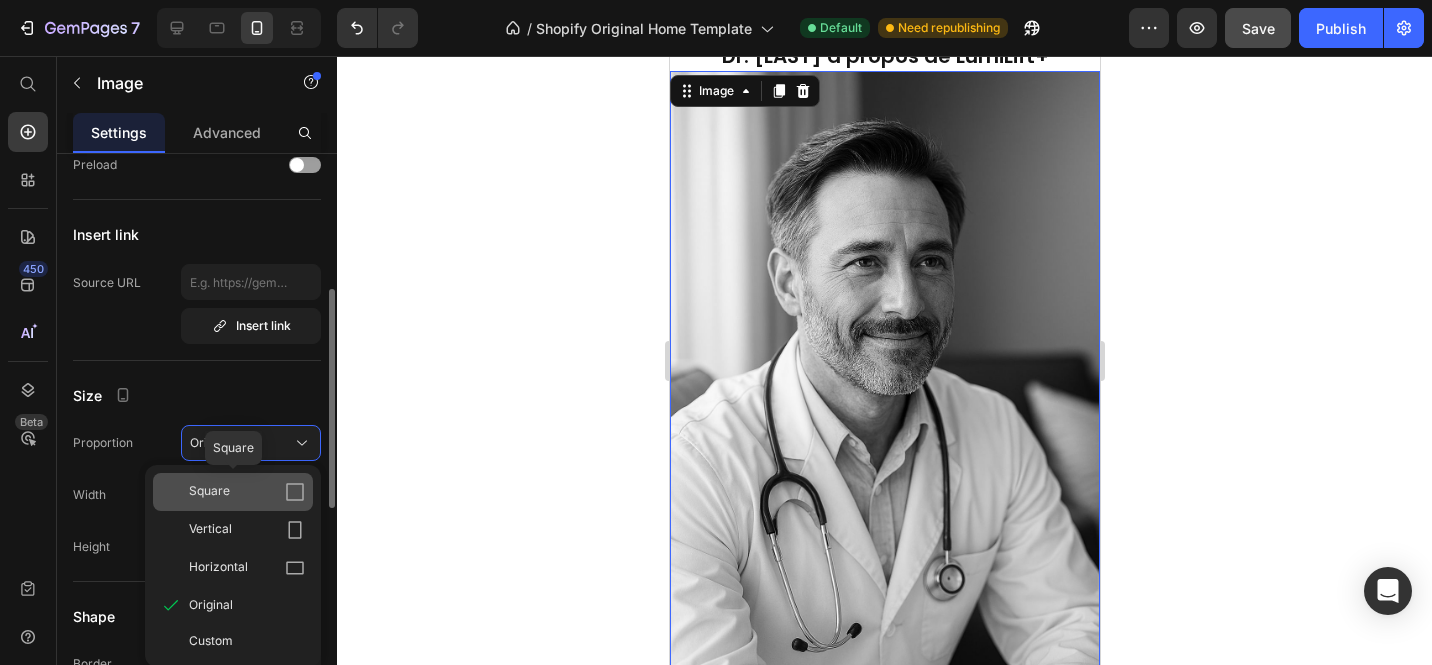 click 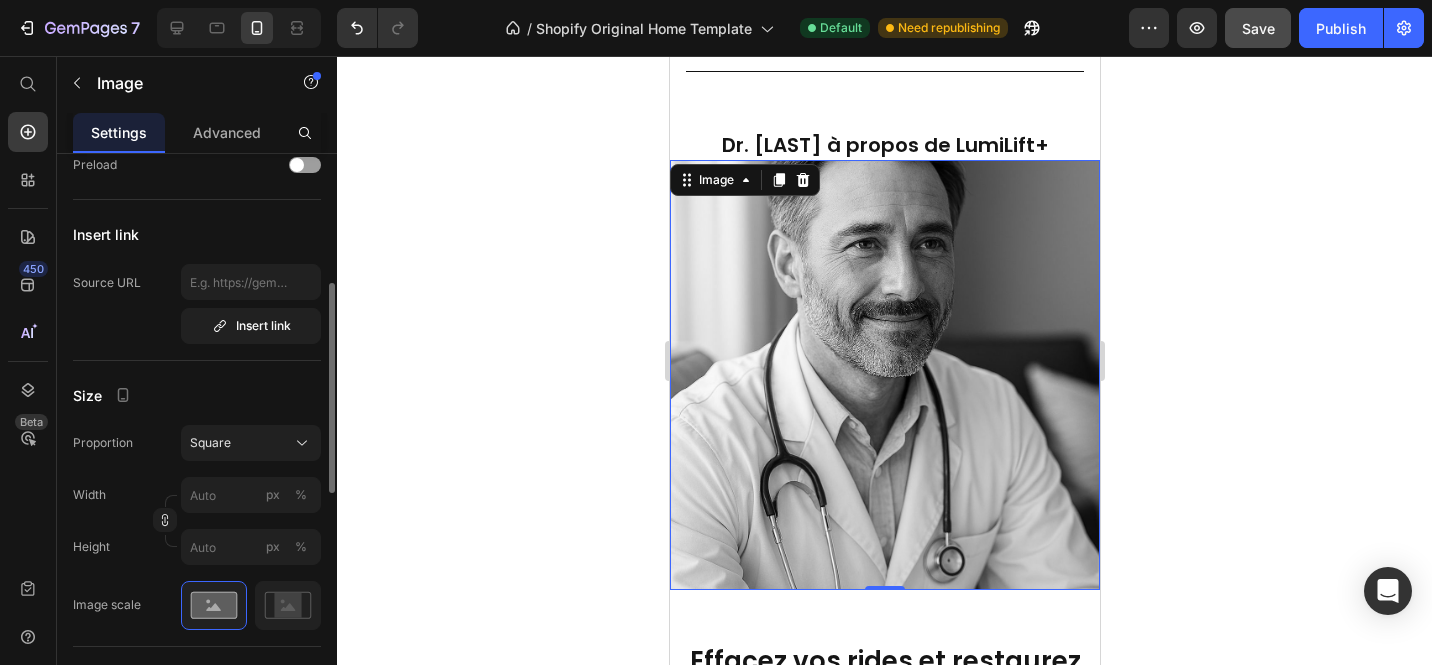 scroll, scrollTop: 3846, scrollLeft: 0, axis: vertical 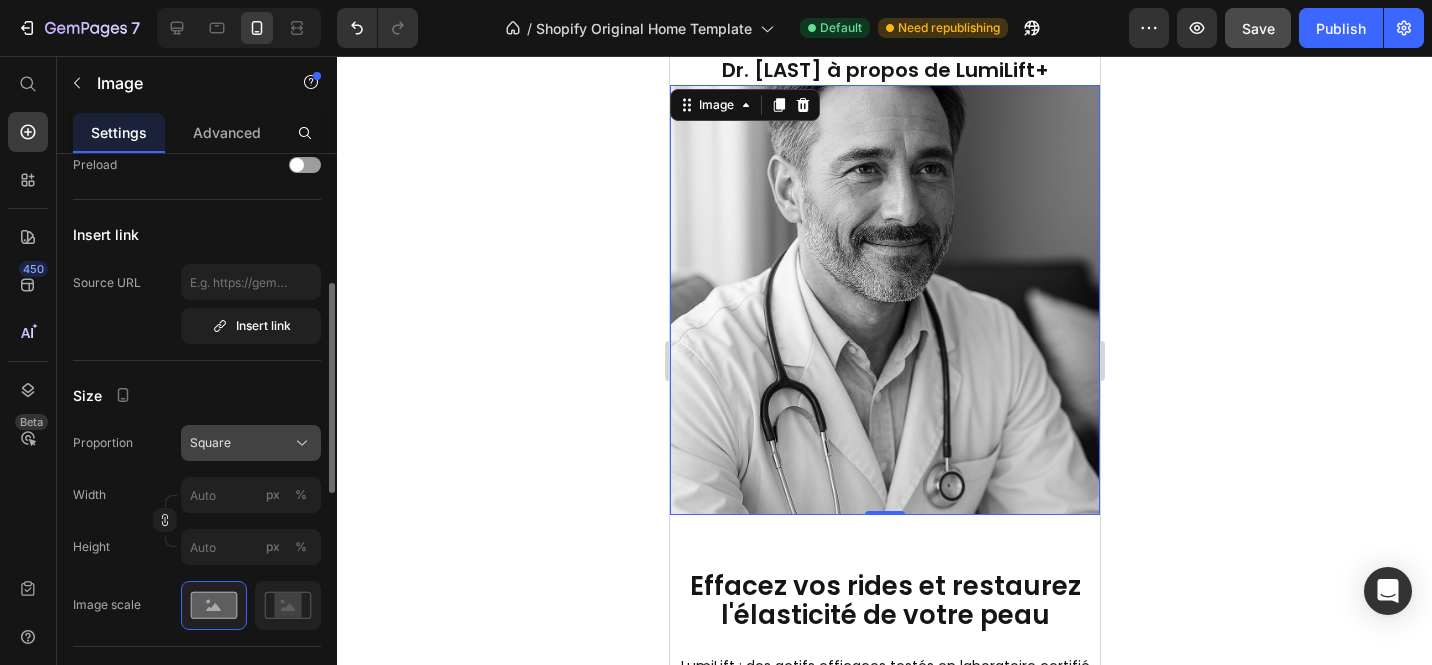 click on "Square" 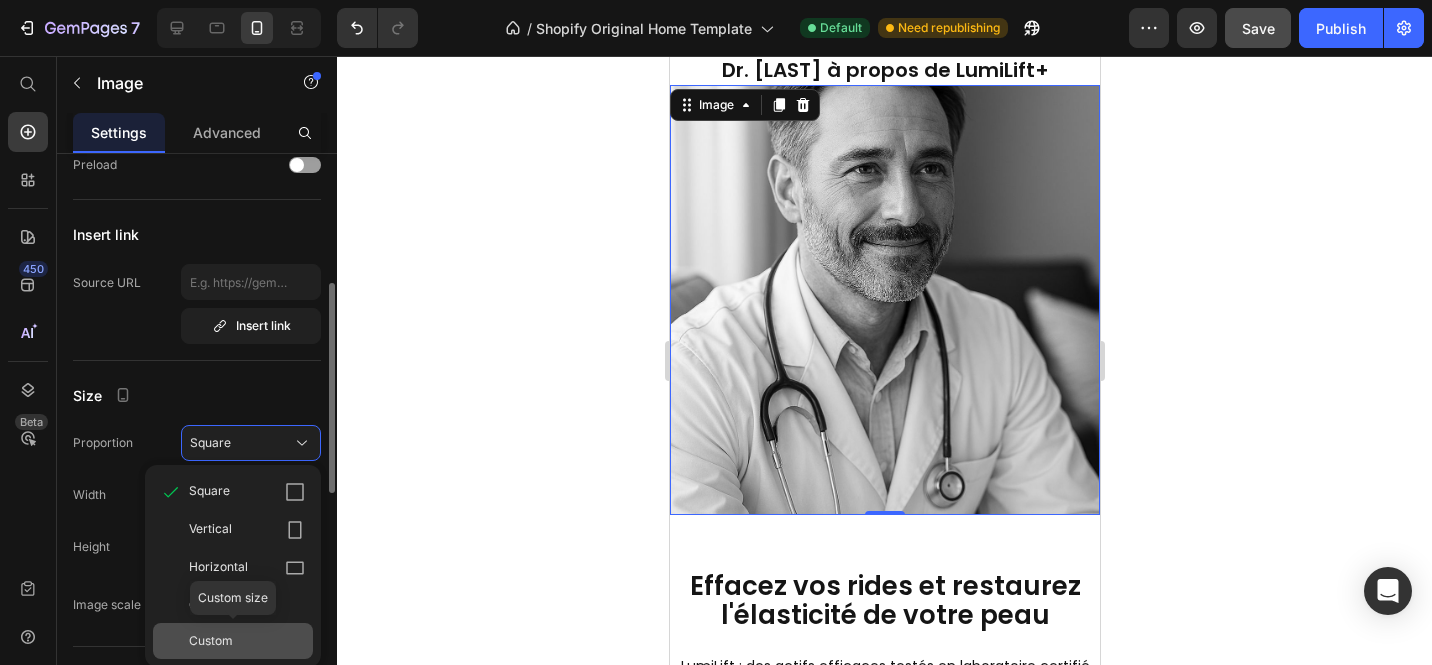 click on "Custom" at bounding box center (247, 641) 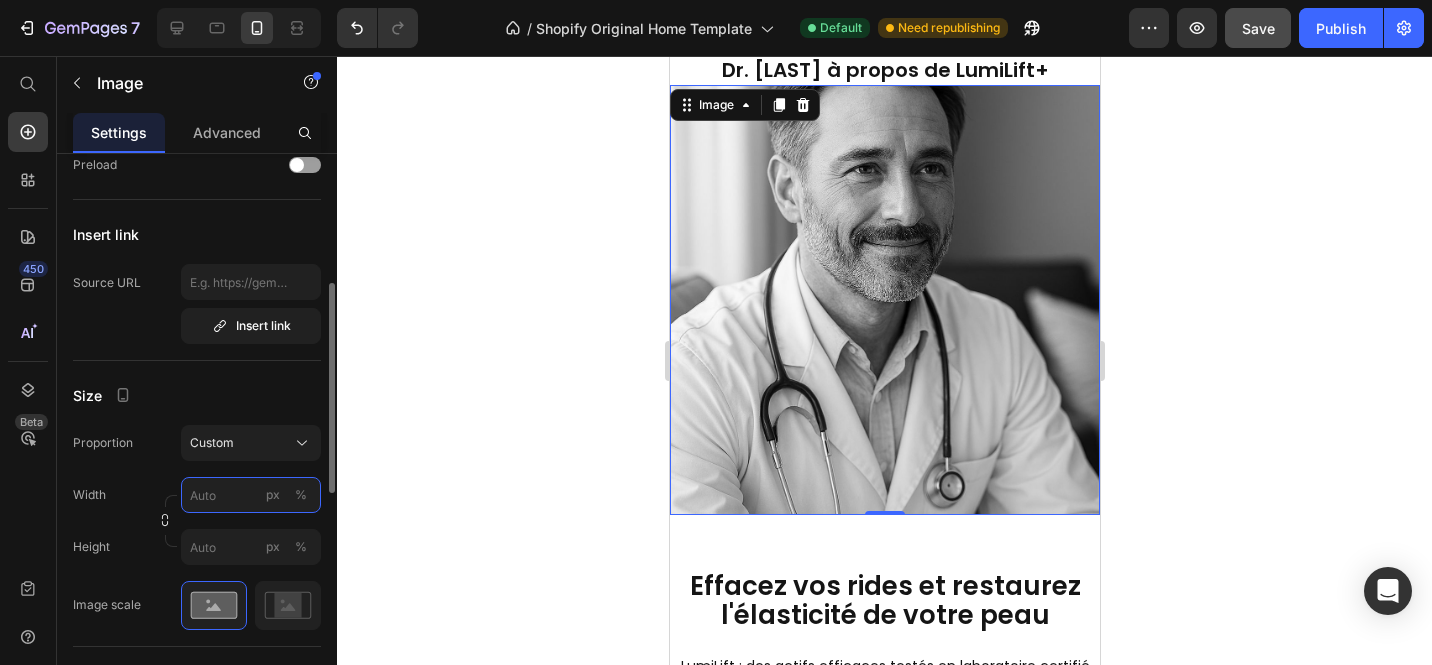 click on "px %" at bounding box center [251, 495] 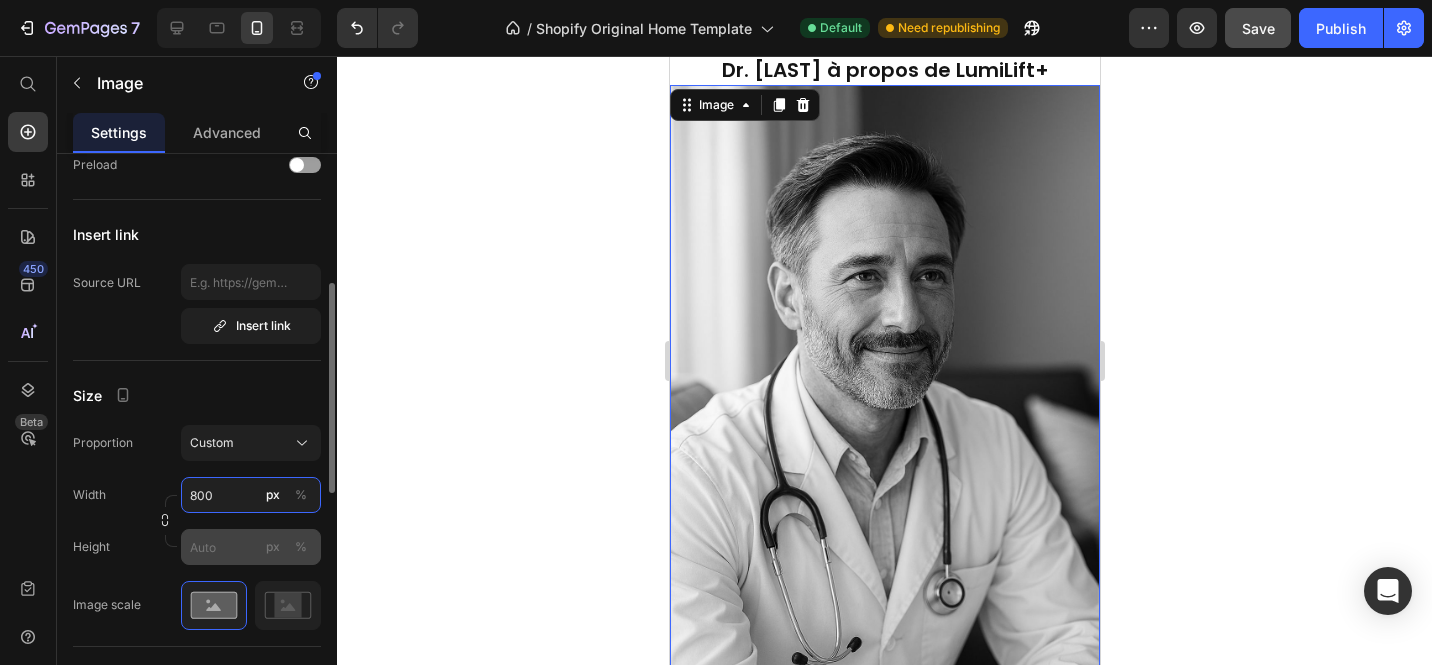 type on "800" 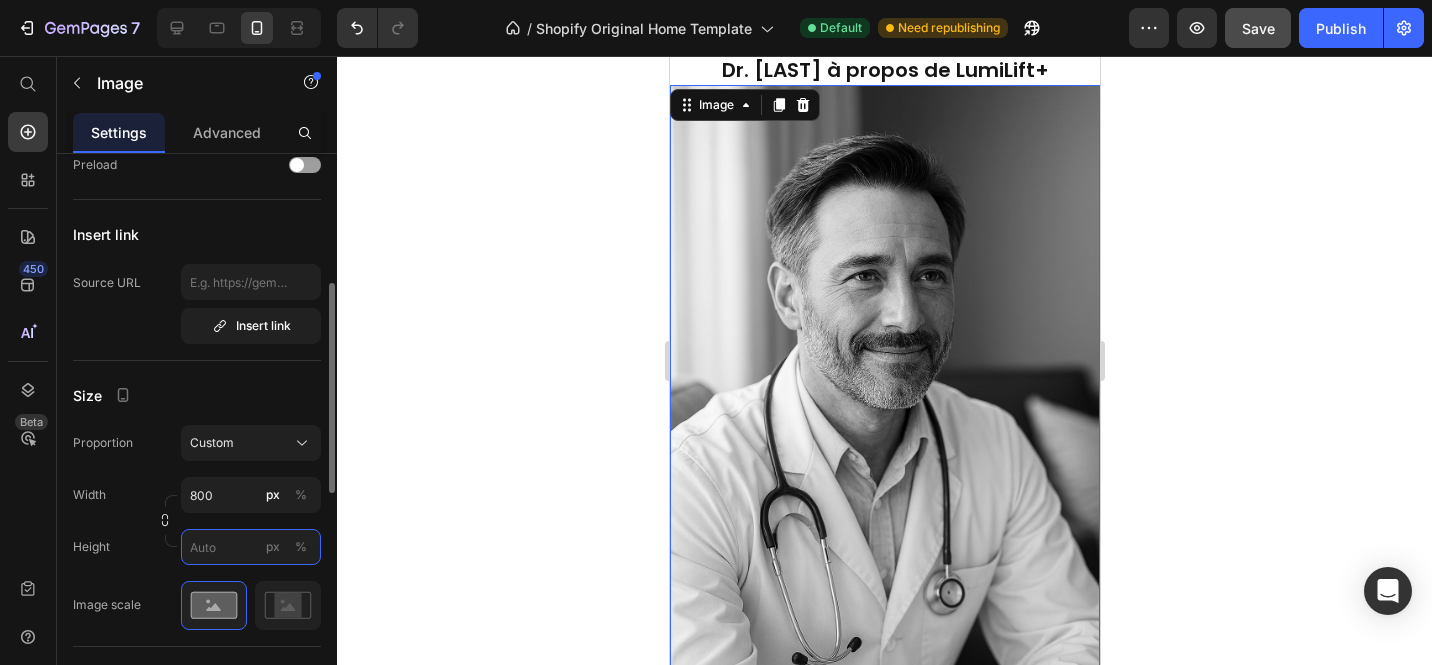 click on "px %" at bounding box center [251, 547] 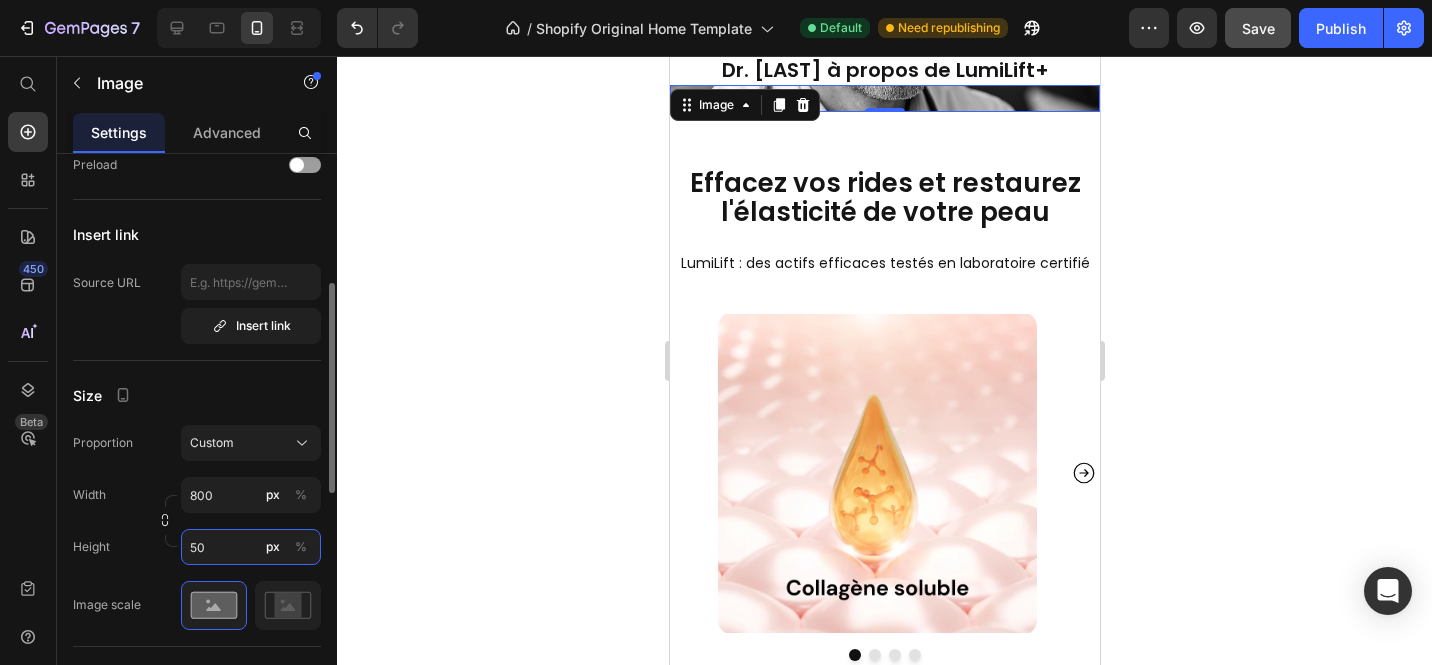 type on "500" 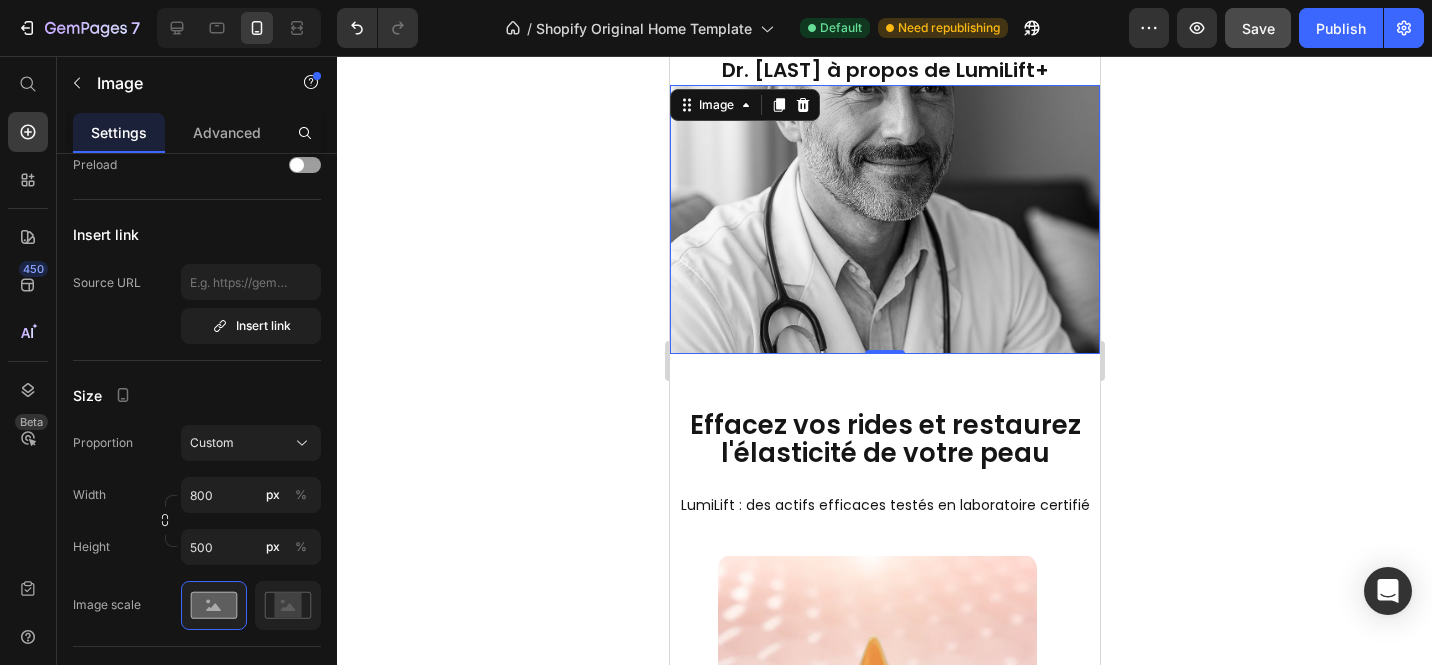 click 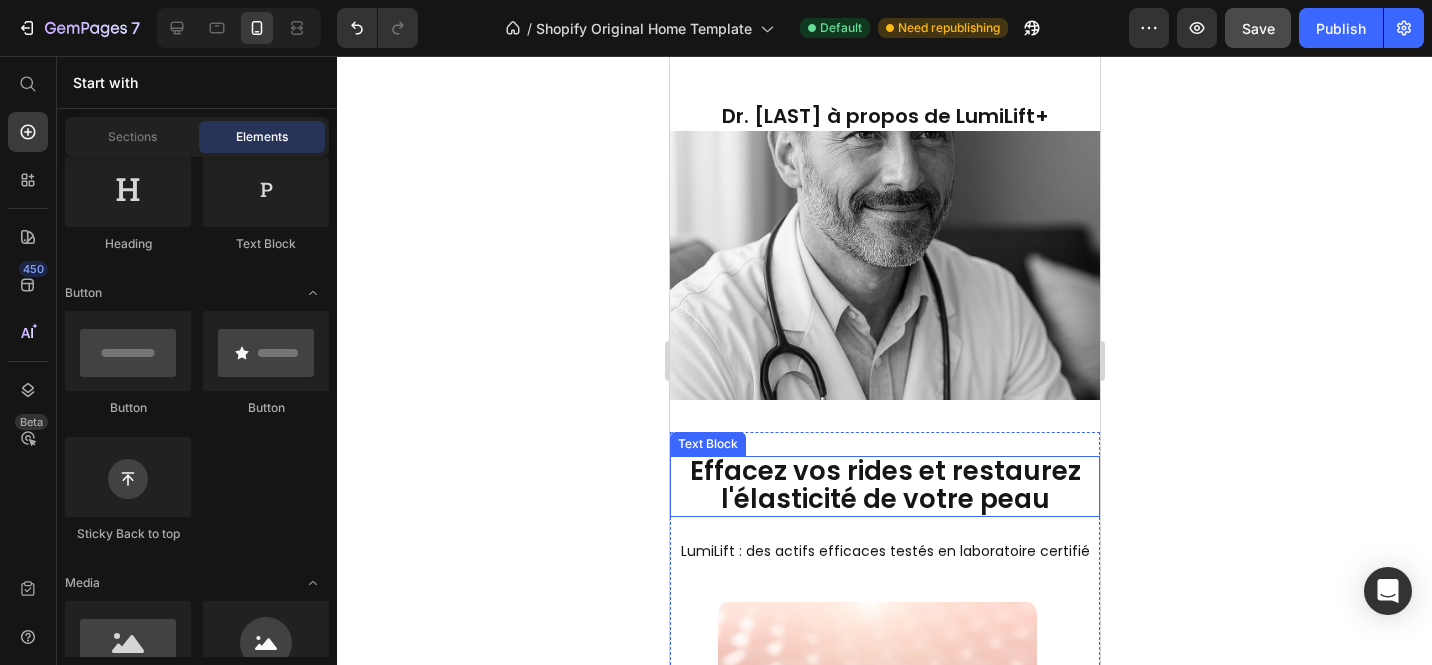 scroll, scrollTop: 3803, scrollLeft: 0, axis: vertical 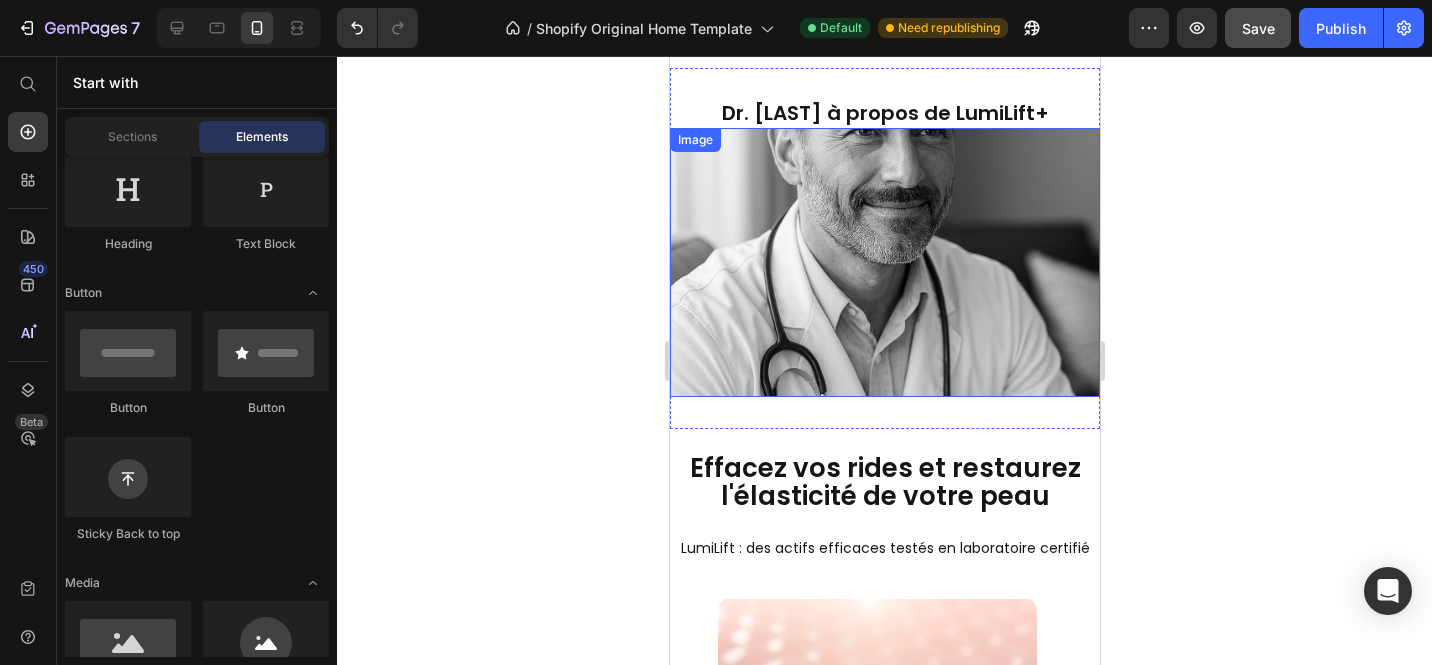 click at bounding box center [884, 262] 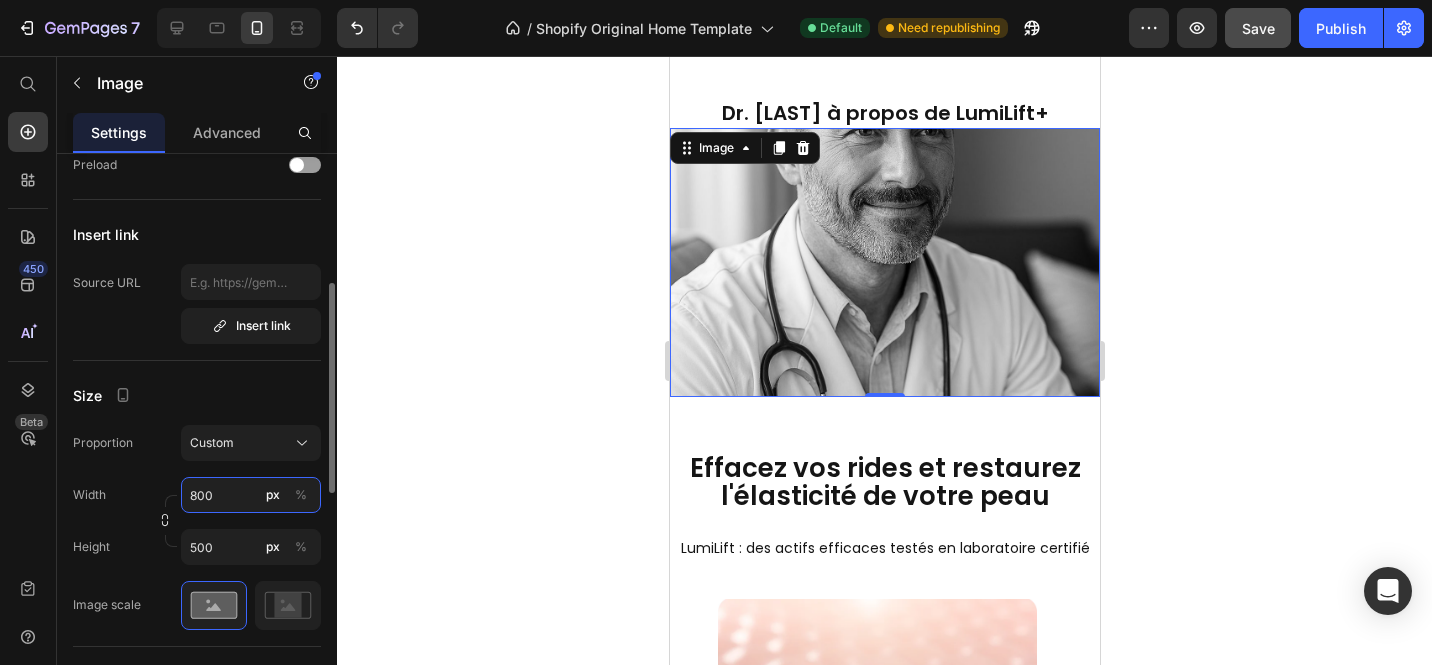 click on "800" at bounding box center [251, 495] 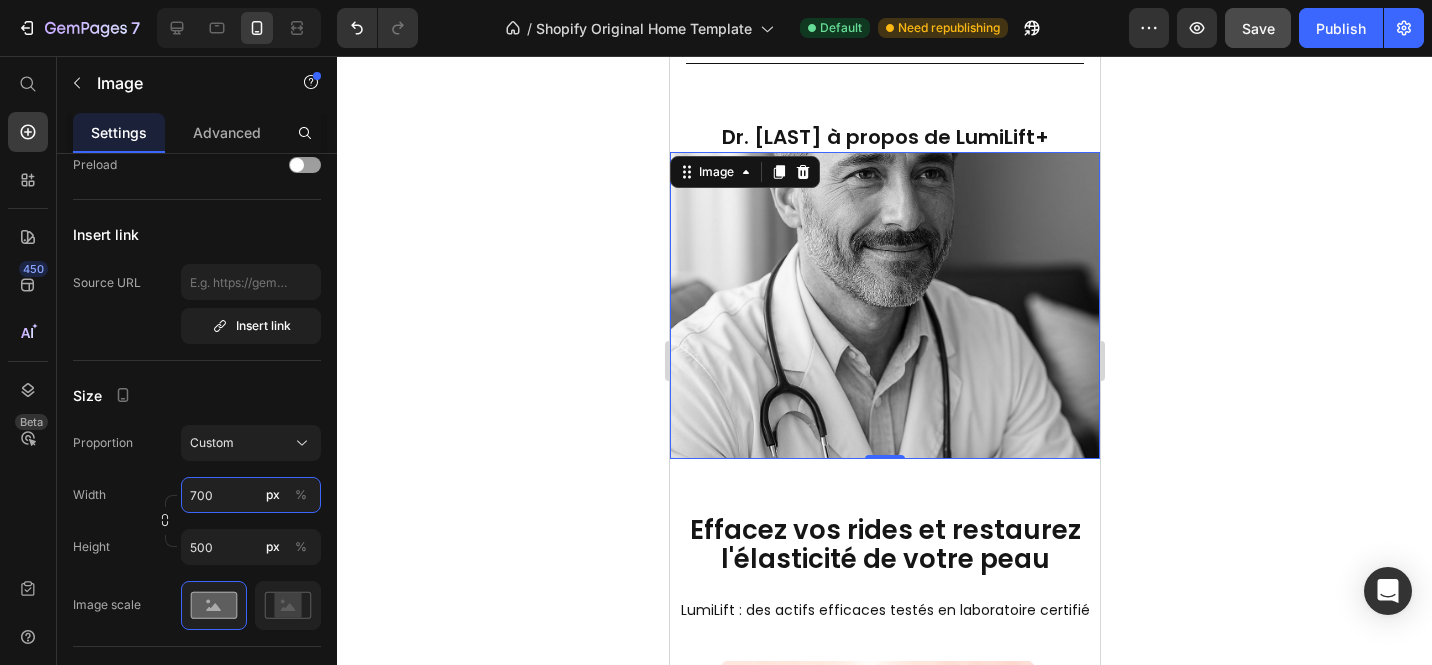 scroll, scrollTop: 3792, scrollLeft: 0, axis: vertical 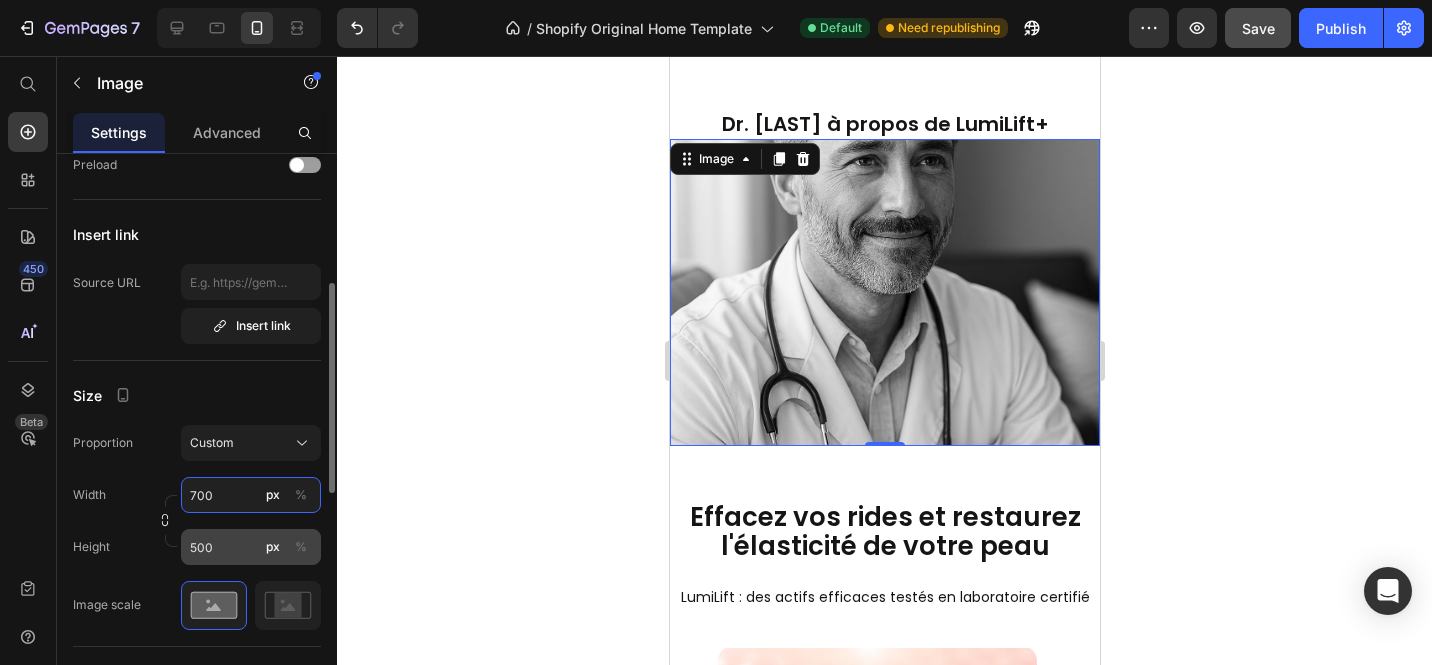 type on "700" 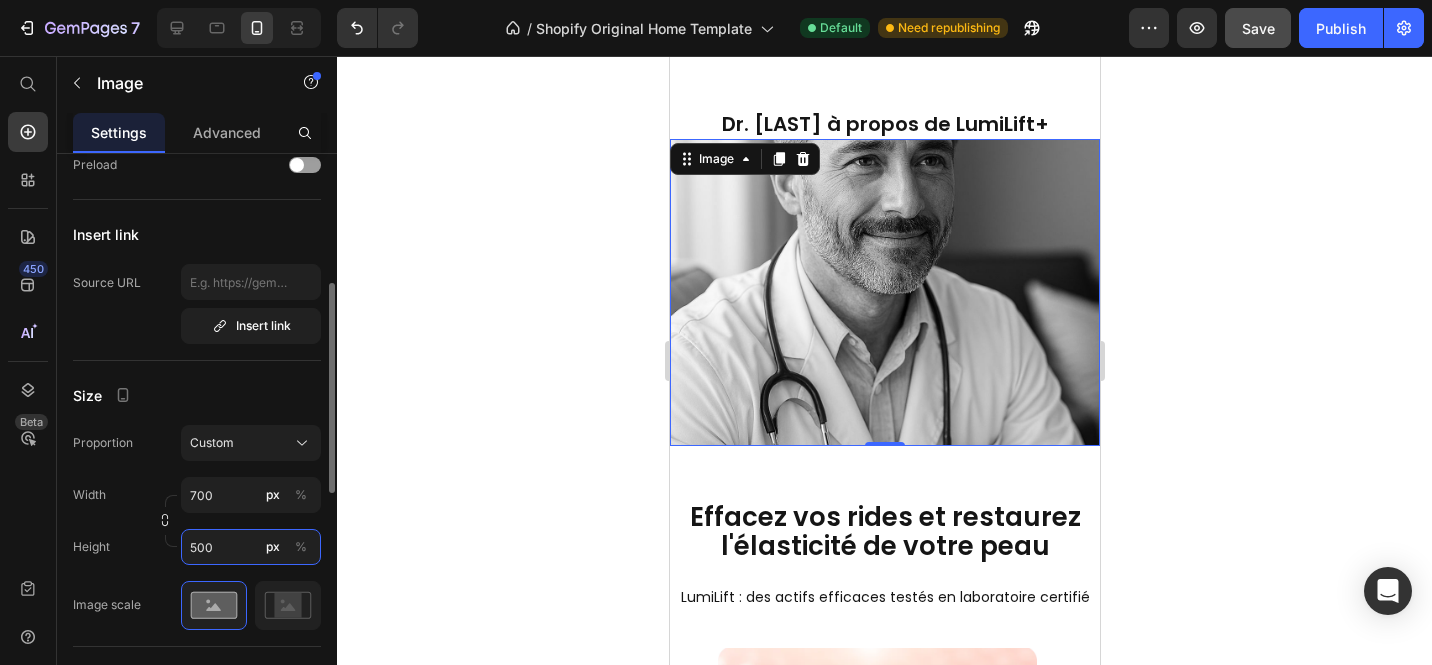 click on "500" at bounding box center [251, 547] 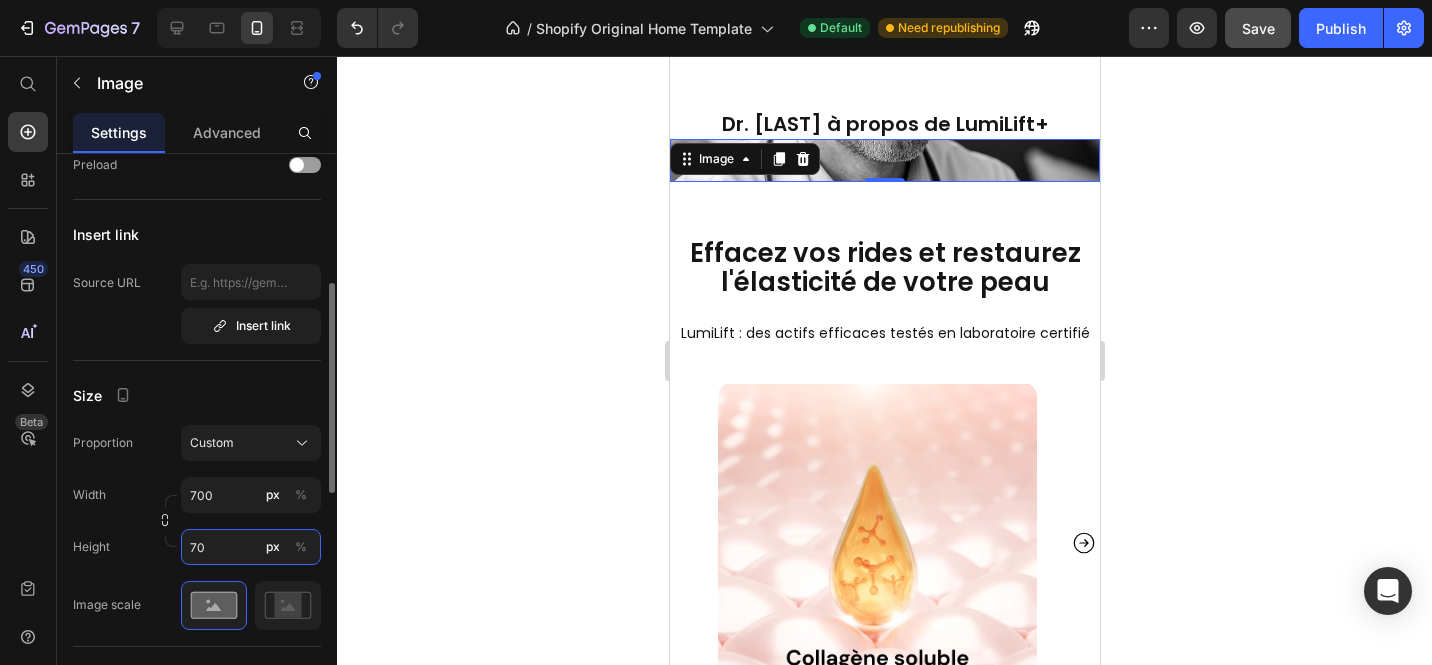type on "7" 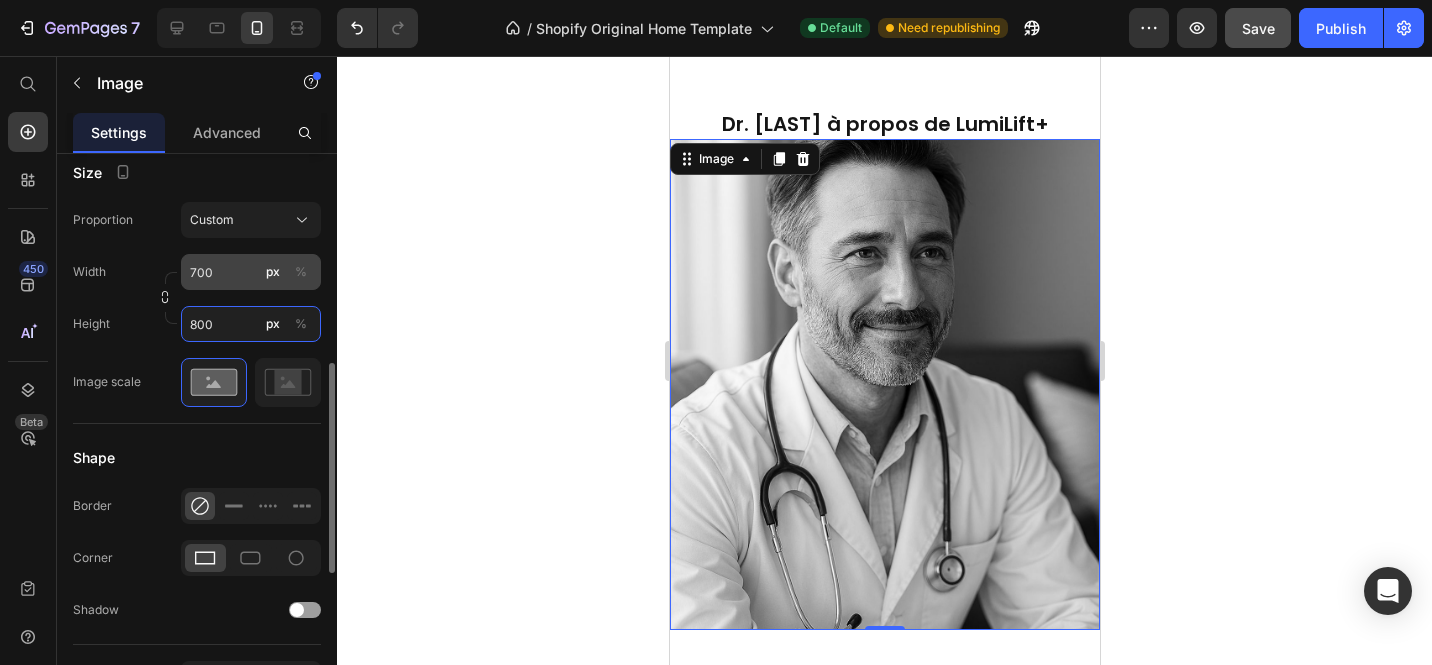 scroll, scrollTop: 577, scrollLeft: 0, axis: vertical 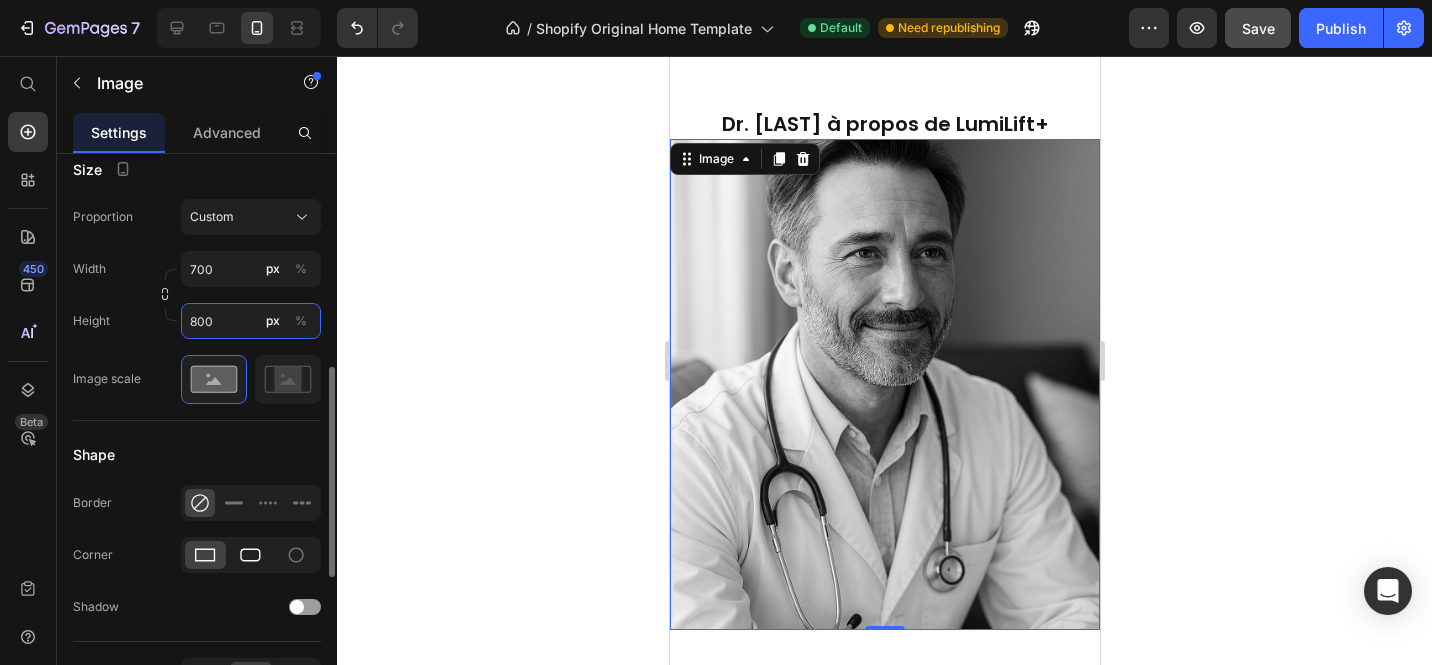type on "800" 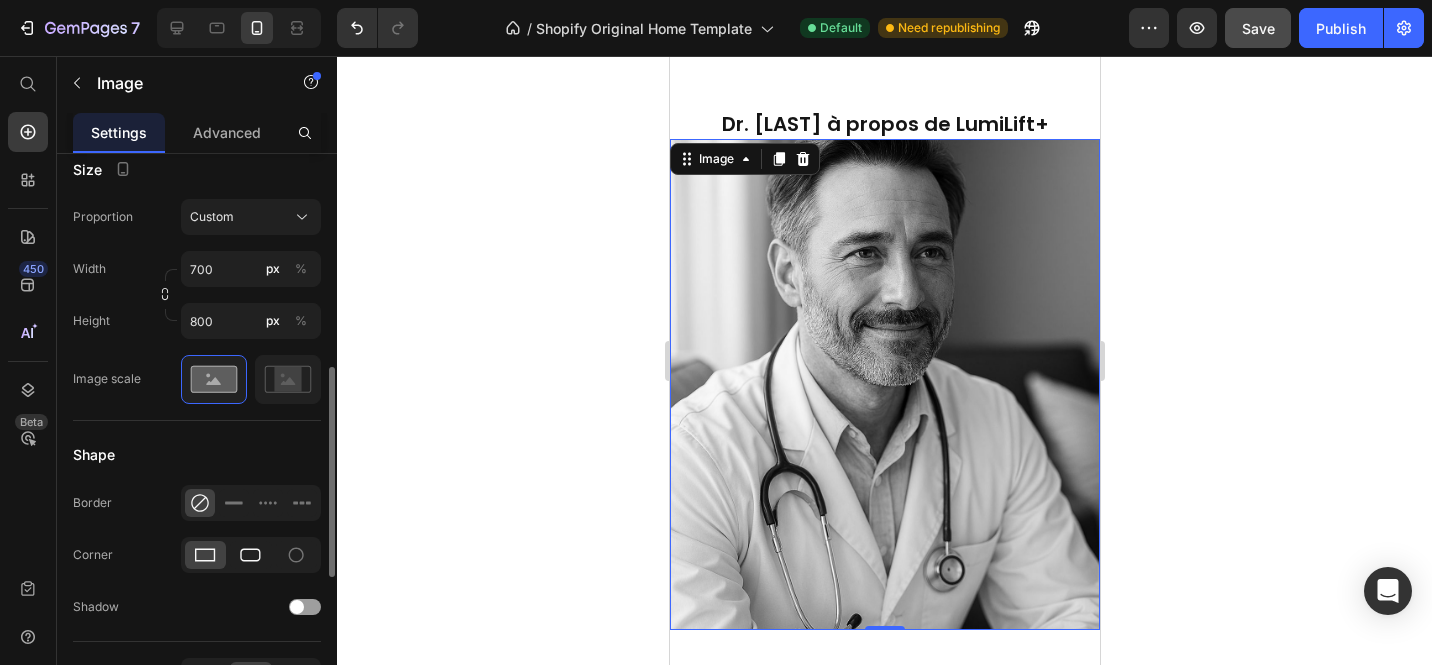 click 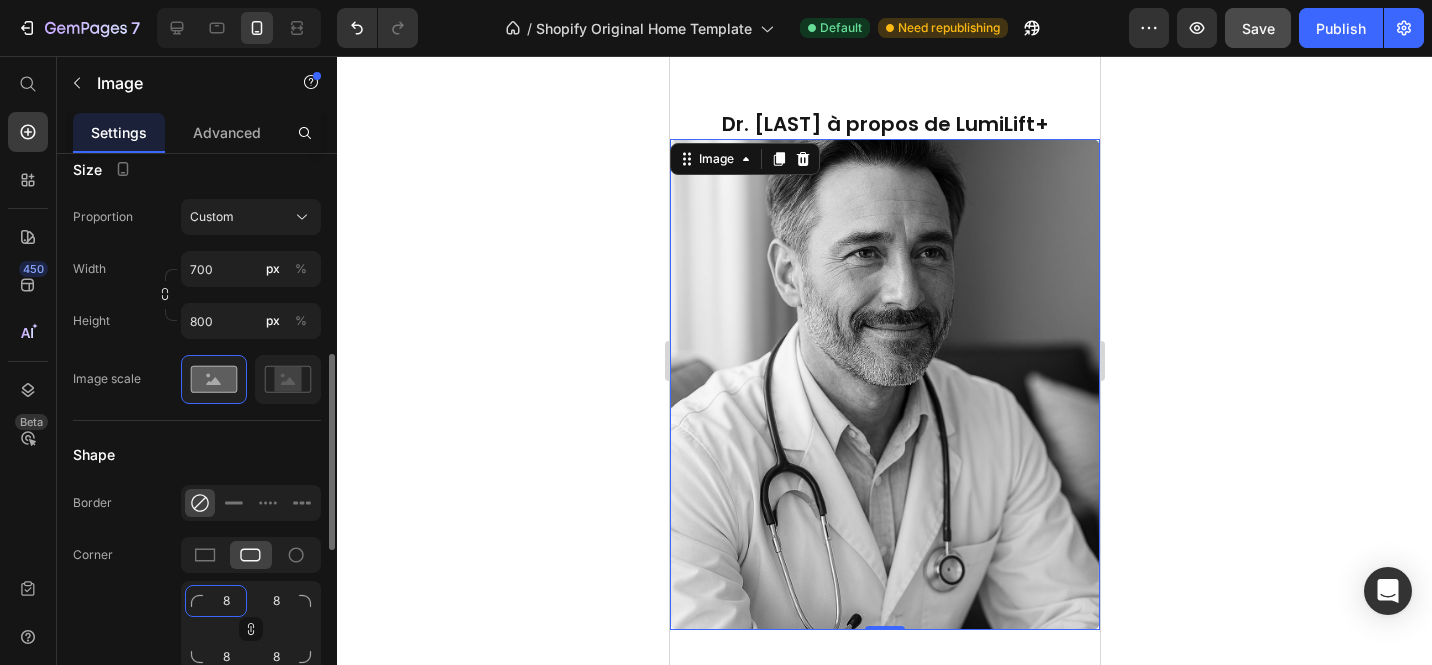 click on "8" 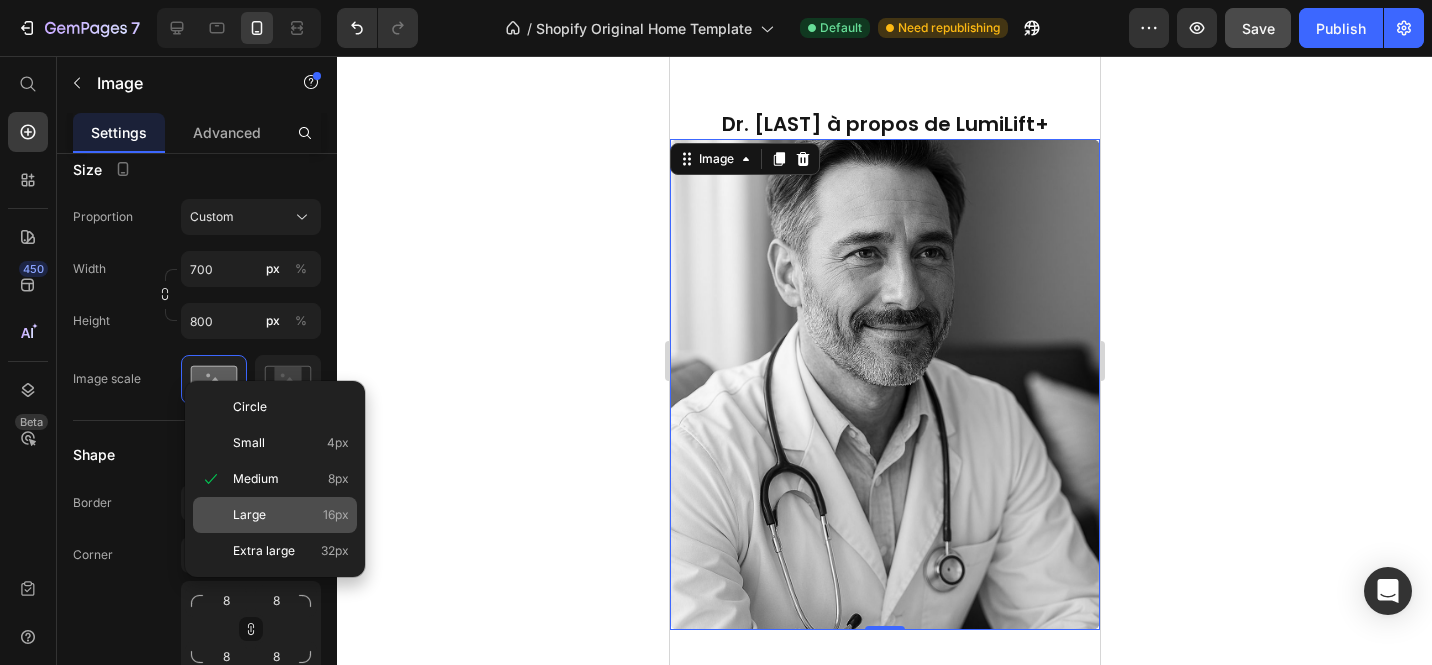 click on "Large" at bounding box center [249, 515] 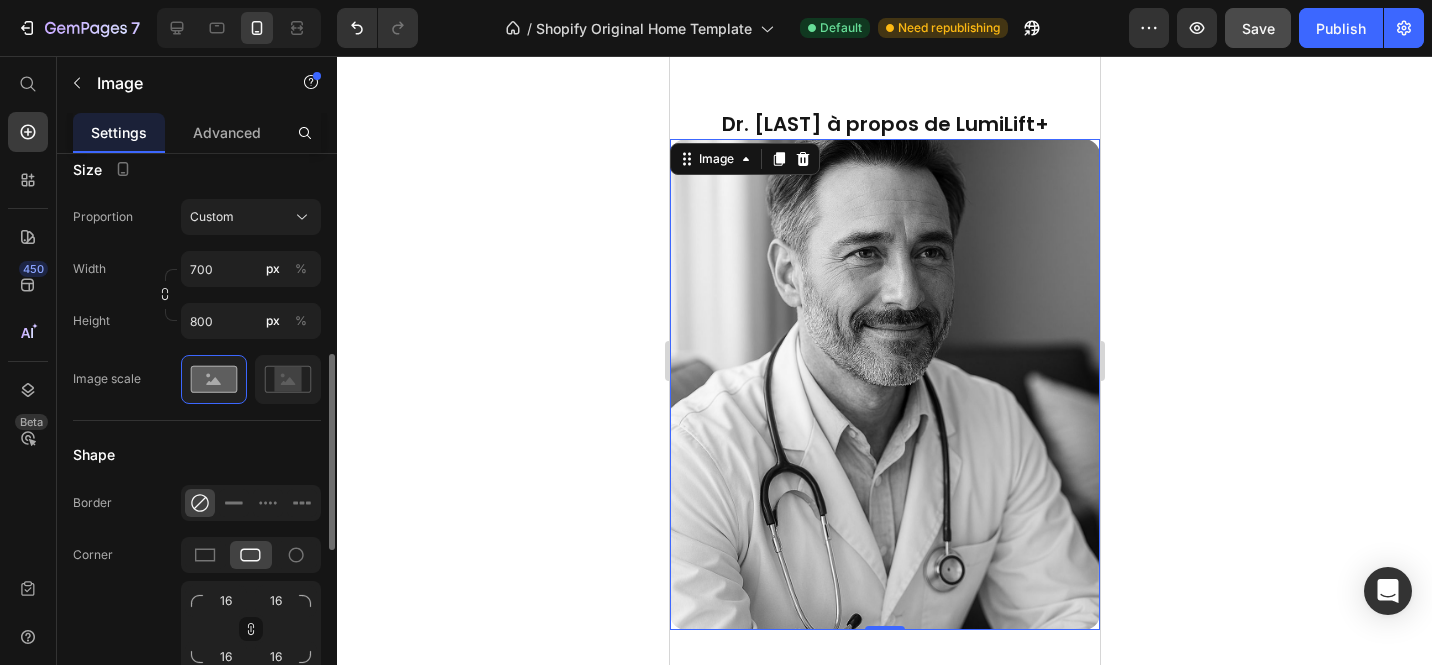 click 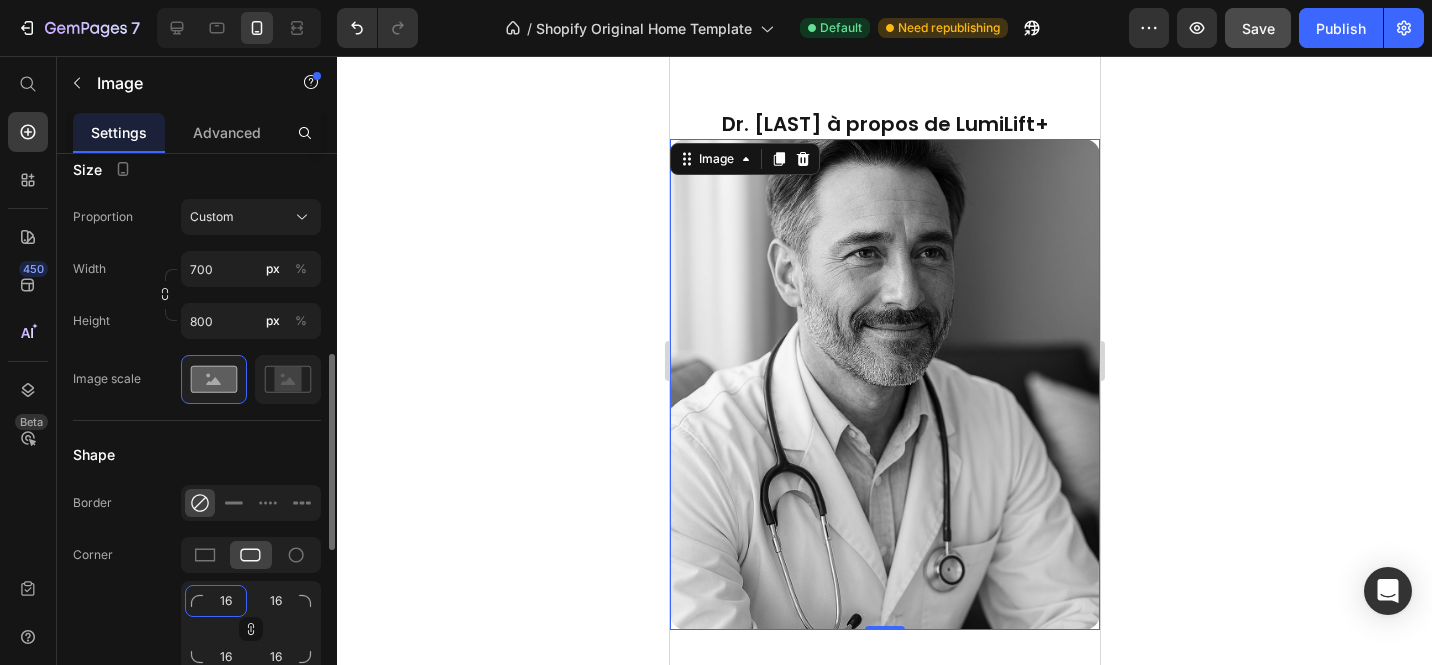 click on "16" 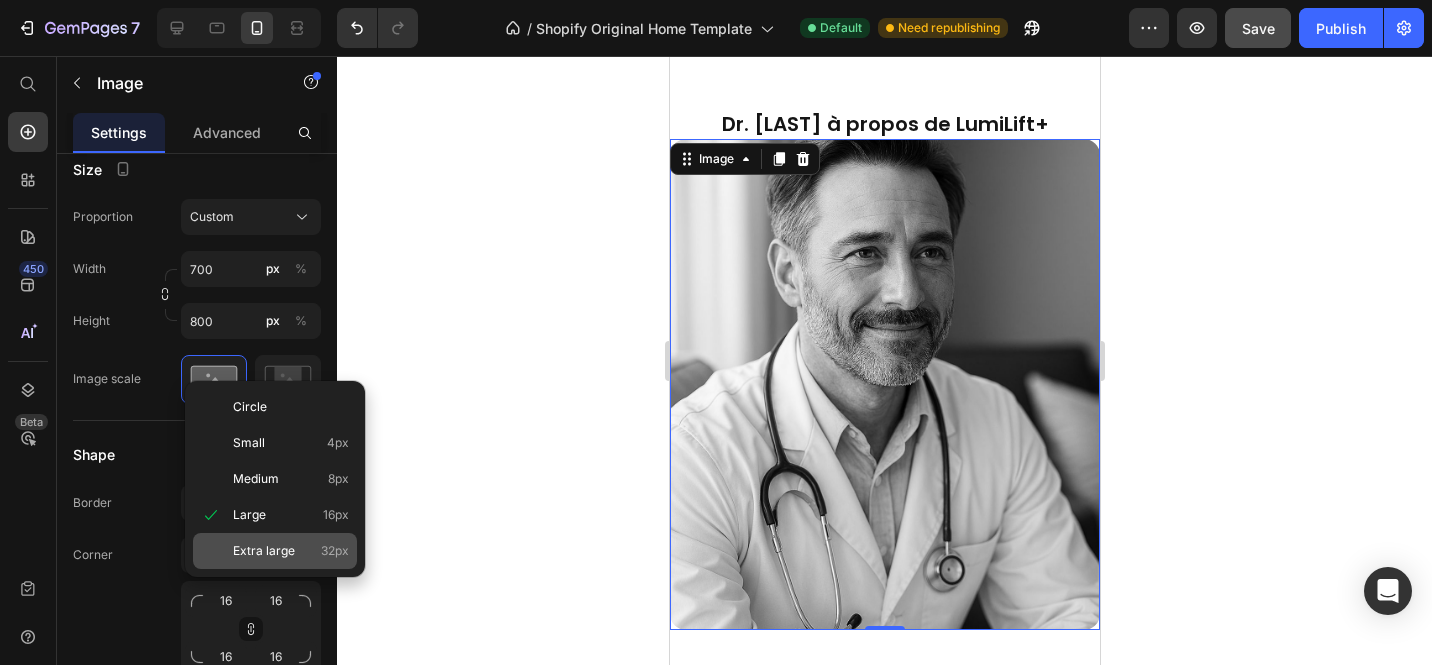 click on "Extra large" at bounding box center (264, 551) 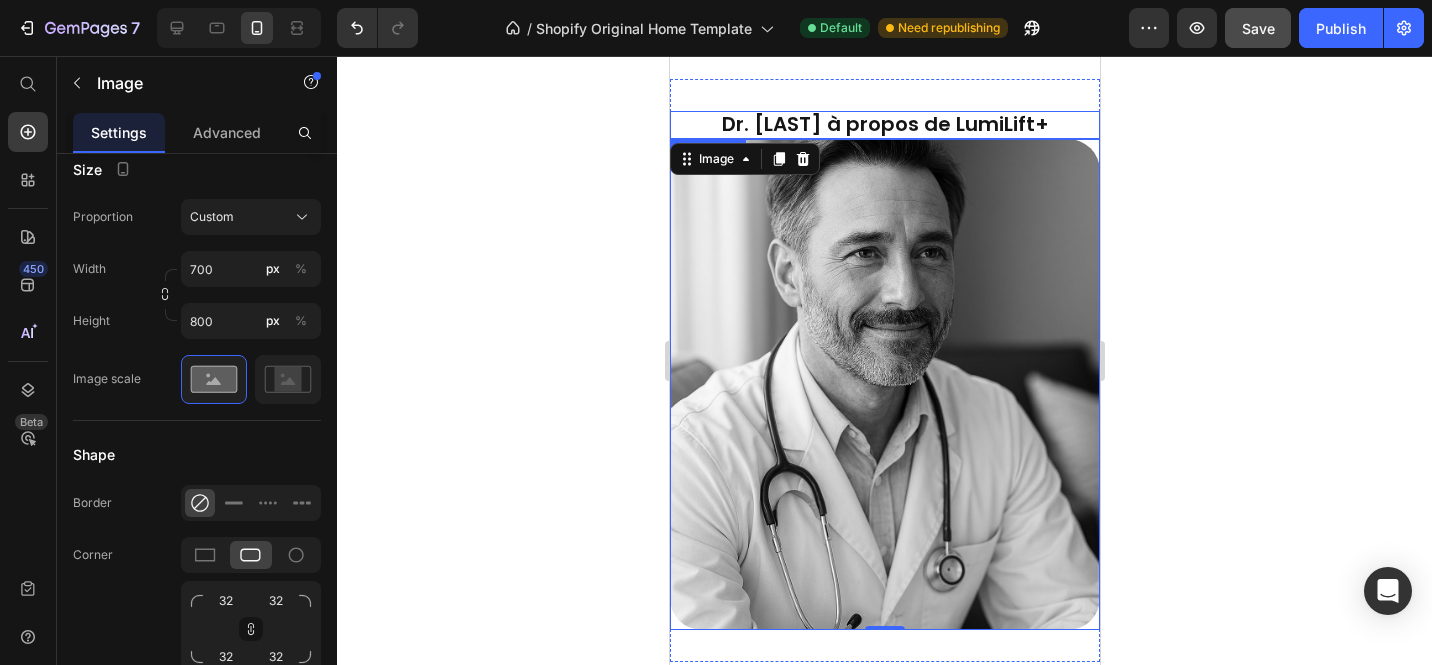 click on "Dr. [LAST] à propos de LumiLift+" at bounding box center (884, 124) 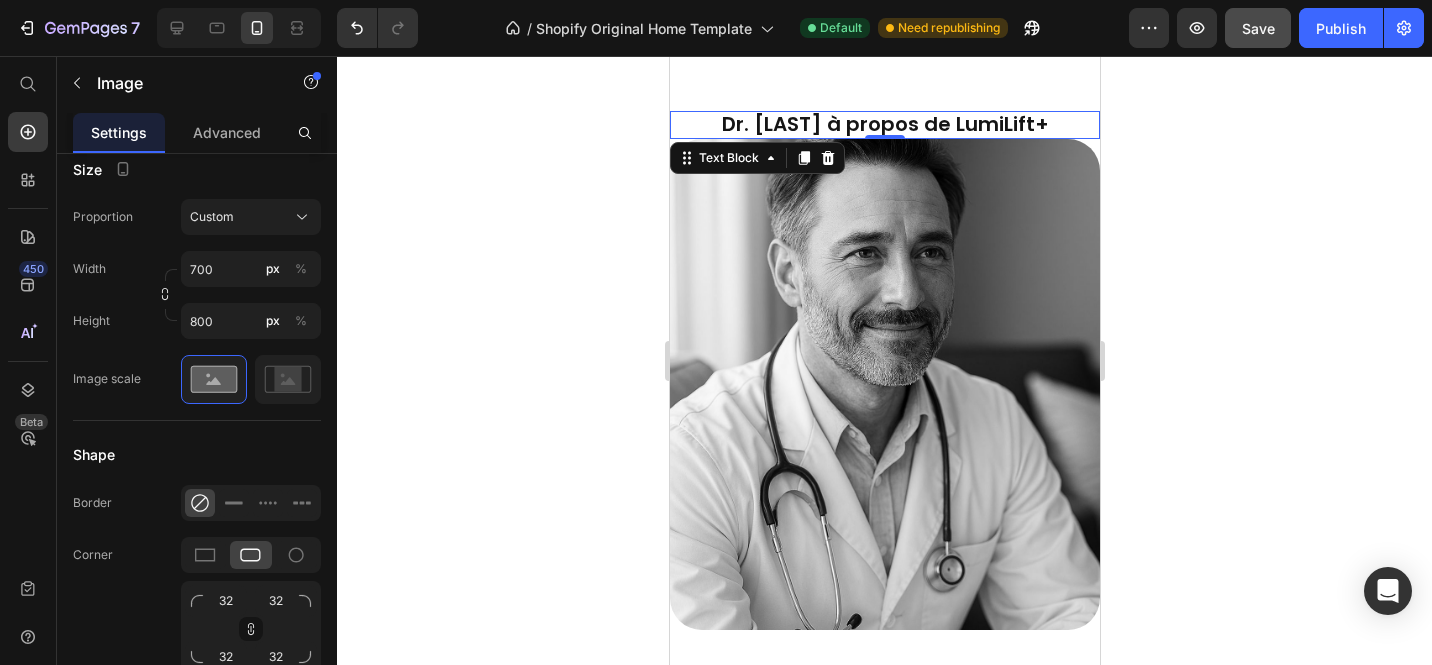 scroll, scrollTop: 0, scrollLeft: 0, axis: both 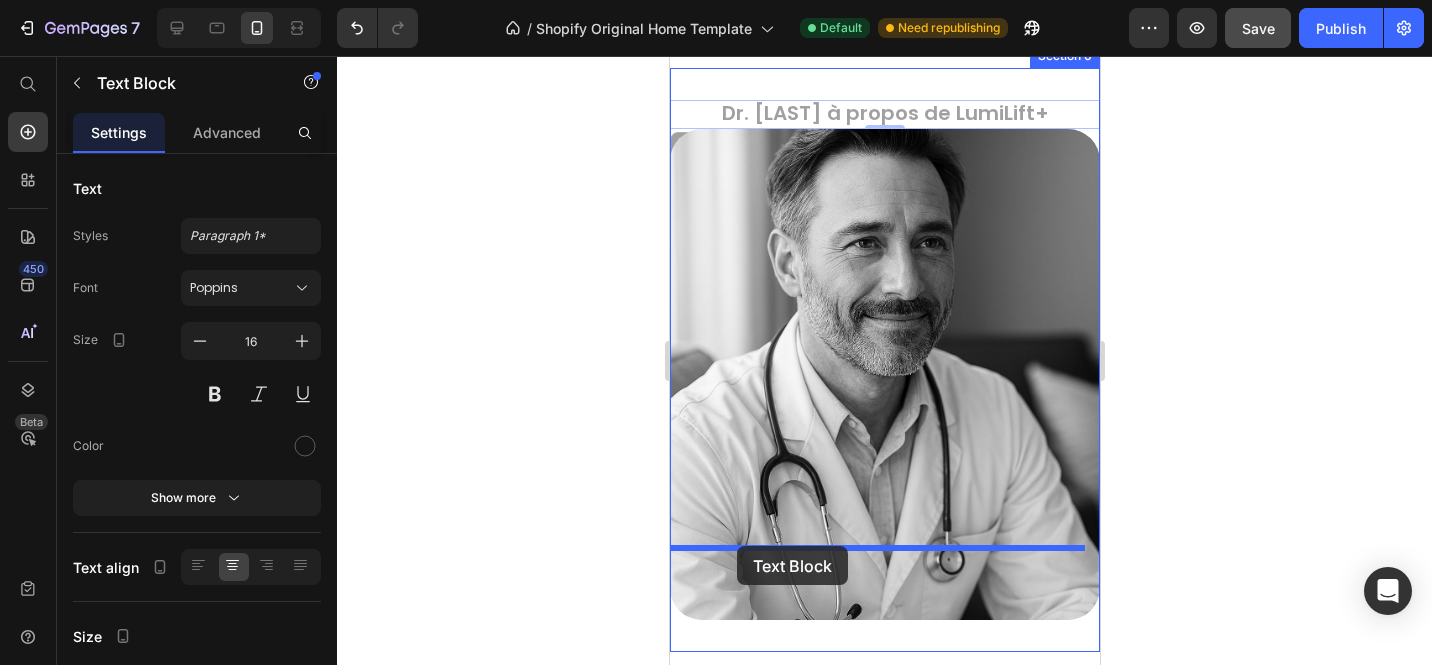 drag, startPoint x: 684, startPoint y: 209, endPoint x: 736, endPoint y: 546, distance: 340.98828 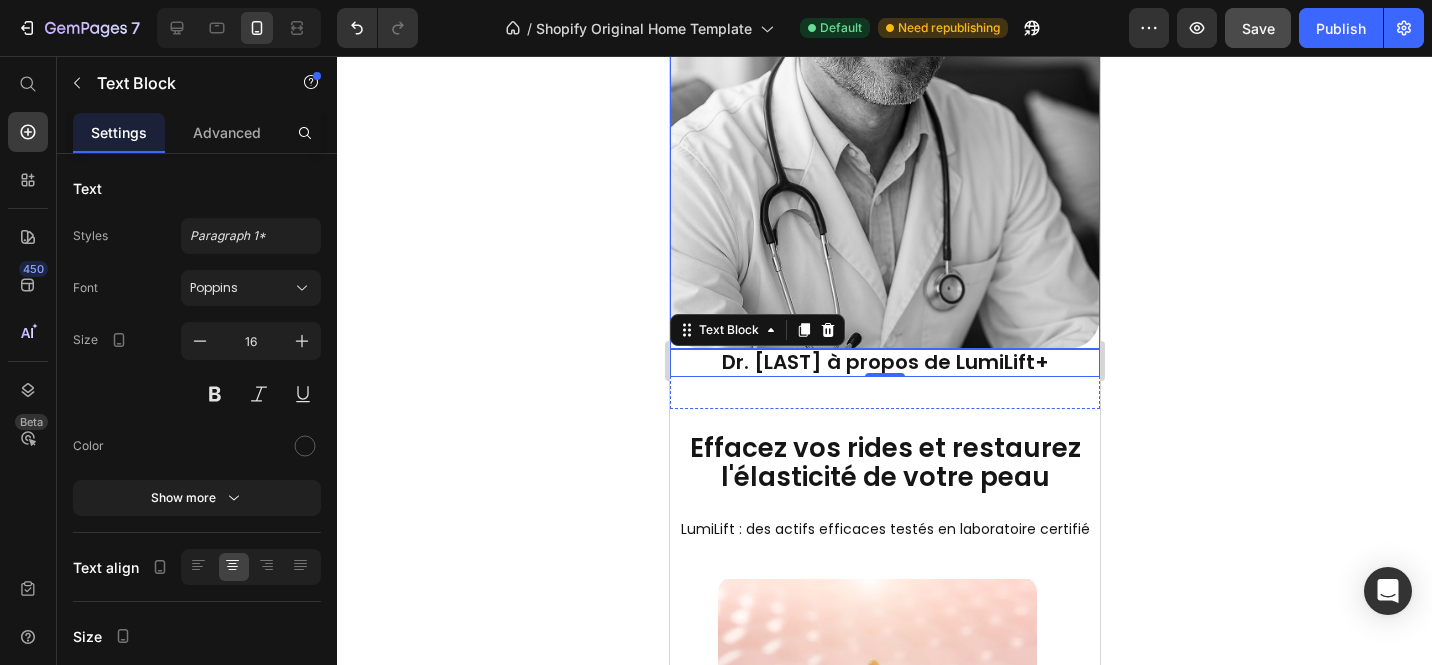 scroll, scrollTop: 4049, scrollLeft: 0, axis: vertical 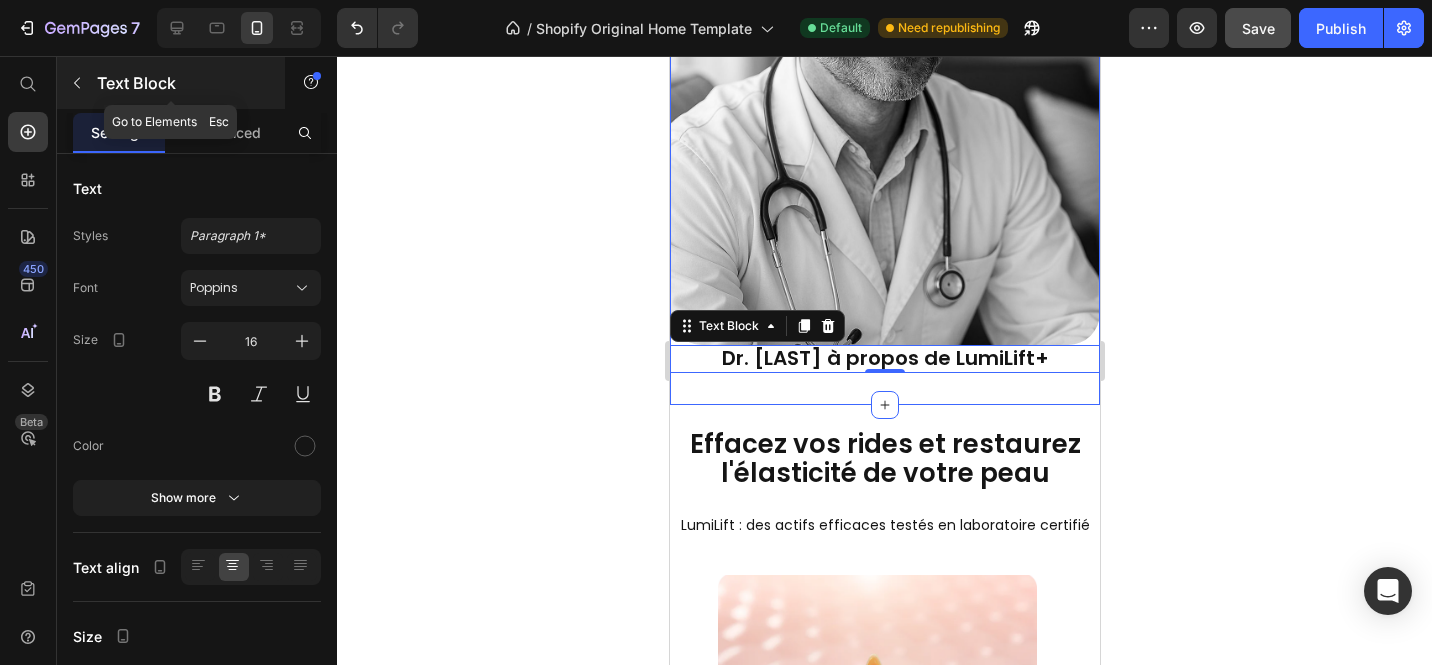click 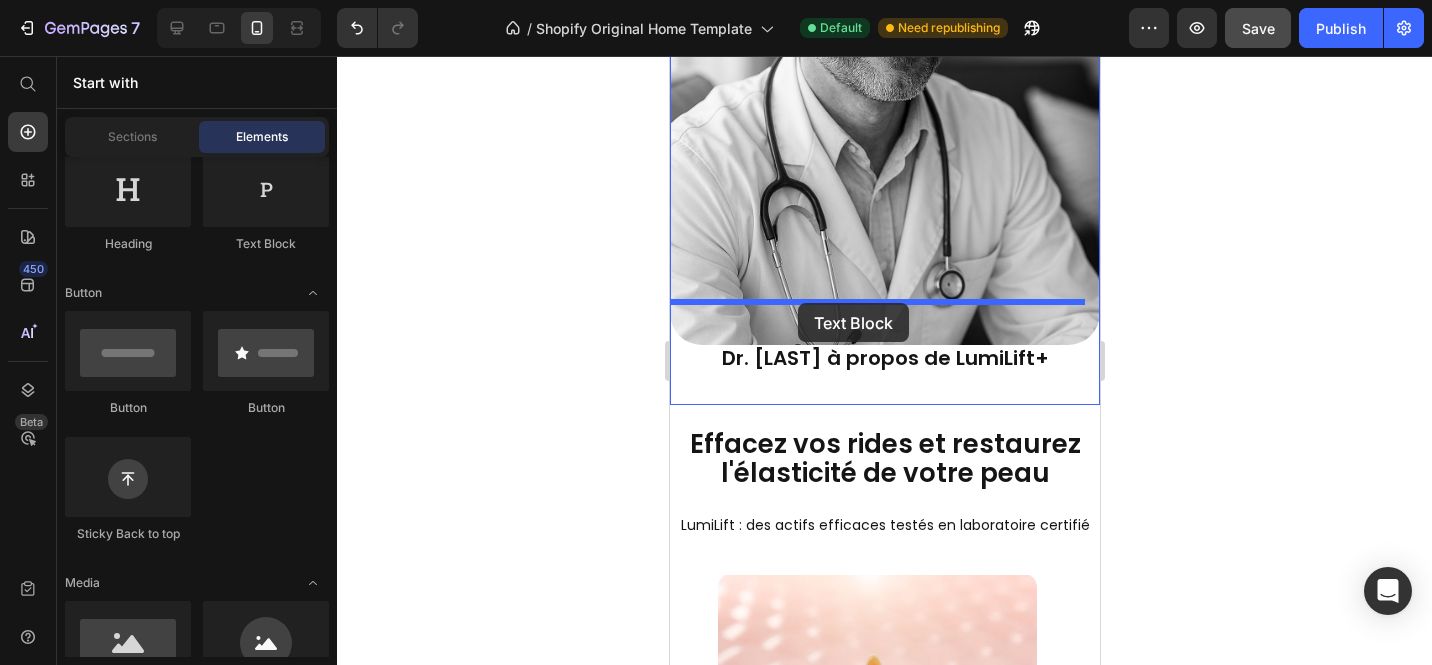 drag, startPoint x: 945, startPoint y: 249, endPoint x: 797, endPoint y: 303, distance: 157.54364 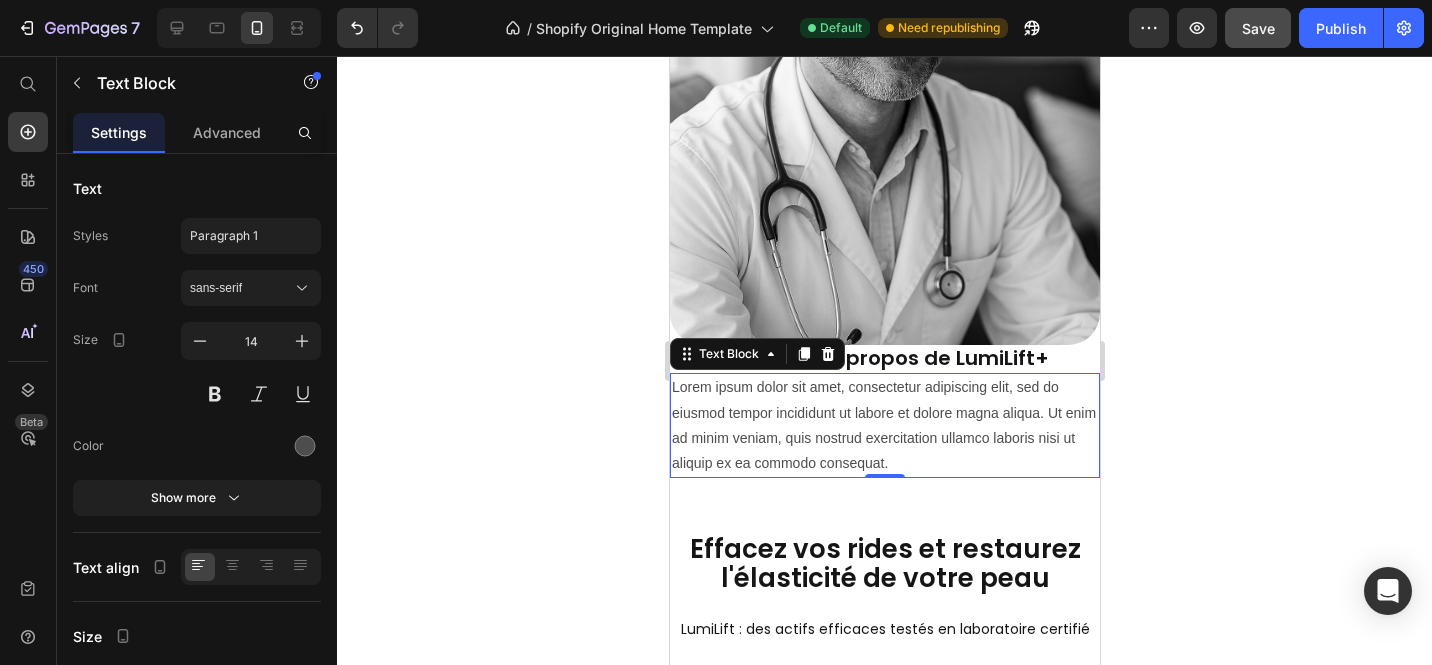 click on "Lorem ipsum dolor sit amet, consectetur adipiscing elit, sed do eiusmod tempor incididunt ut labore et dolore magna aliqua. Ut enim ad minim veniam, quis nostrud exercitation ullamco laboris nisi ut aliquip ex ea commodo consequat." at bounding box center [884, 425] 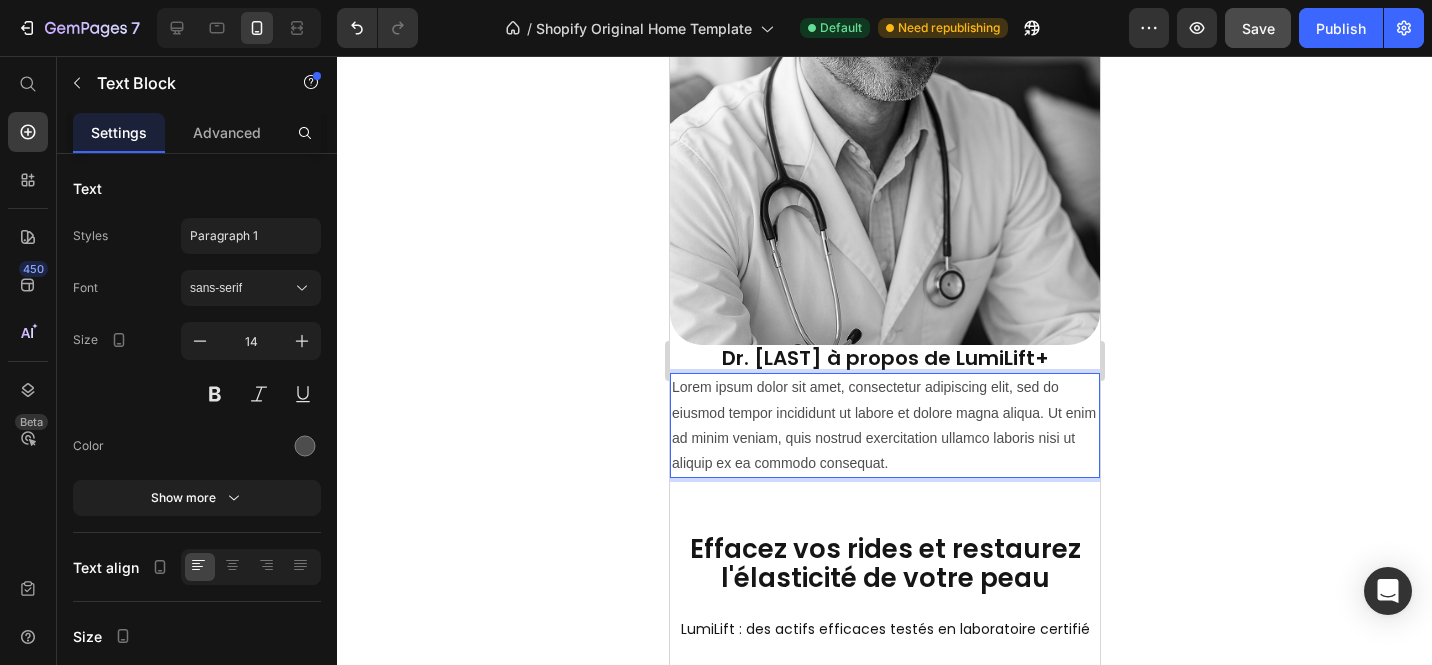 click on "Lorem ipsum dolor sit amet, consectetur adipiscing elit, sed do eiusmod tempor incididunt ut labore et dolore magna aliqua. Ut enim ad minim veniam, quis nostrud exercitation ullamco laboris nisi ut aliquip ex ea commodo consequat." at bounding box center [884, 425] 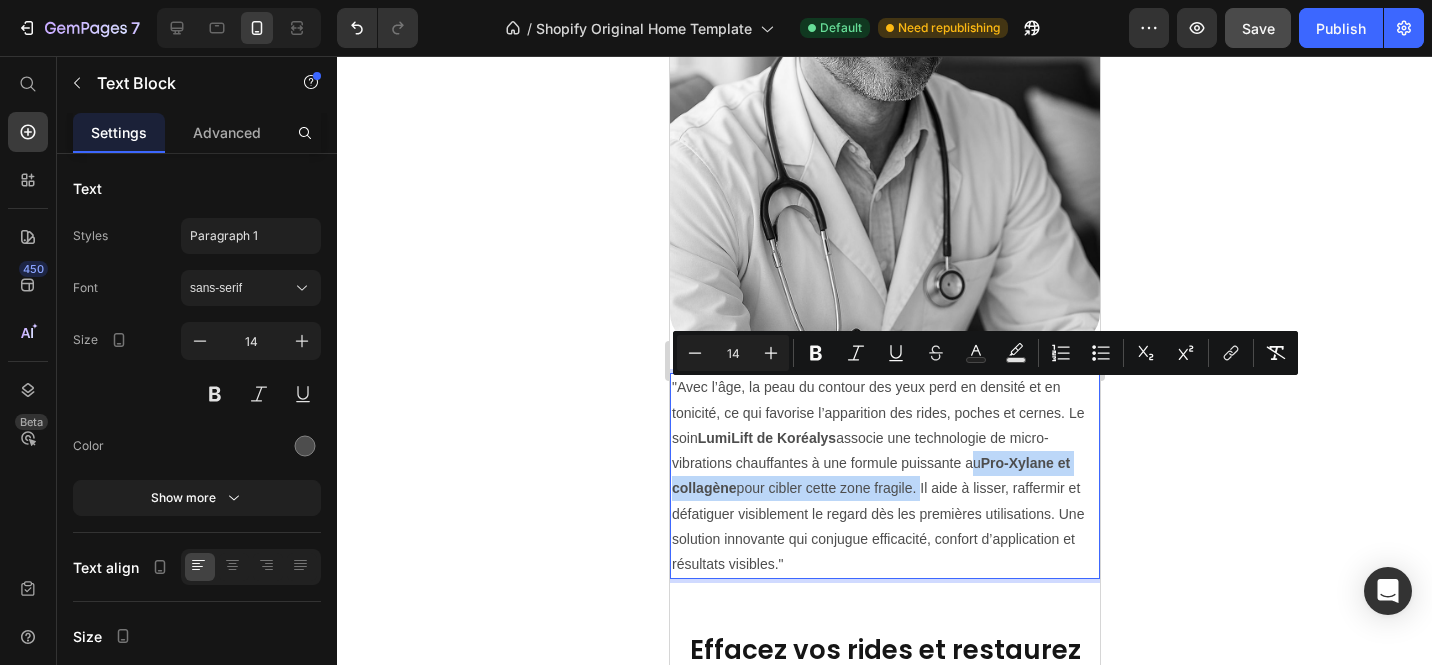 drag, startPoint x: 965, startPoint y: 392, endPoint x: 920, endPoint y: 421, distance: 53.535034 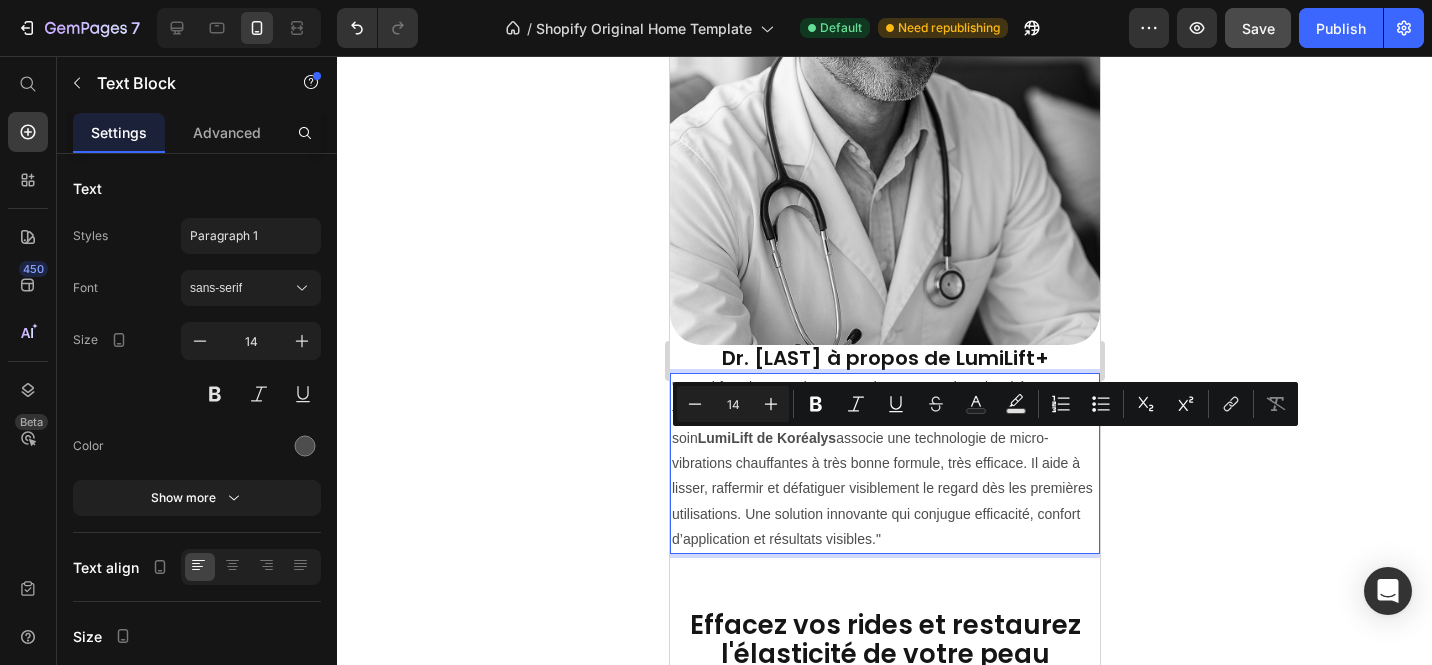 drag, startPoint x: 991, startPoint y: 462, endPoint x: 812, endPoint y: 445, distance: 179.80545 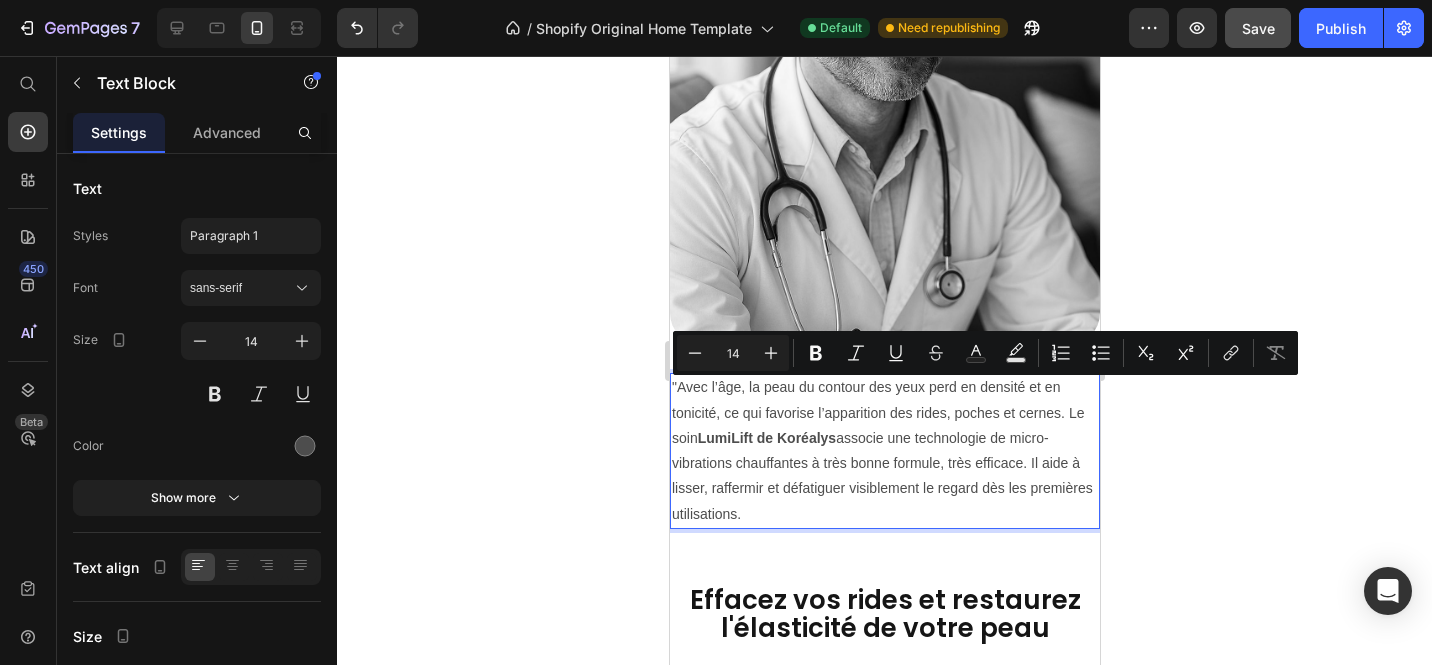 drag, startPoint x: 828, startPoint y: 442, endPoint x: 1040, endPoint y: 391, distance: 218.04816 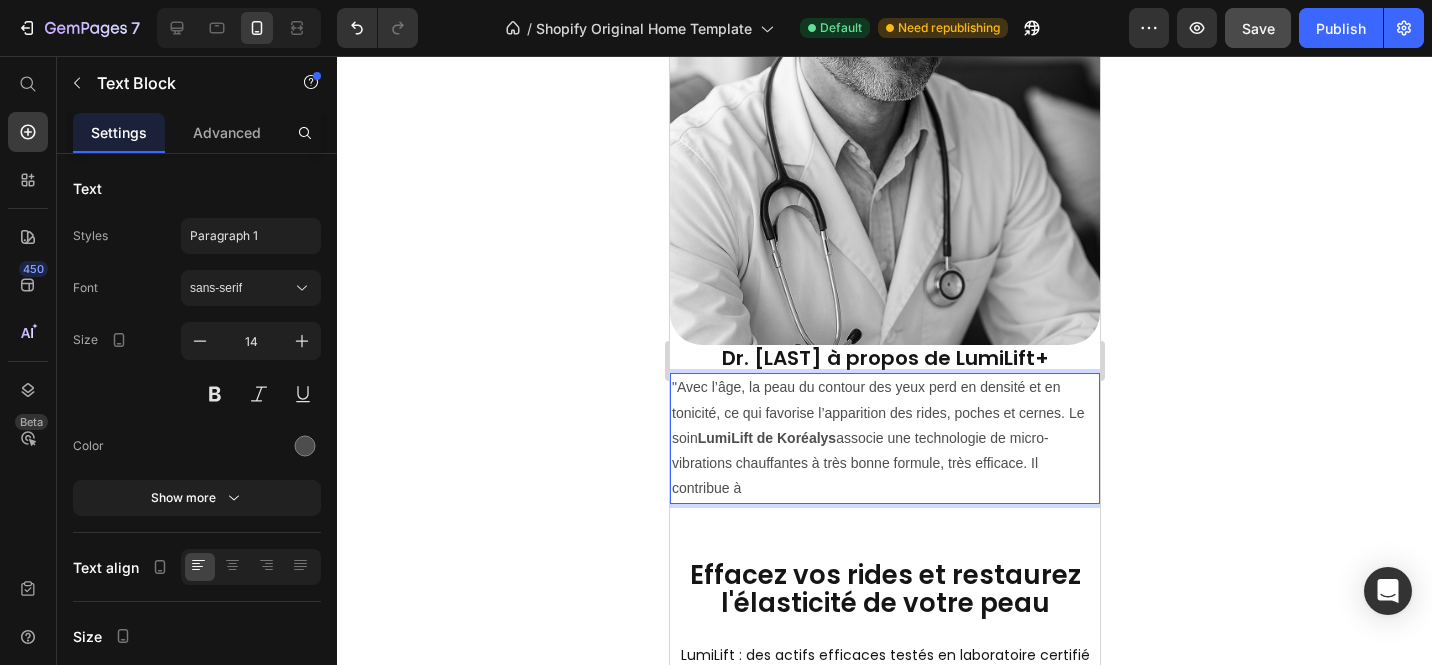 click on ""Avec l’âge, la peau du contour des yeux perd en densité et en tonicité, ce qui favorise l’apparition des rides, poches et cernes. Le soin  LumiLift de Koréalys  associe une technologie de micro-vibrations chauffantes à très bonne formule, très efficace. Il contribue à" at bounding box center [884, 438] 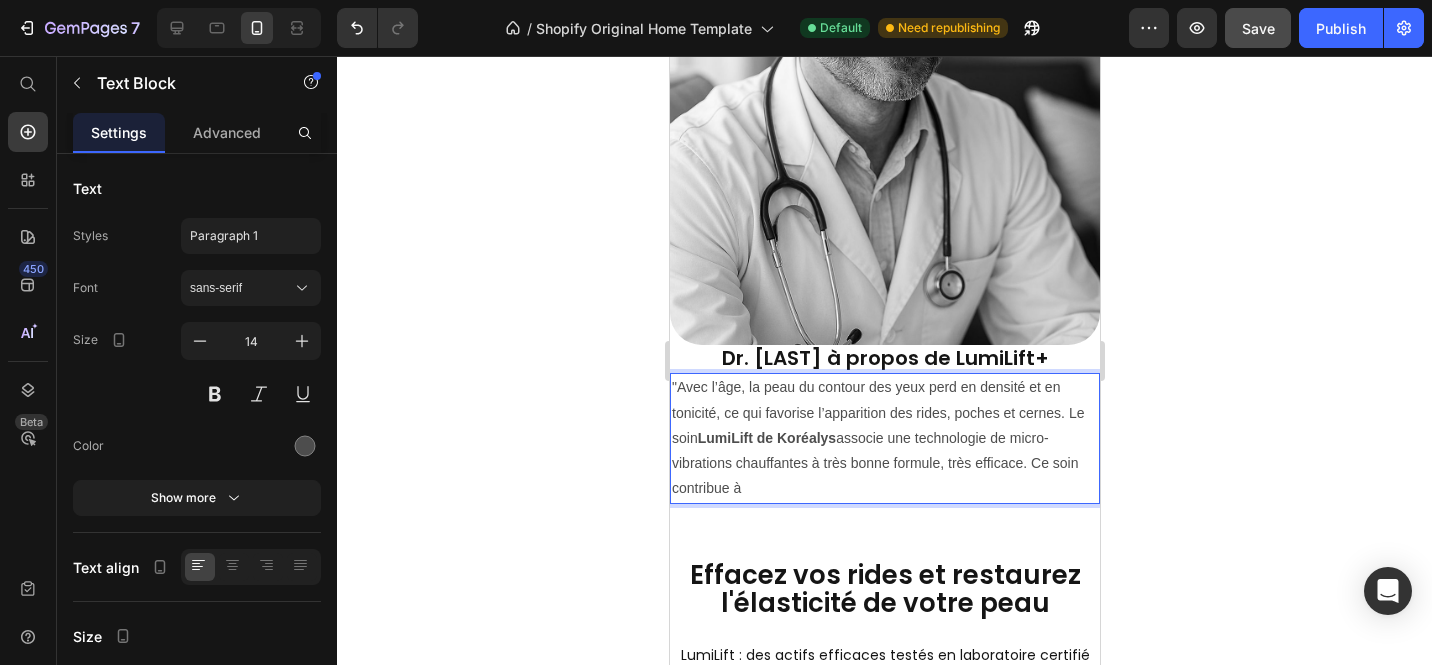 click on ""Avec l’âge, la peau du contour des yeux perd en densité et en tonicité, ce qui favorise l’apparition des rides, poches et cernes. Le soin  LumiLift de Koréalys  associe une technologie de micro-vibrations chauffantes à très bonne formule, très efficace. Ce soin contribue à" at bounding box center (884, 438) 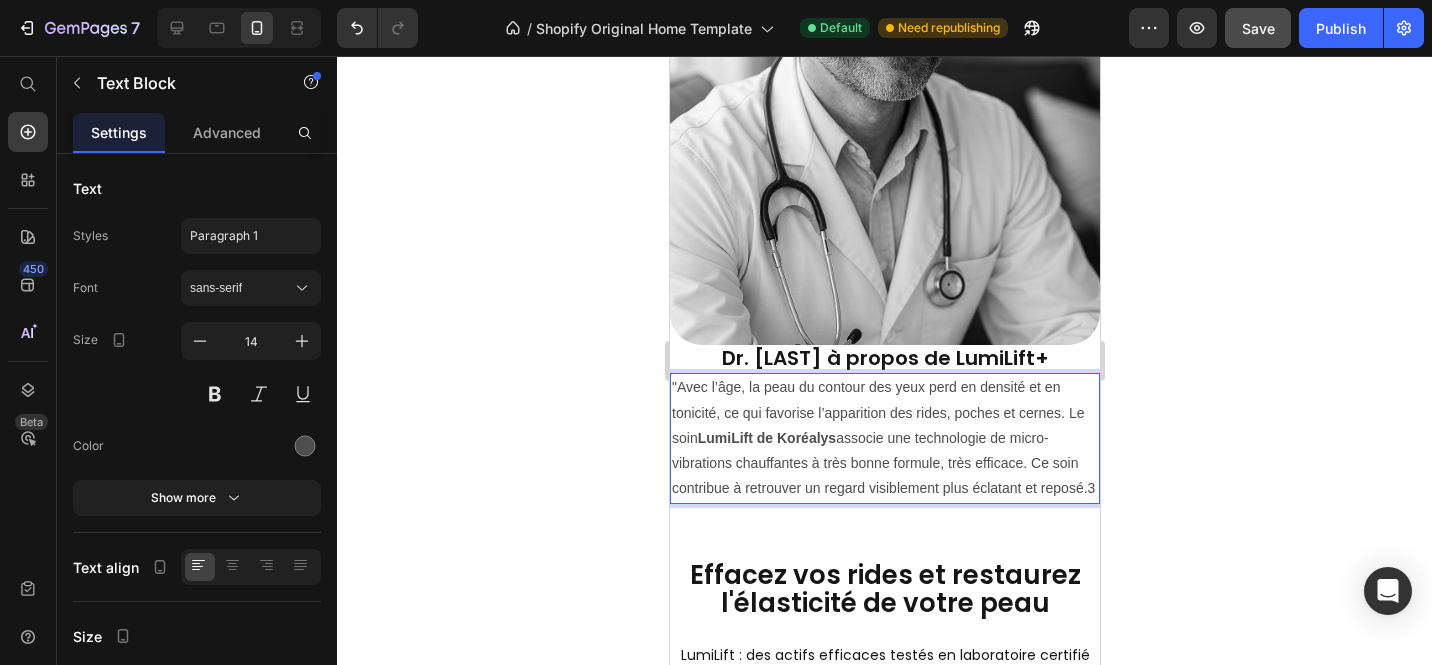 click on ""Avec l’âge, la peau du contour des yeux perd en densité et en tonicité, ce qui favorise l’apparition des rides, poches et cernes. Le soin  LumiLift de Koréalys  associe une technologie de micro-vibrations chauffantes à très bonne formule, très efficace. Ce soin contribue à retrouver un regard visiblement plus éclatant et reposé.3" at bounding box center (884, 438) 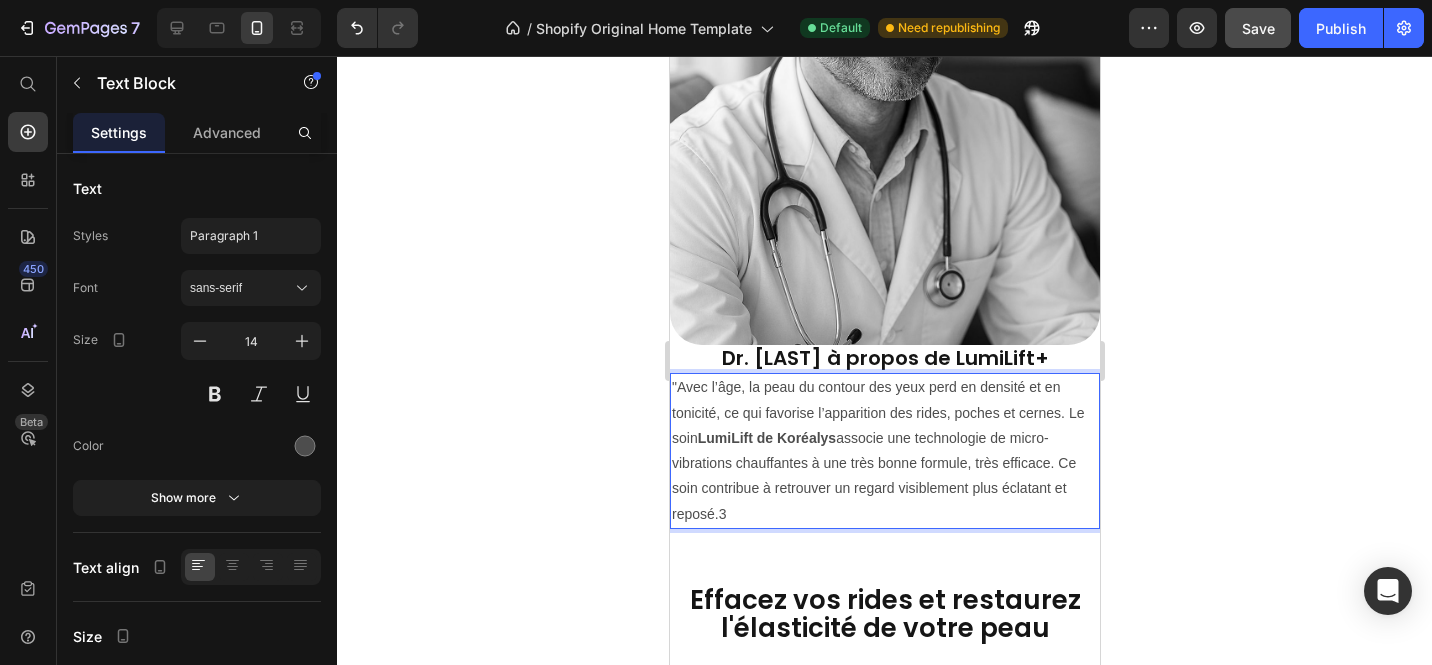 click on ""Avec l’âge, la peau du contour des yeux perd en densité et en tonicité, ce qui favorise l’apparition des rides, poches et cernes. Le soin  LumiLift de Koréalys  associe une technologie de micro-vibrations chauffantes à une très bonne formule, très efficace. Ce soin contribue à retrouver un regard visiblement plus éclatant et reposé.3" at bounding box center [884, 450] 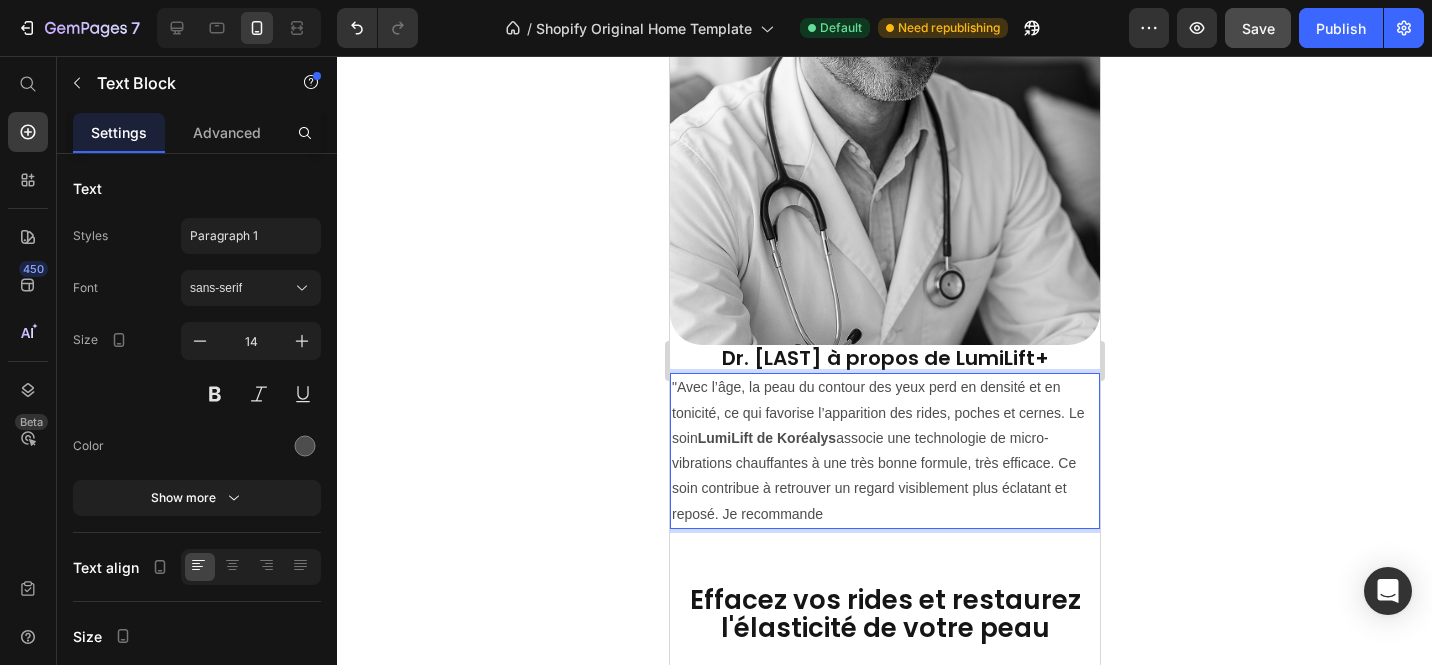 click on ""Avec l’âge, la peau du contour des yeux perd en densité et en tonicité, ce qui favorise l’apparition des rides, poches et cernes. Le soin  LumiLift de Koréalys  associe une technologie de micro-vibrations chauffantes à une très bonne formule, très efficace. Ce soin contribue à retrouver un regard visiblement plus éclatant et reposé. Je recommande" at bounding box center [884, 450] 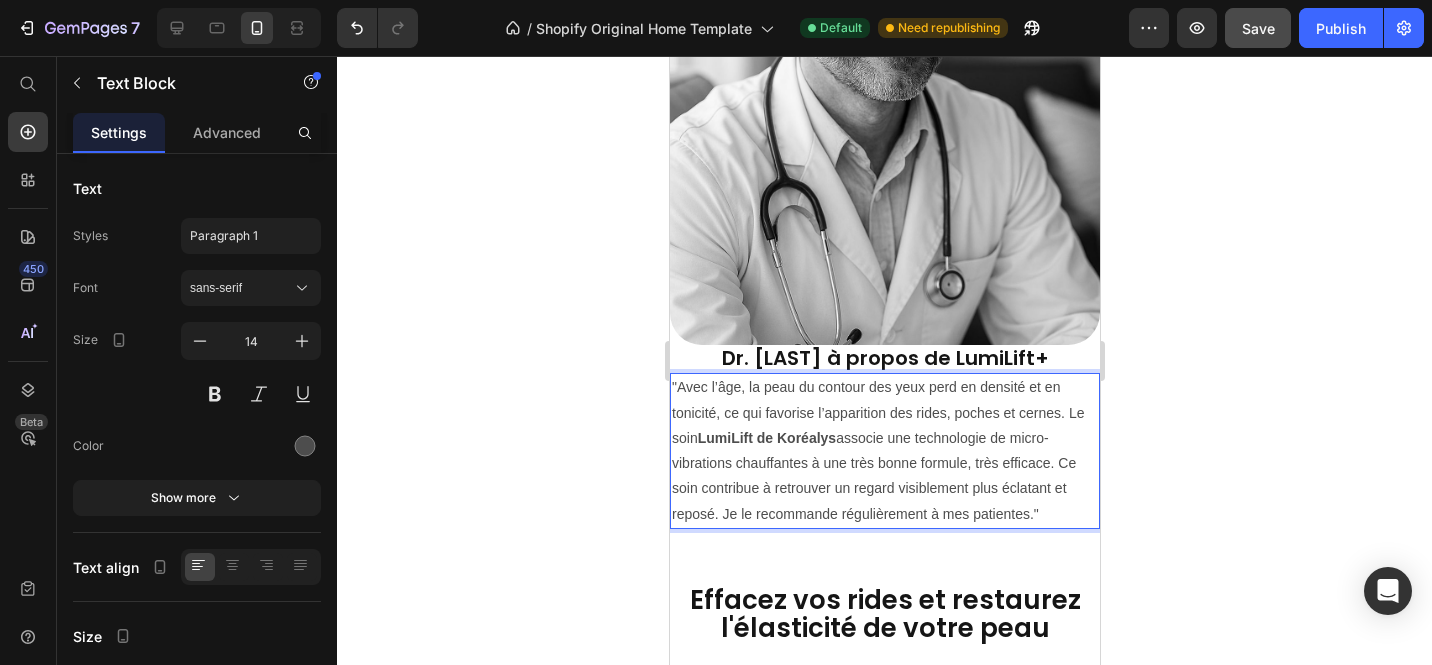 click 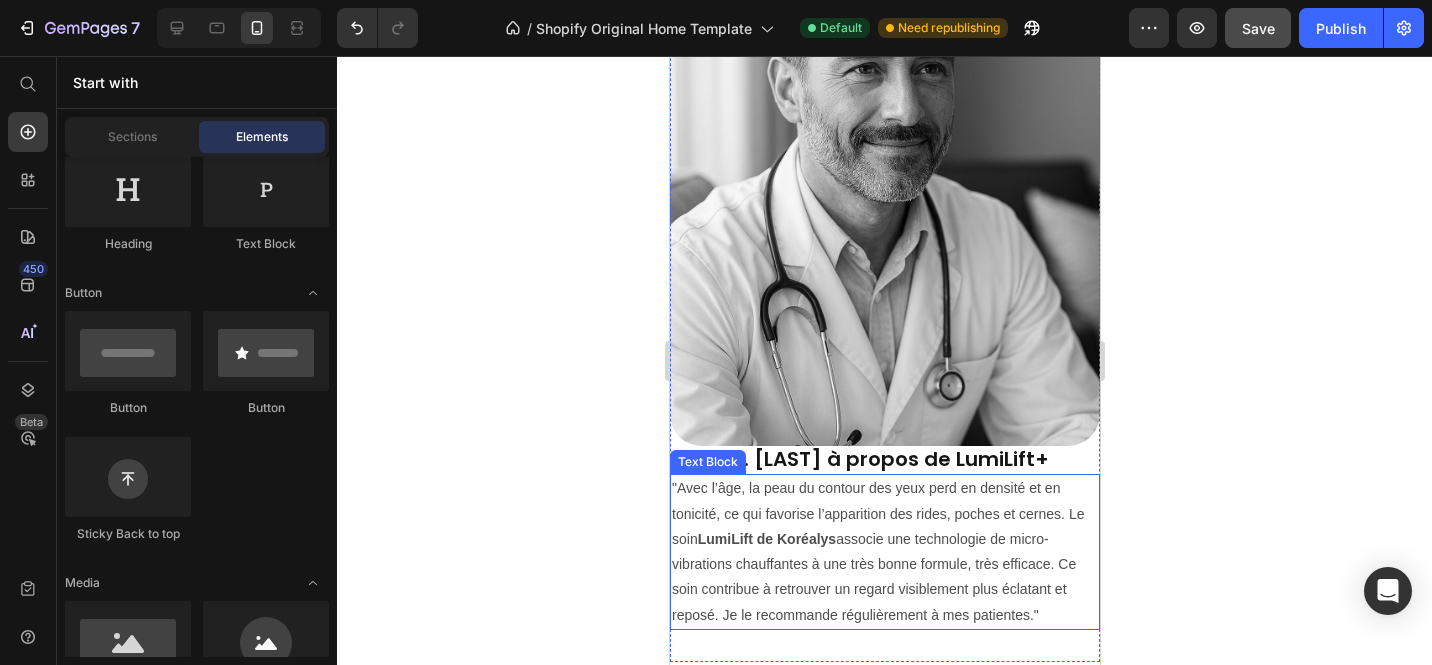 scroll, scrollTop: 3958, scrollLeft: 0, axis: vertical 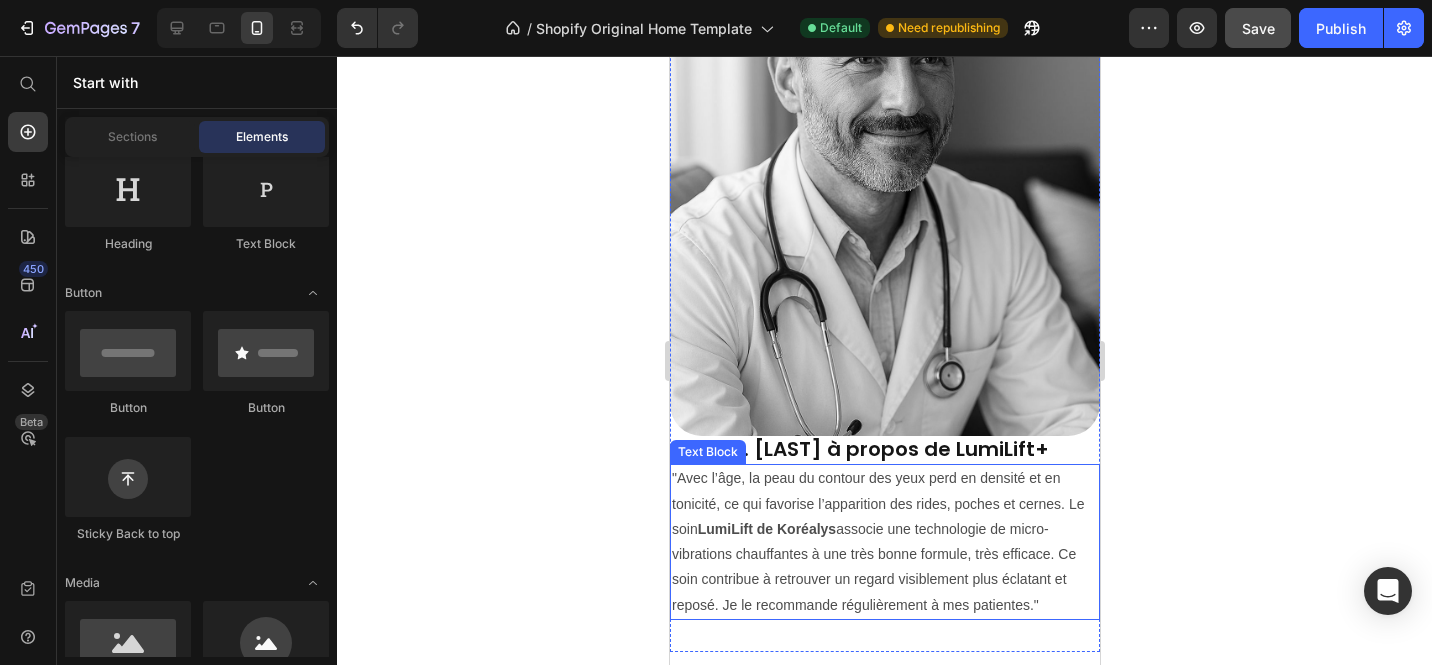 click on ""Avec l’âge, la peau du contour des yeux perd en densité et en tonicité, ce qui favorise l’apparition des rides, poches et cernes. Le soin  LumiLift de Koréalys  associe une technologie de micro-vibrations chauffantes à une très bonne formule, très efficace. Ce soin contribue à retrouver un regard visiblement plus éclatant et reposé. Je le recommande régulièrement à mes patientes."" at bounding box center (884, 541) 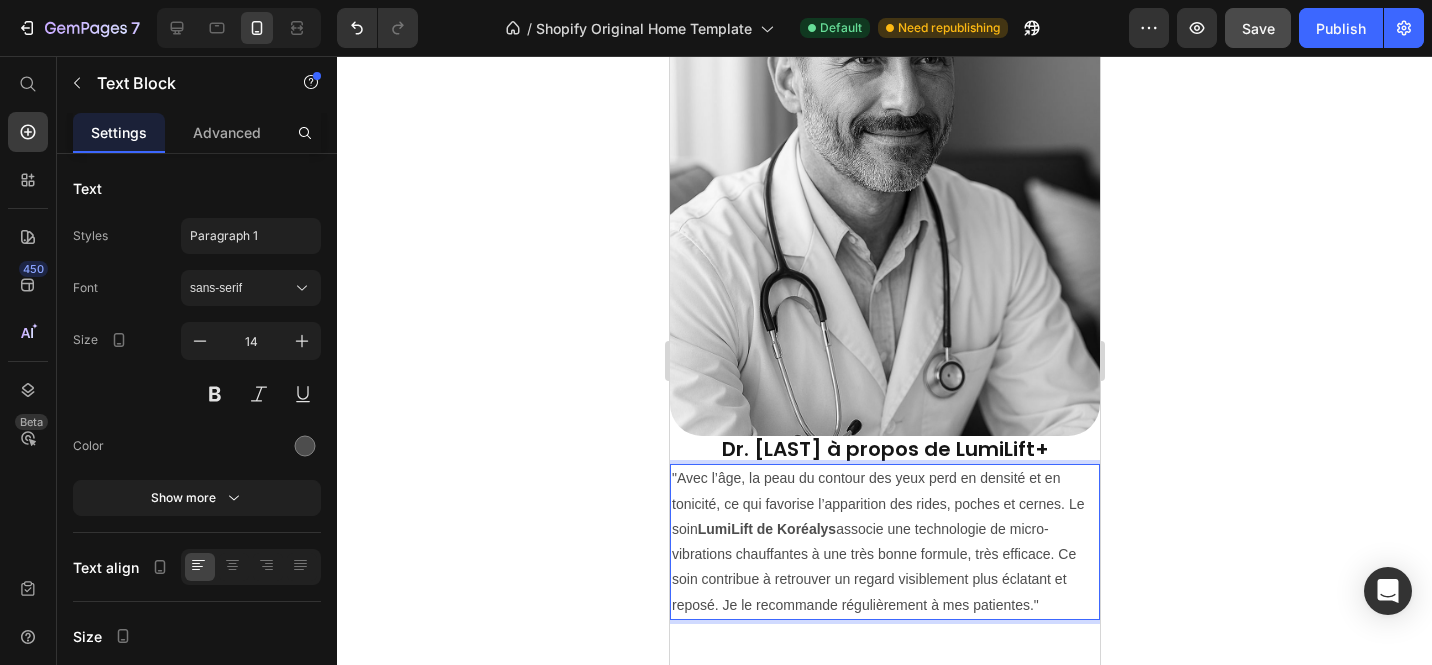 click on ""Avec l’âge, la peau du contour des yeux perd en densité et en tonicité, ce qui favorise l’apparition des rides, poches et cernes. Le soin  LumiLift de Koréalys  associe une technologie de micro-vibrations chauffantes à une très bonne formule, très efficace. Ce soin contribue à retrouver un regard visiblement plus éclatant et reposé. Je le recommande régulièrement à mes patientes."" at bounding box center [884, 541] 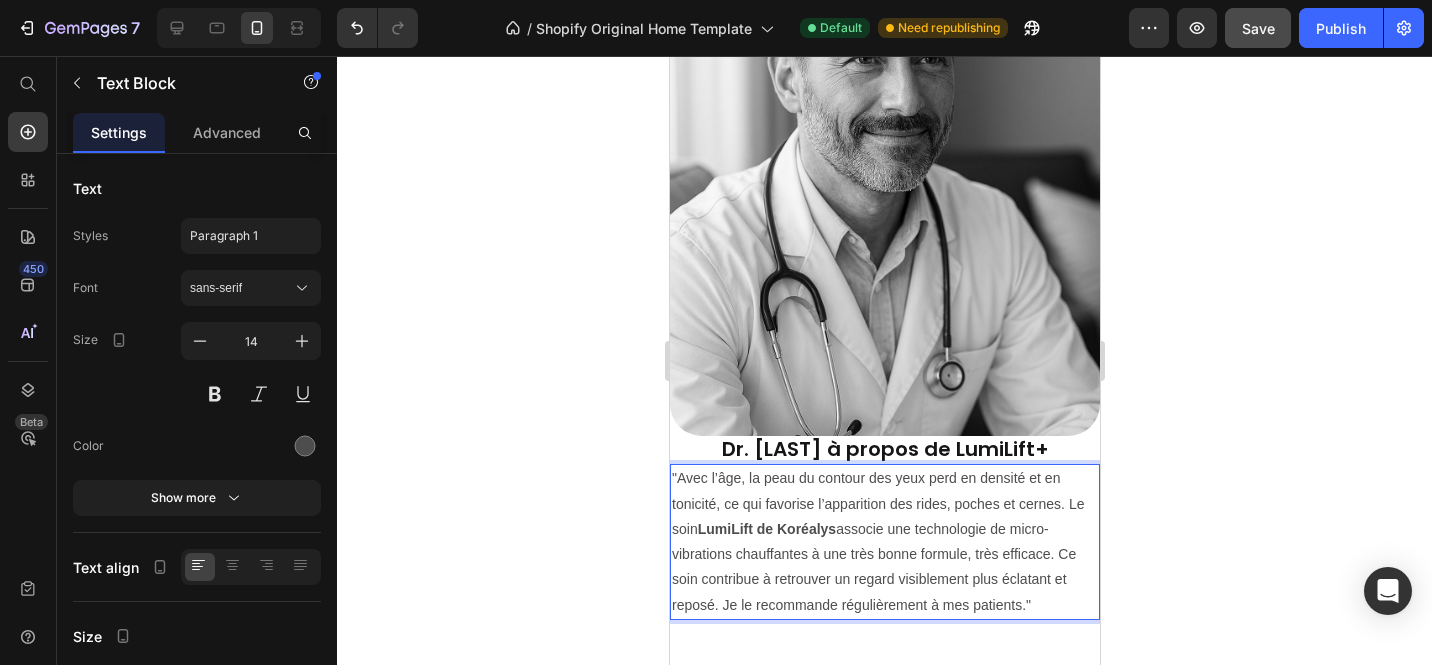click 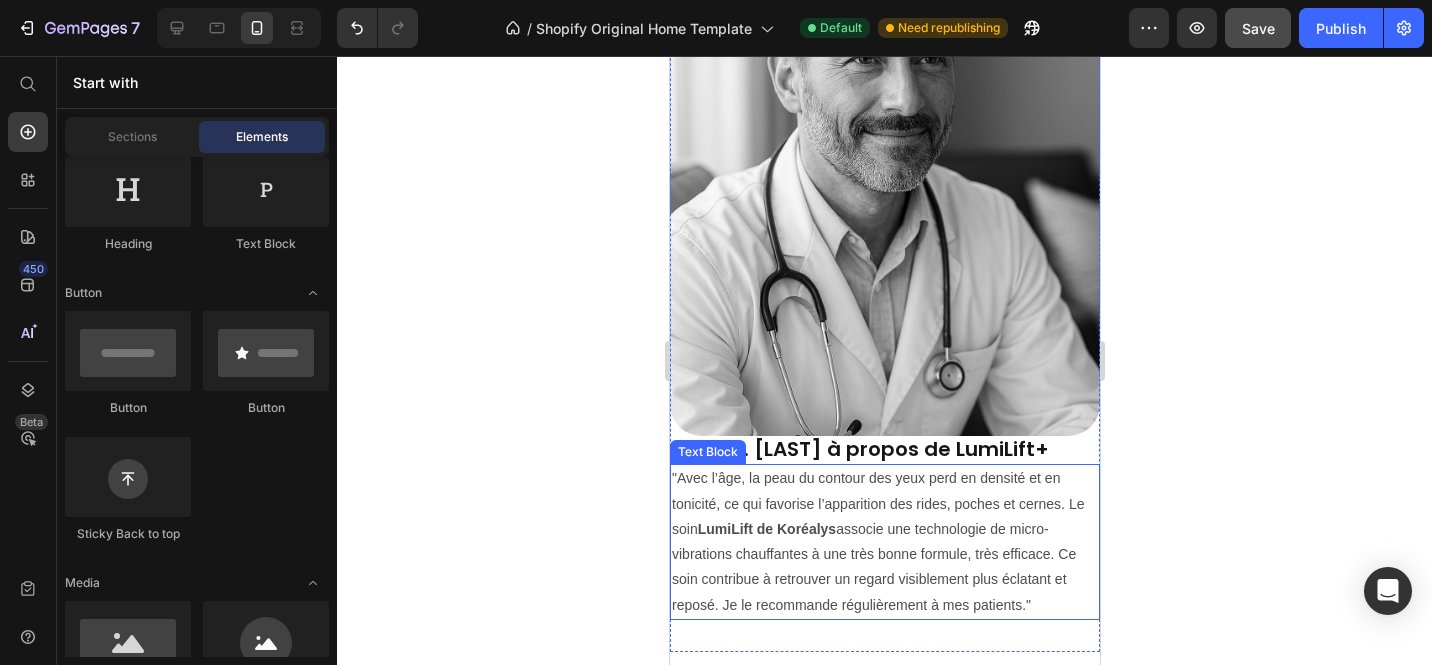 click on ""Avec l’âge, la peau du contour des yeux perd en densité et en tonicité, ce qui favorise l’apparition des rides, poches et cernes. Le soin  LumiLift de Koréalys  associe une technologie de micro-vibrations chauffantes à une très bonne formule, très efficace. Ce soin contribue à retrouver un regard visiblement plus éclatant et reposé. Je le recommande régulièrement à mes patients."" at bounding box center [884, 541] 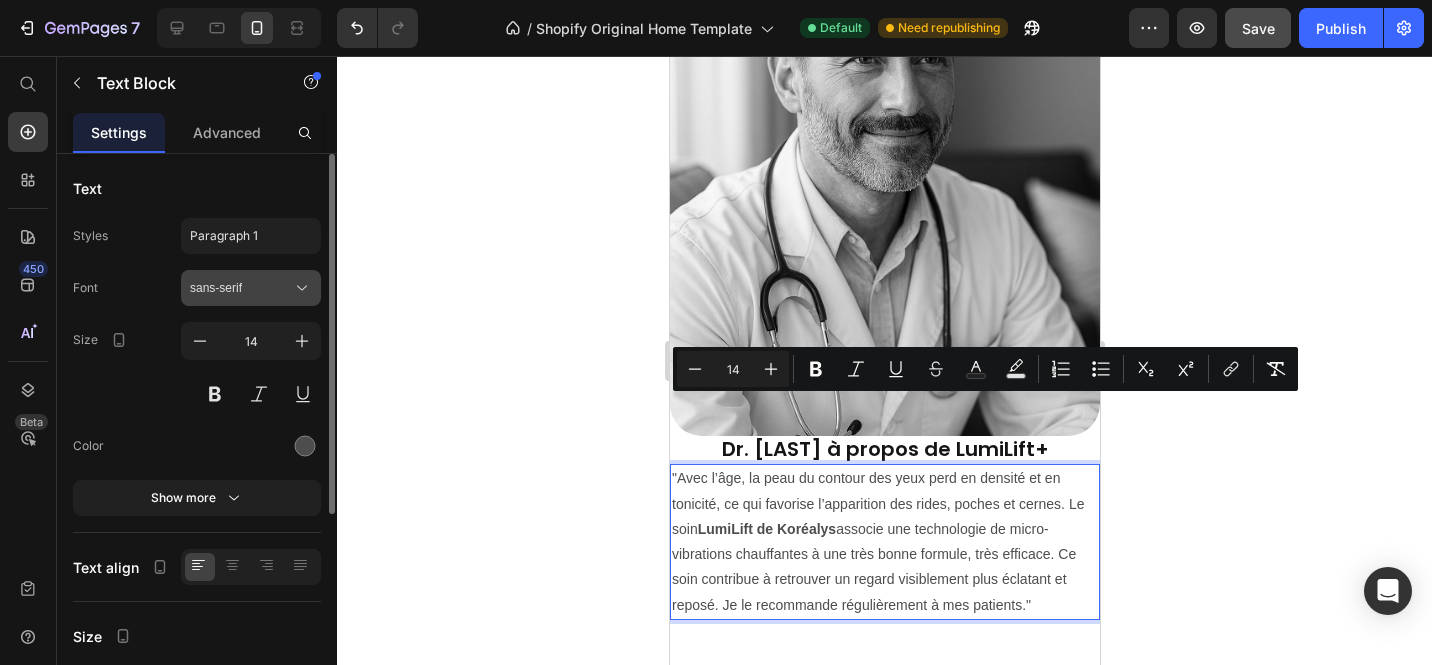 click on "sans-serif" at bounding box center [241, 288] 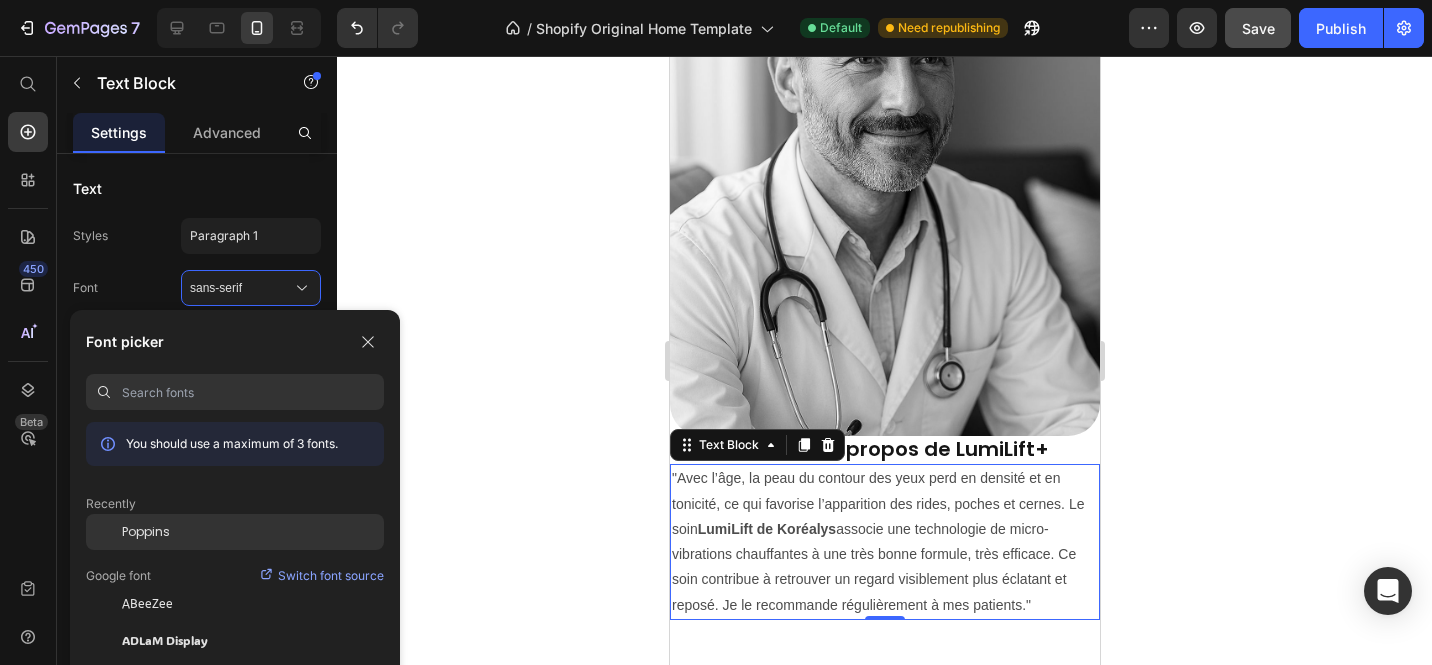 click on "Poppins" 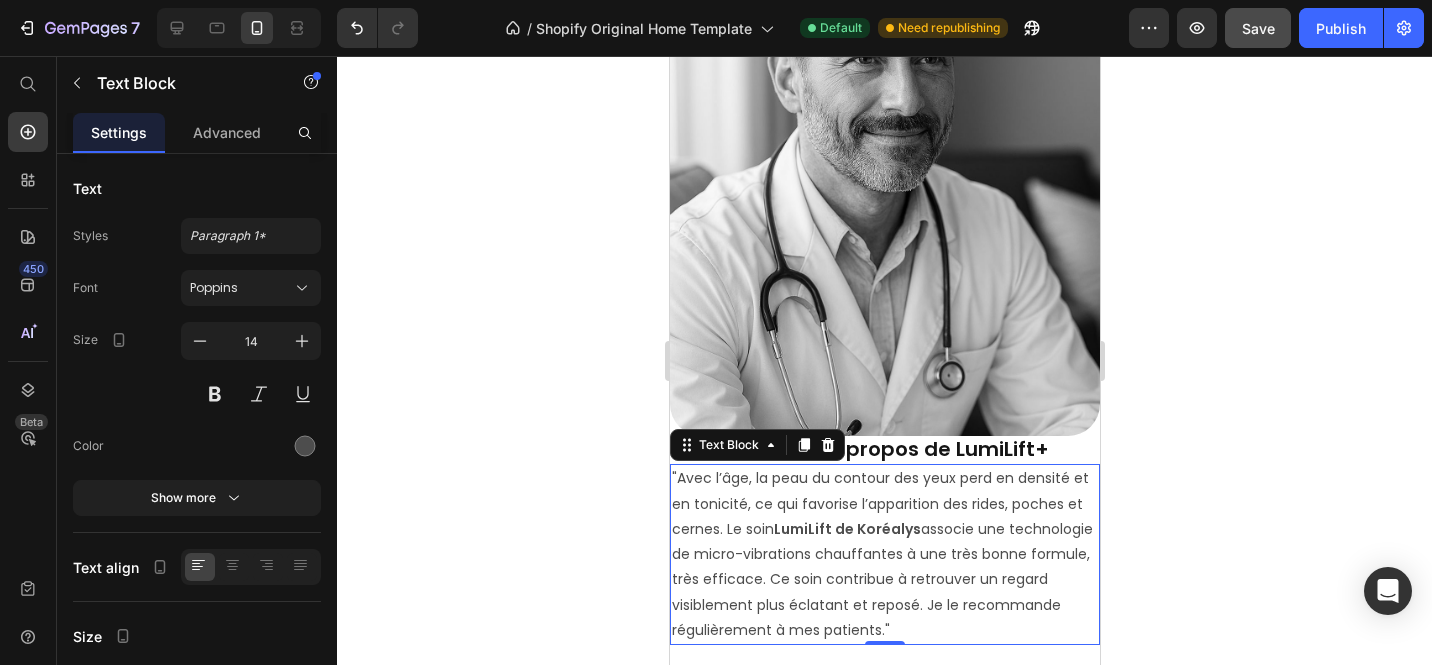 click 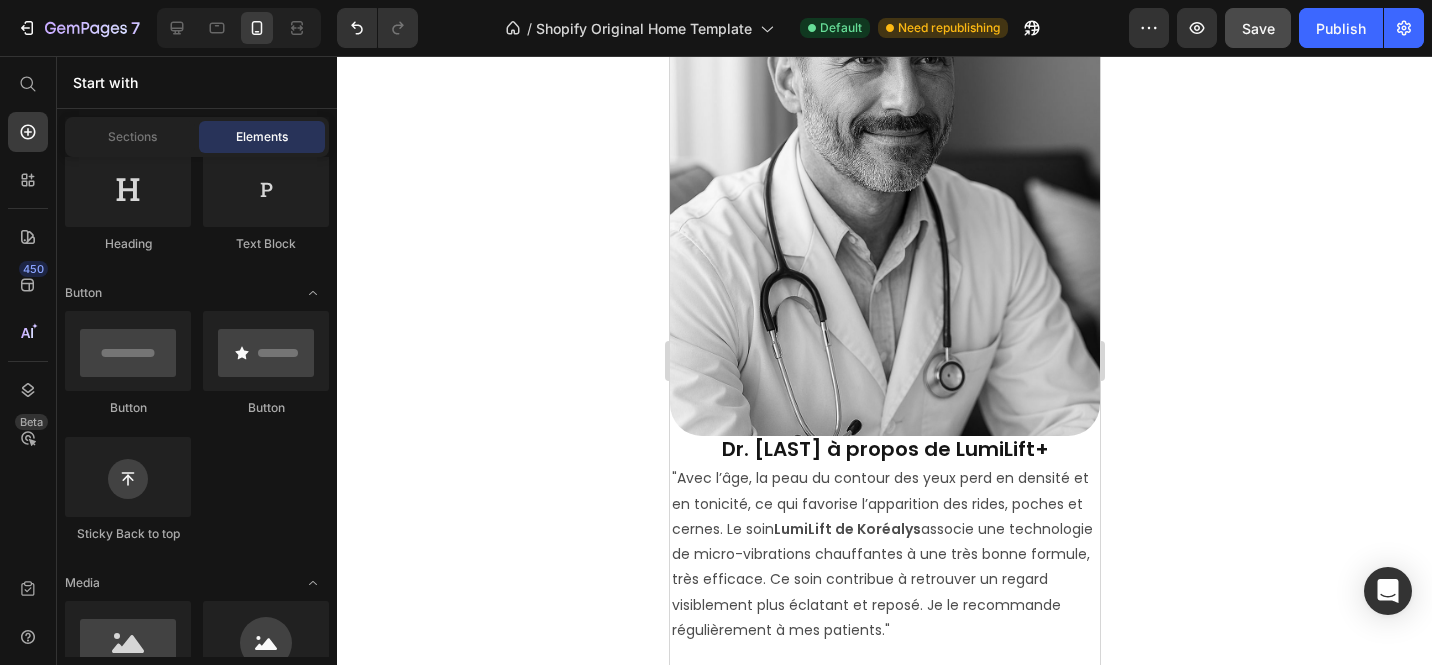 click 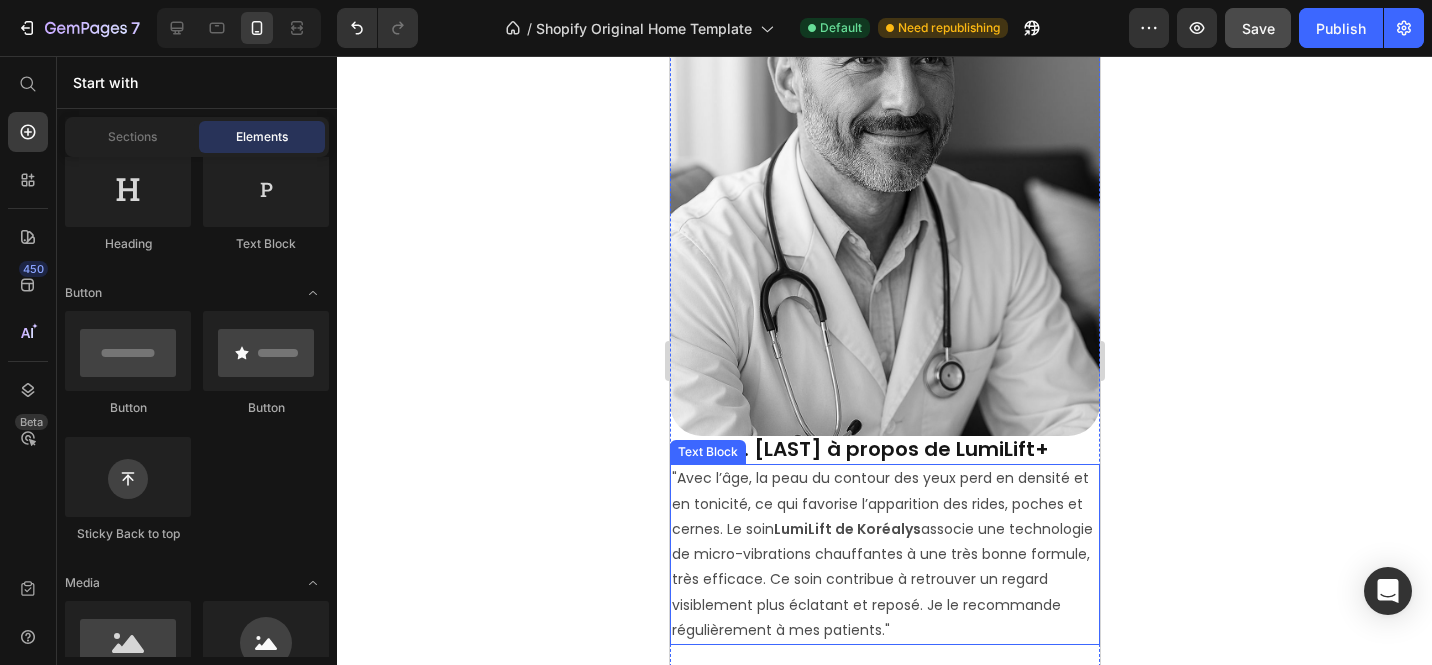 click on ""Avec l’âge, la peau du contour des yeux perd en densité et en tonicité, ce qui favorise l’apparition des rides, poches et cernes. Le soin  LumiLift de Koréalys  associe une technologie de micro-vibrations chauffantes à une très bonne formule, très efficace. Ce soin contribue à retrouver un regard visiblement plus éclatant et reposé. Je le recommande régulièrement à mes patients."" at bounding box center [884, 554] 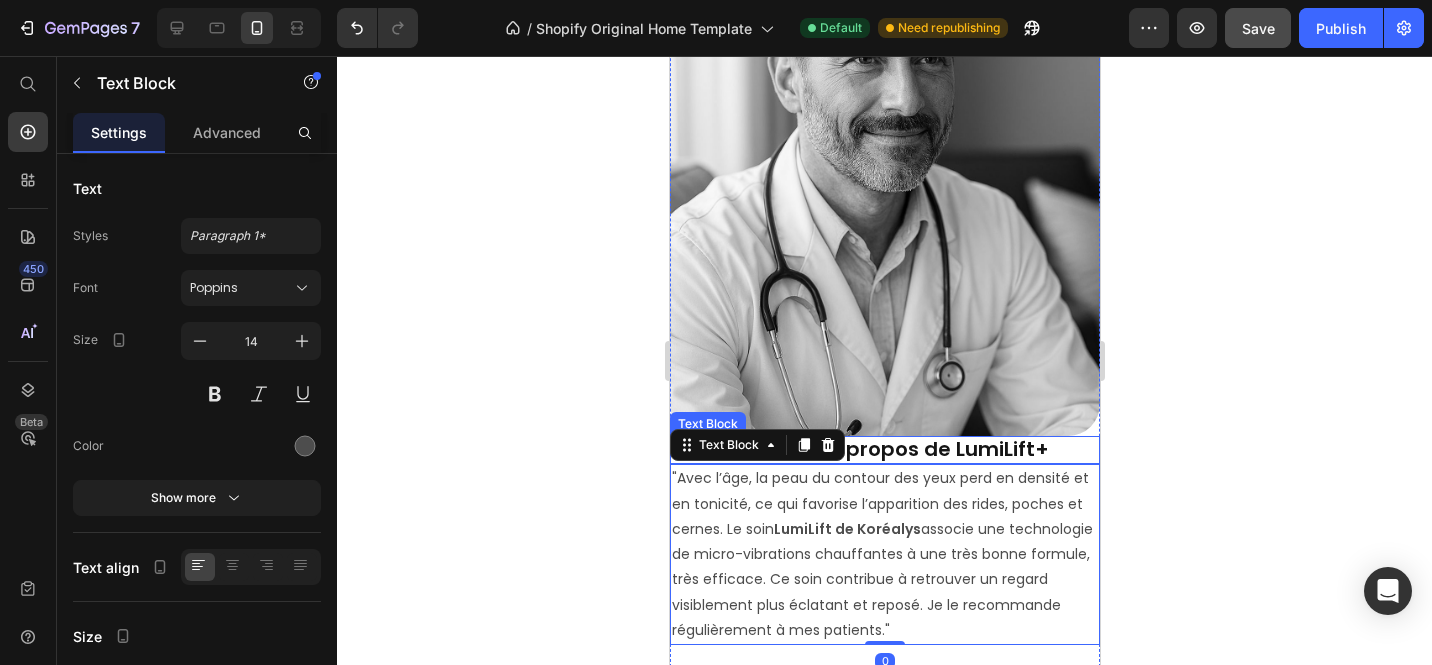 click on "Dr. [LAST] à propos de LumiLift+" at bounding box center [884, 449] 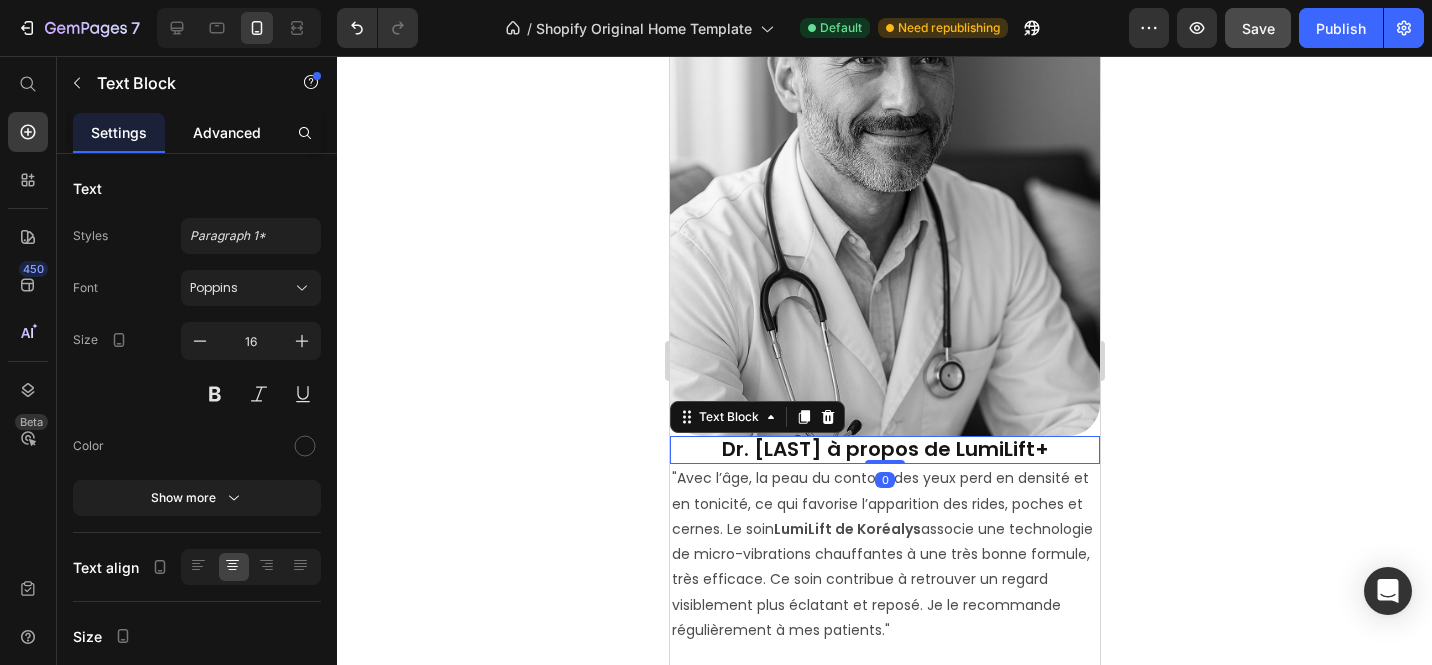click on "Advanced" at bounding box center (227, 132) 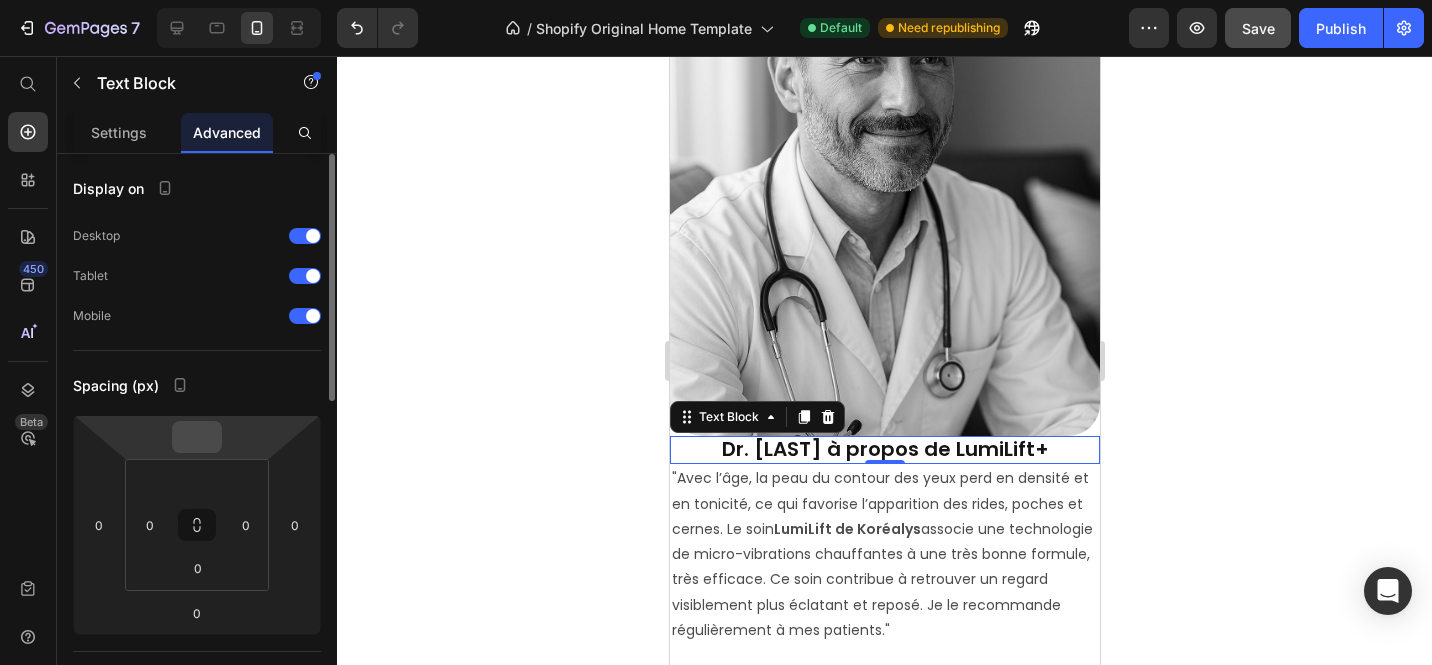 click at bounding box center (197, 437) 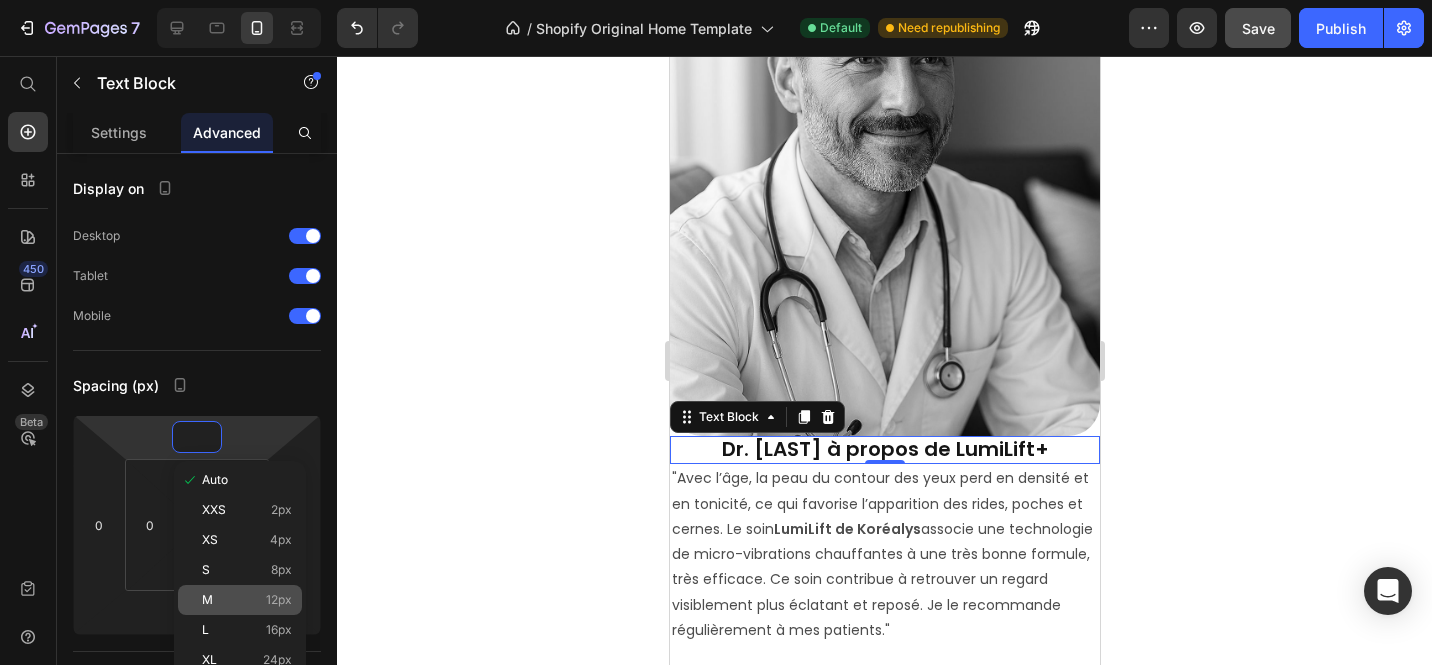 click on "M 12px" 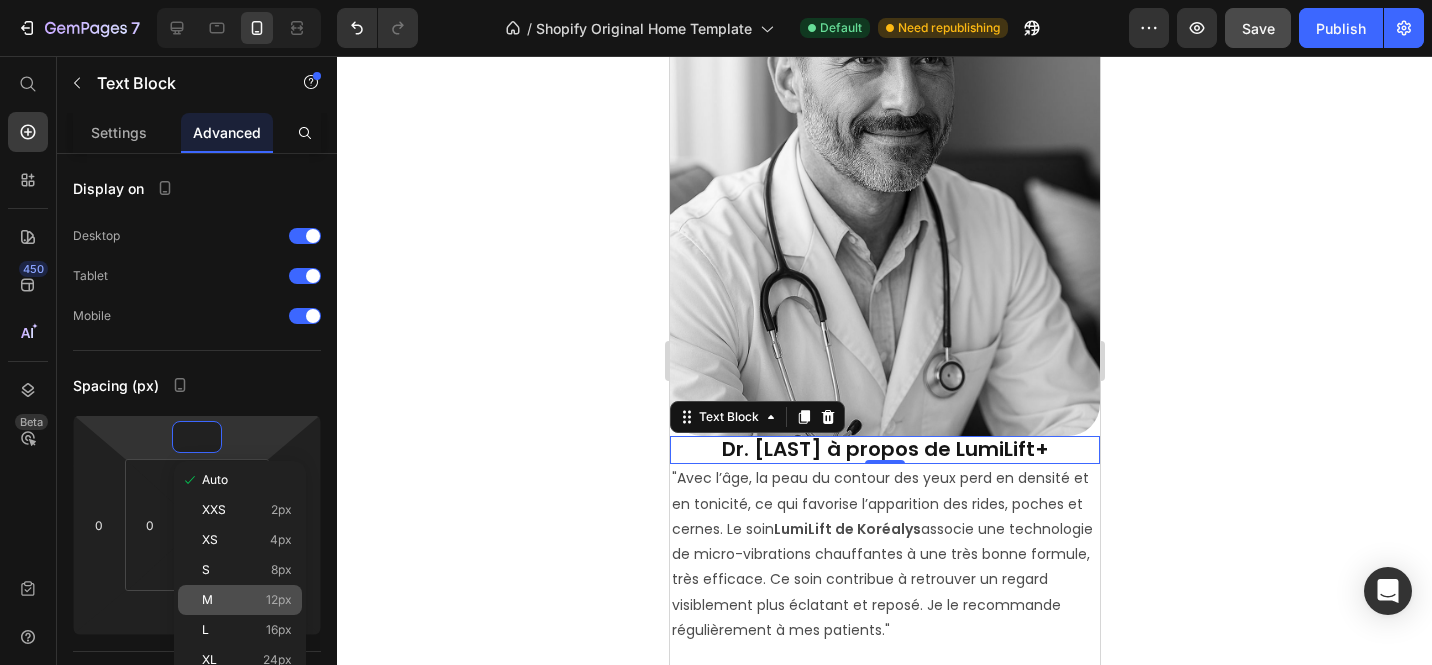 type on "12" 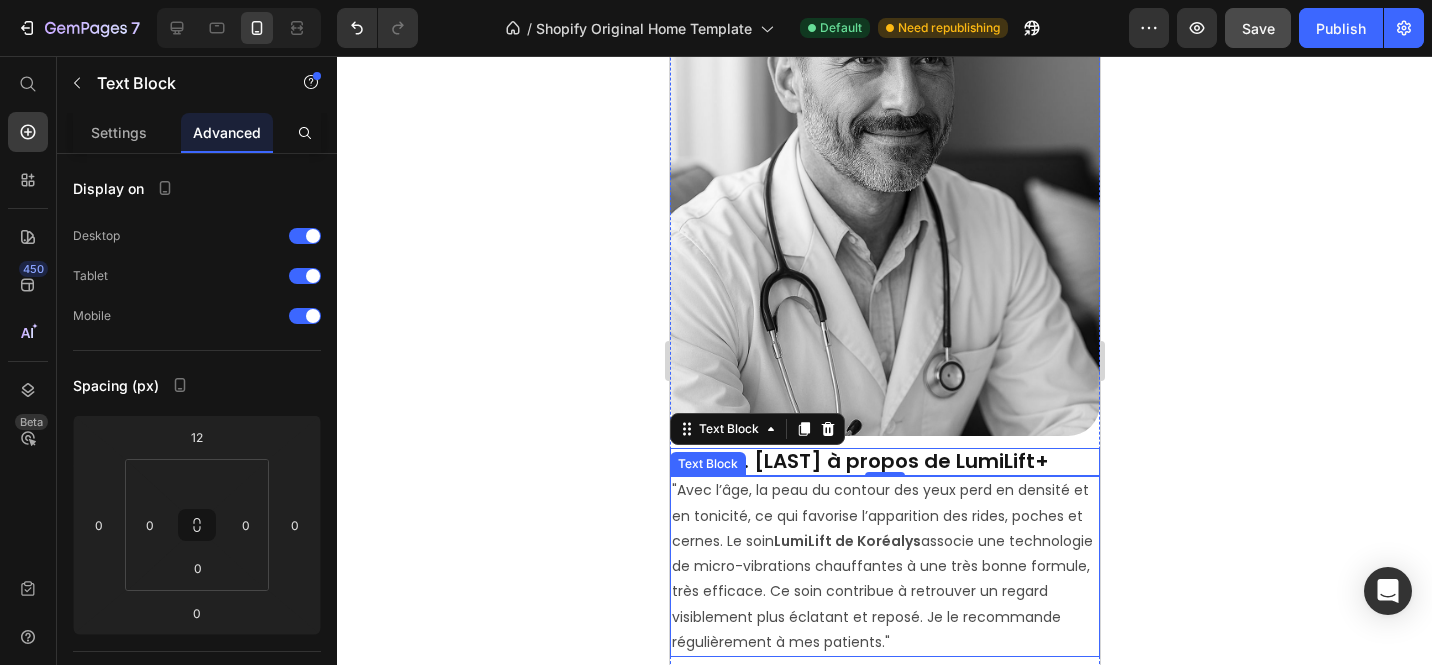 click on ""Avec l’âge, la peau du contour des yeux perd en densité et en tonicité, ce qui favorise l’apparition des rides, poches et cernes. Le soin  LumiLift de Koréalys  associe une technologie de micro-vibrations chauffantes à une très bonne formule, très efficace. Ce soin contribue à retrouver un regard visiblement plus éclatant et reposé. Je le recommande régulièrement à mes patients."" at bounding box center (884, 566) 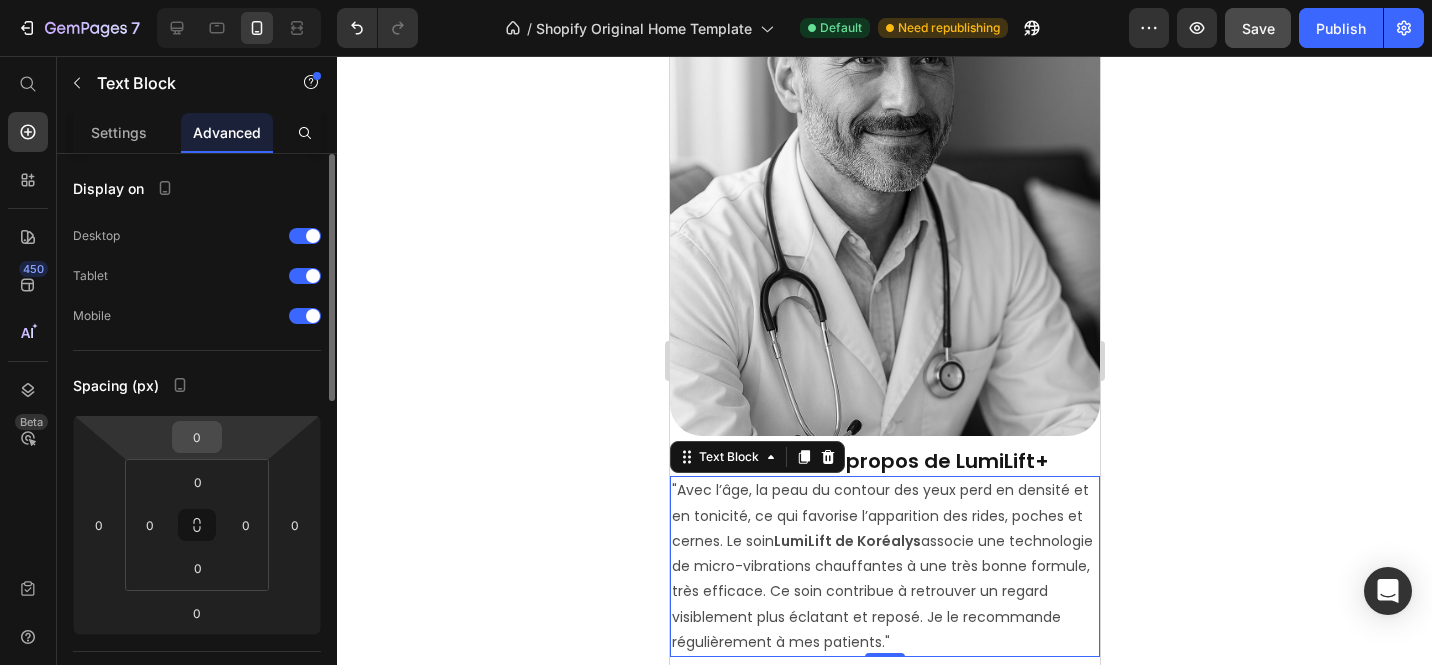 click on "0" at bounding box center (197, 437) 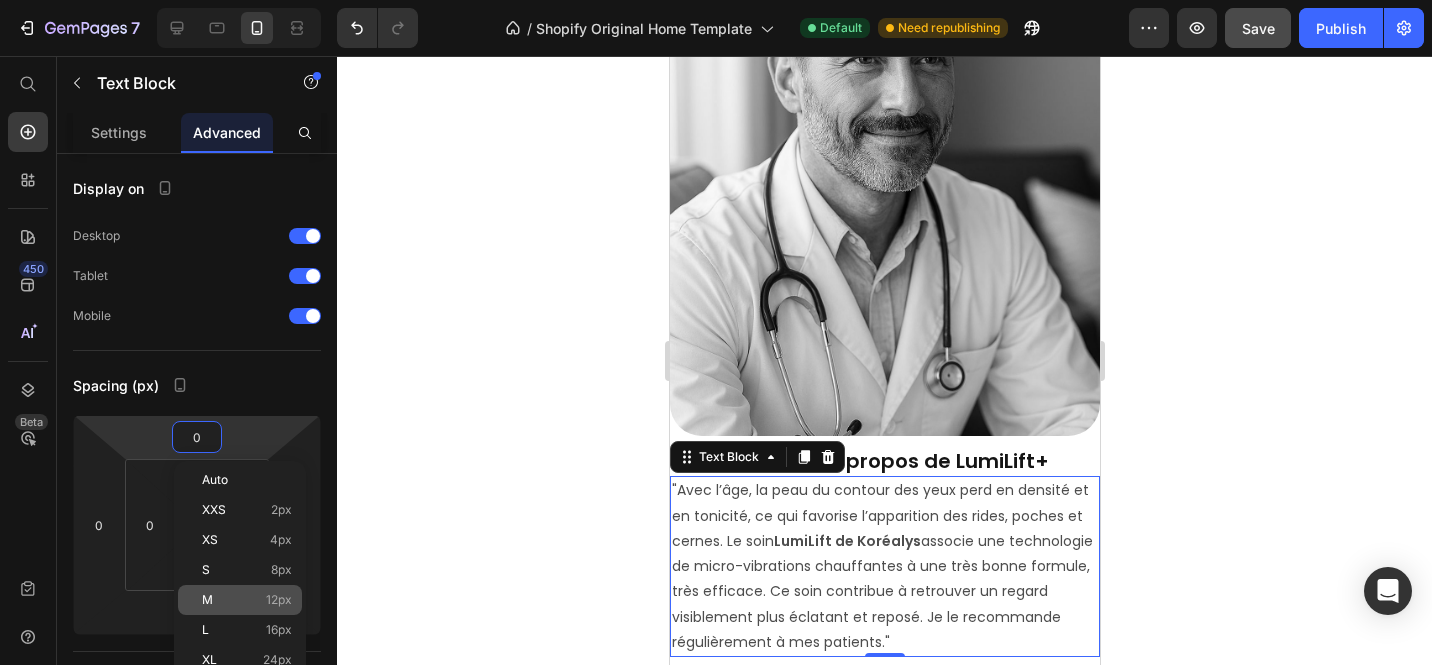 click on "M 12px" at bounding box center (247, 600) 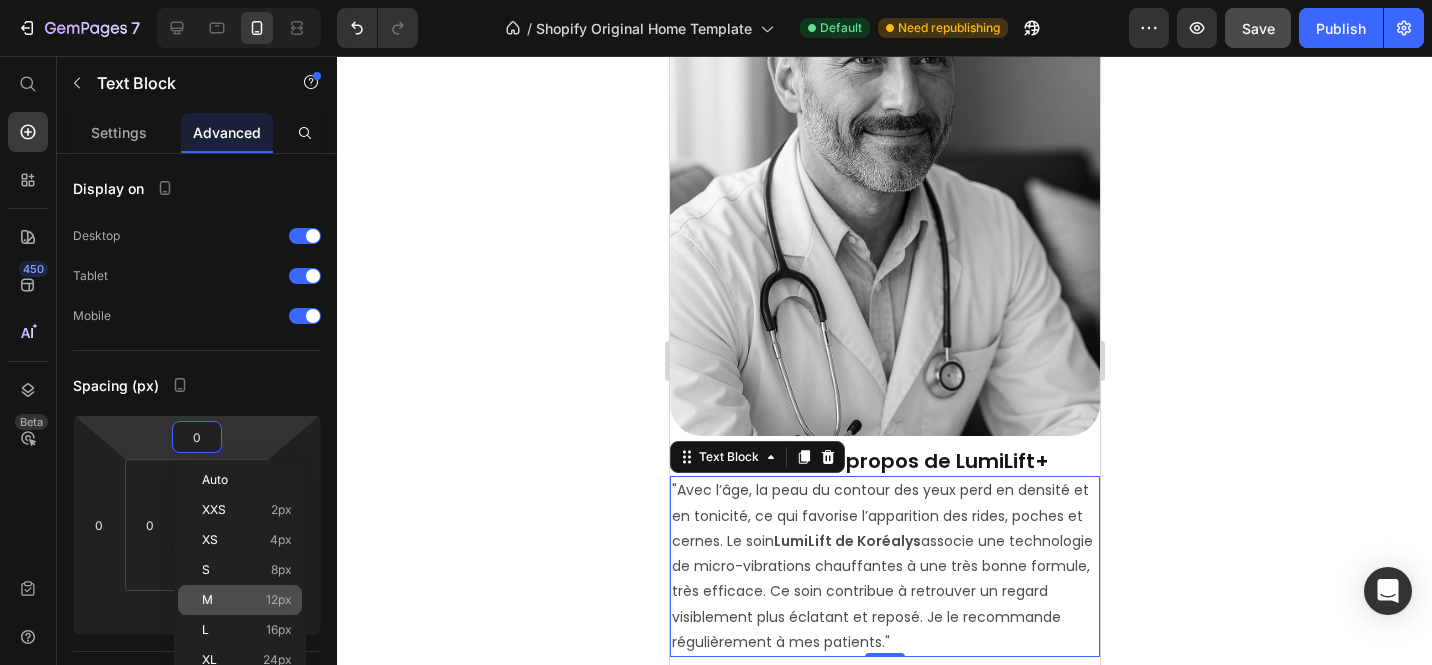 type on "12" 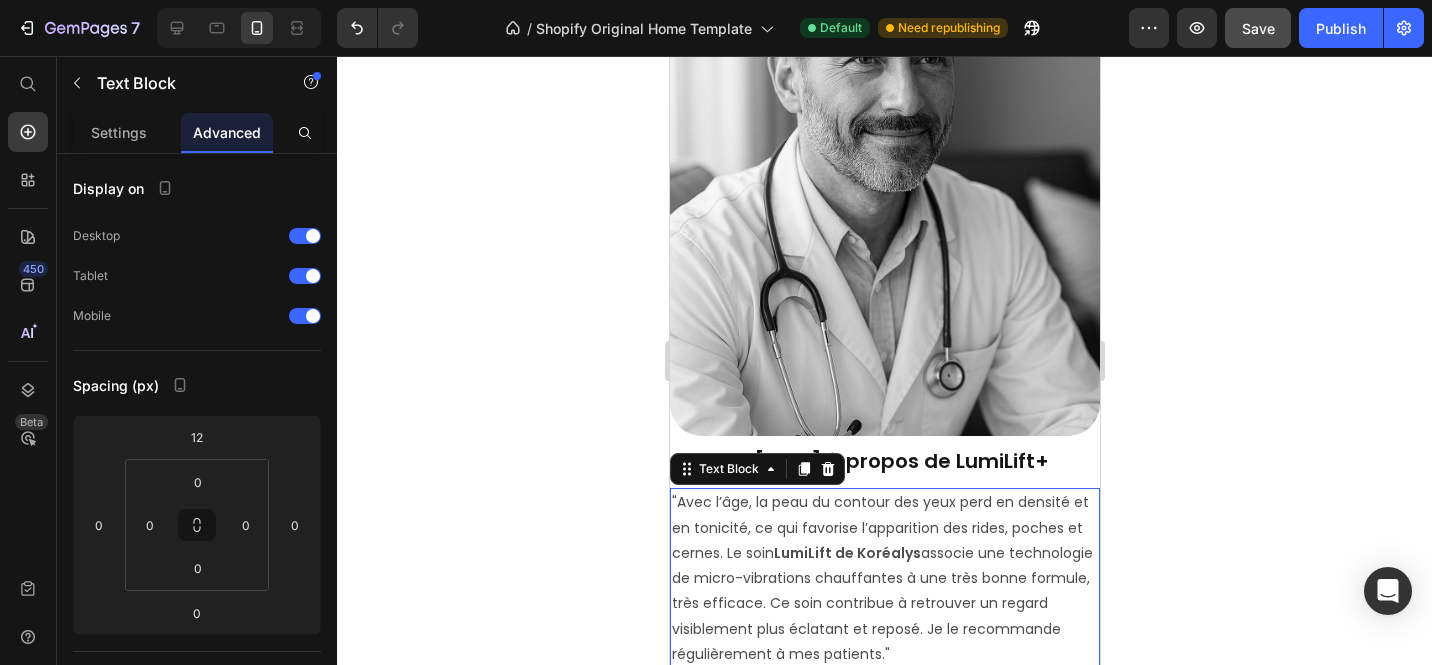 click 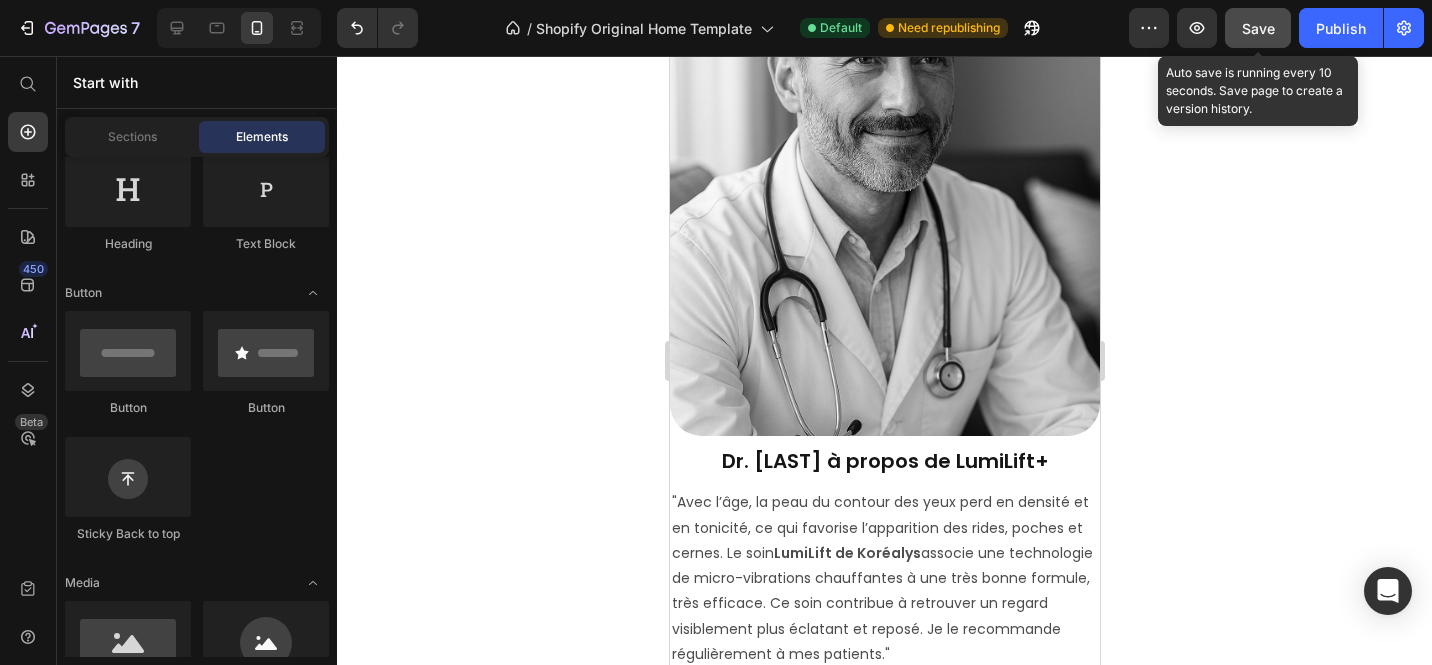 click on "Save" at bounding box center [1258, 28] 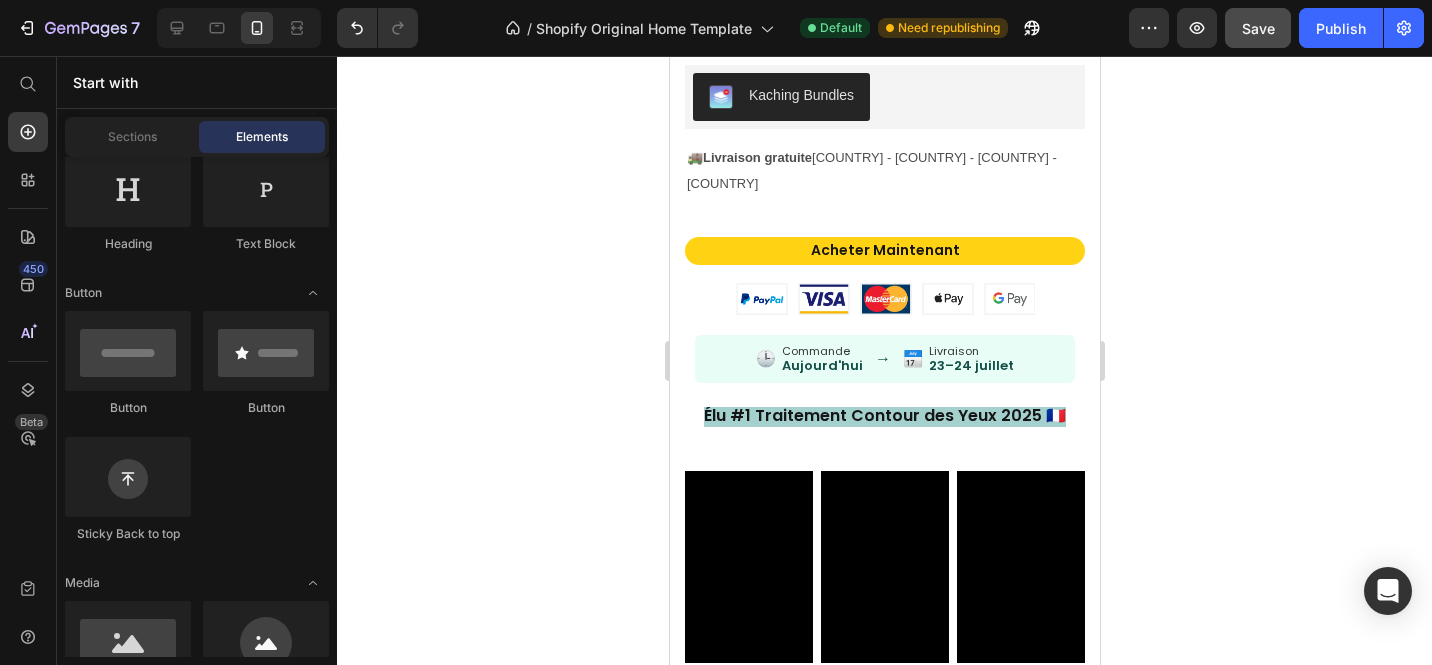 scroll, scrollTop: 2757, scrollLeft: 0, axis: vertical 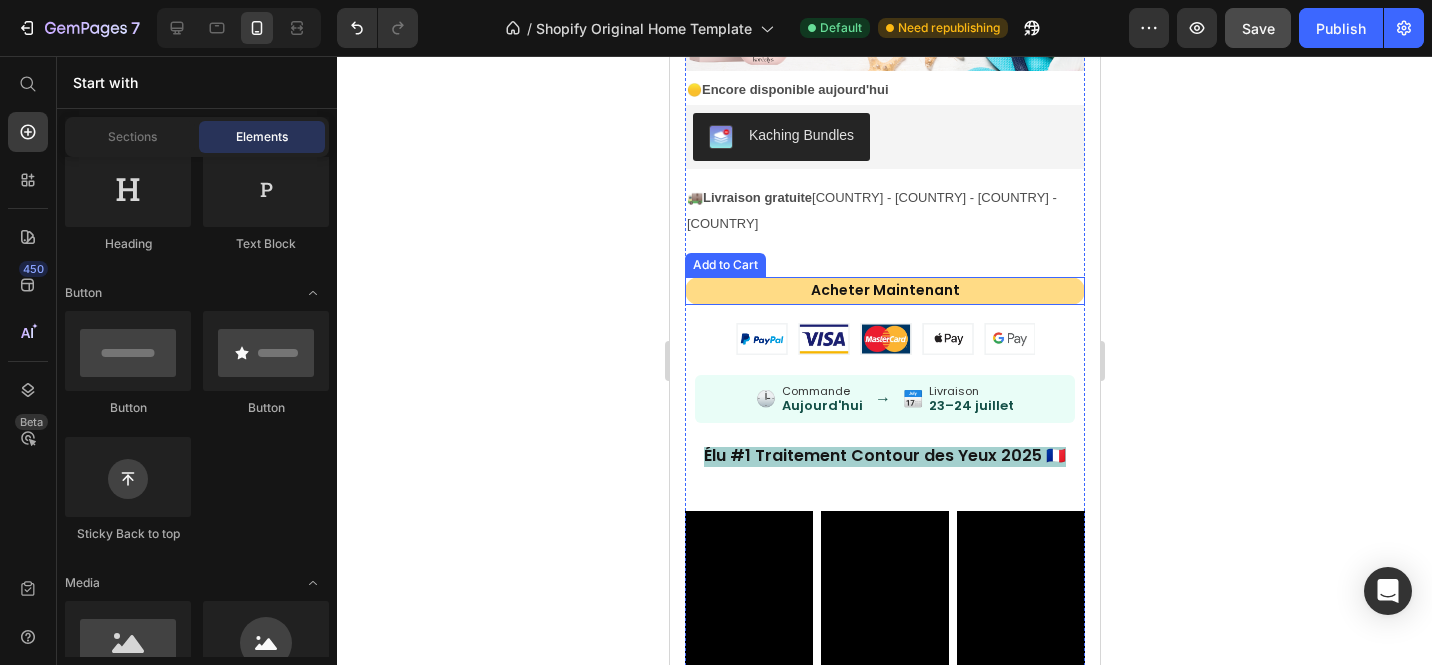 click on "acheter maintenant" at bounding box center (884, 291) 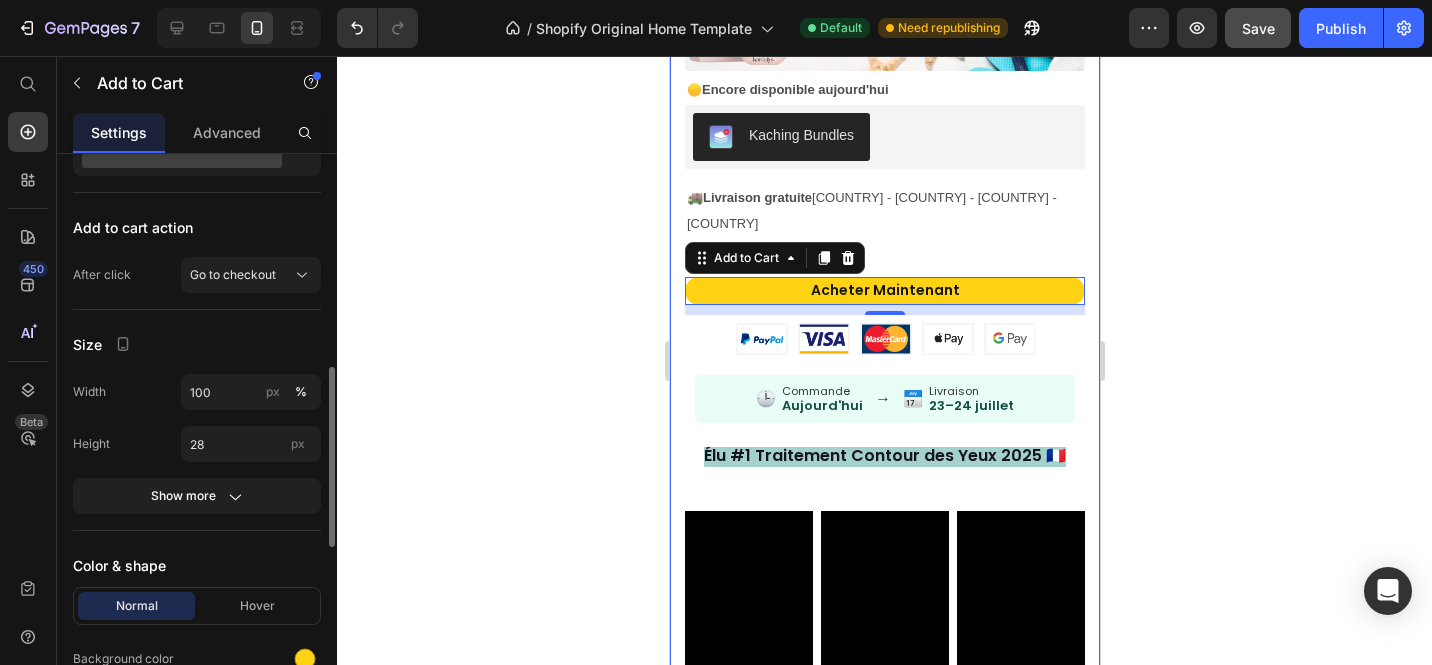 scroll, scrollTop: 742, scrollLeft: 0, axis: vertical 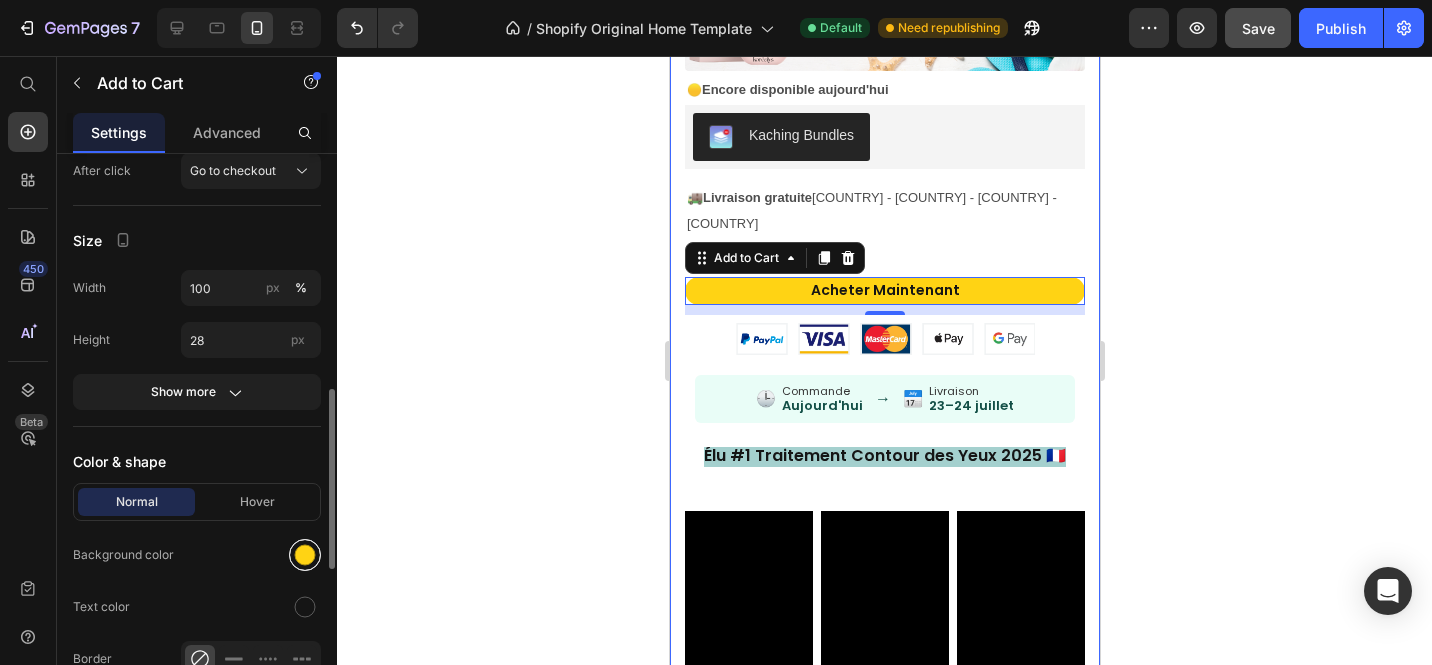 click at bounding box center [305, 555] 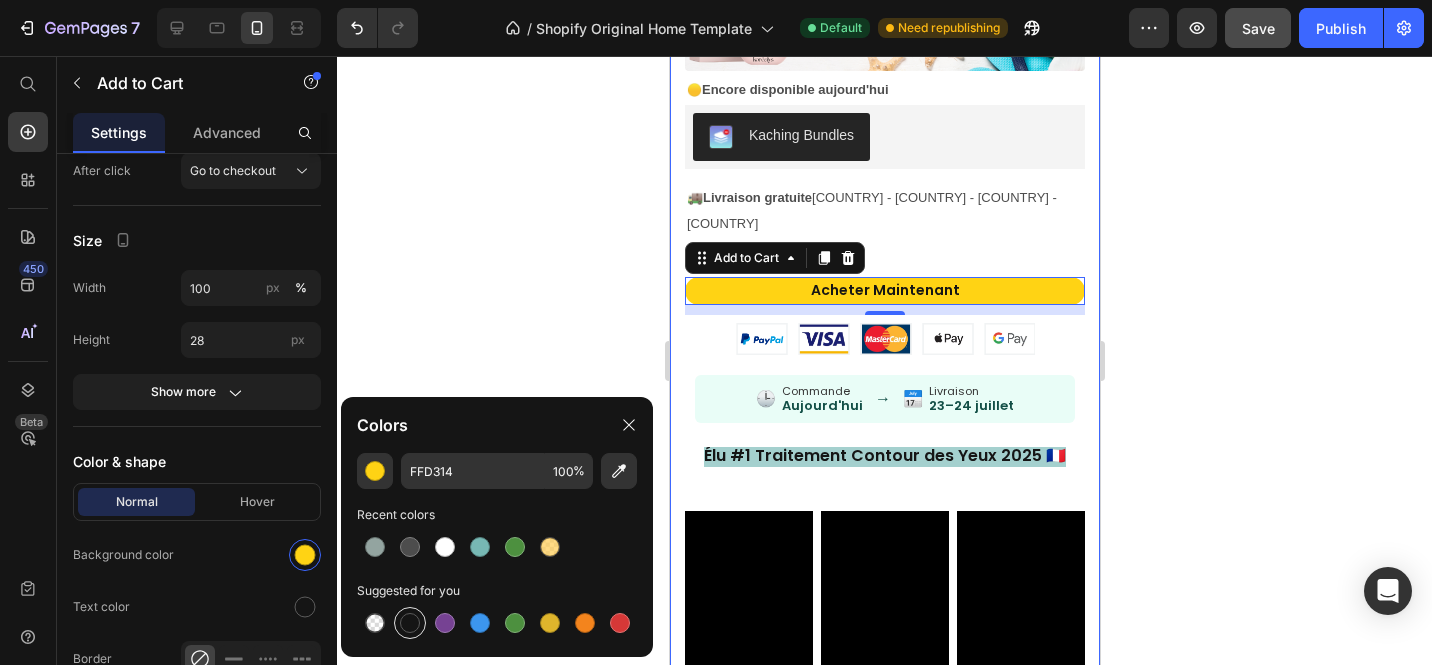 click at bounding box center (410, 623) 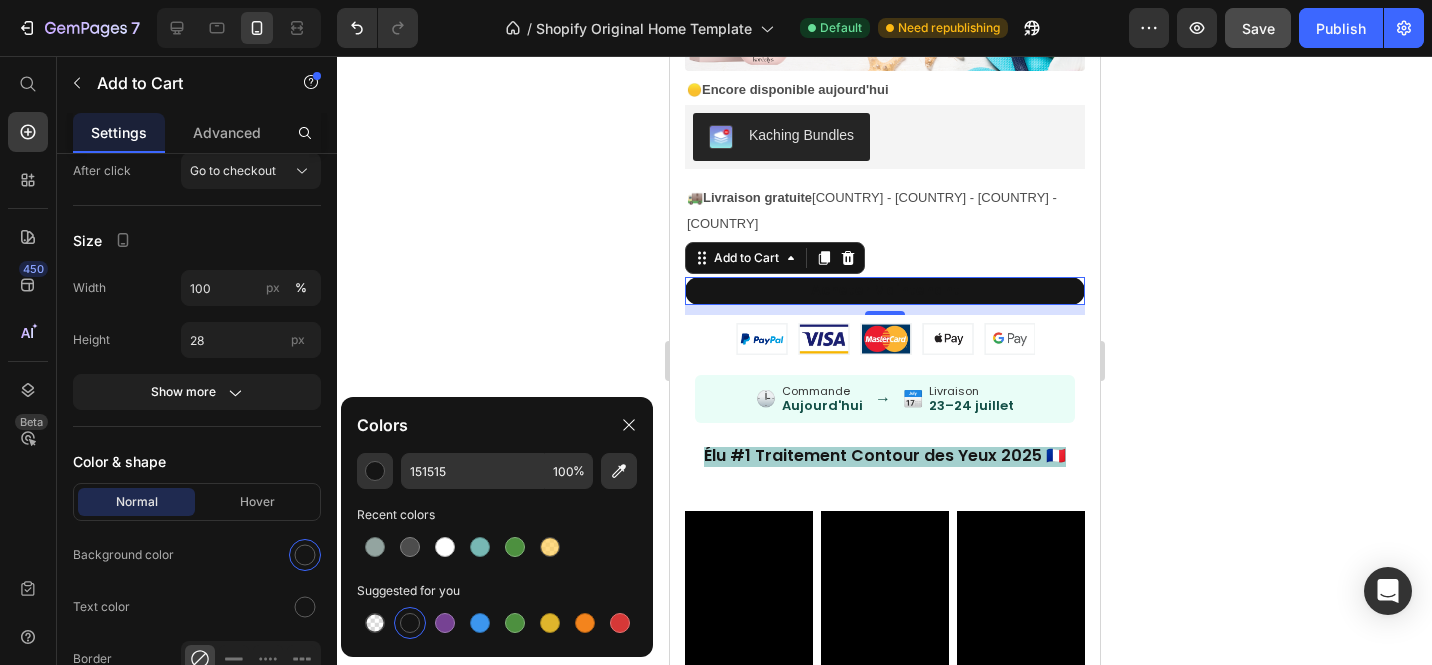 click 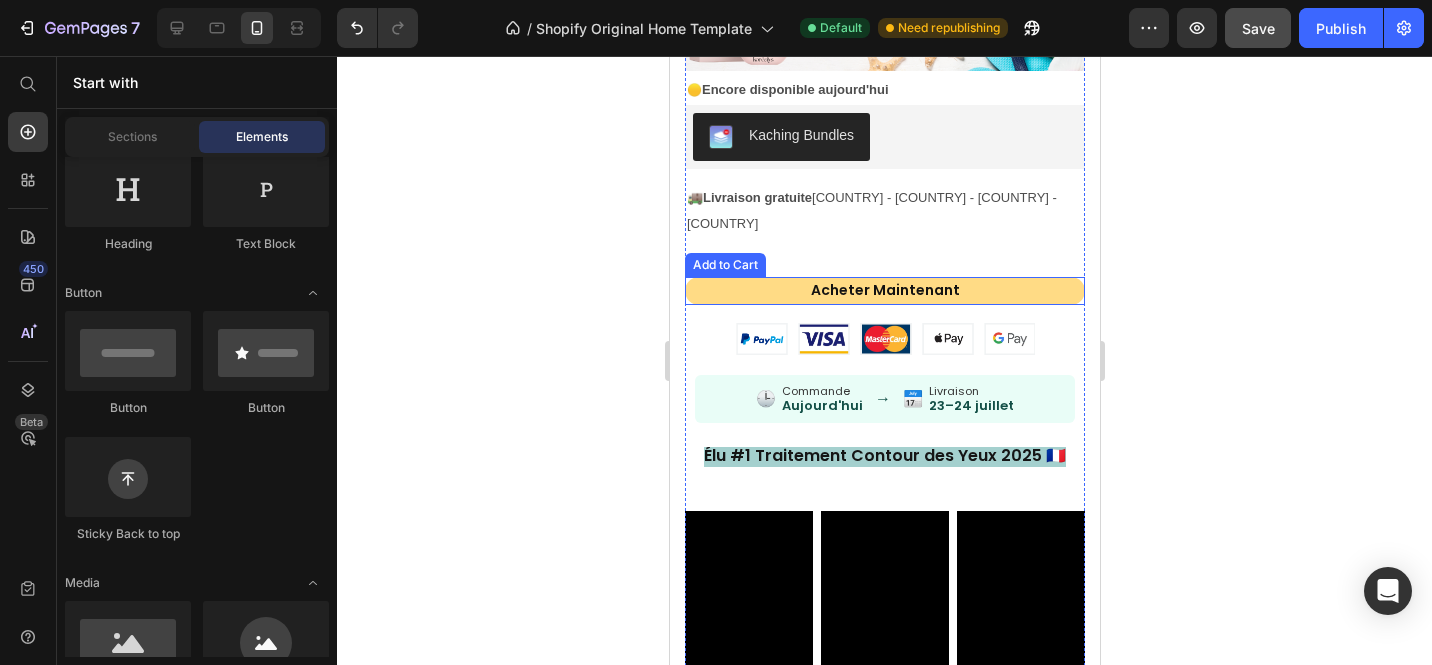 click on "acheter maintenant" at bounding box center (884, 291) 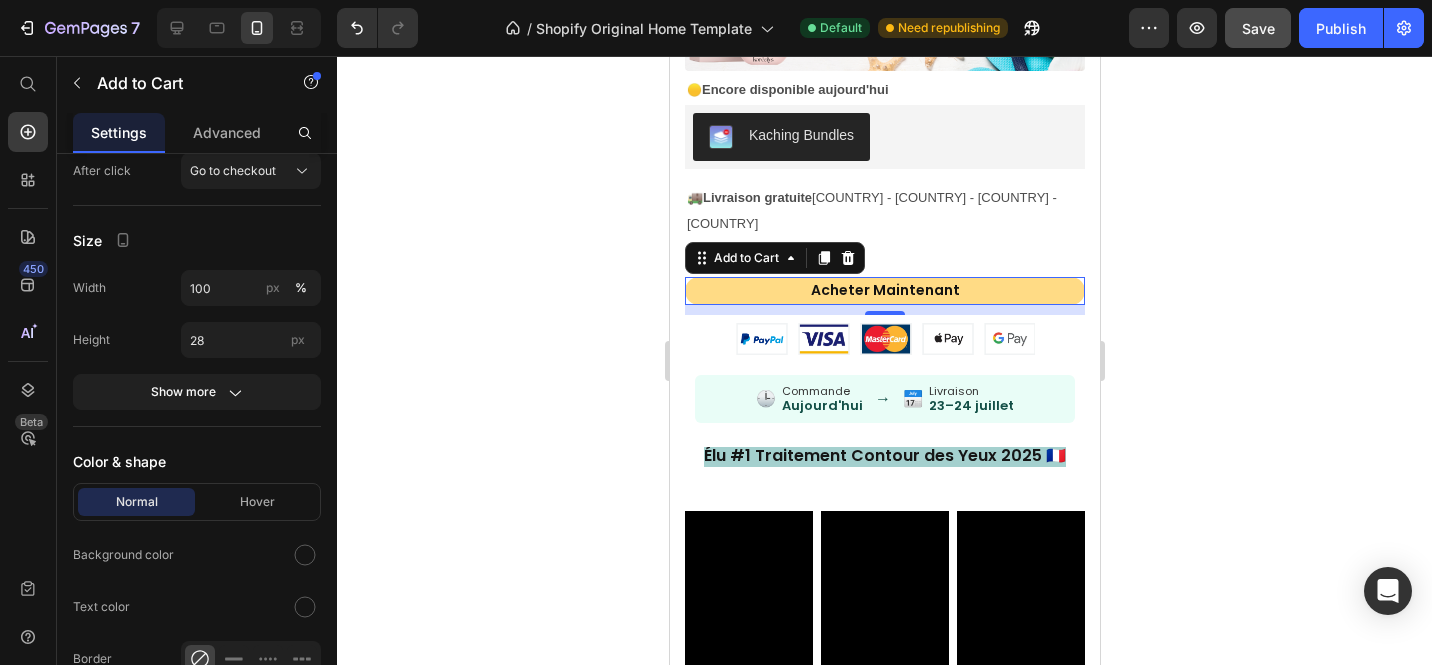 click on "acheter maintenant" at bounding box center [884, 291] 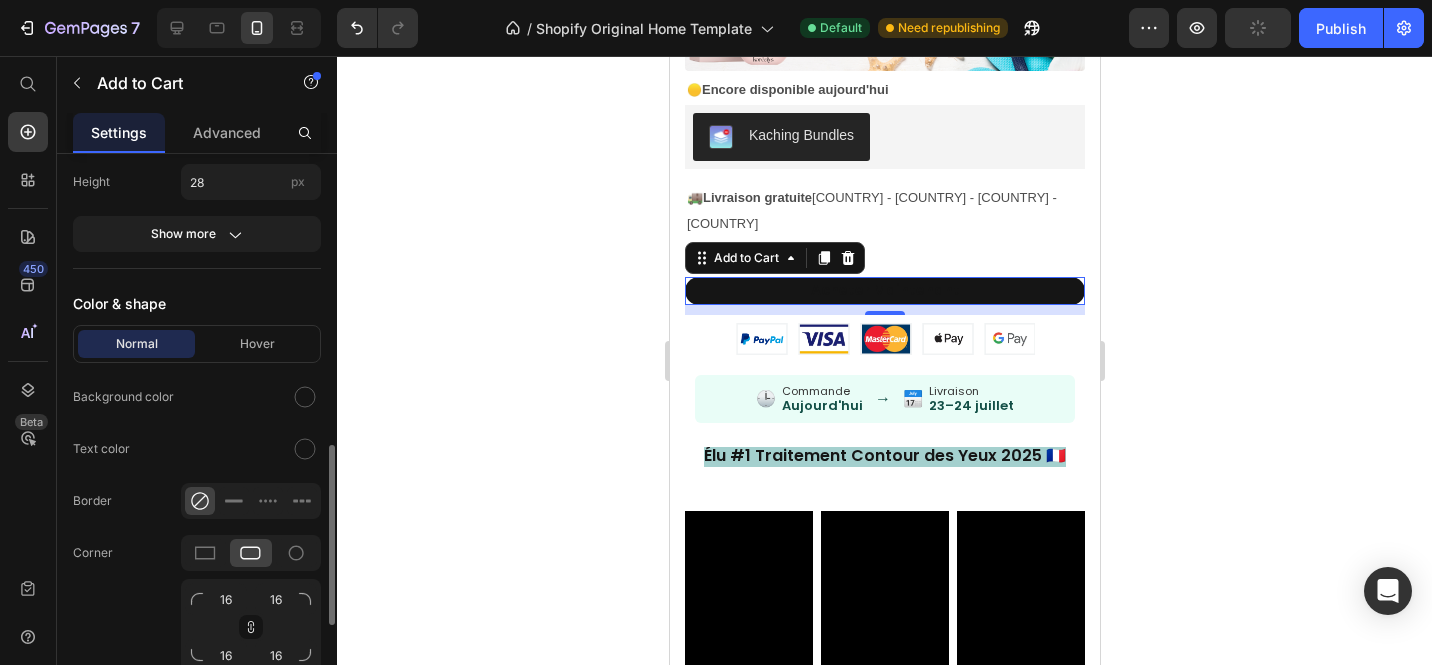 scroll, scrollTop: 905, scrollLeft: 0, axis: vertical 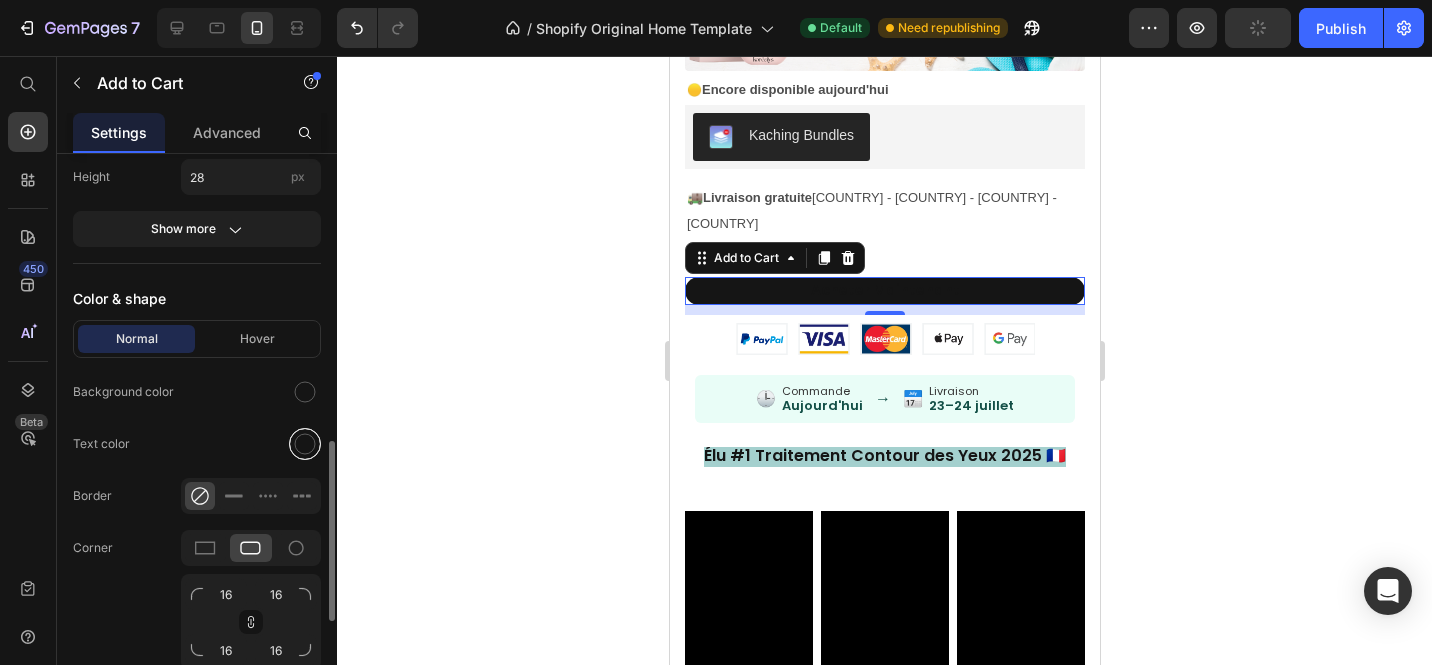 click at bounding box center (305, 444) 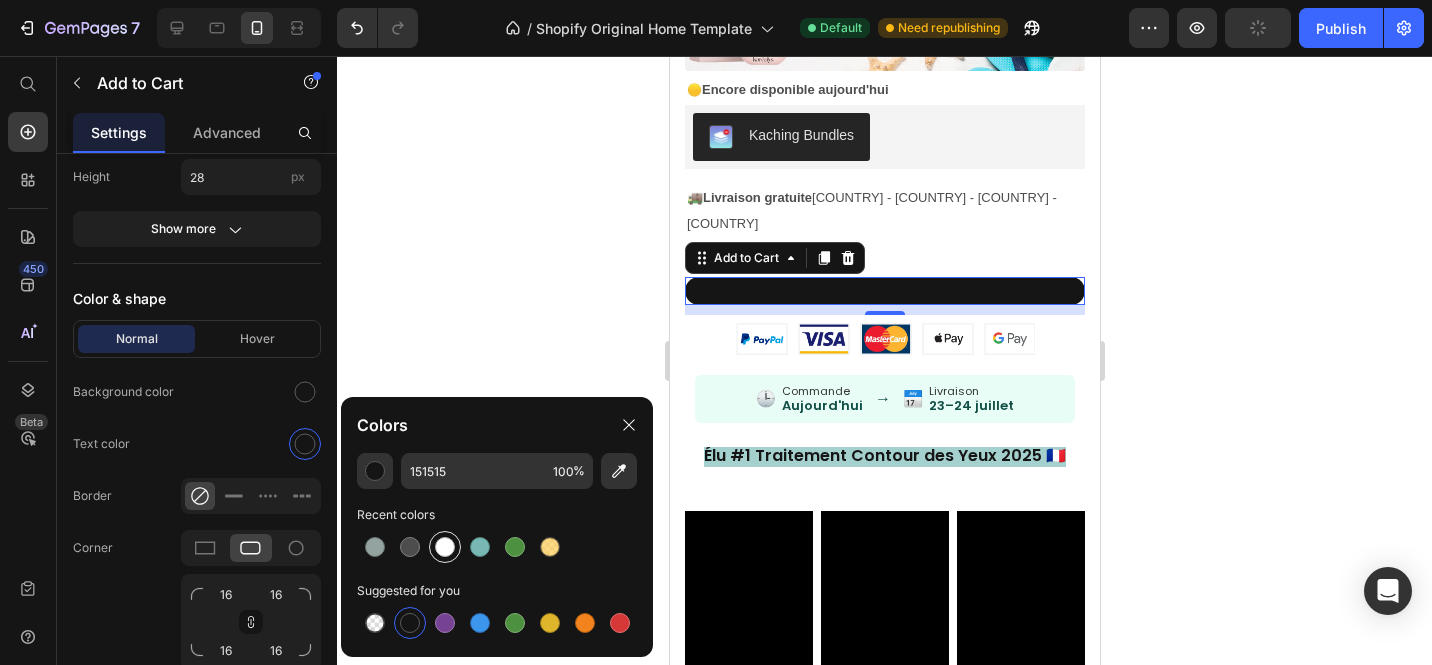 click at bounding box center [445, 547] 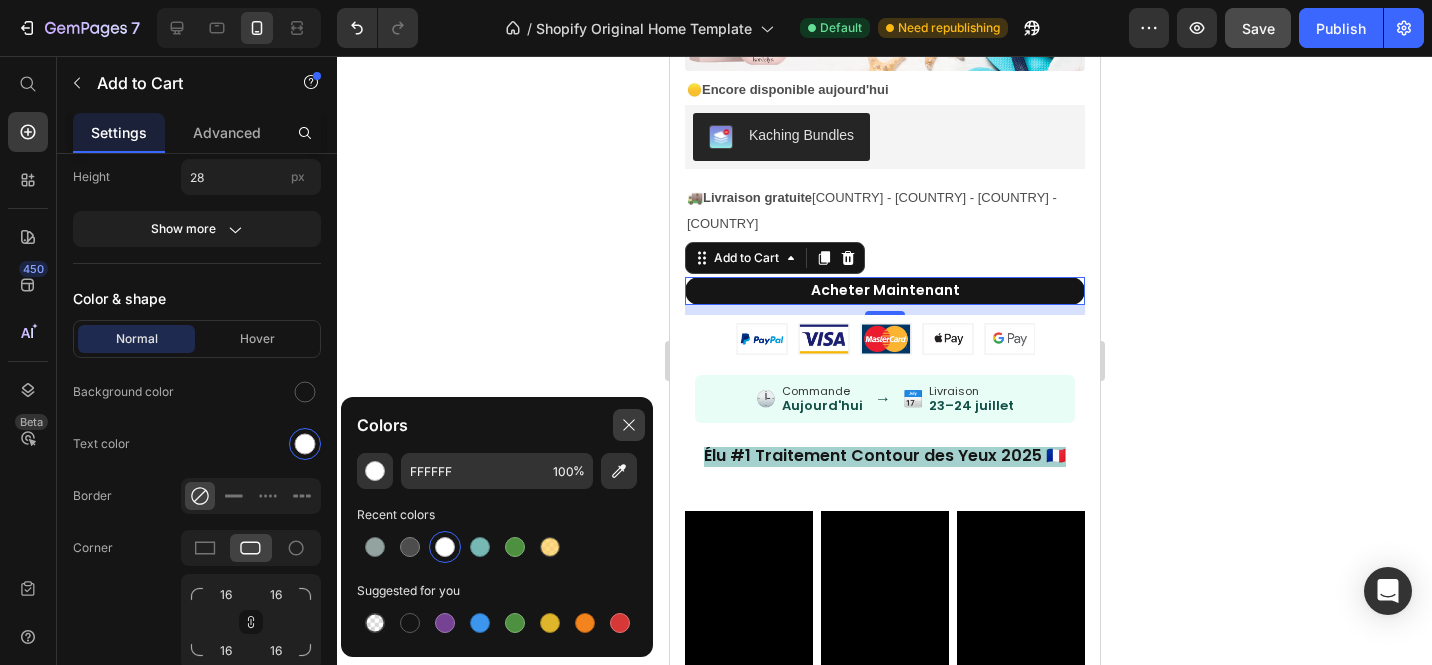 click 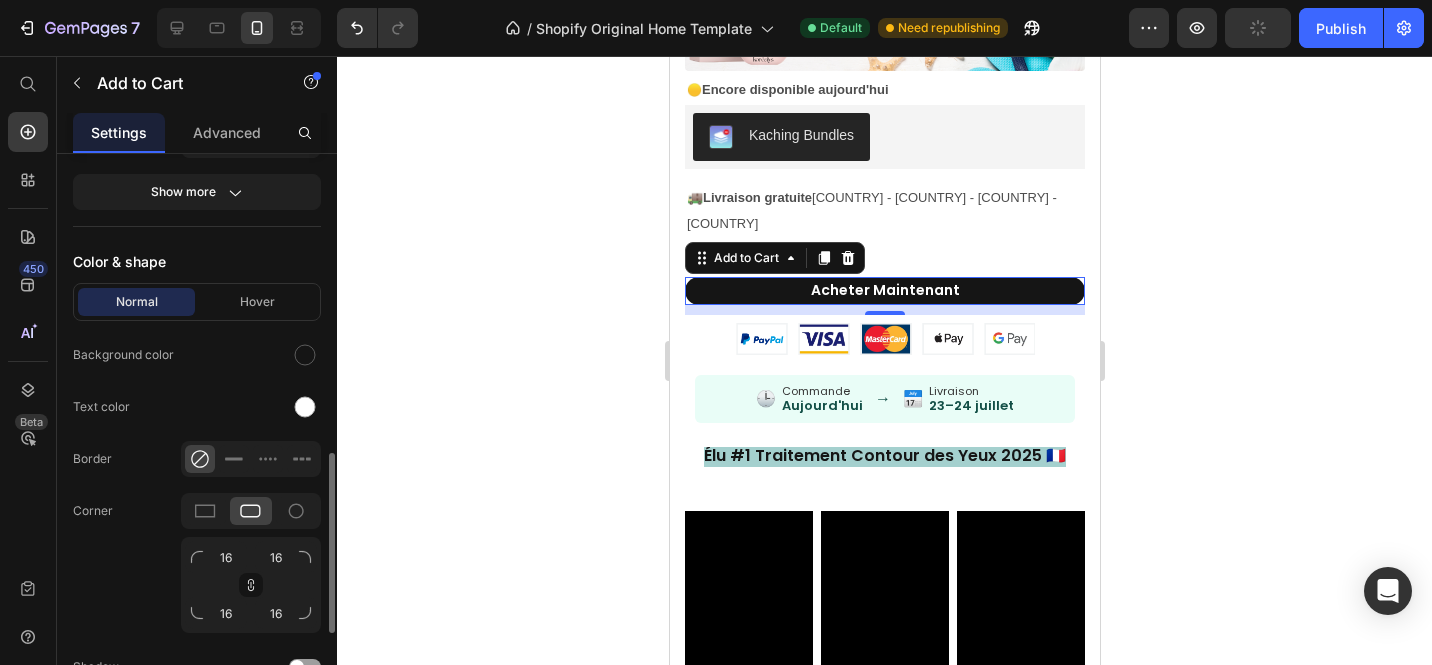 scroll, scrollTop: 897, scrollLeft: 0, axis: vertical 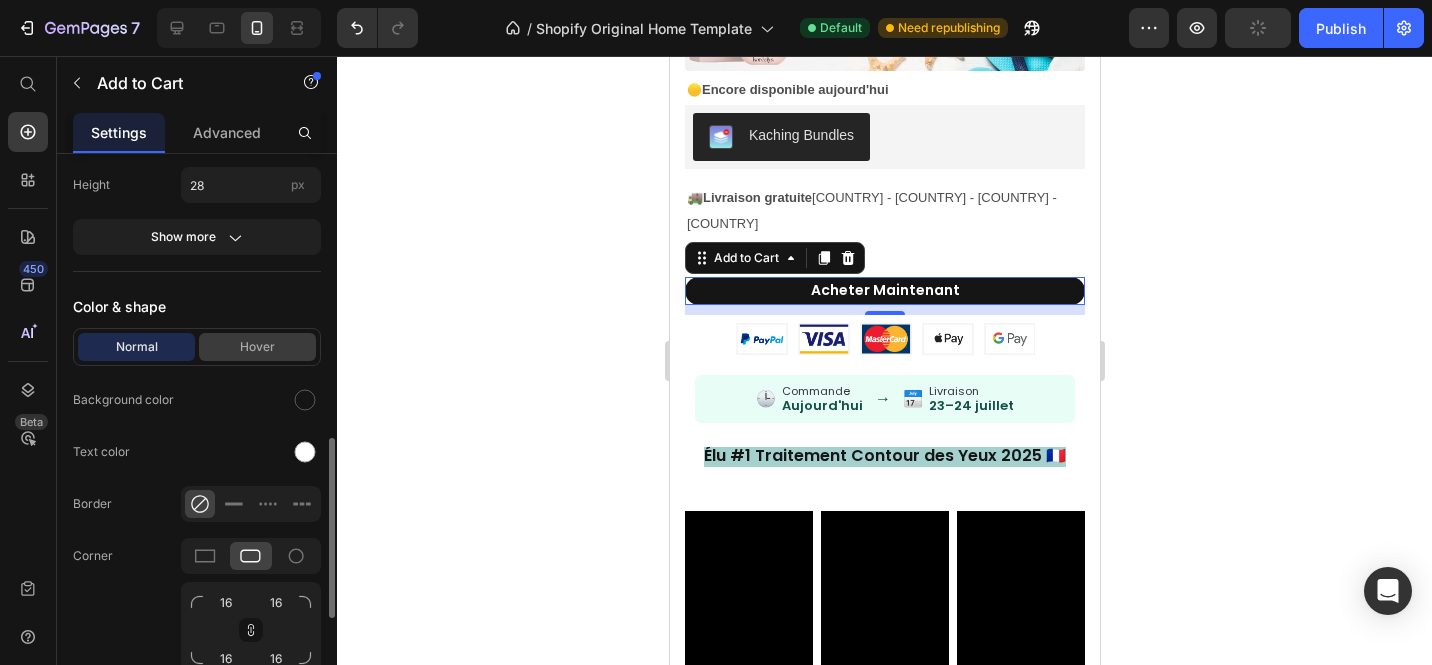 click on "Hover" at bounding box center (257, 347) 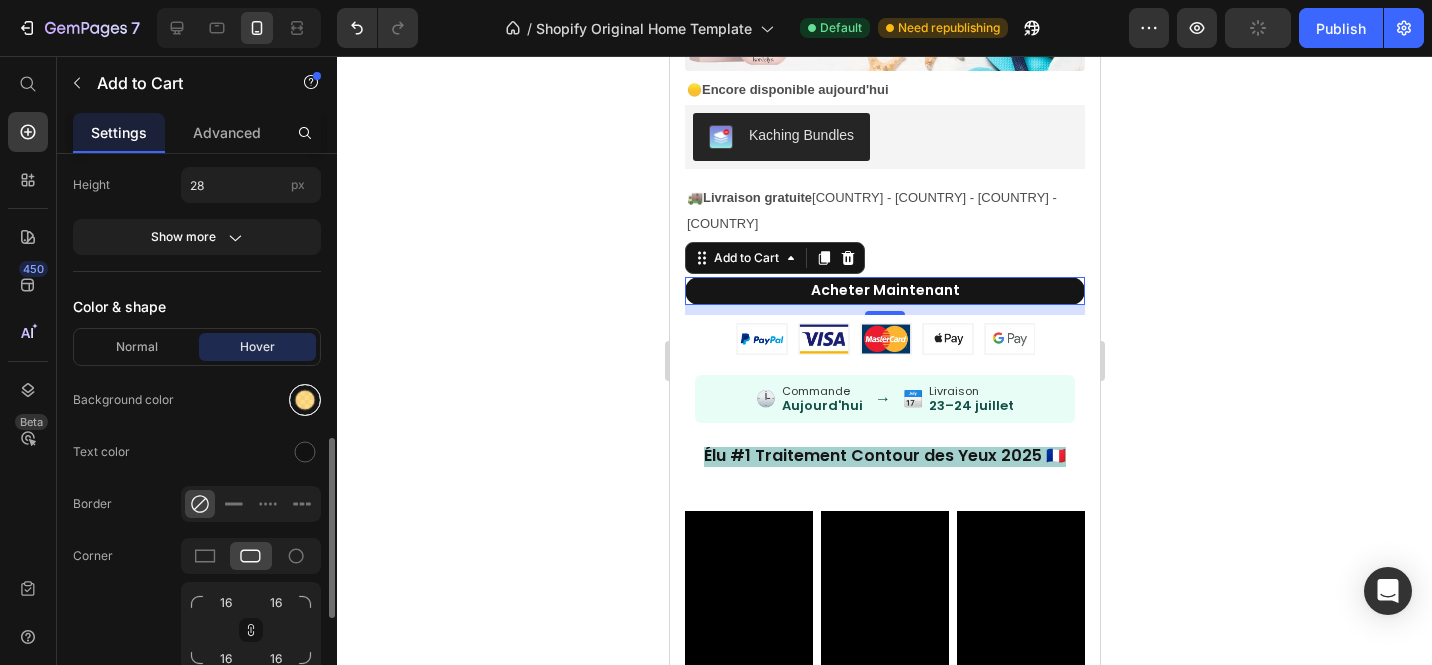 click at bounding box center (305, 400) 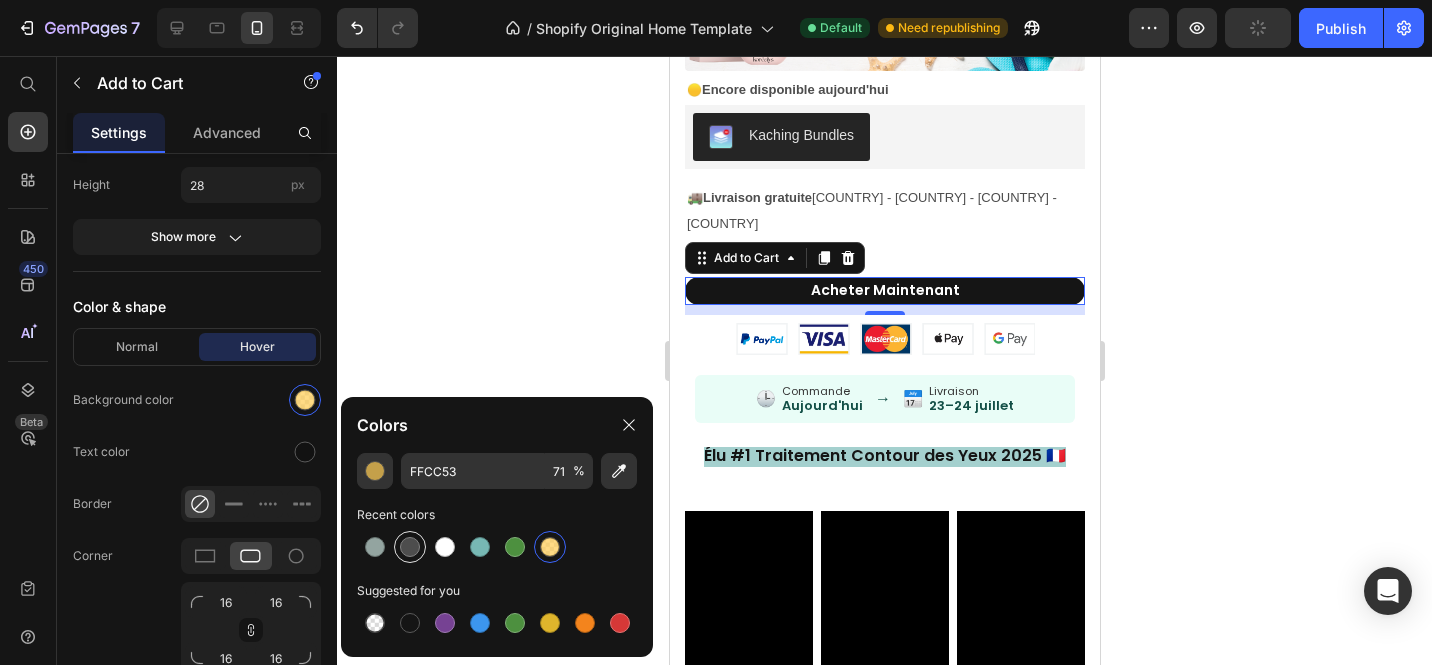 click at bounding box center [410, 547] 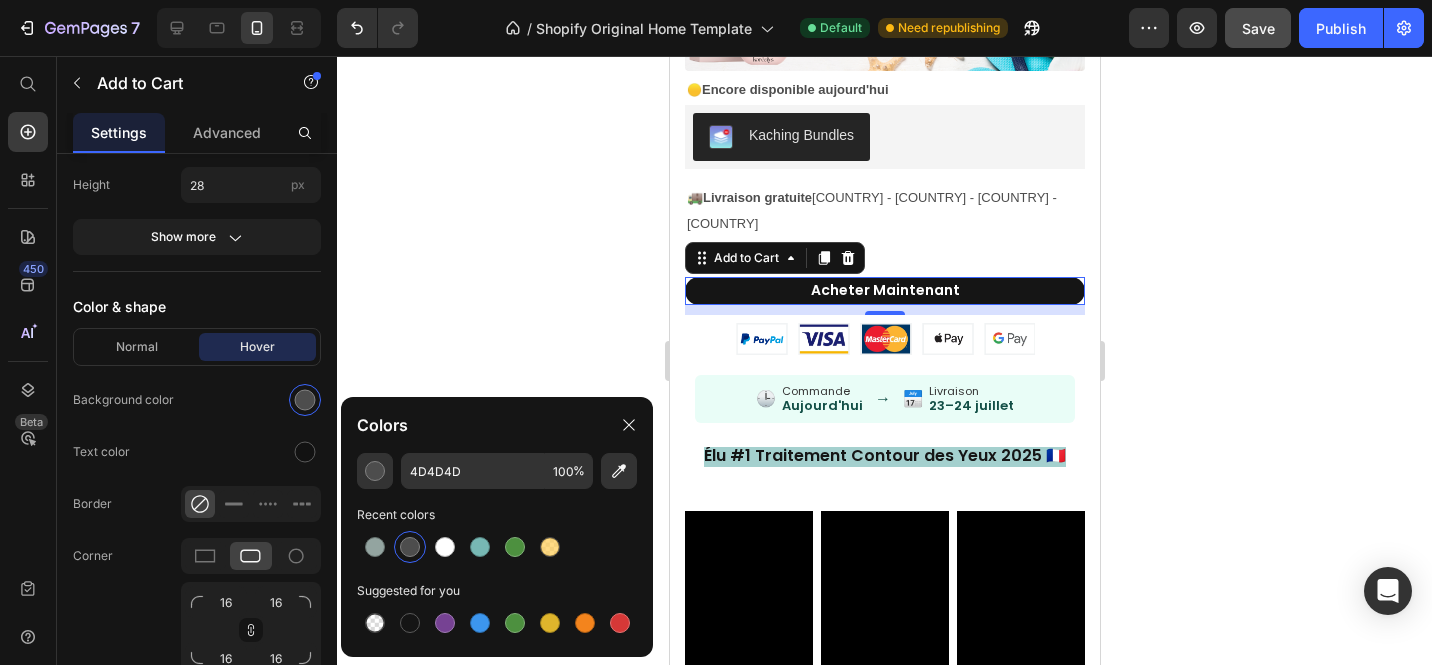 click 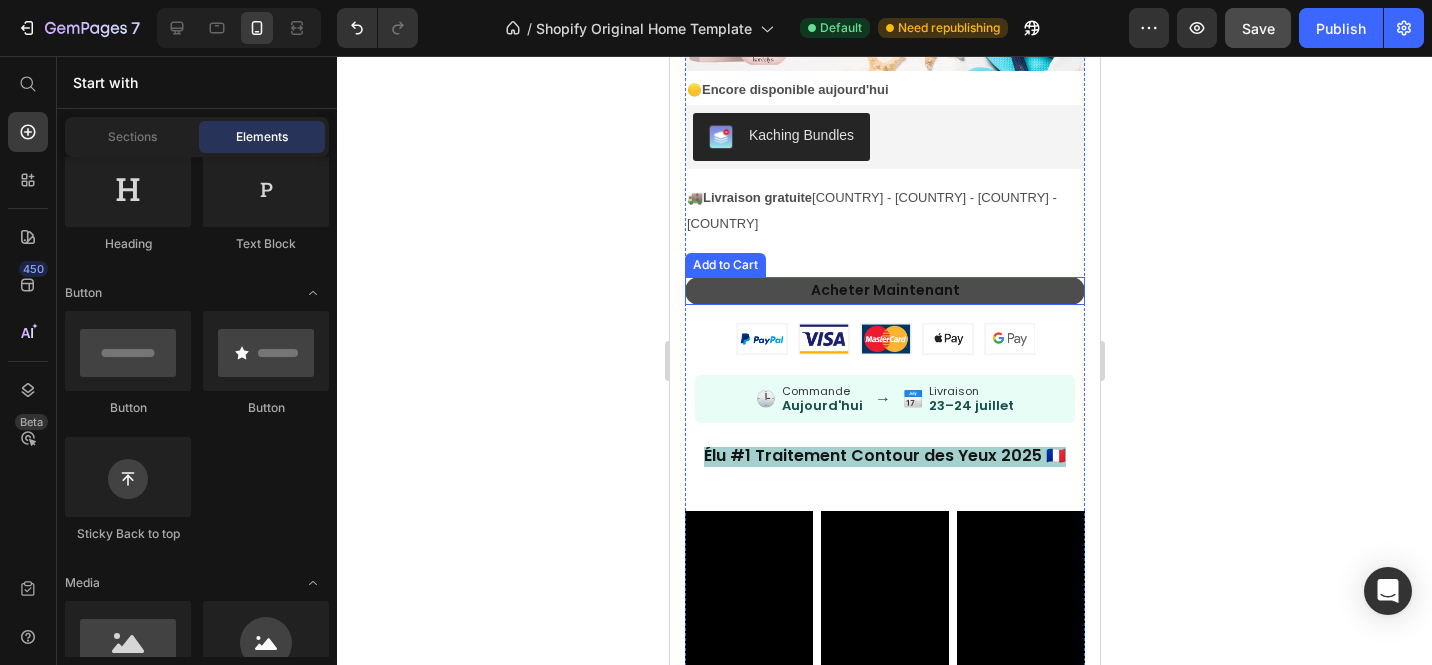 click on "acheter maintenant" at bounding box center (884, 291) 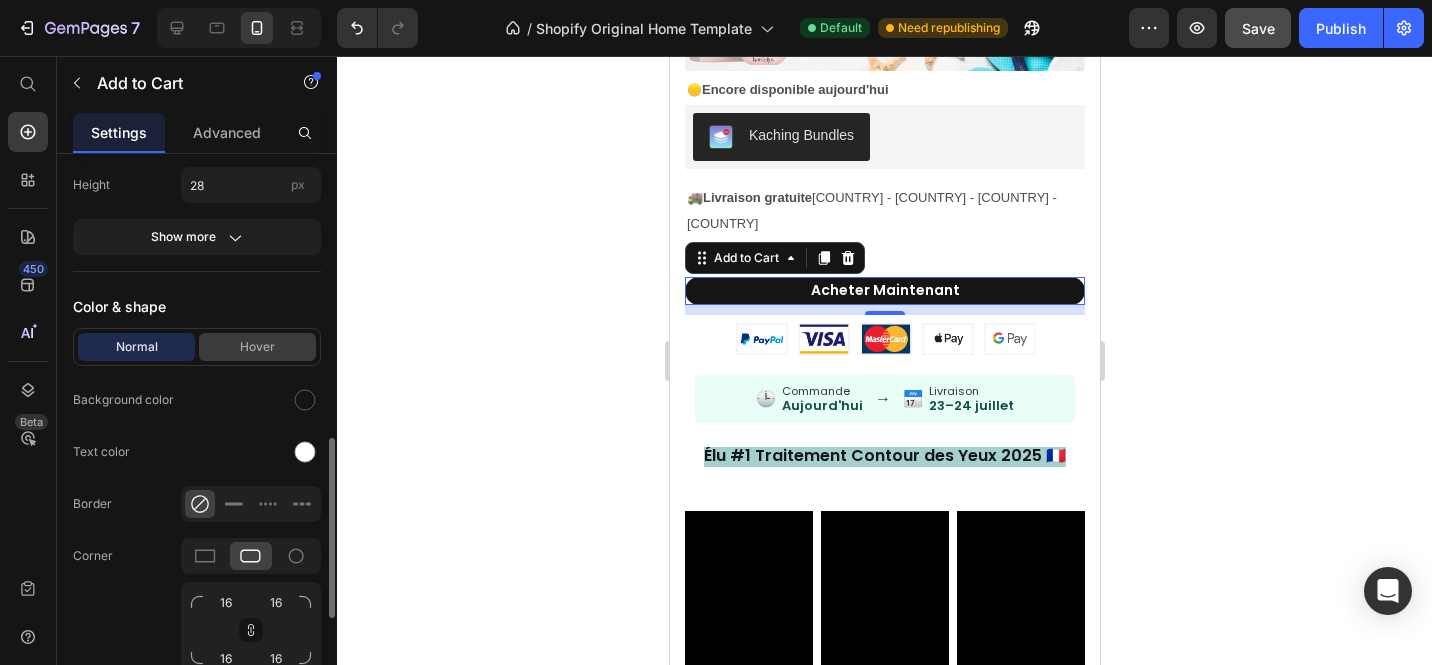 click on "Hover" at bounding box center [257, 347] 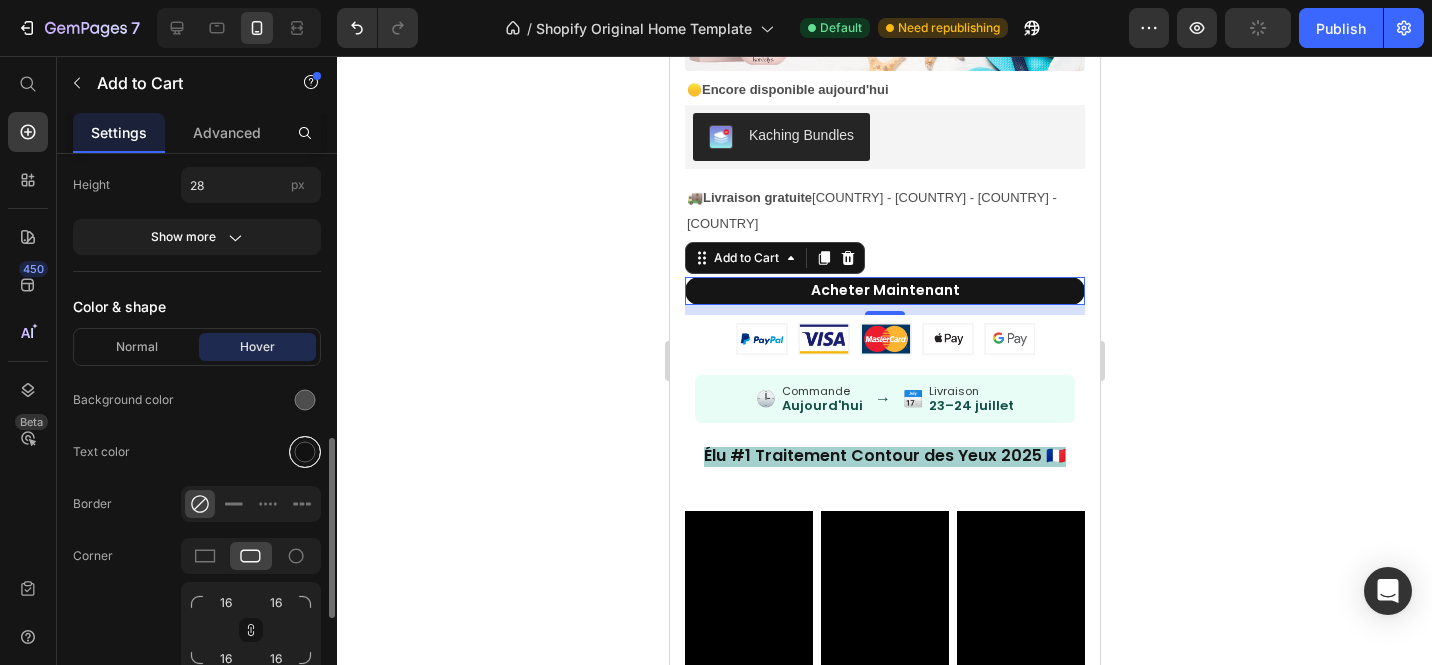 click at bounding box center [305, 452] 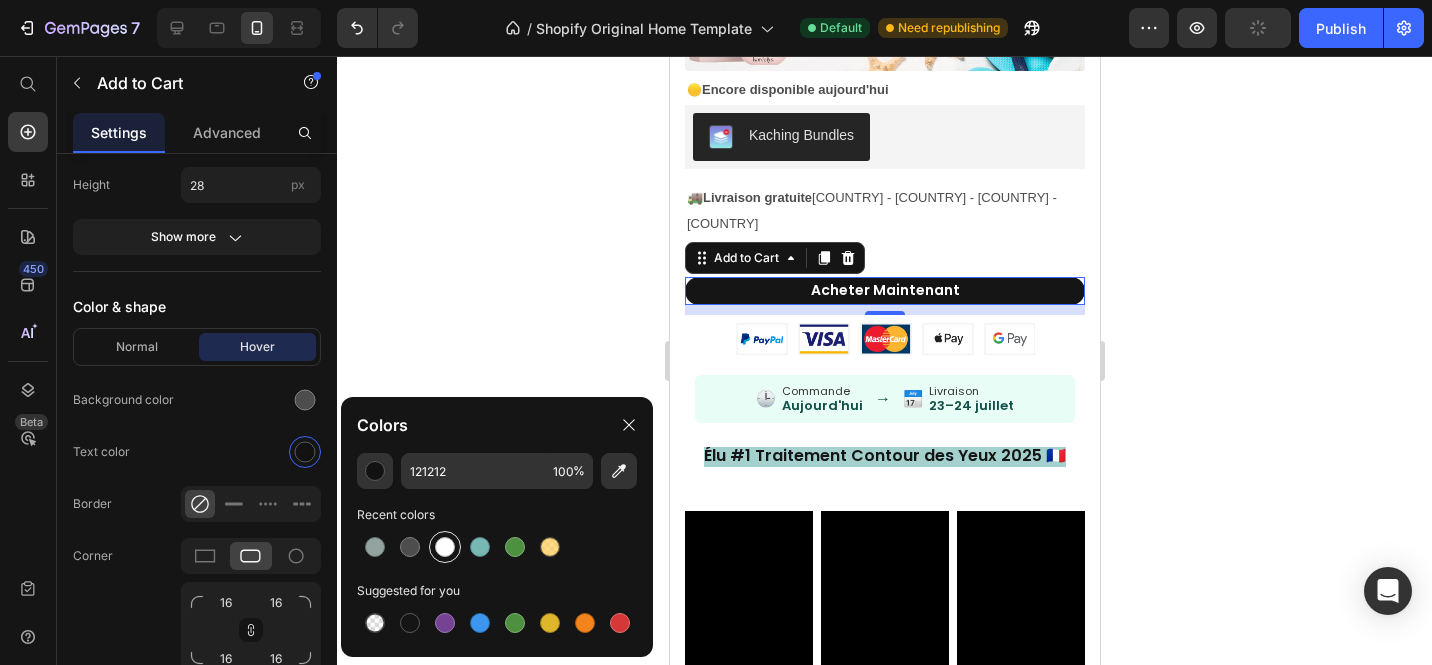 click at bounding box center (445, 547) 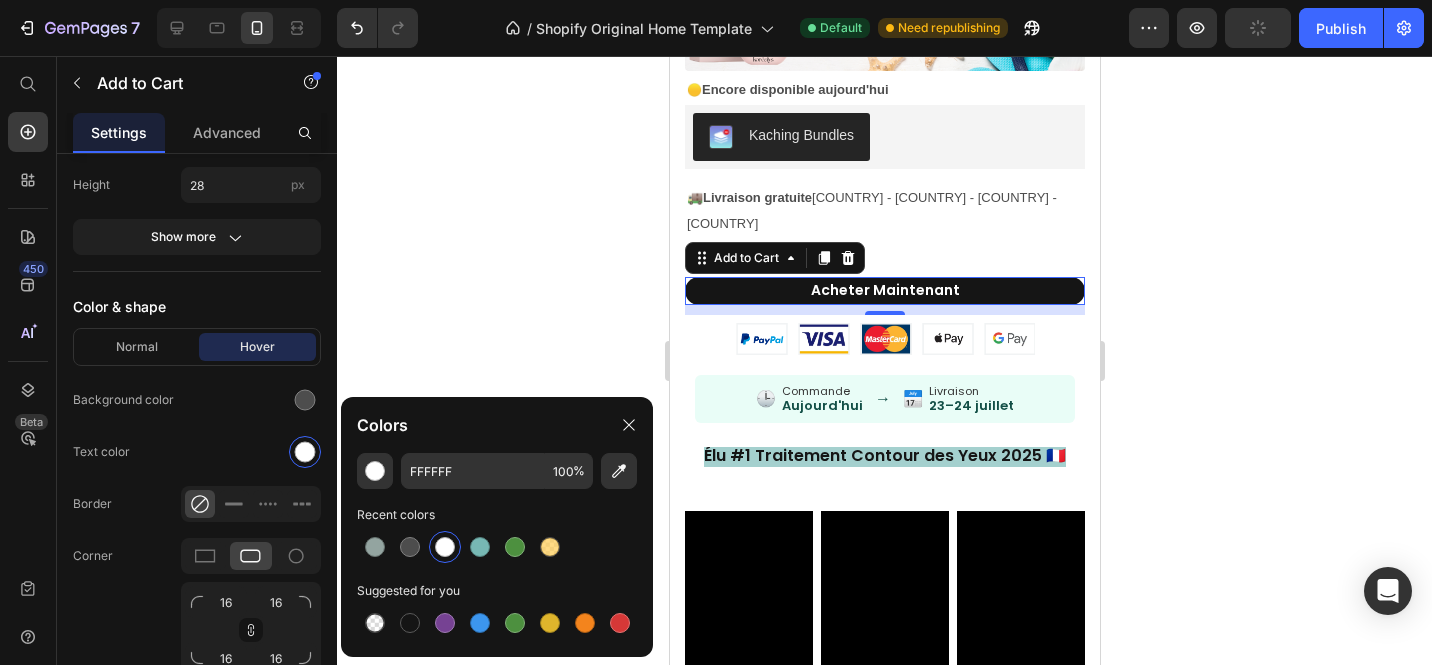 click 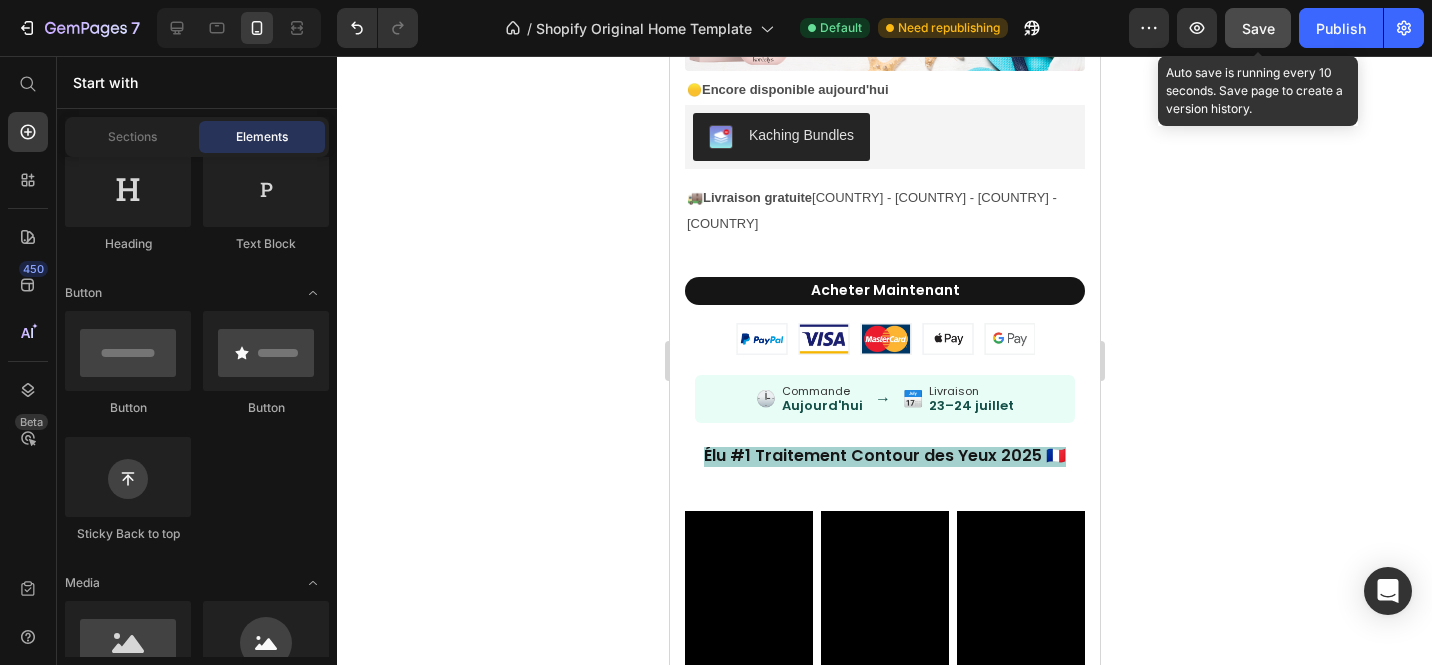 click on "Save" at bounding box center [1258, 28] 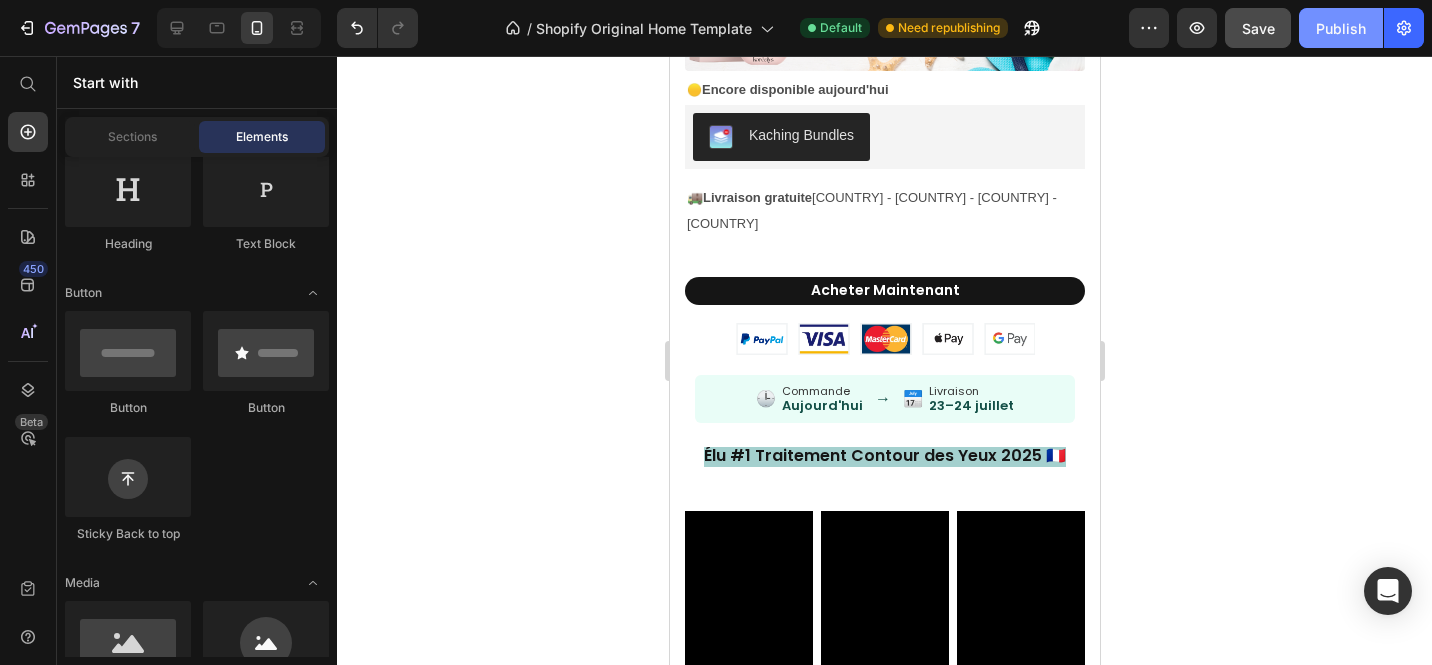 click on "Publish" at bounding box center [1341, 28] 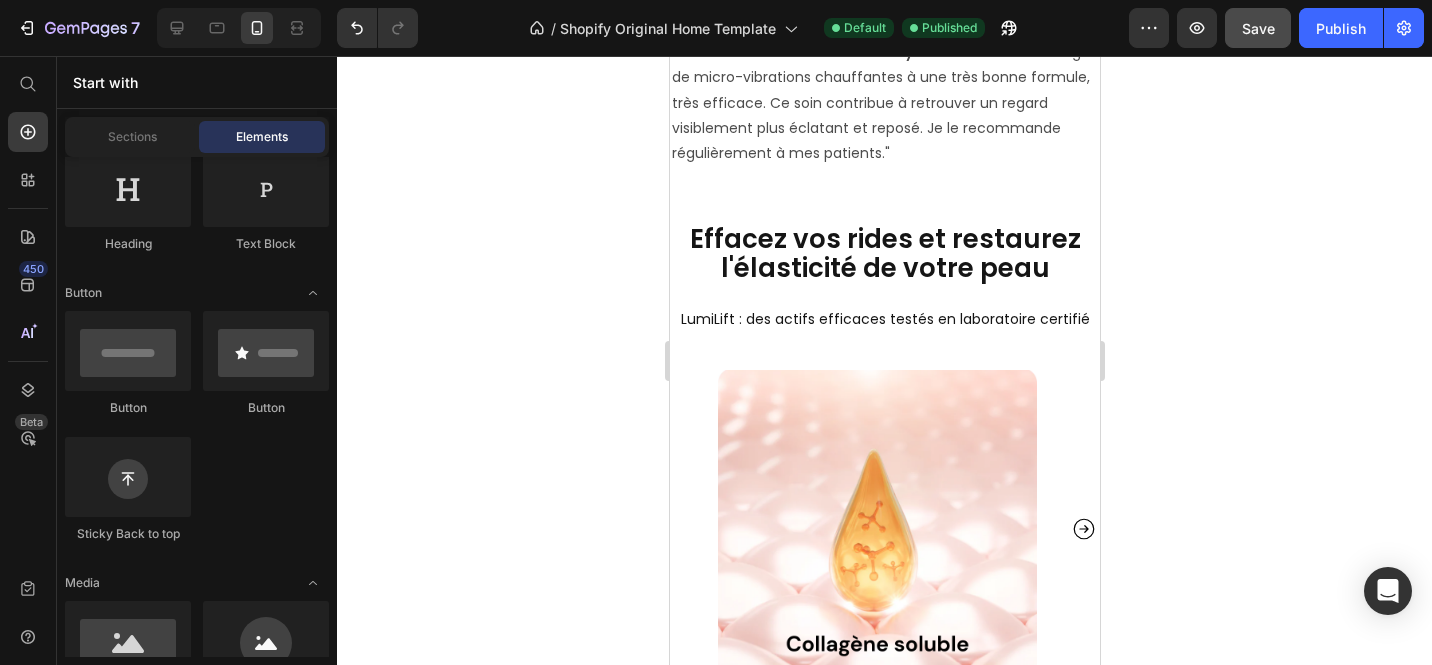 scroll, scrollTop: 4528, scrollLeft: 0, axis: vertical 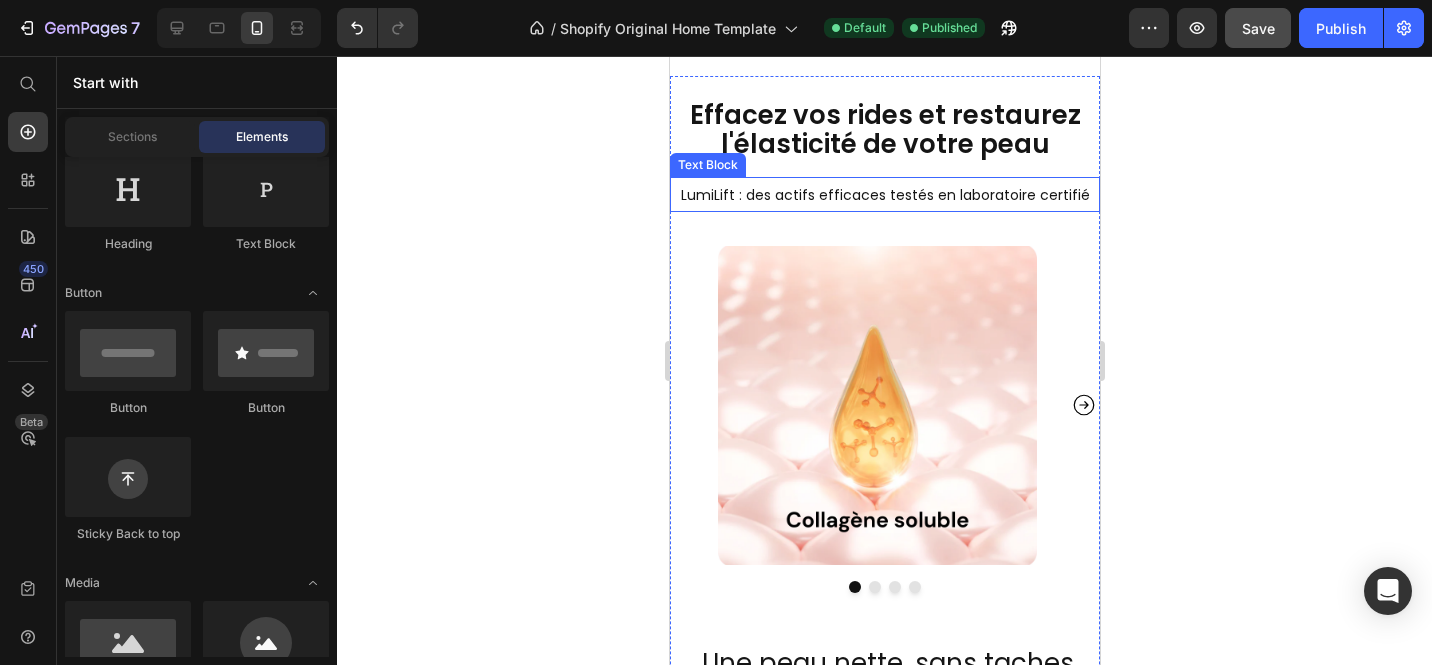 click on "LumiLift : des actifs efficaces testés en laboratoire certifié" at bounding box center (884, 195) 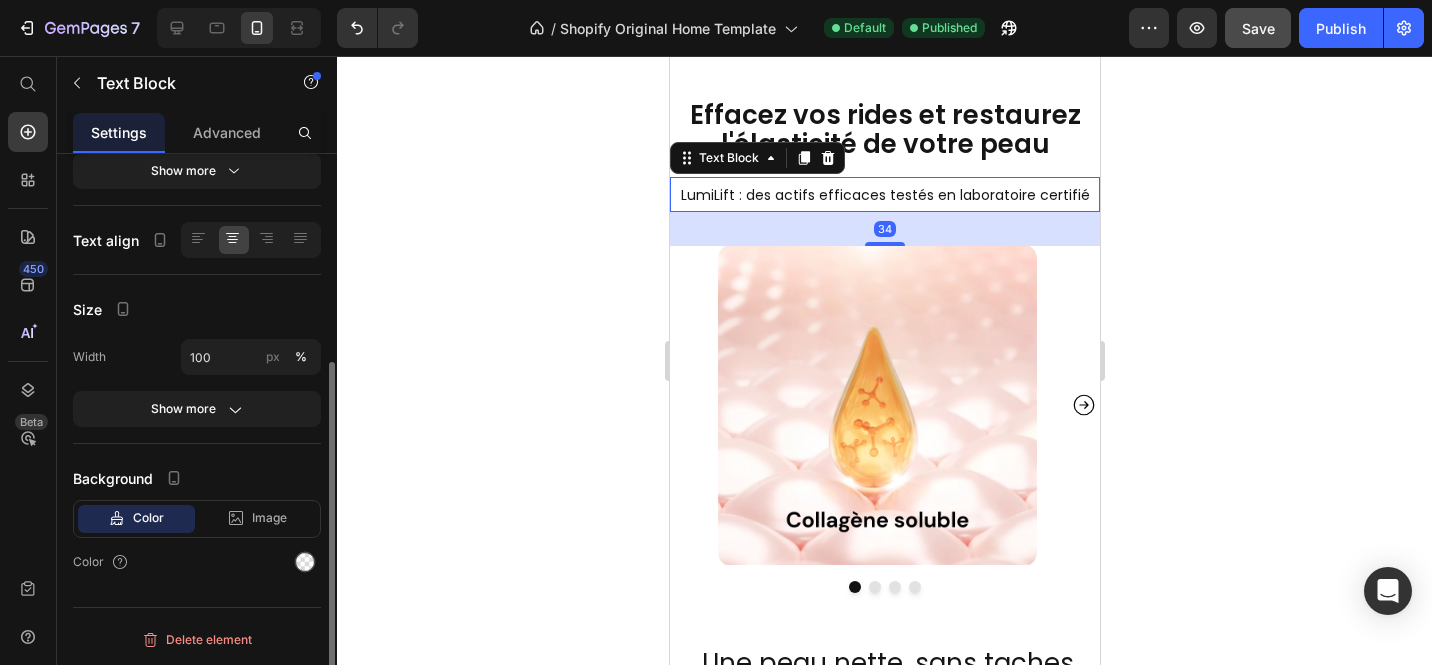scroll, scrollTop: 0, scrollLeft: 0, axis: both 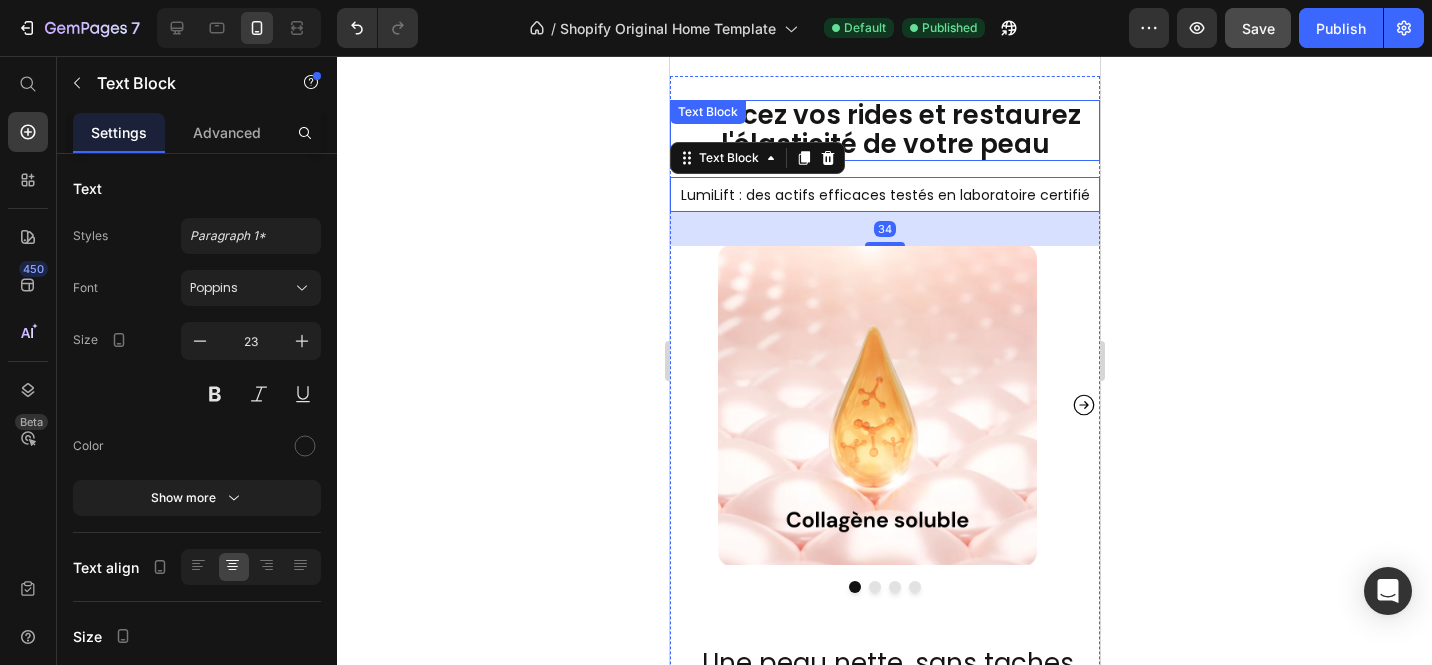 click on "Effacez vos rides et restaurez l'élasticité de votre peau" at bounding box center [884, 129] 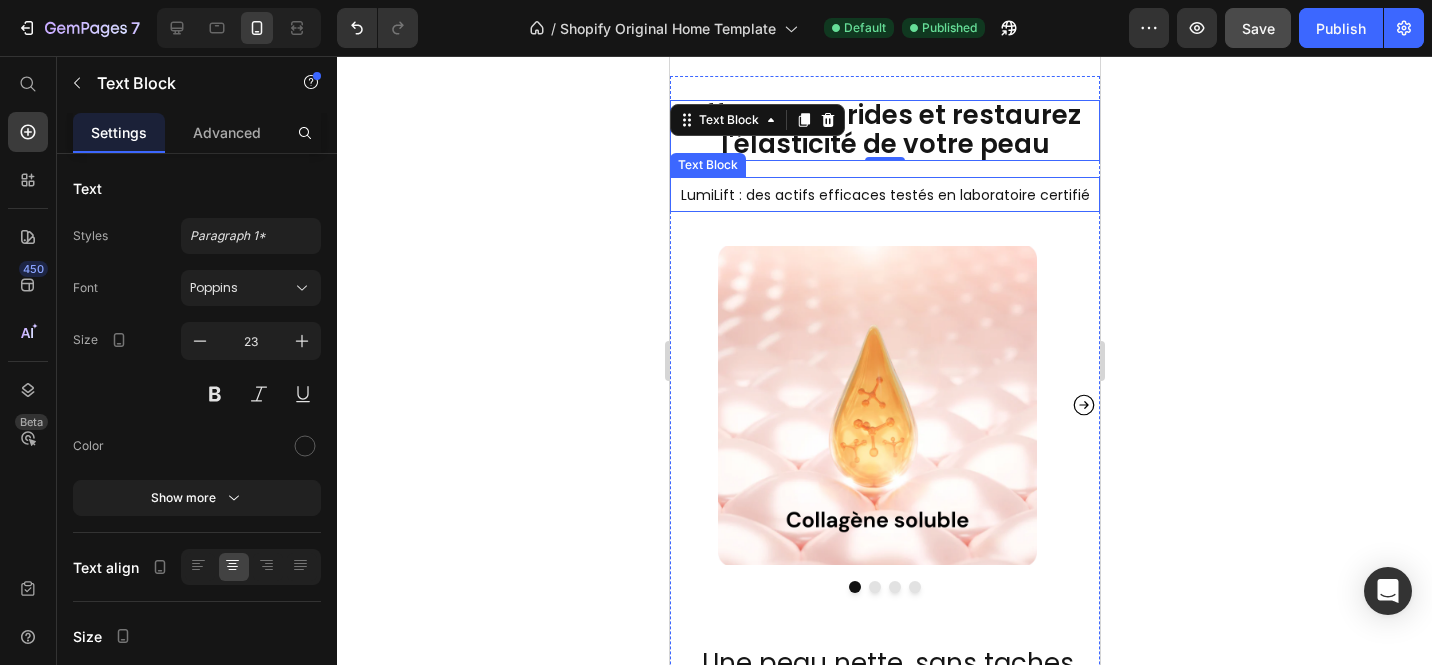 click on "LumiLift : des actifs efficaces testés en laboratoire certifié" at bounding box center (884, 194) 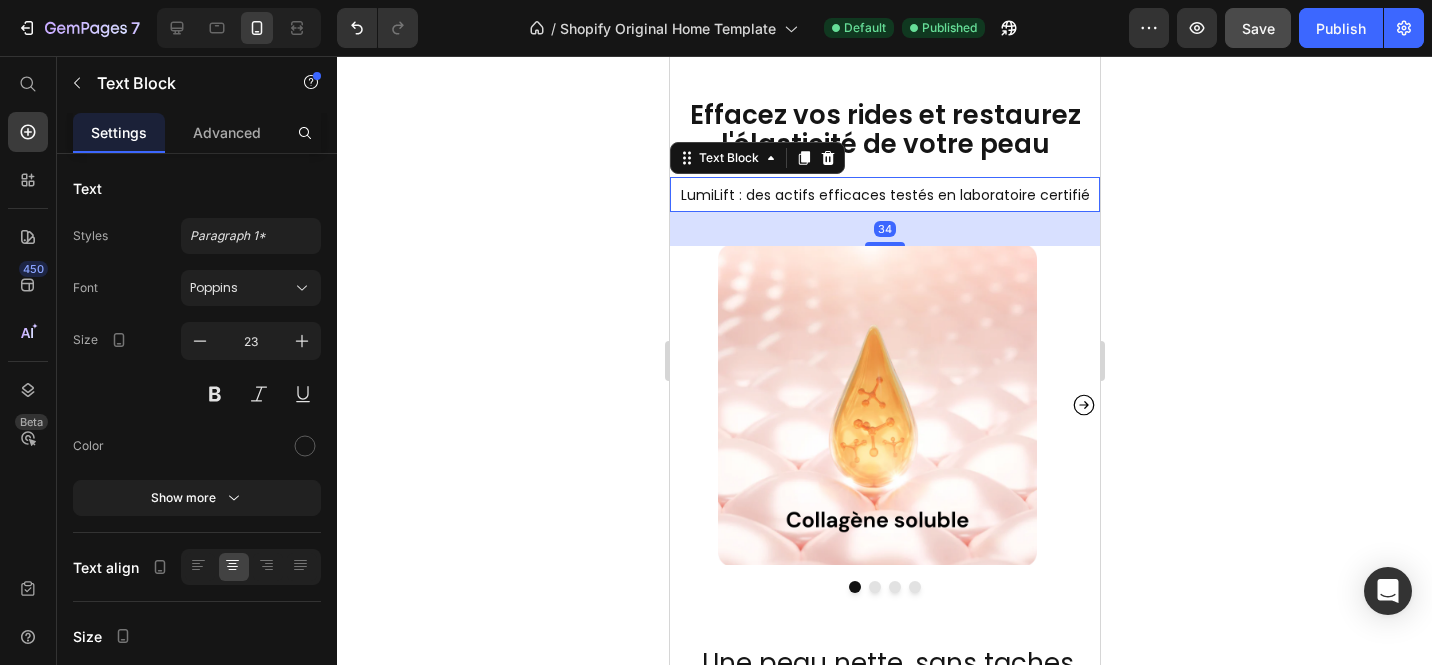 click 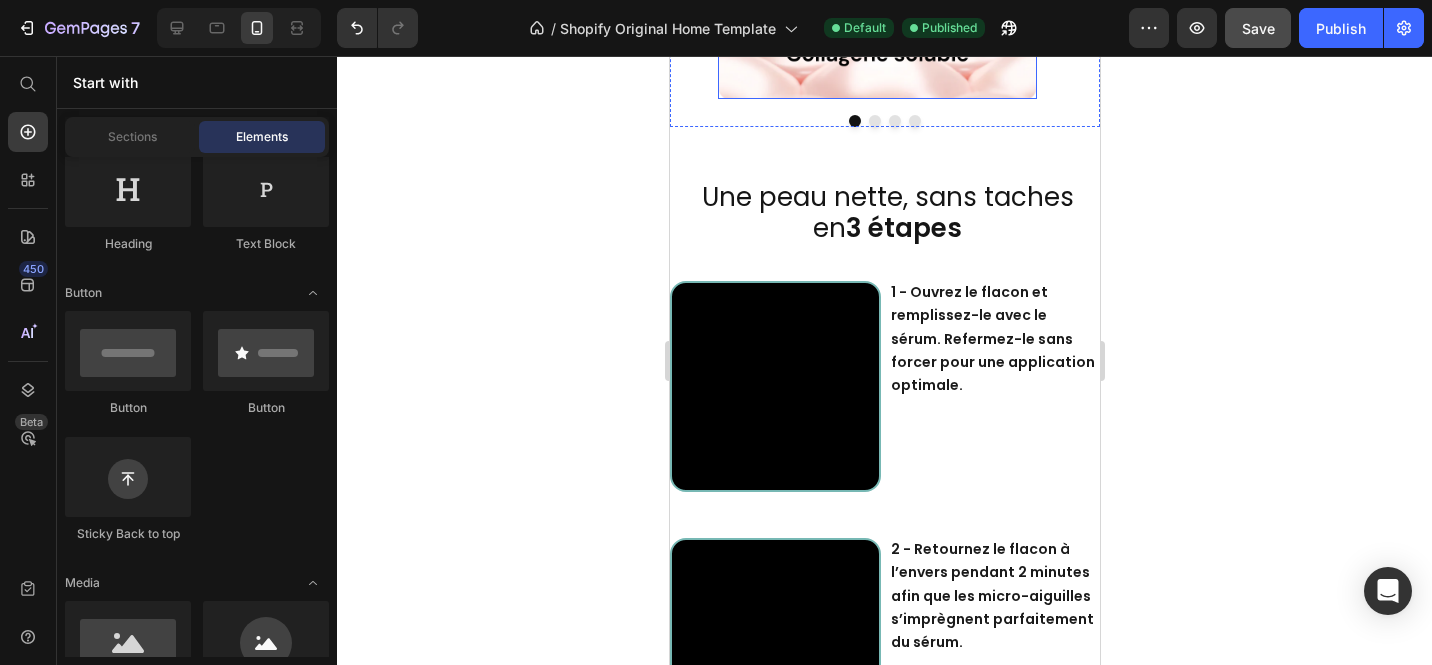 scroll, scrollTop: 4951, scrollLeft: 0, axis: vertical 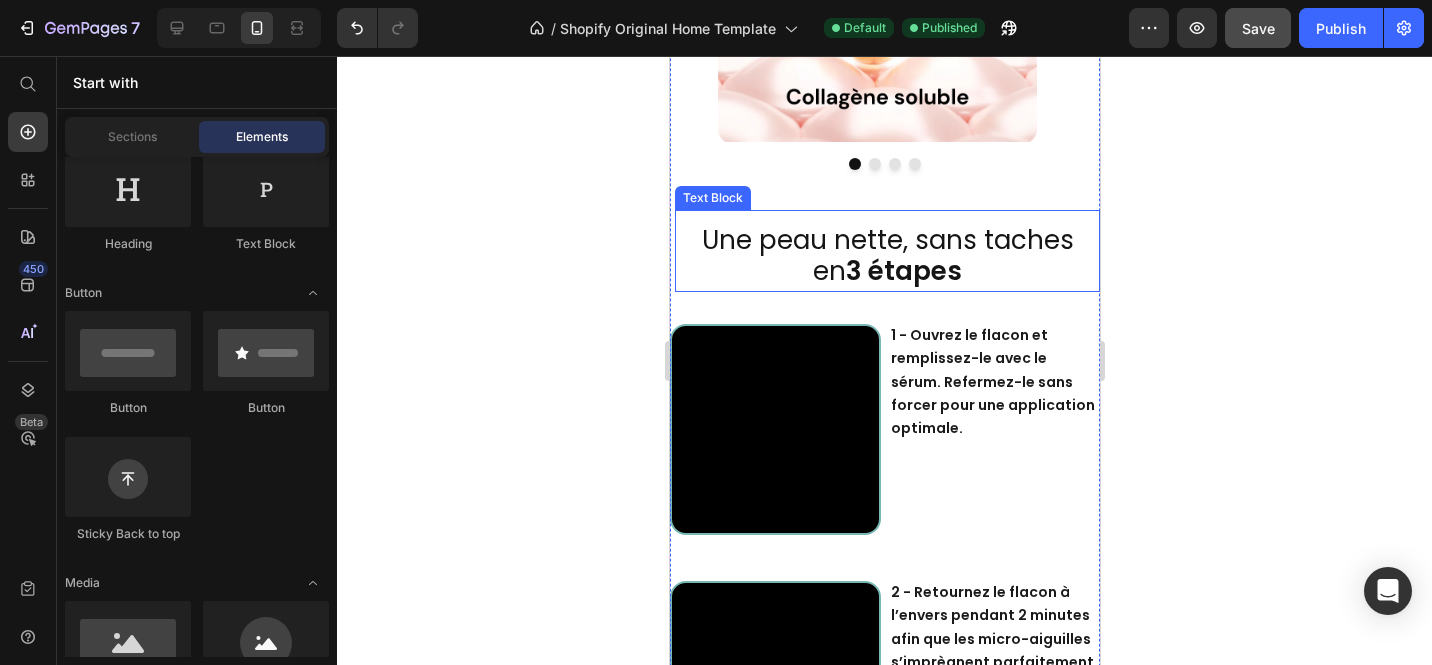 click on "Une peau nette, sans taches en  3 étapes" at bounding box center [886, 257] 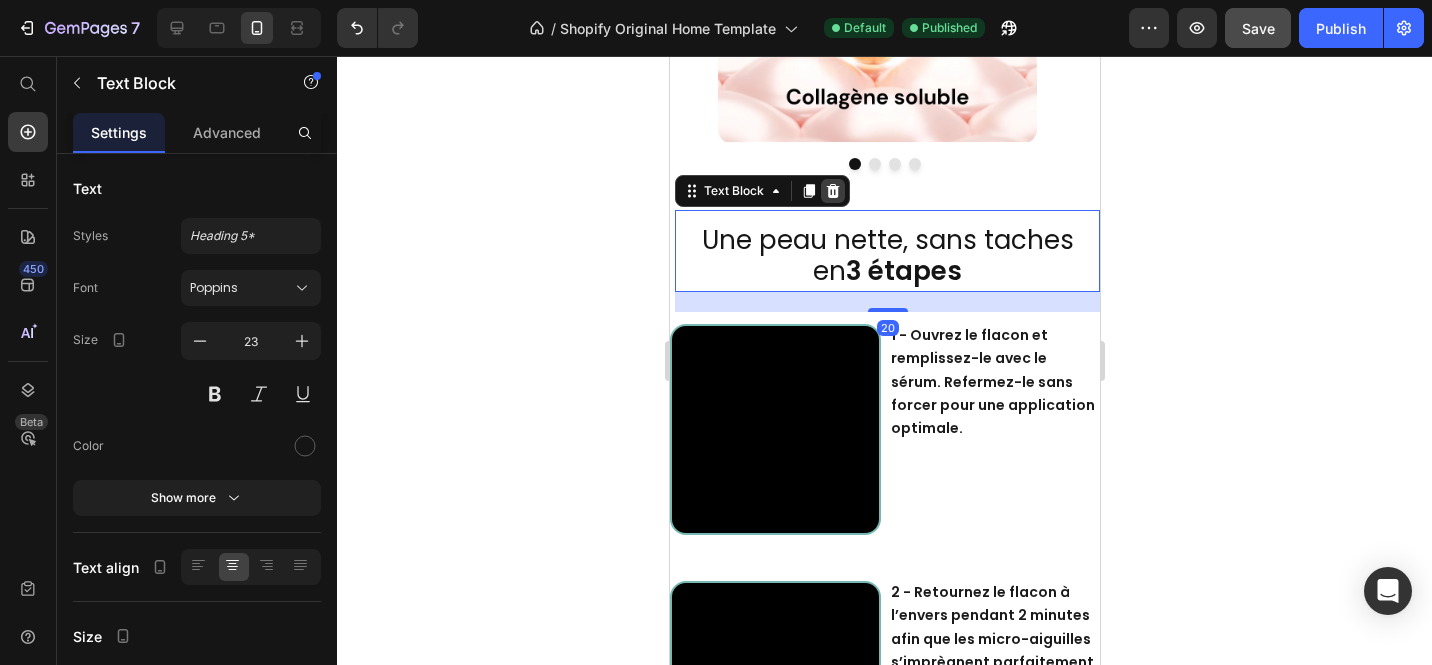 click 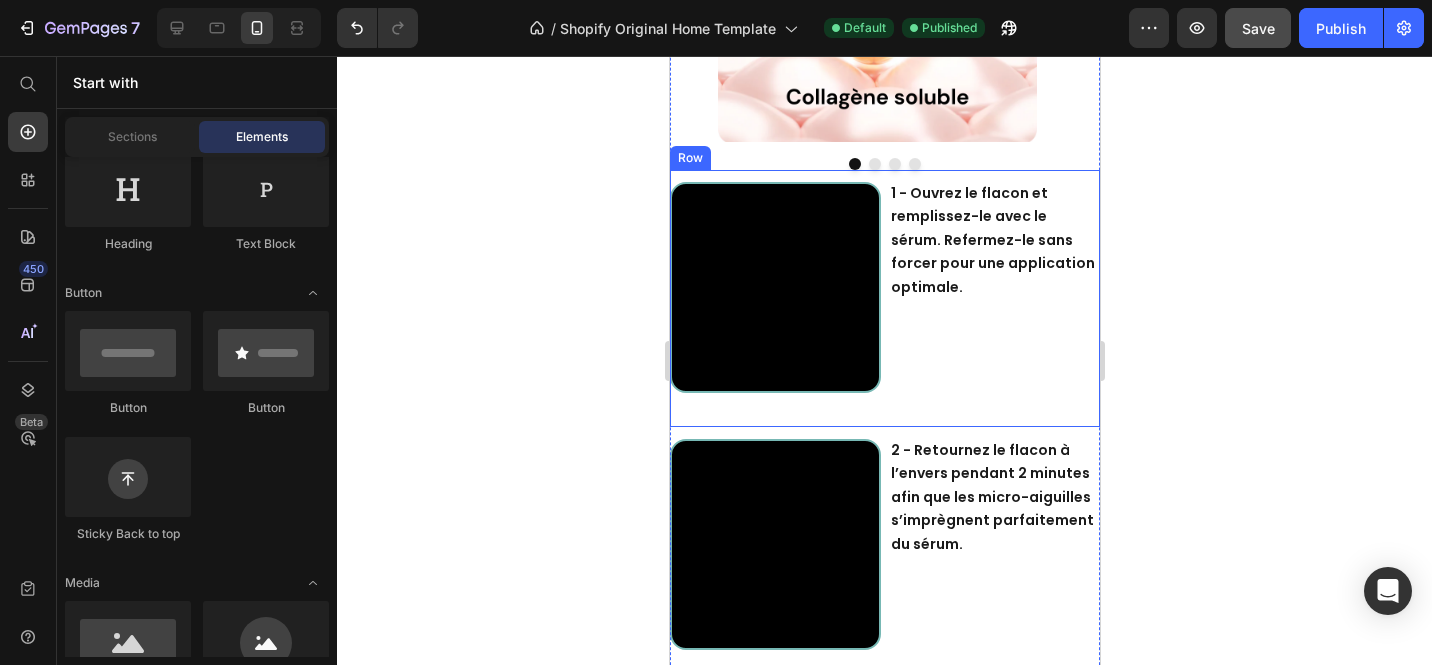 click on "Video 1 - Ouvrez le flacon et remplissez-le avec le sérum. Refermez-le sans forcer pour une application optimale. Heading Row" at bounding box center [884, 298] 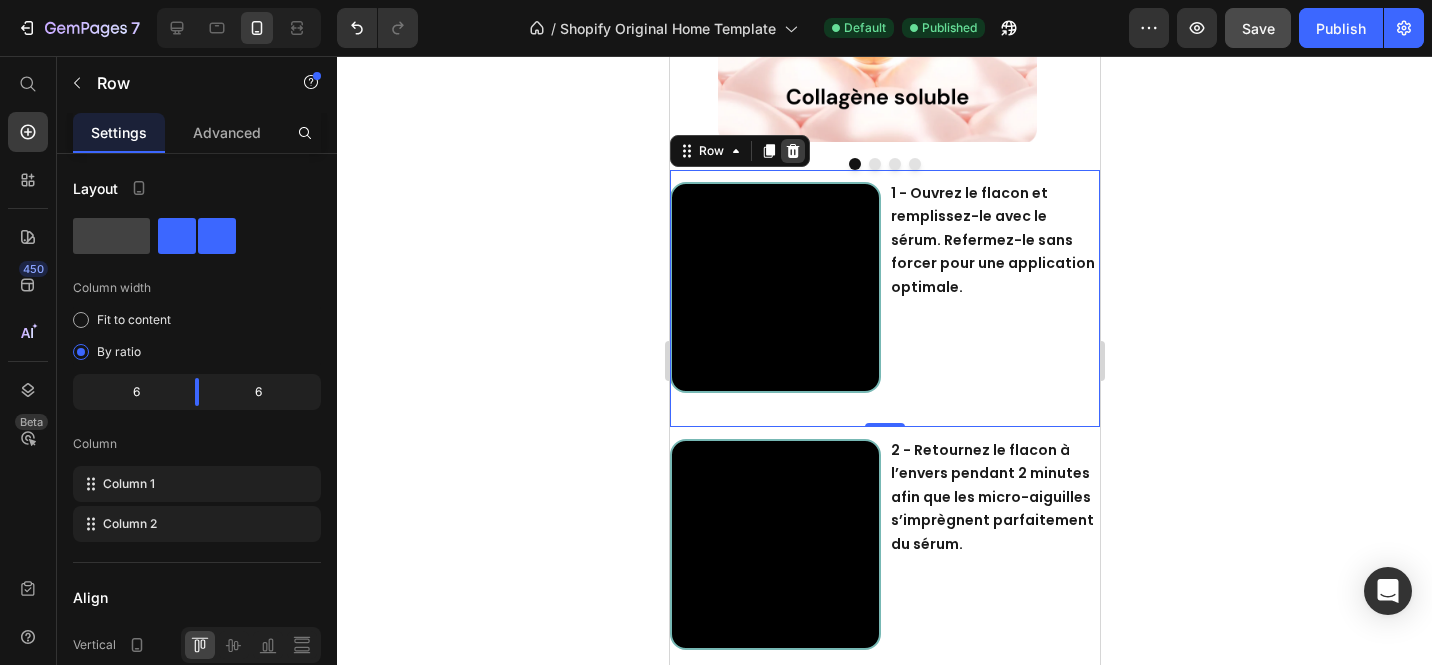 click 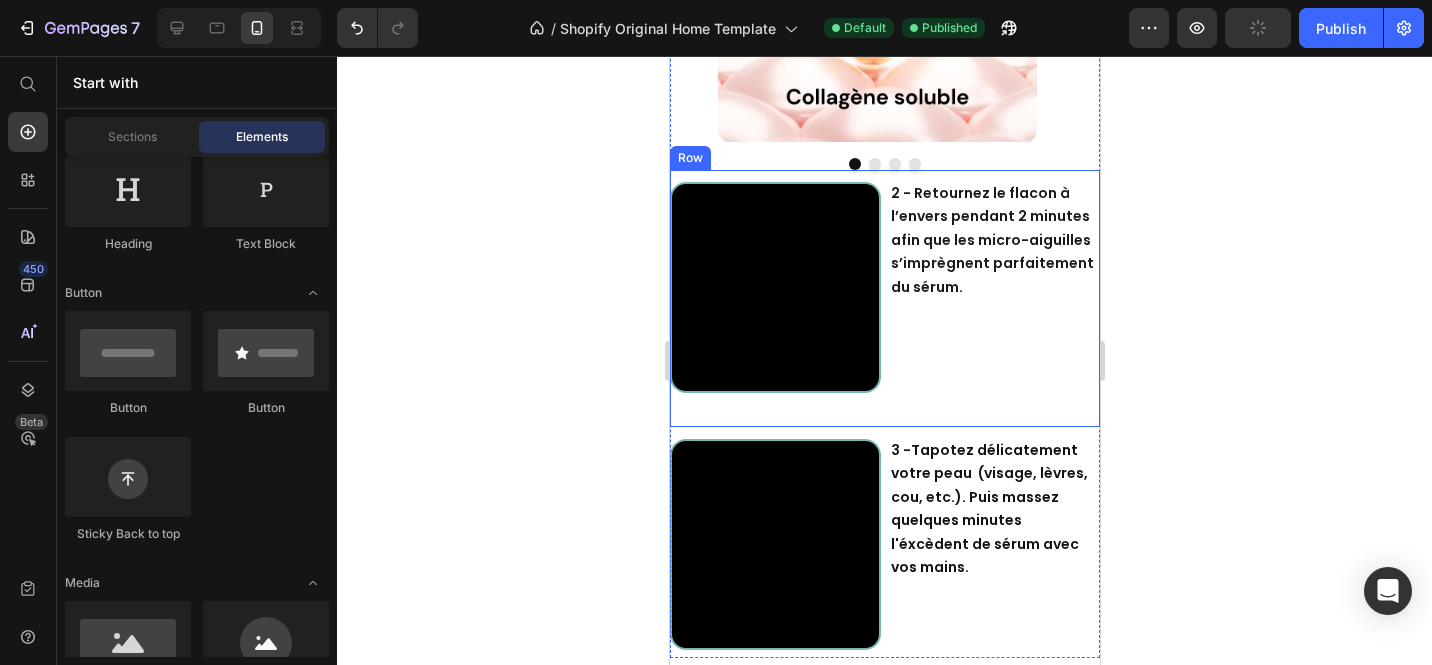 click on "Video 2 - Retournez le flacon à l’envers pendant 2 minutes afin que les micro-aiguilles s’imprègnent parfaitement du sérum. Heading Row" at bounding box center [884, 298] 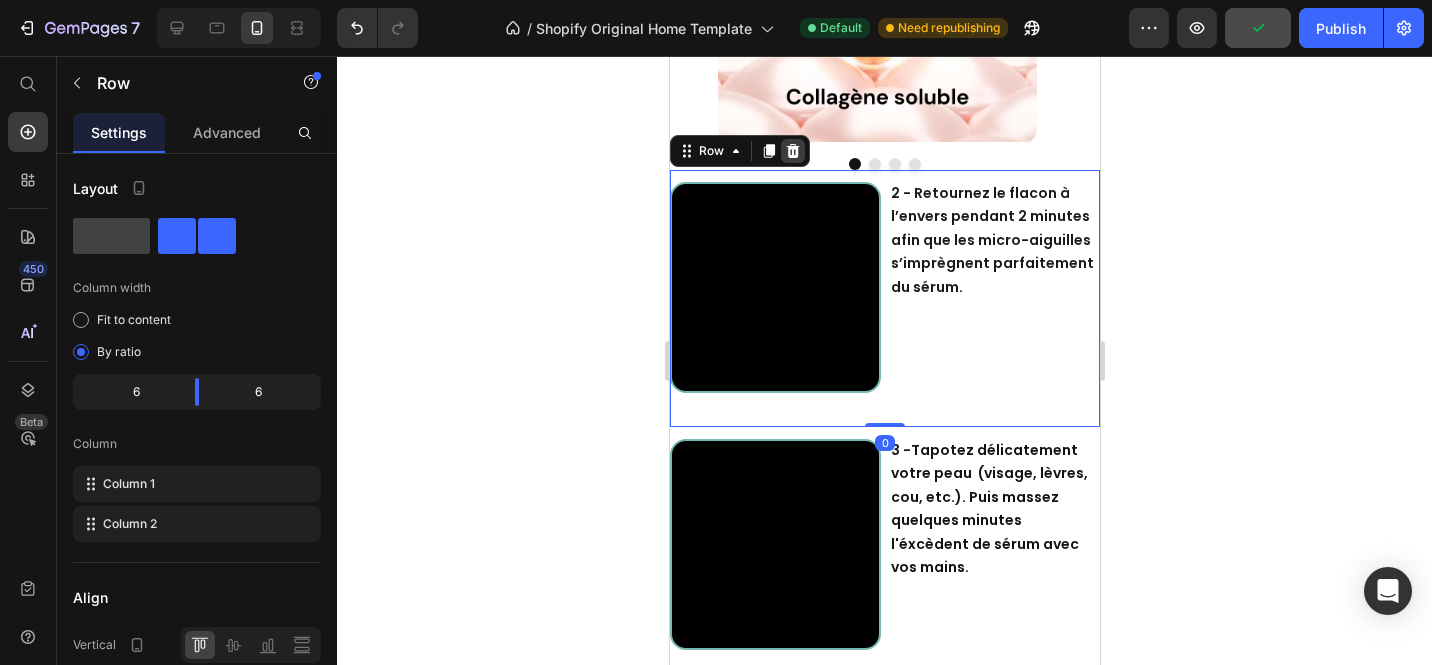 click 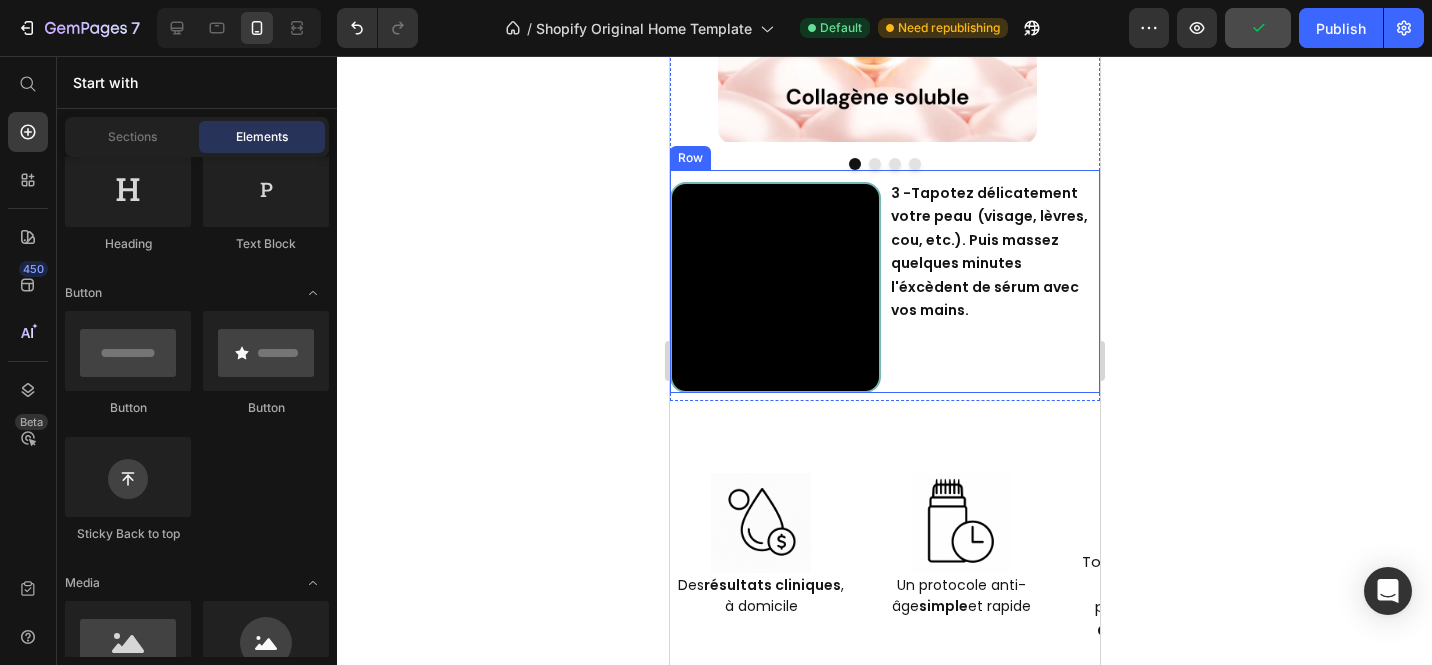 click on "Video 3 -  Tapotez délicatement votre peau  (visage, lèvres, cou, etc.). Puis massez quelques minutes l'éxcèdent de sérum avec vos mains. Heading Row" at bounding box center (884, 281) 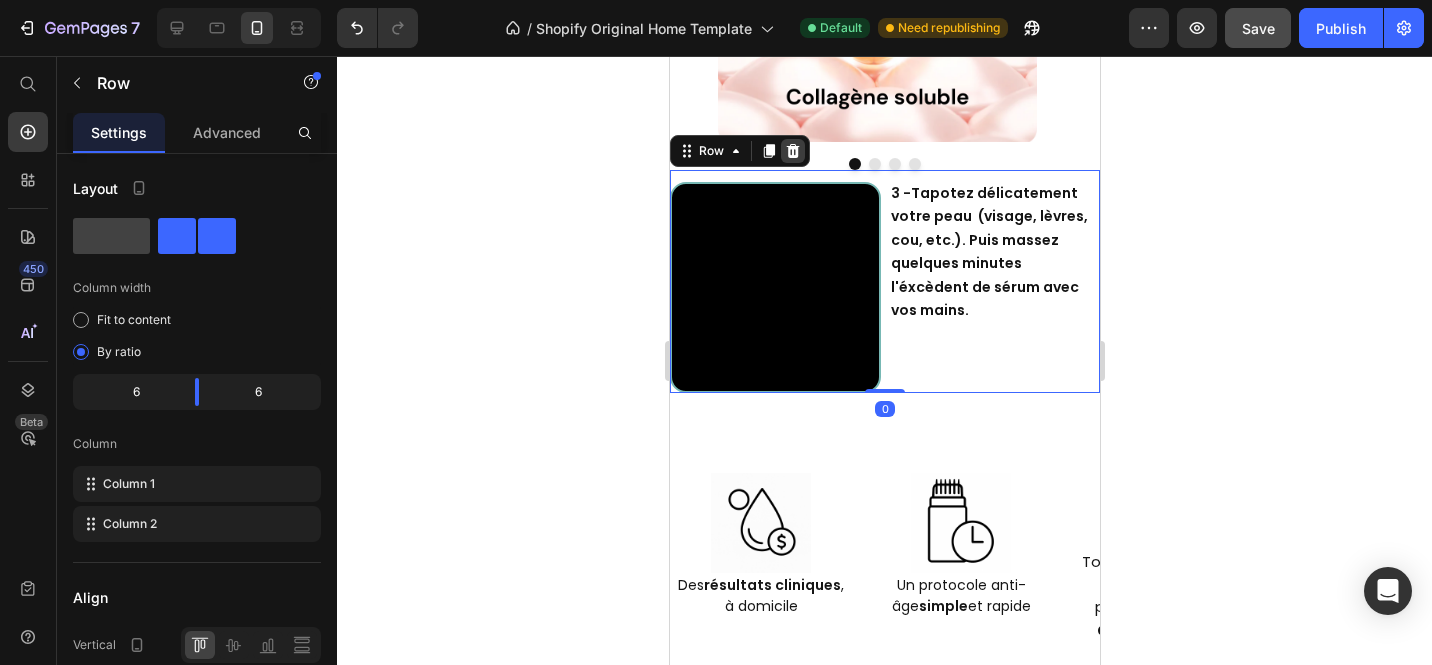 click 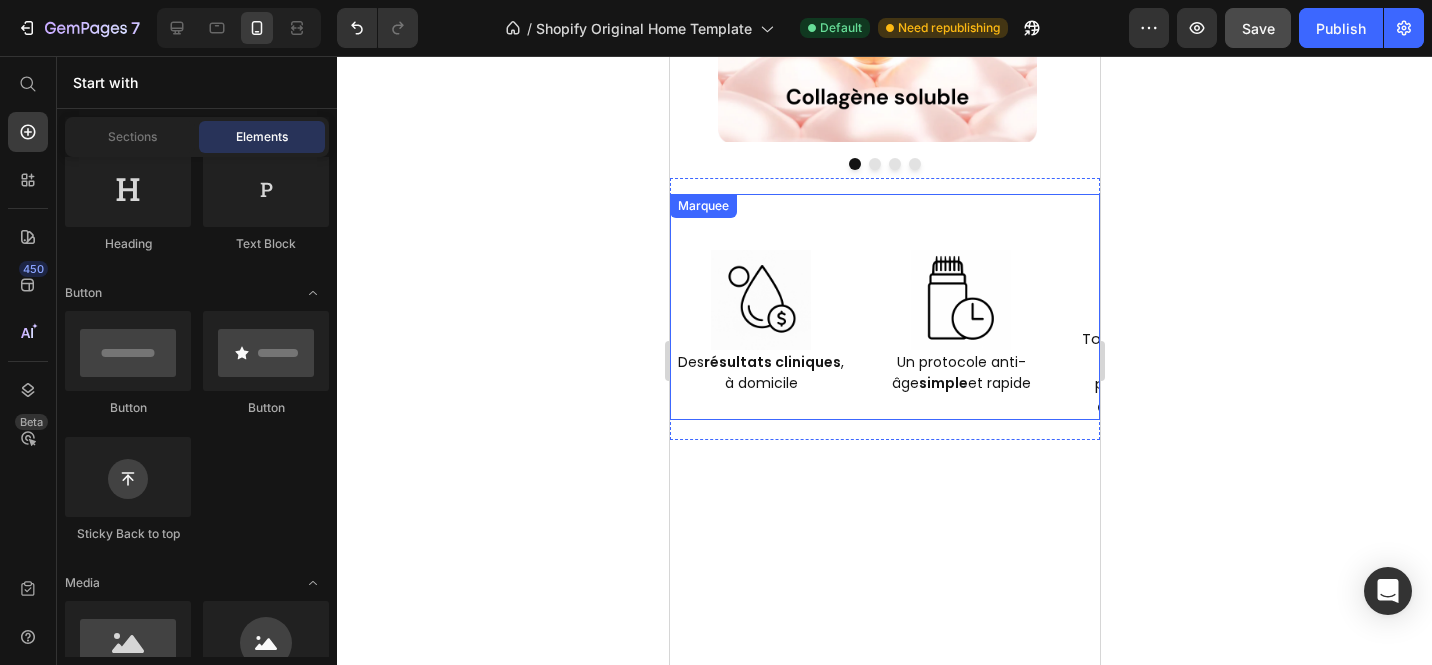 click on "Image Des  résultats cliniques , à domicile Text Block Image Un protocole anti-âge  simple  et rapide Text Block Image Totalement  indolore , et ne provoque  aucune éviction sociale . Text Block Image Ravive l’éclat  de votre peau avant  un  événement Text Block Image Un système qui  régénère  la peau et  booste  l'absorption du serum  Text Block Image Des  résultats cliniques , à domicile Text Block Image Un protocole anti-âge  simple  et rapide Text Block Image Totalement  indolore , et ne provoque  aucune éviction sociale . Text Block Image Ravive l’éclat  de votre peau avant  un  événement Text Block Image Un système qui  régénère  la peau et  booste  l'absorption du serum  Text Block Marquee" at bounding box center (884, 307) 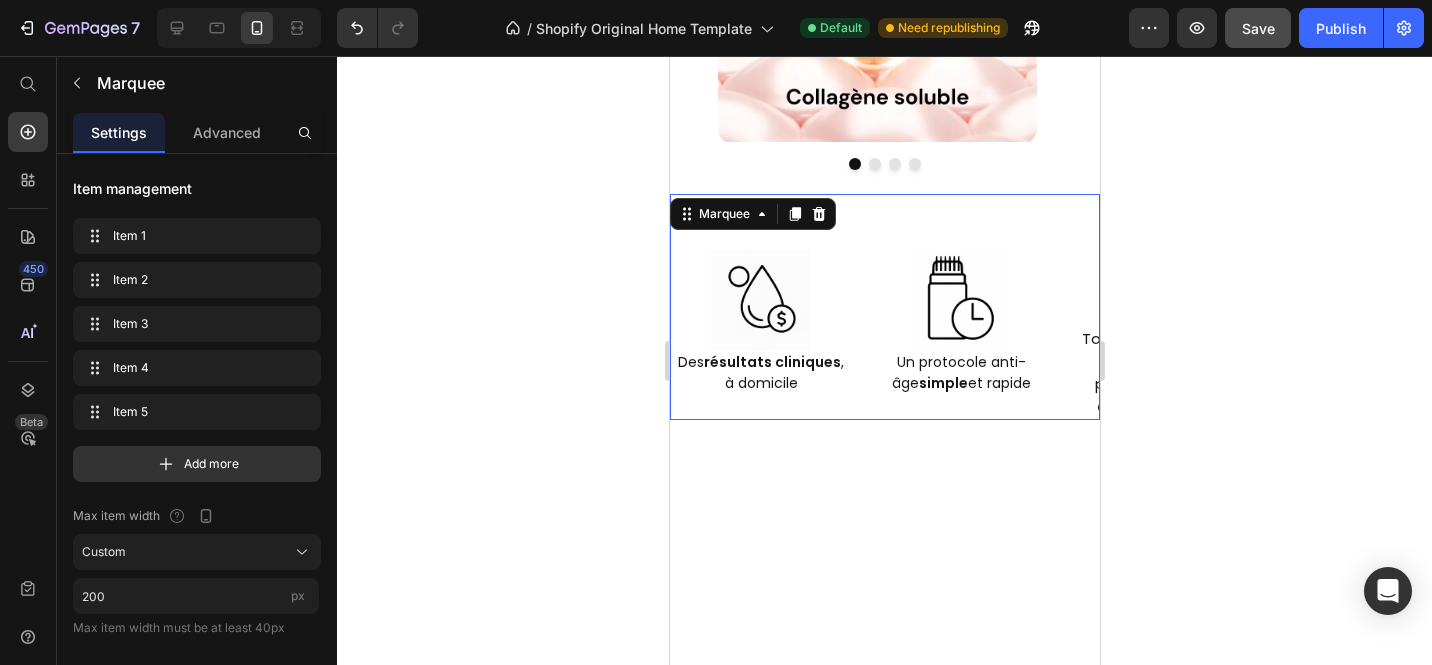 click on "Image Des  résultats cliniques , à domicile Text Block Image Un protocole anti-âge  simple  et rapide Text Block Image Totalement  indolore , et ne provoque  aucune éviction sociale . Text Block Image Ravive l’éclat  de votre peau avant  un  événement Text Block Image Un système qui  régénère  la peau et  booste  l'absorption du serum  Text Block Image Des  résultats cliniques , à domicile Text Block Image Un protocole anti-âge  simple  et rapide Text Block Image Totalement  indolore , et ne provoque  aucune éviction sociale . Text Block Image Ravive l’éclat  de votre peau avant  un  événement Text Block Image Un système qui  régénère  la peau et  booste  l'absorption du serum  Text Block Marquee   20" at bounding box center [884, 307] 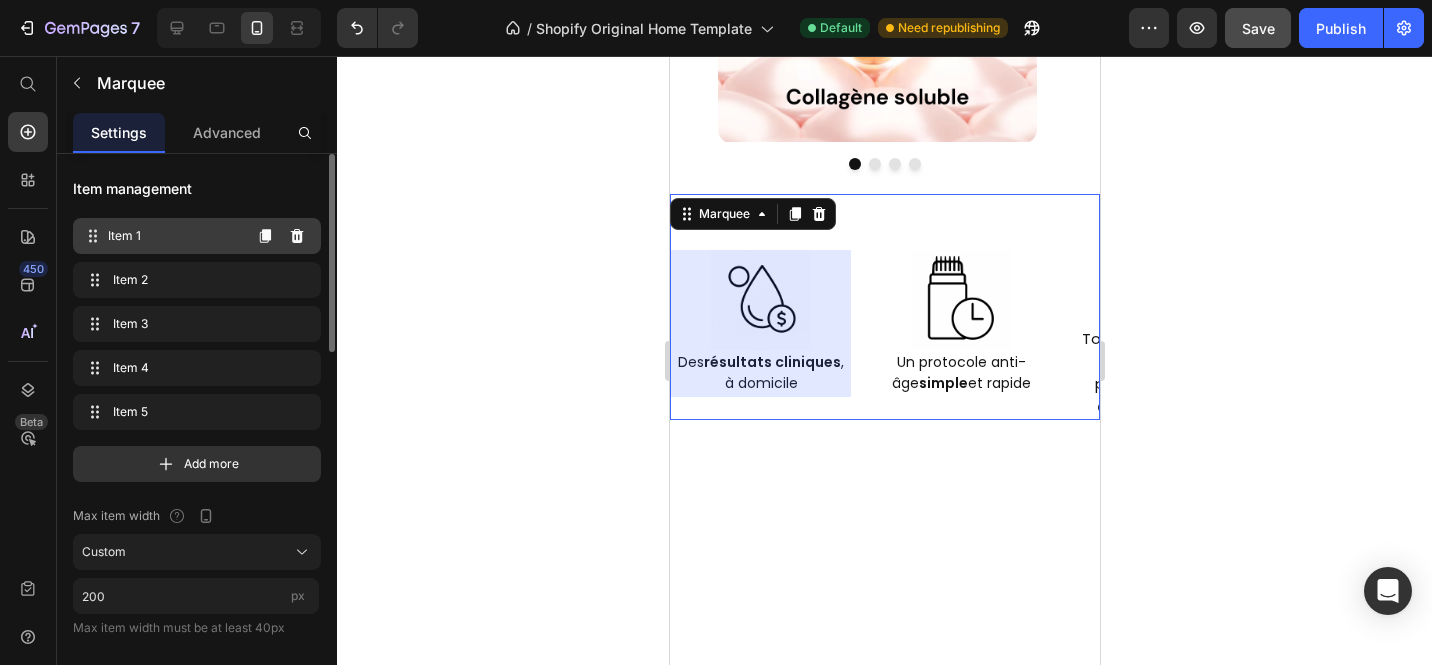 click on "Item 1 Item 1" at bounding box center (161, 236) 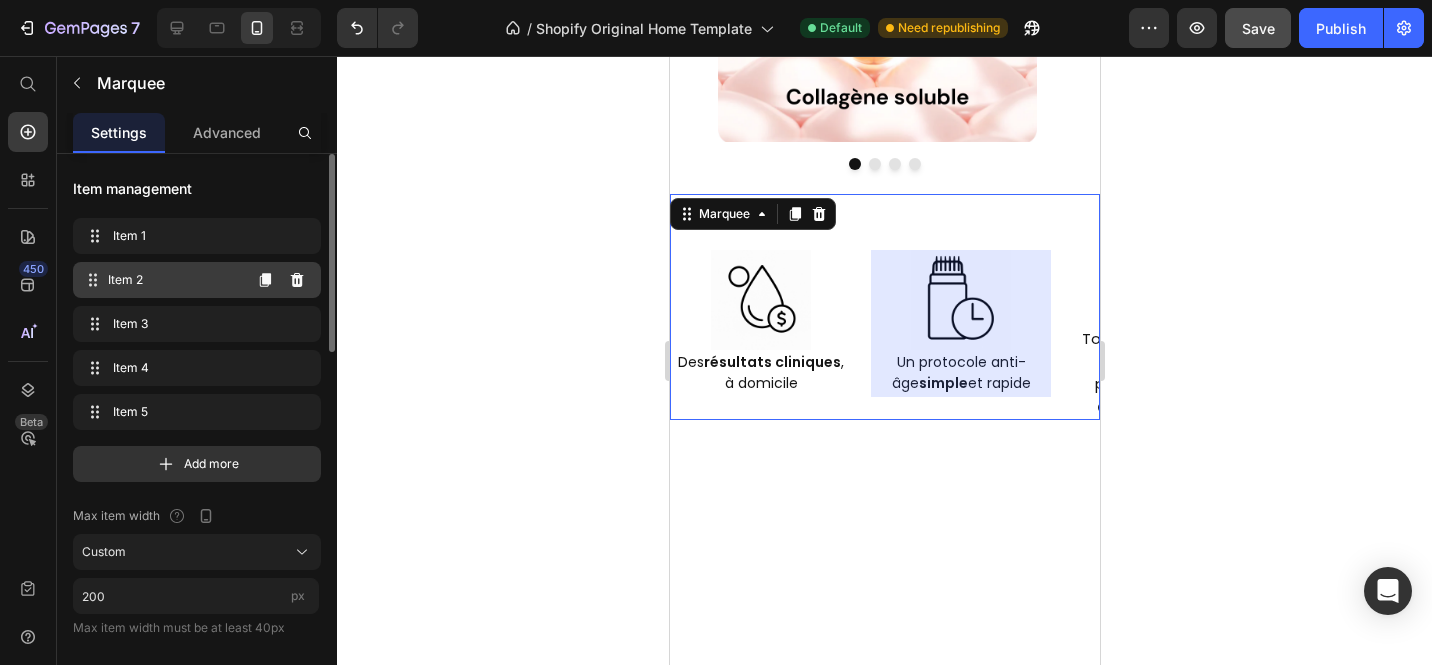 click on "Item 2" at bounding box center [174, 280] 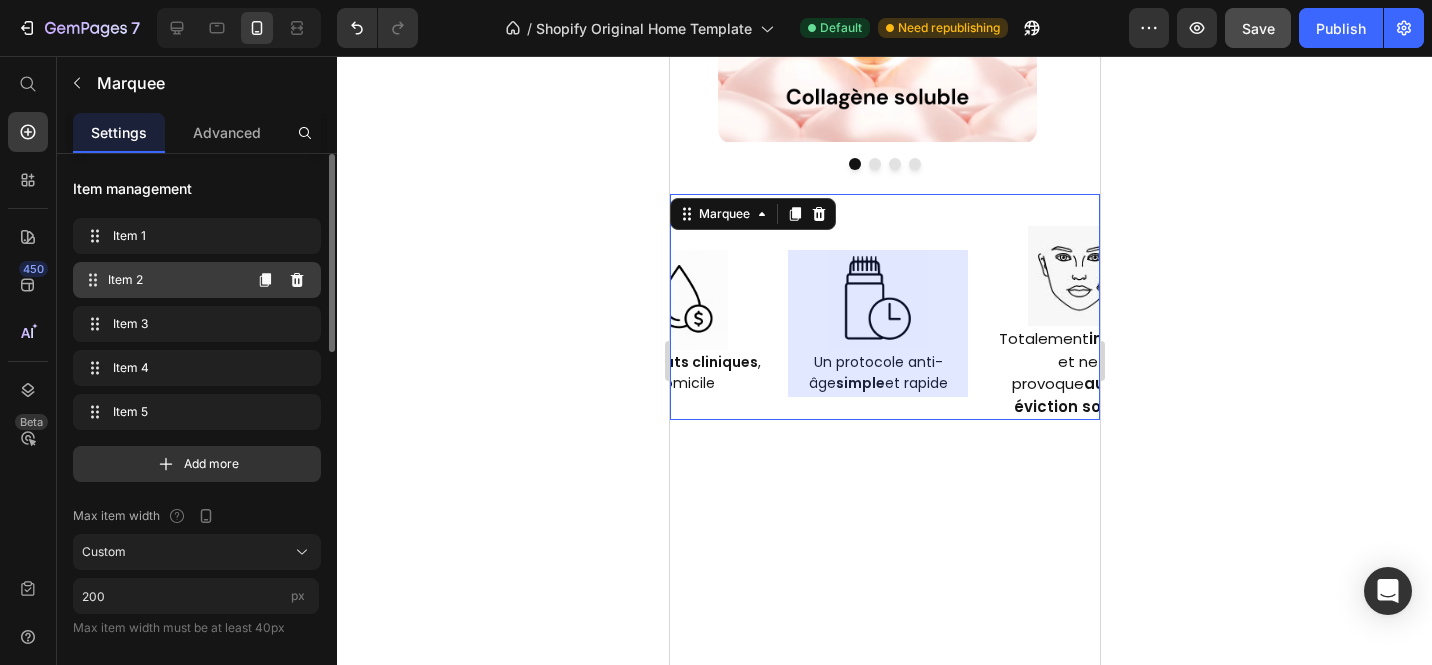 click on "Item 2" at bounding box center [174, 280] 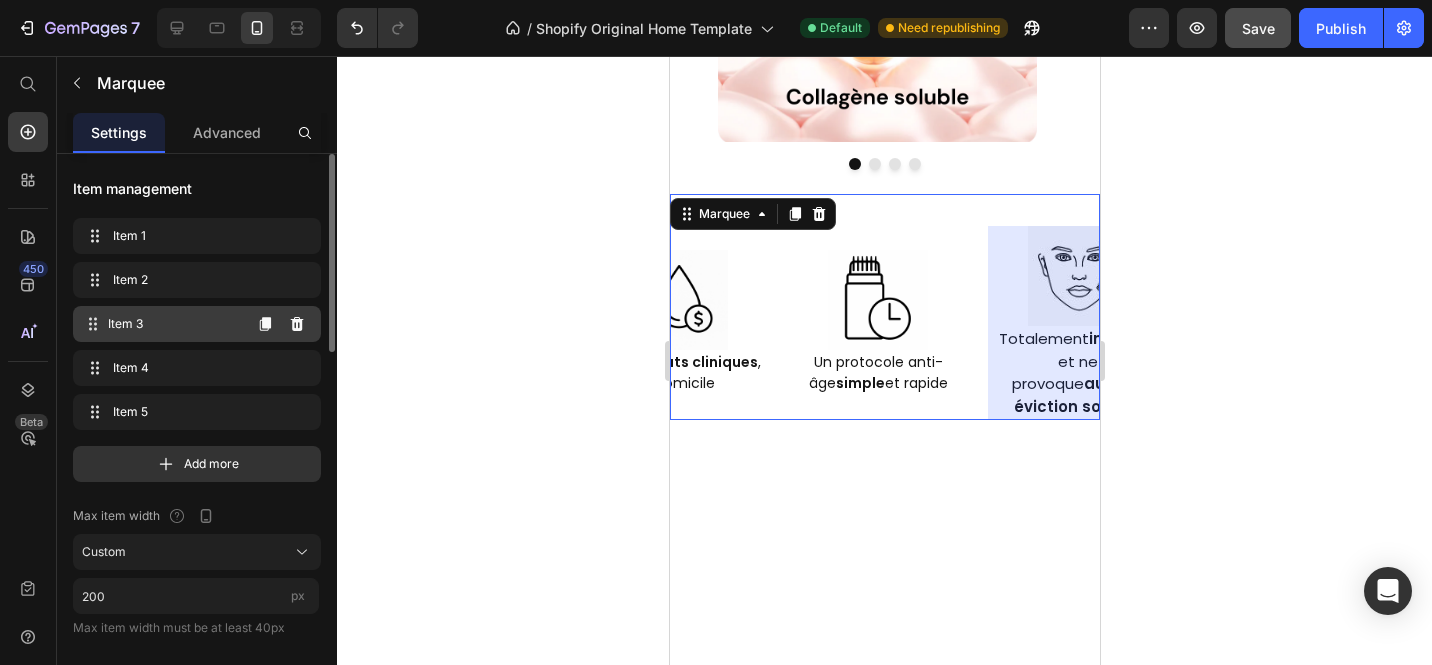 click on "Item 3 Item 3" at bounding box center [161, 324] 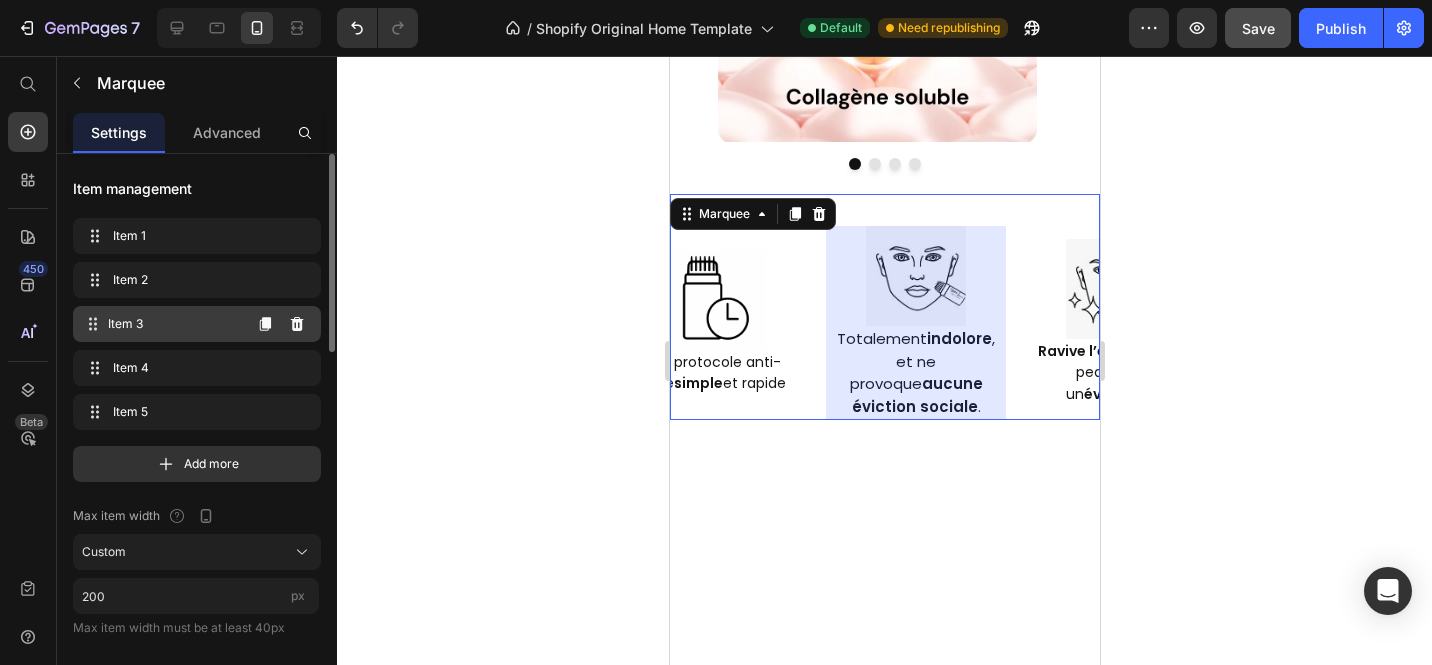 scroll, scrollTop: 0, scrollLeft: 283, axis: horizontal 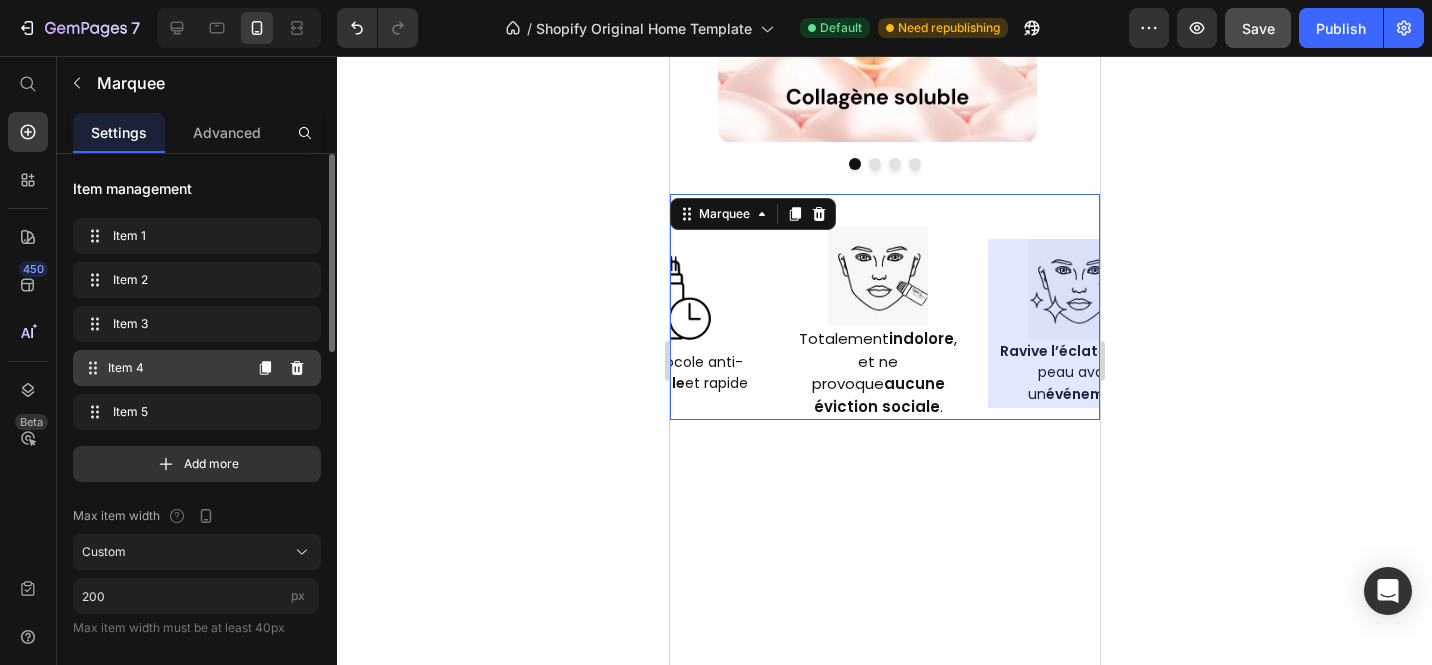 click on "Item 4" at bounding box center [174, 368] 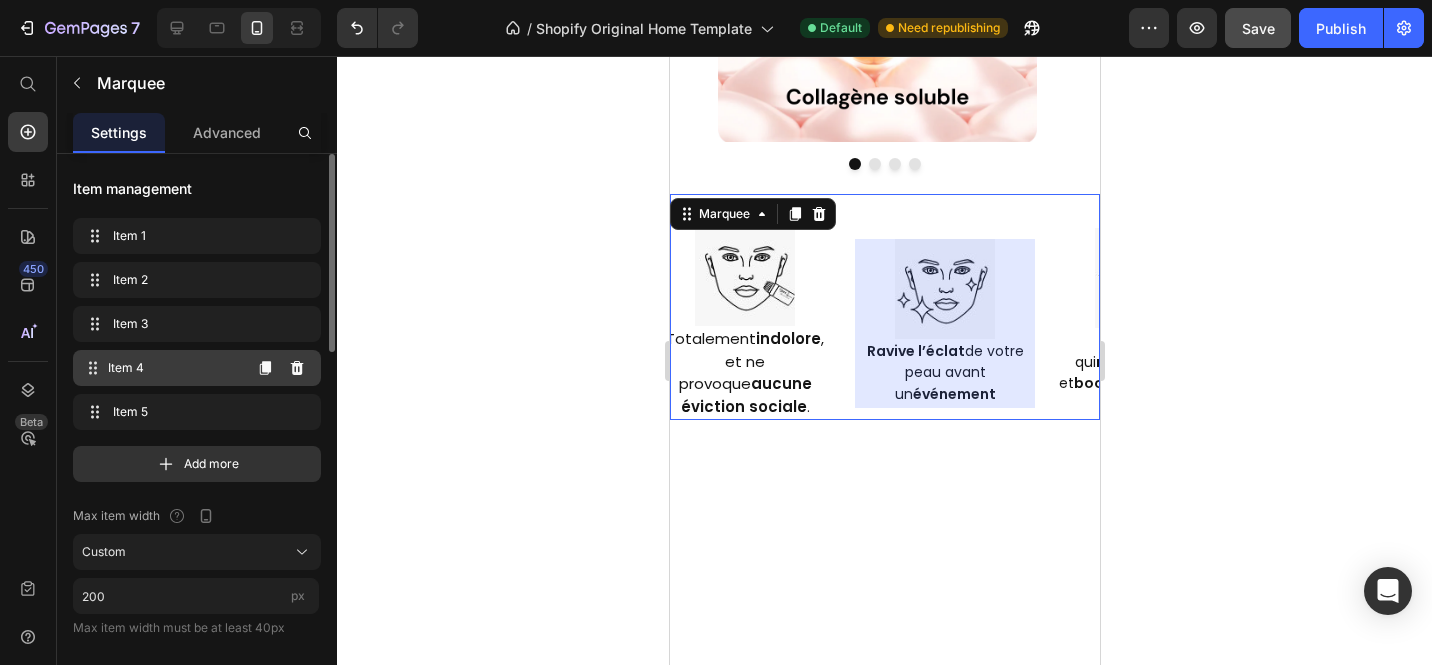 scroll, scrollTop: 0, scrollLeft: 483, axis: horizontal 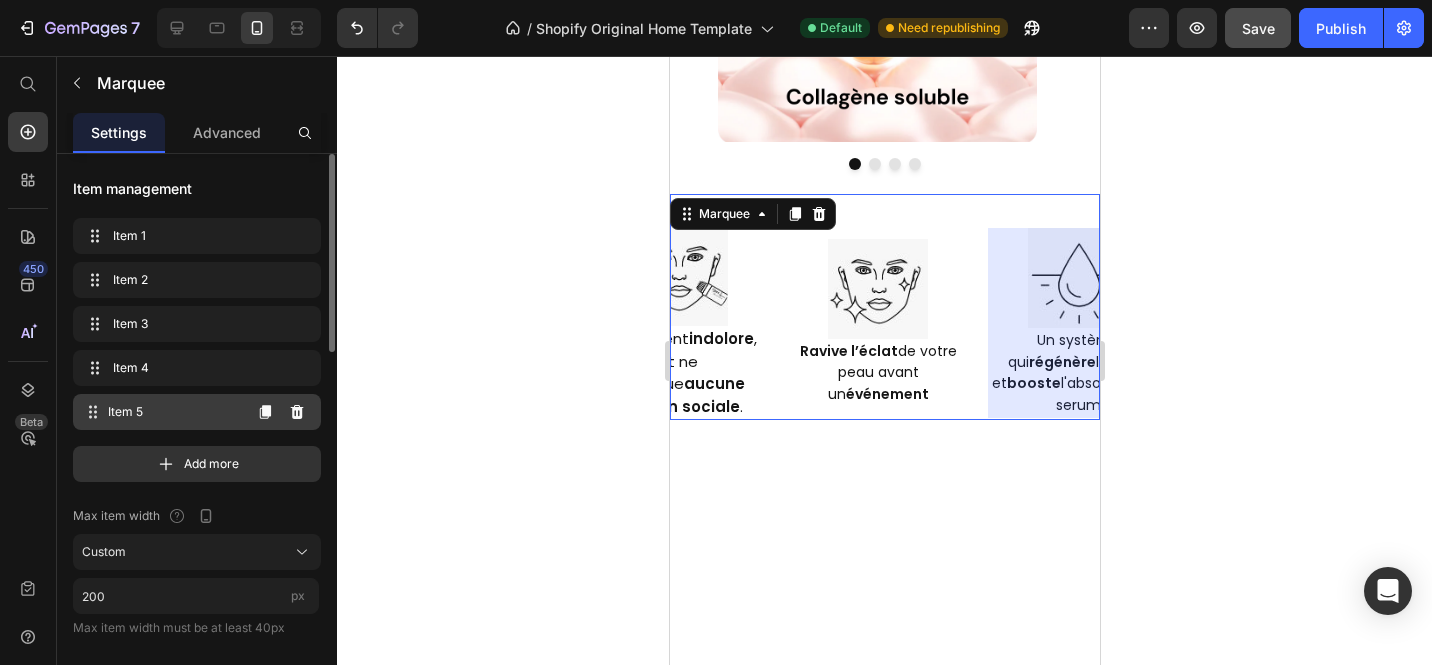 click on "Item 5" at bounding box center (174, 412) 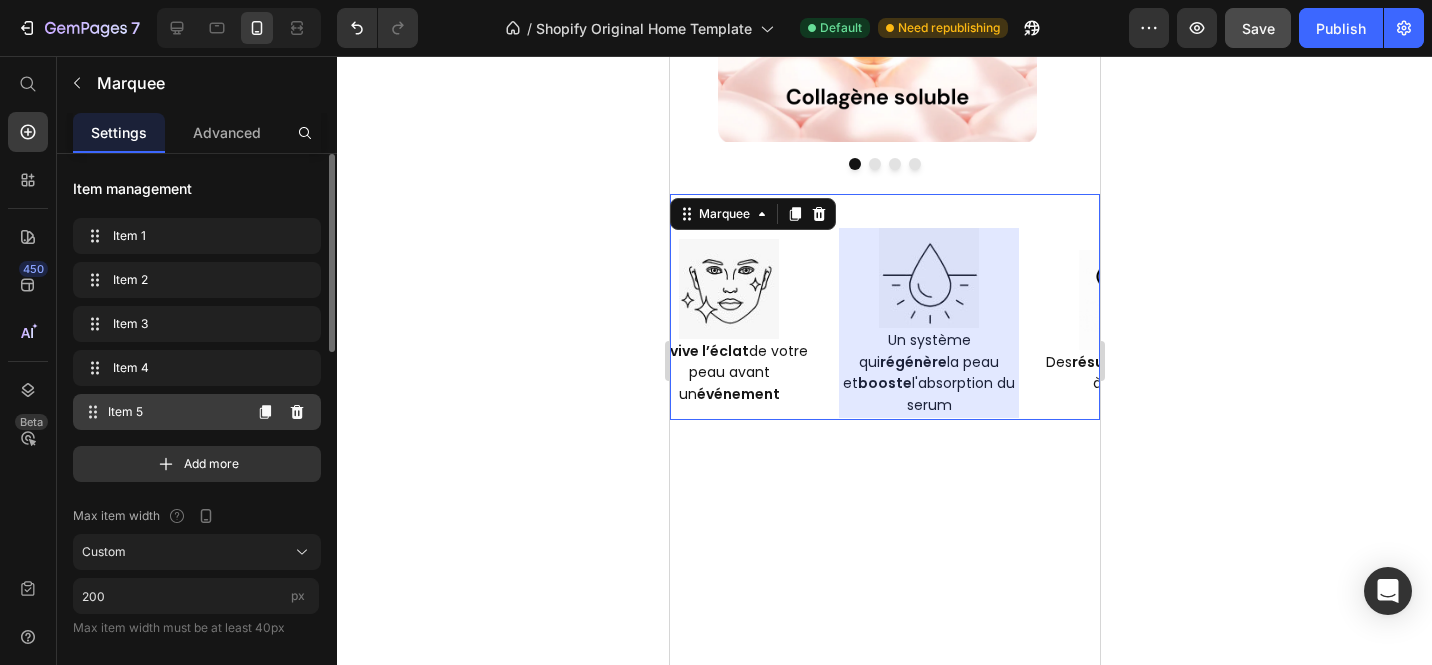 scroll, scrollTop: 0, scrollLeft: 683, axis: horizontal 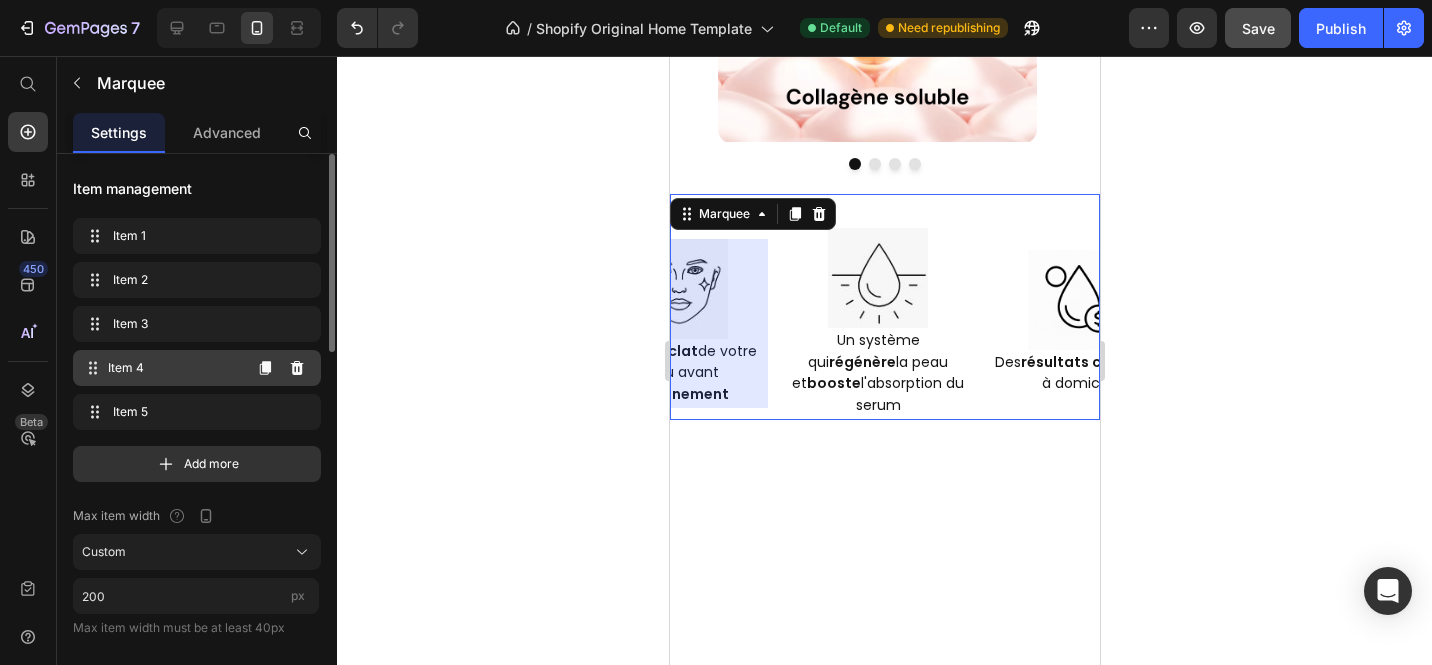 click on "Item 4" at bounding box center [174, 368] 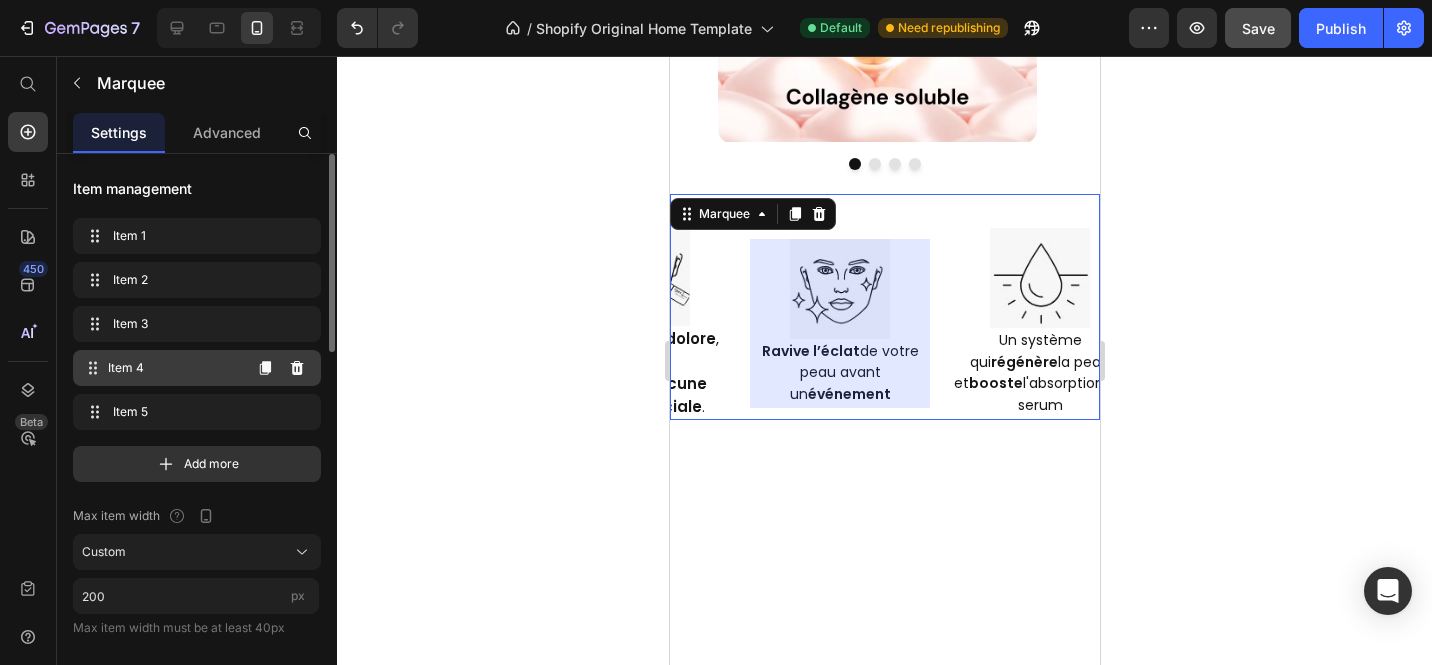 scroll, scrollTop: 0, scrollLeft: 483, axis: horizontal 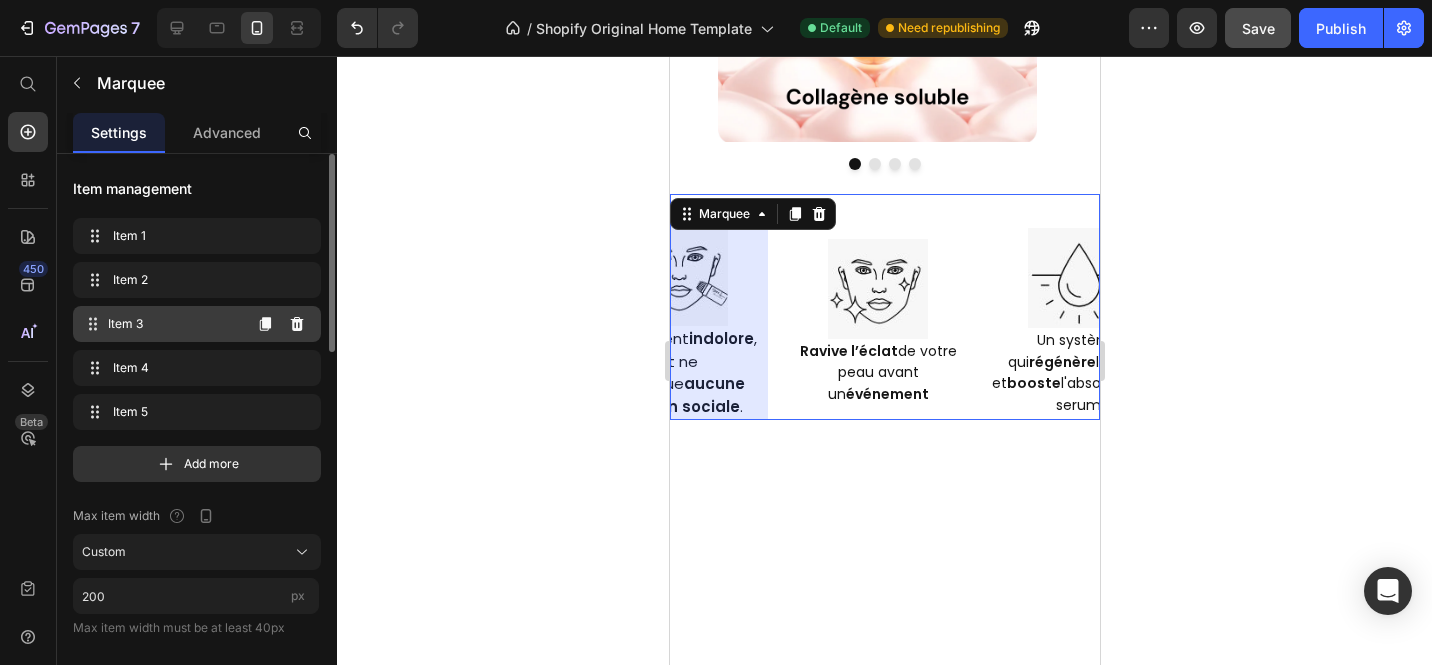 click on "Item 3" at bounding box center (174, 324) 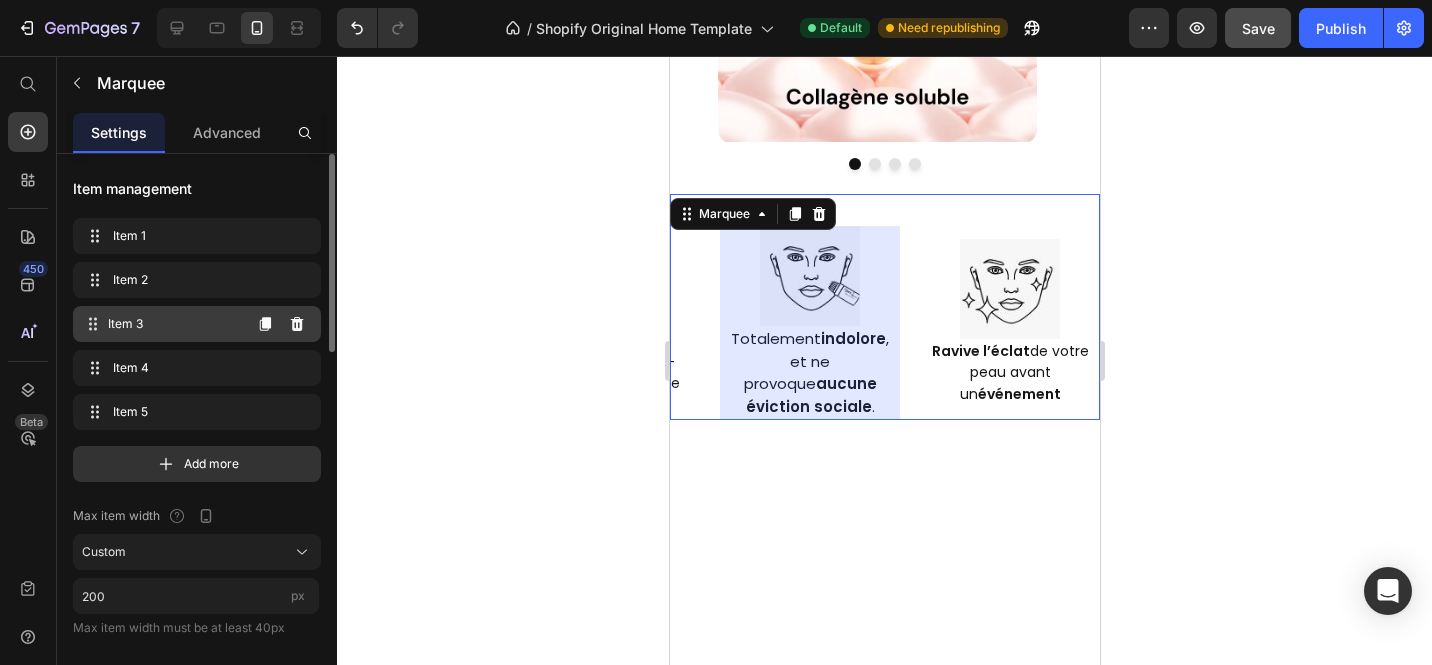 scroll, scrollTop: 0, scrollLeft: 283, axis: horizontal 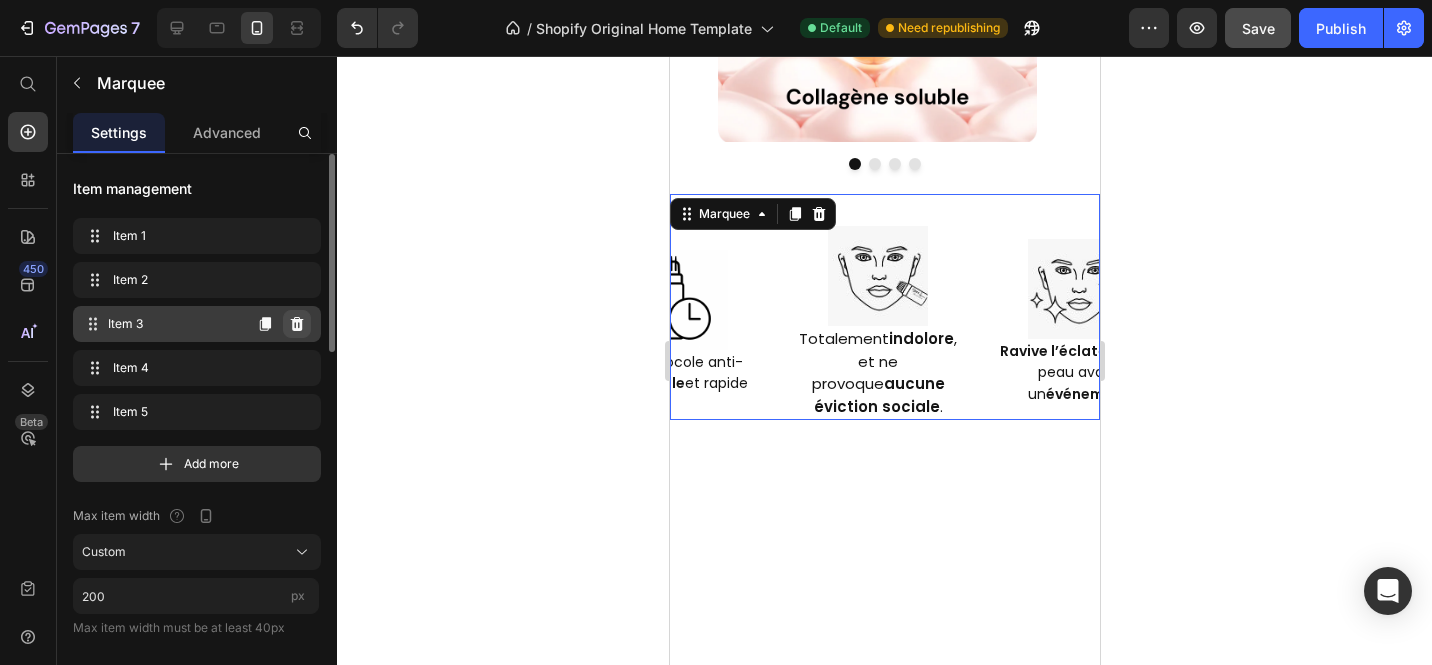 click 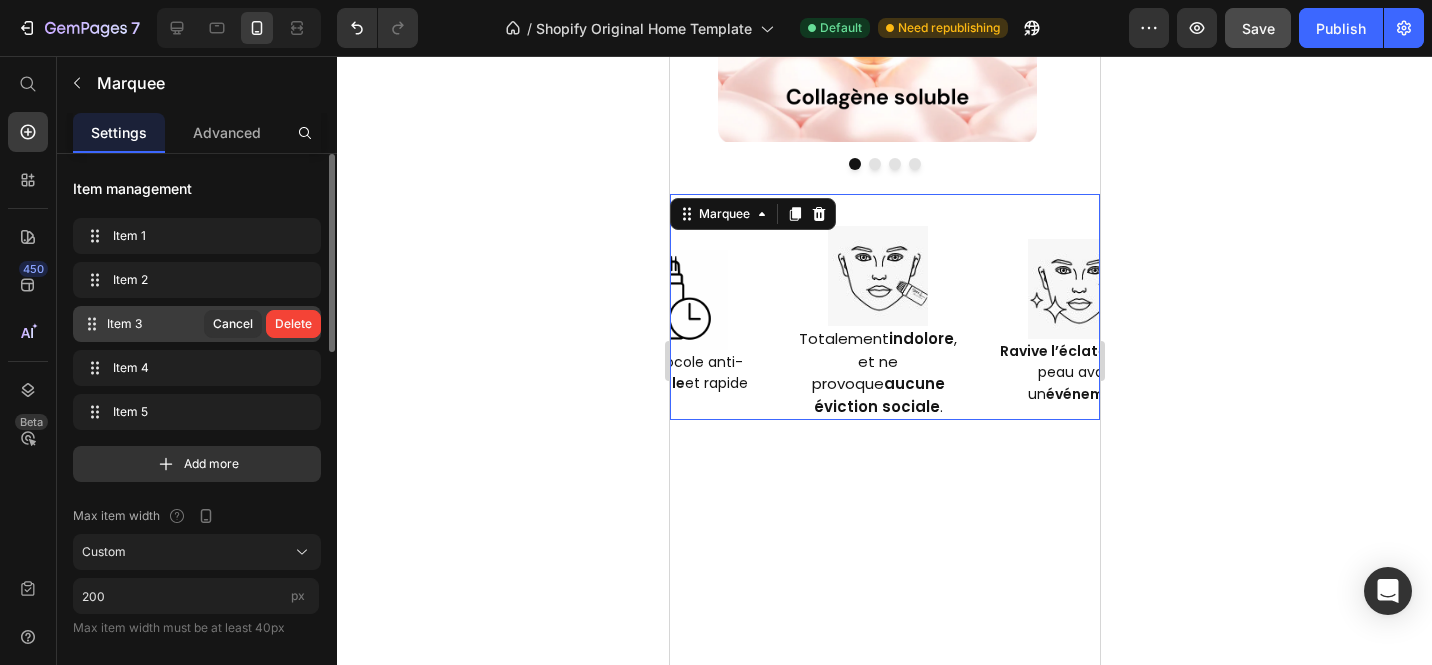 click on "Delete" at bounding box center (293, 324) 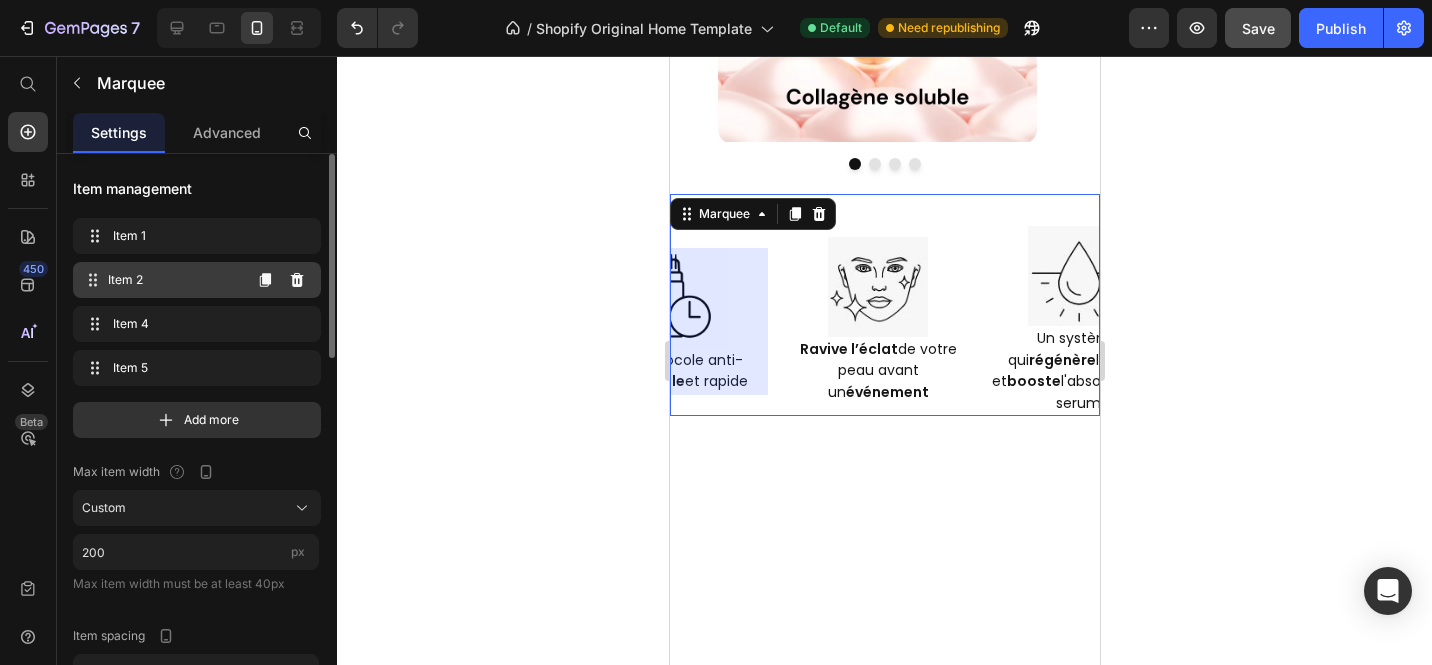 click on "Item 2" at bounding box center [174, 280] 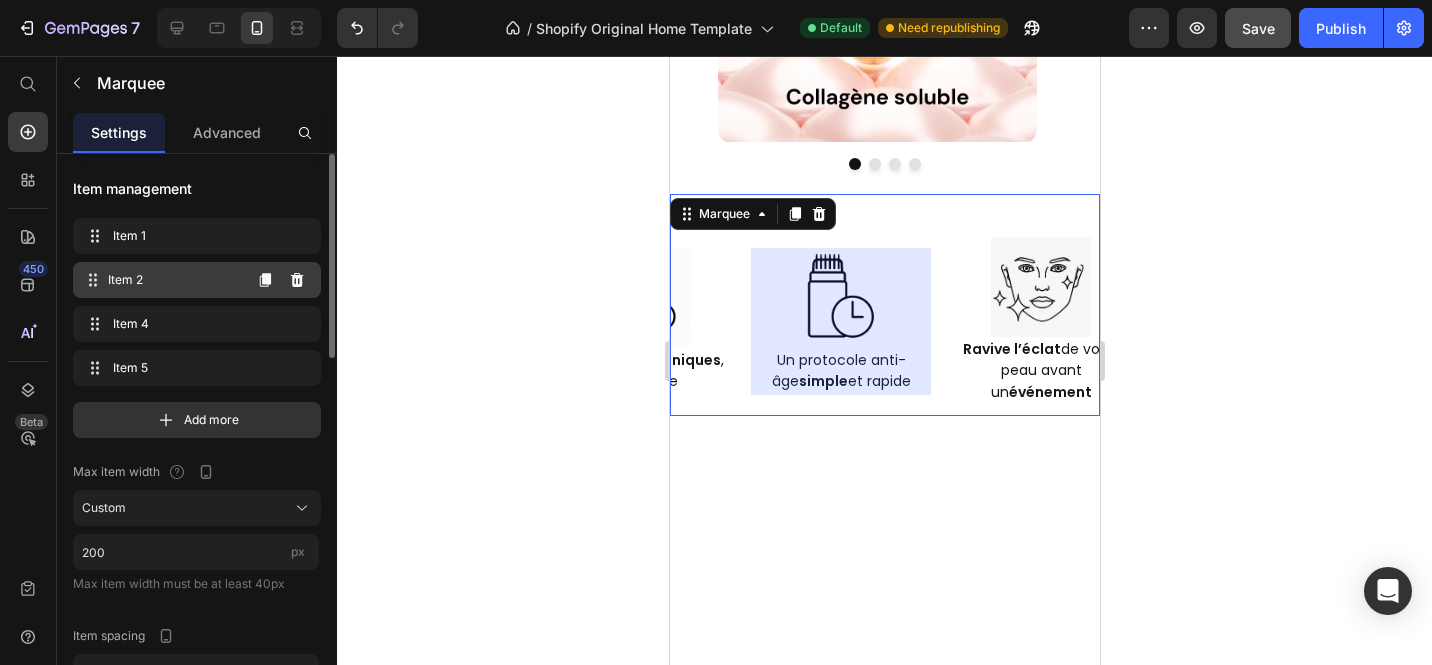 scroll, scrollTop: 0, scrollLeft: 83, axis: horizontal 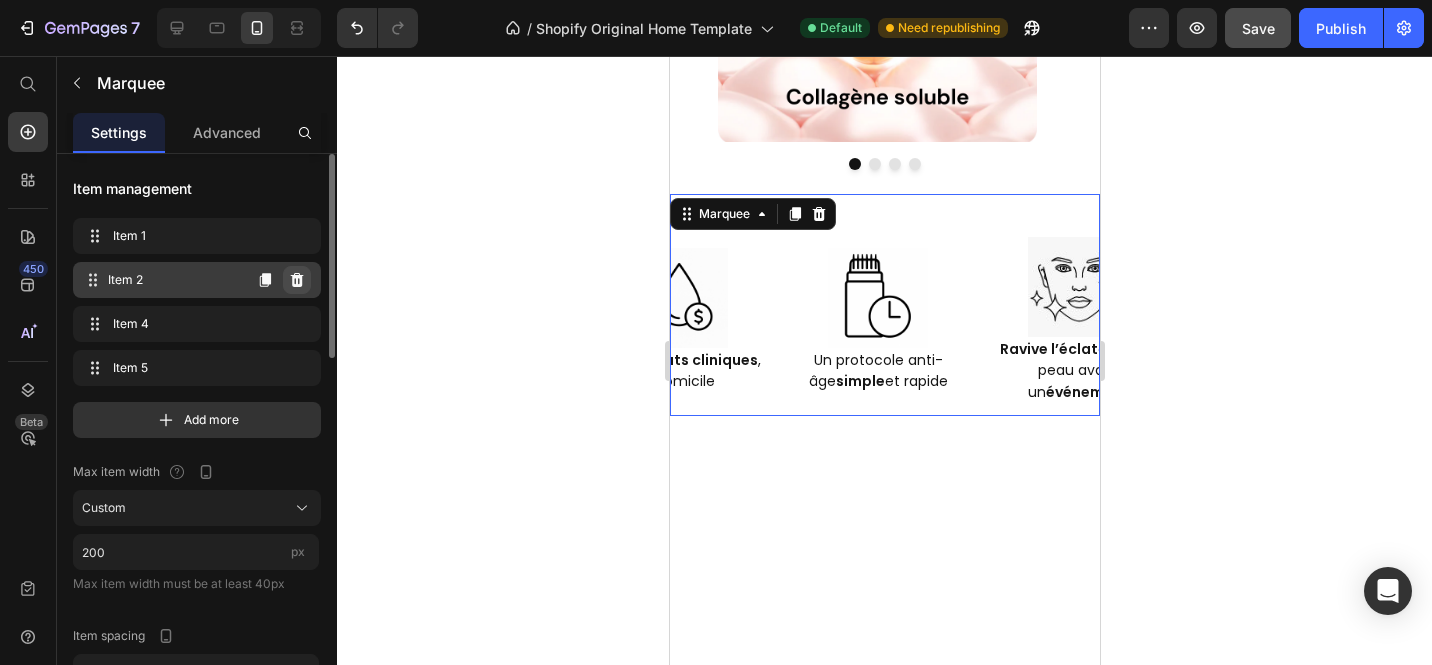 click 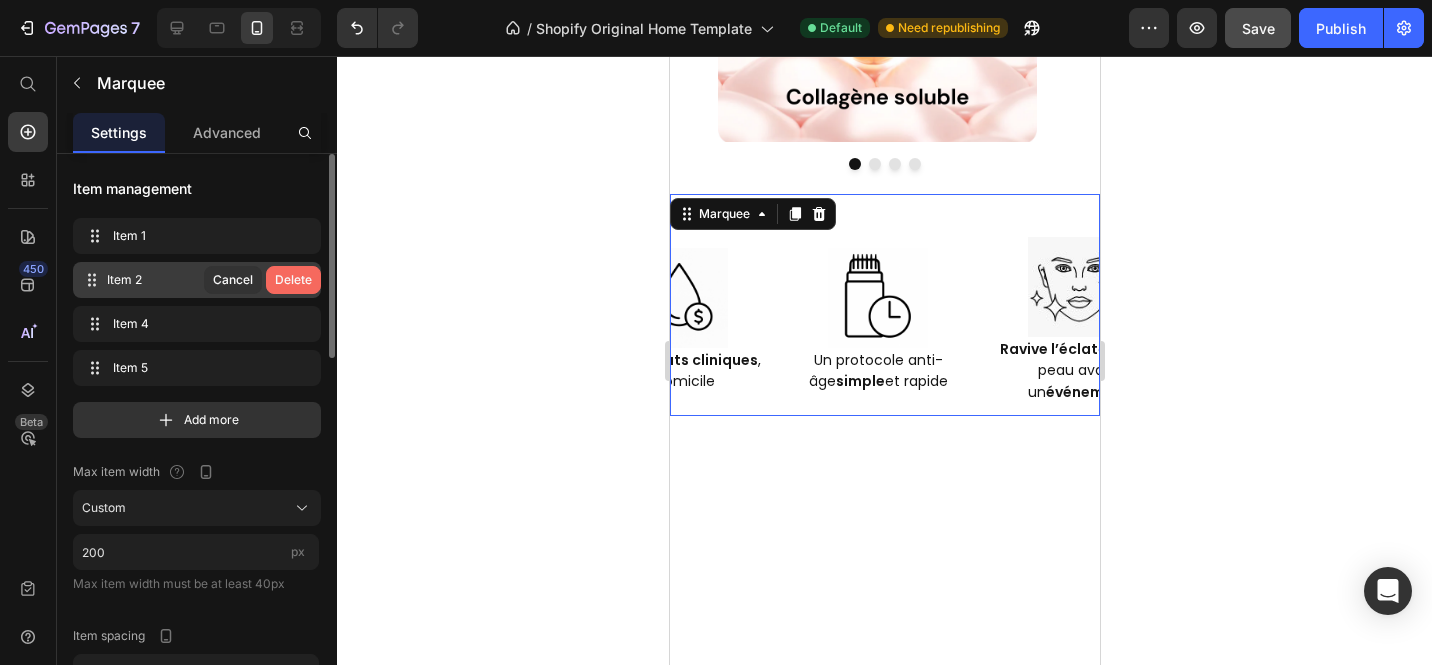 click on "Delete" at bounding box center (293, 280) 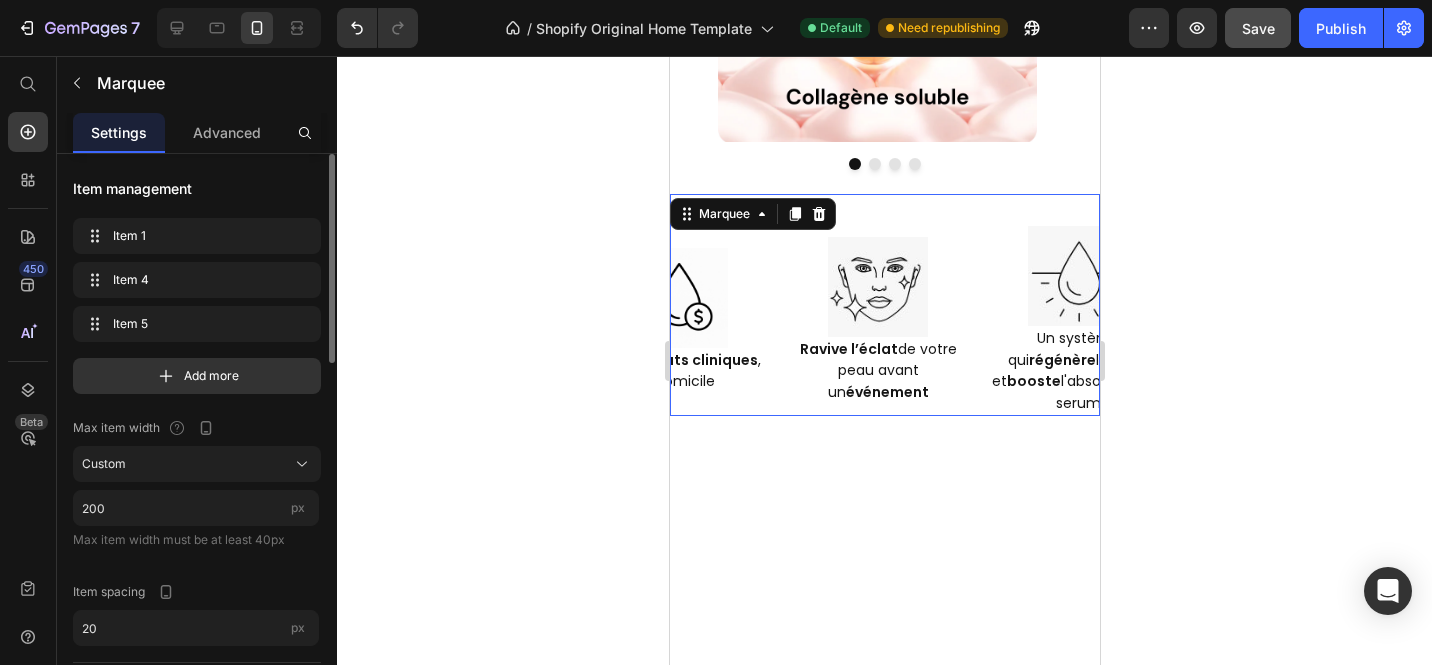 click 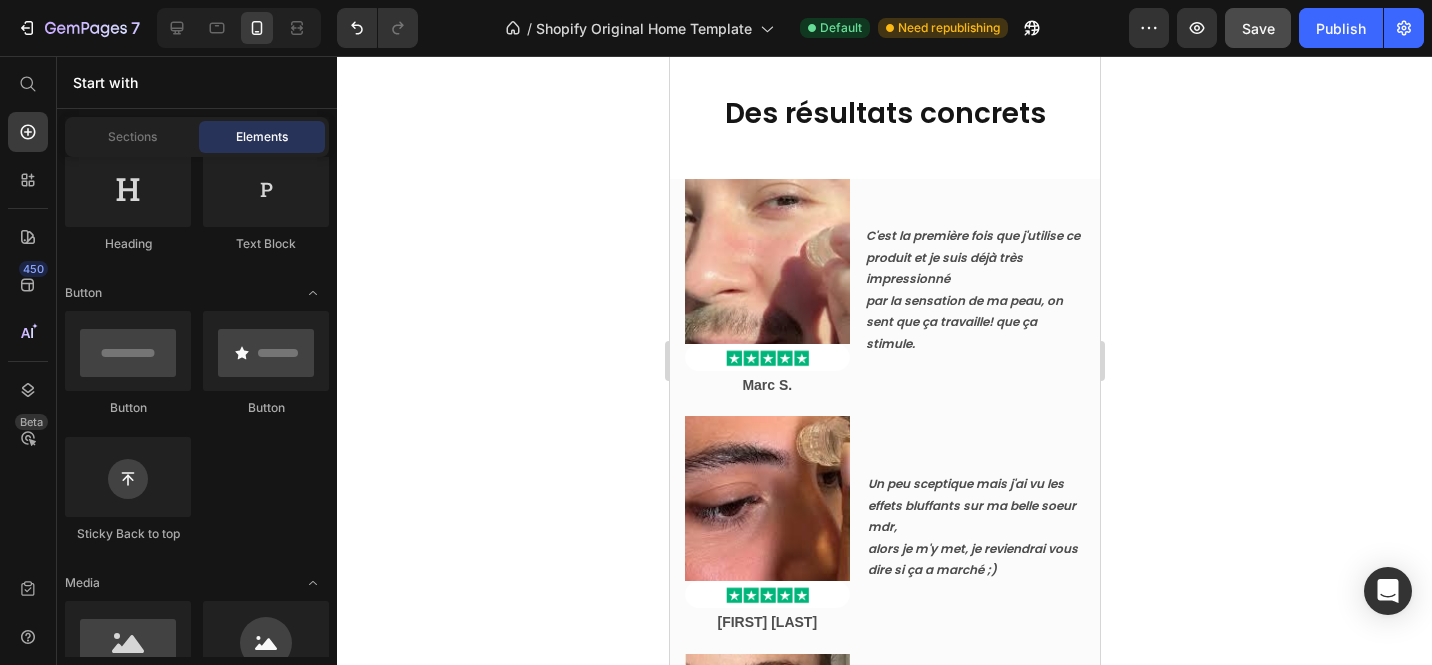 scroll, scrollTop: 6223, scrollLeft: 0, axis: vertical 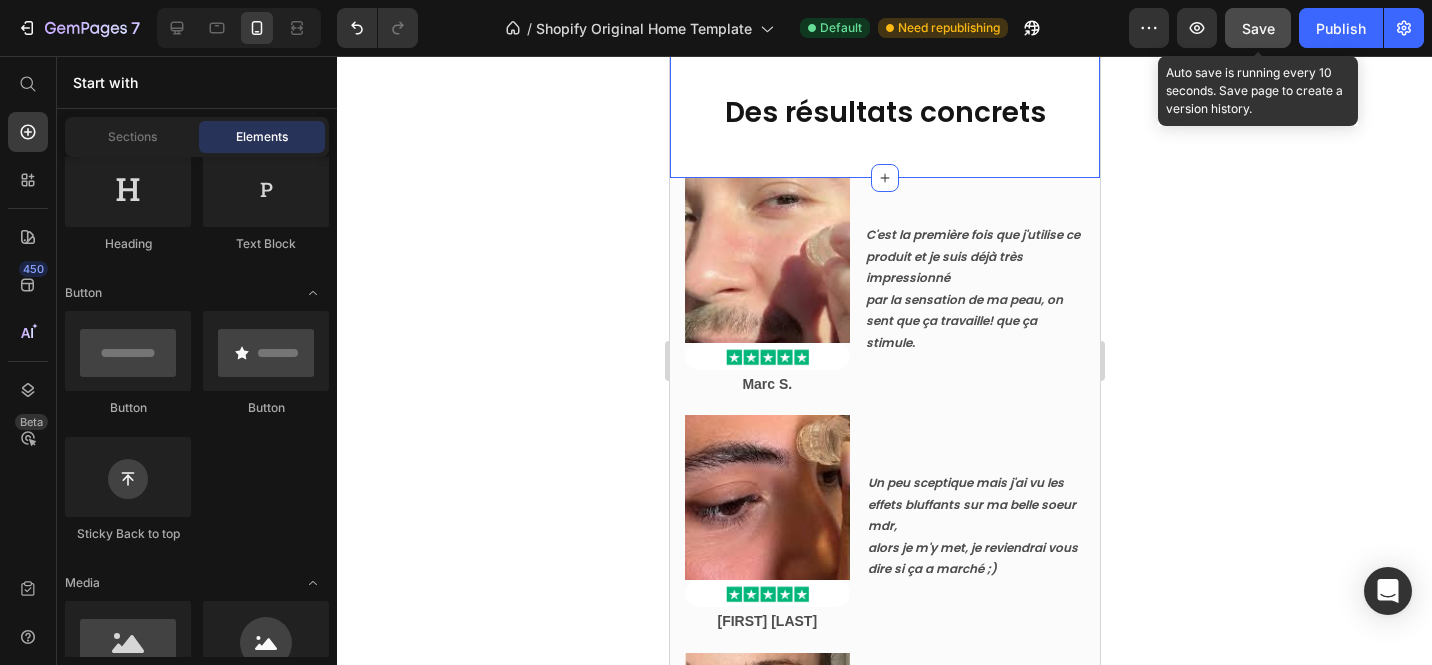 click on "Save" 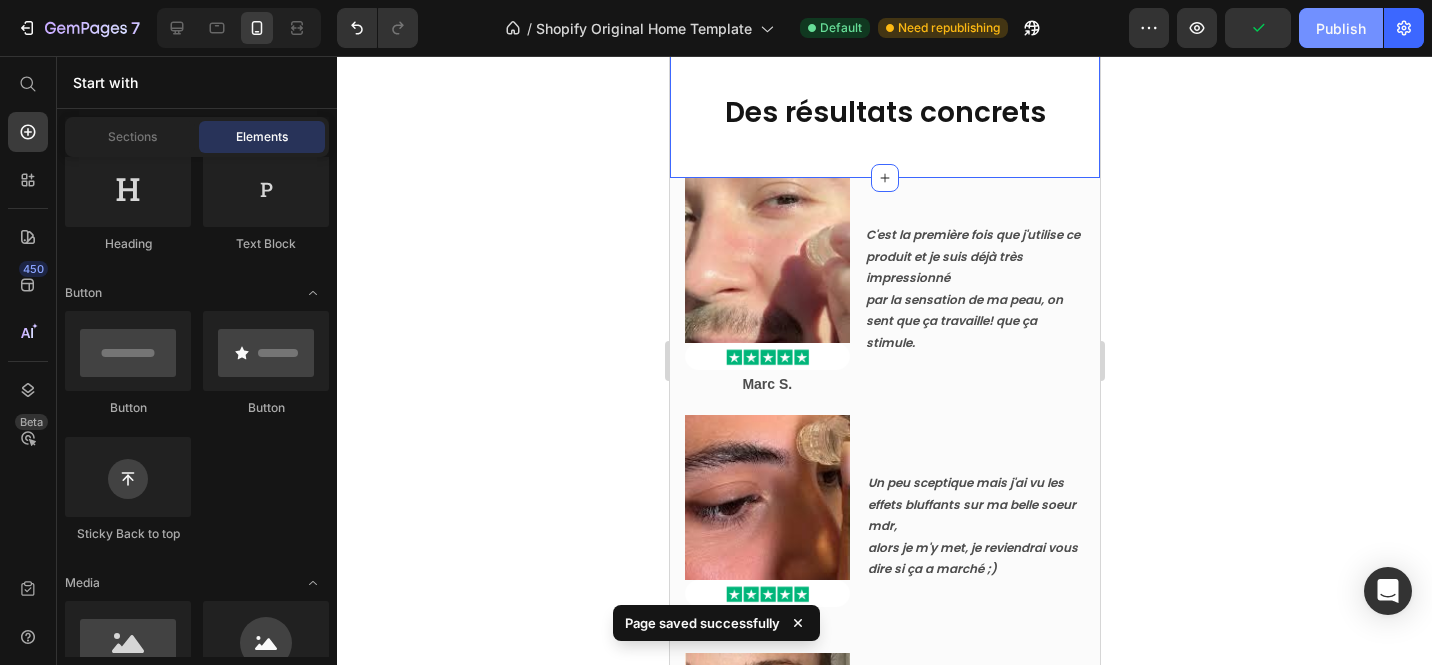 click on "Publish" at bounding box center [1341, 28] 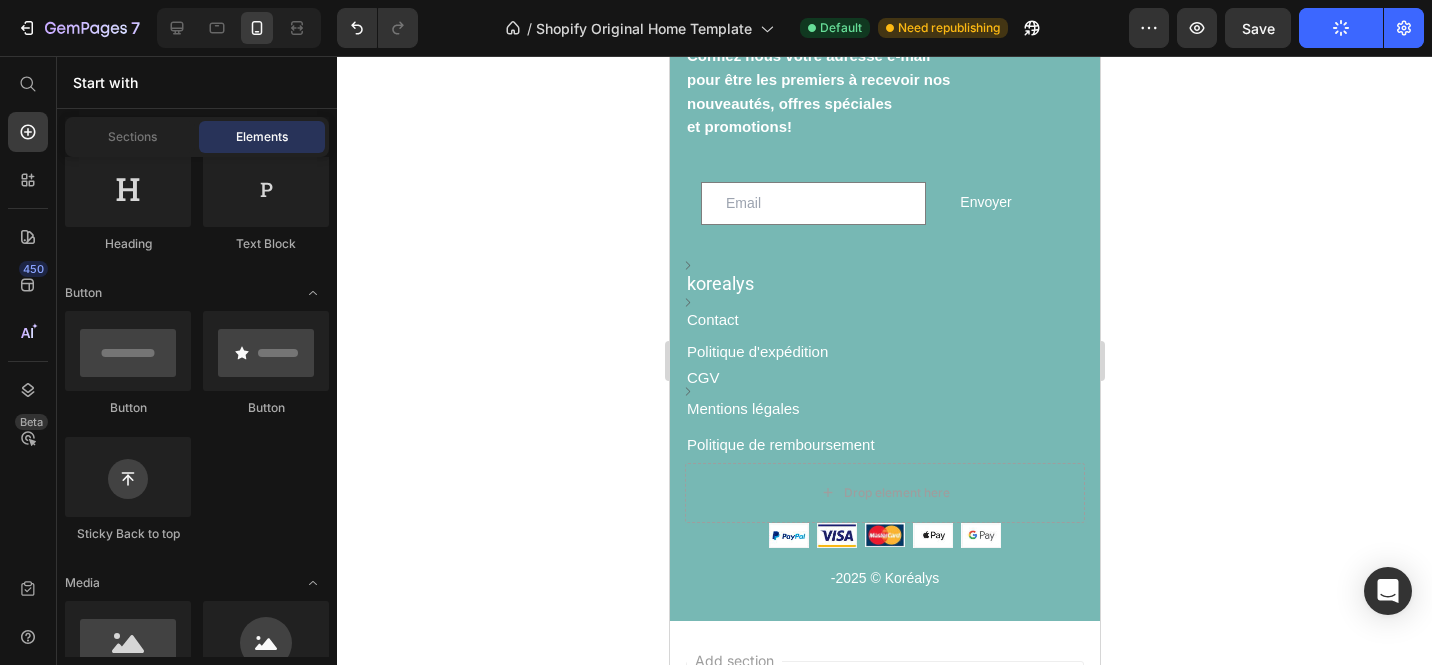 scroll, scrollTop: 10049, scrollLeft: 0, axis: vertical 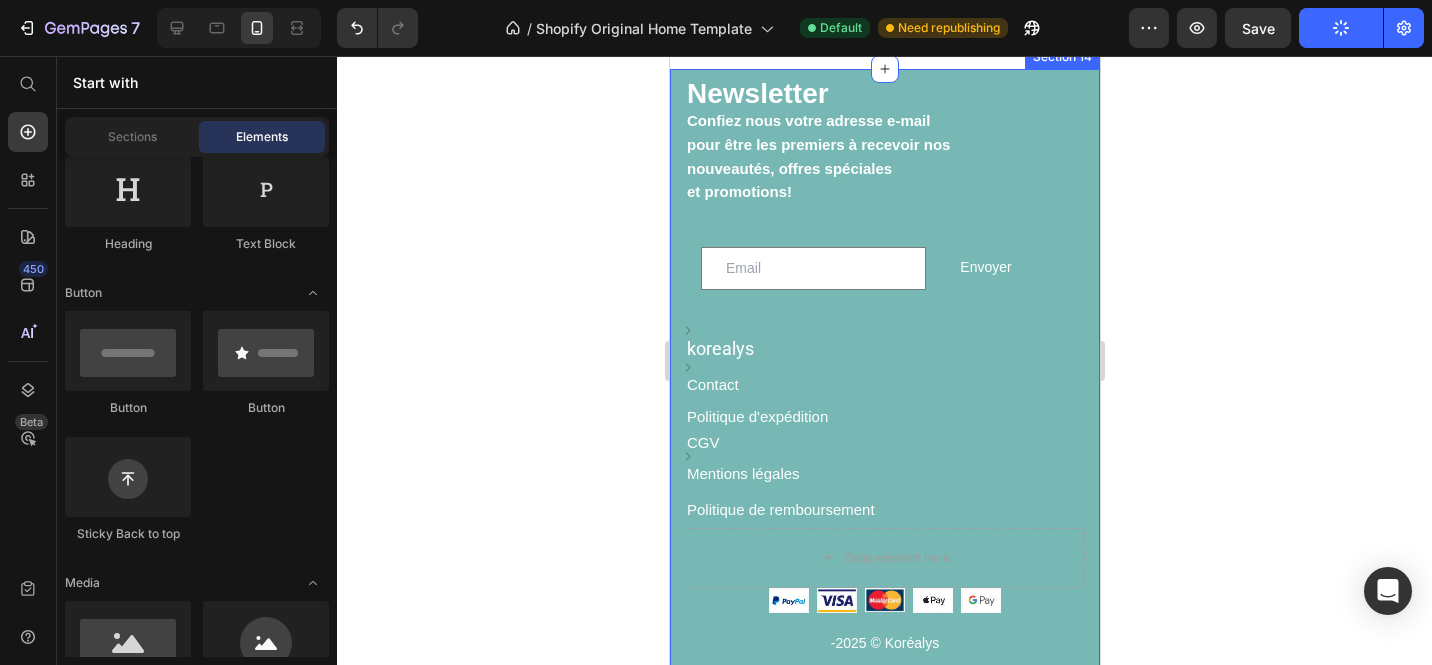 click on "Newsletter Confiez nous votre adresse e-mail  pour être les premiers à recevoir nos nouveautés, offres spéciales  et promotions! Text Block Email Field Envoyer Submit Button Row Newsletter Image korealys Text block Row Image Contact Text block Row Politique d'expédition Text block CGV Text block Image Mentions légales Text block Row Politique de remboursement Text block
Drop element here Row Row Image Image Image Image Image Icon List Hoz -2025 © Koréalys  Text block Row Section 14" at bounding box center [884, 377] 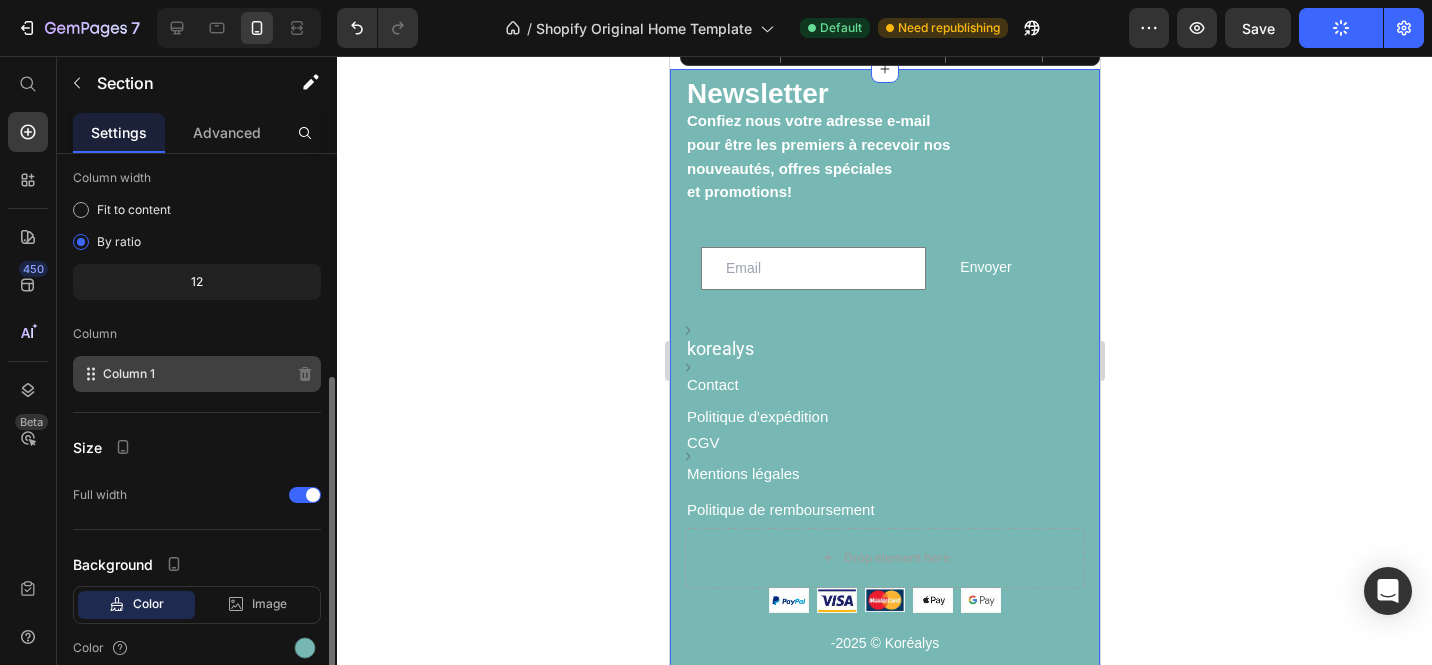 scroll, scrollTop: 196, scrollLeft: 0, axis: vertical 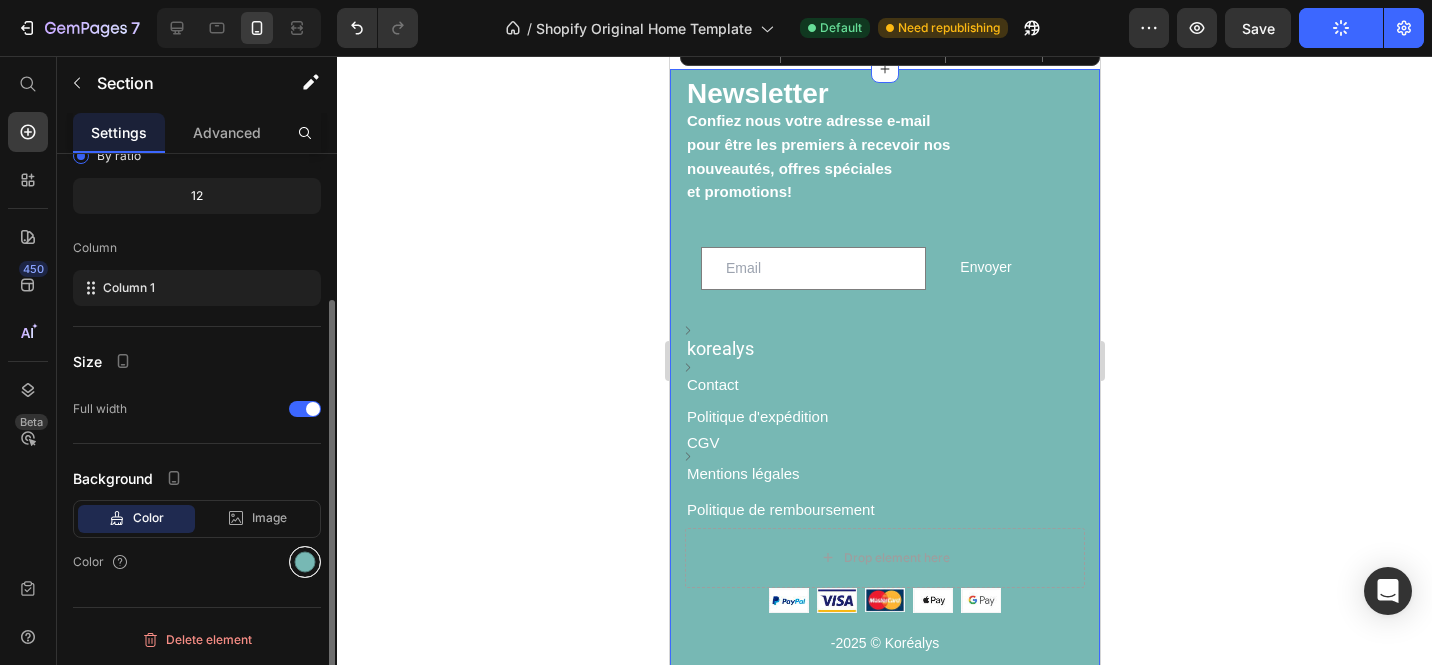 click at bounding box center [305, 562] 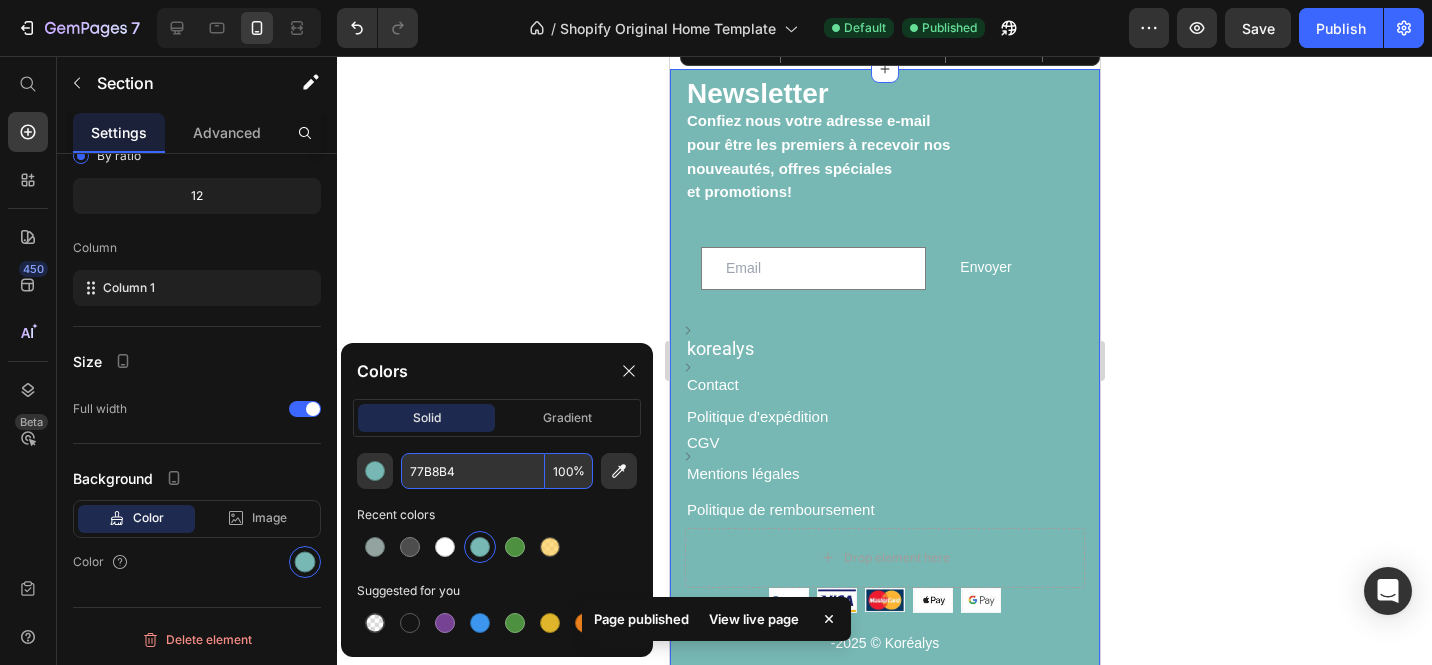 click on "77B8B4" at bounding box center [473, 471] 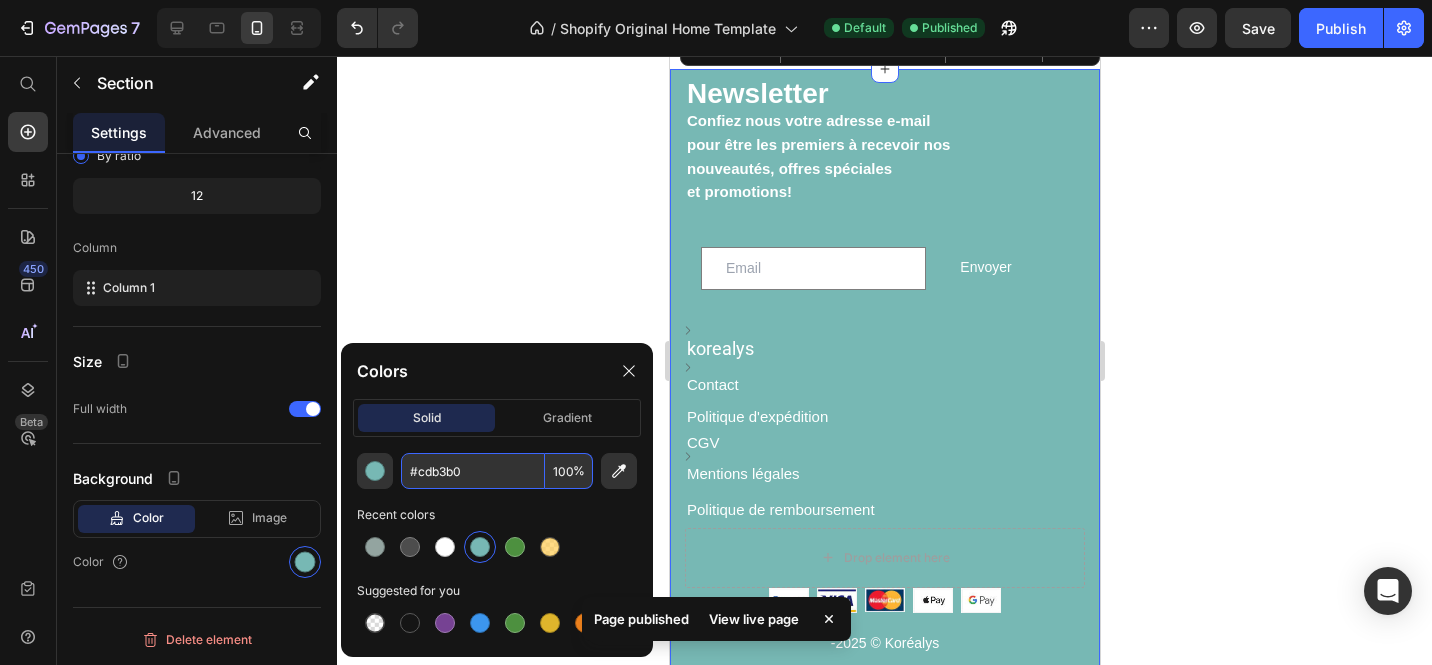 type on "CDB3B0" 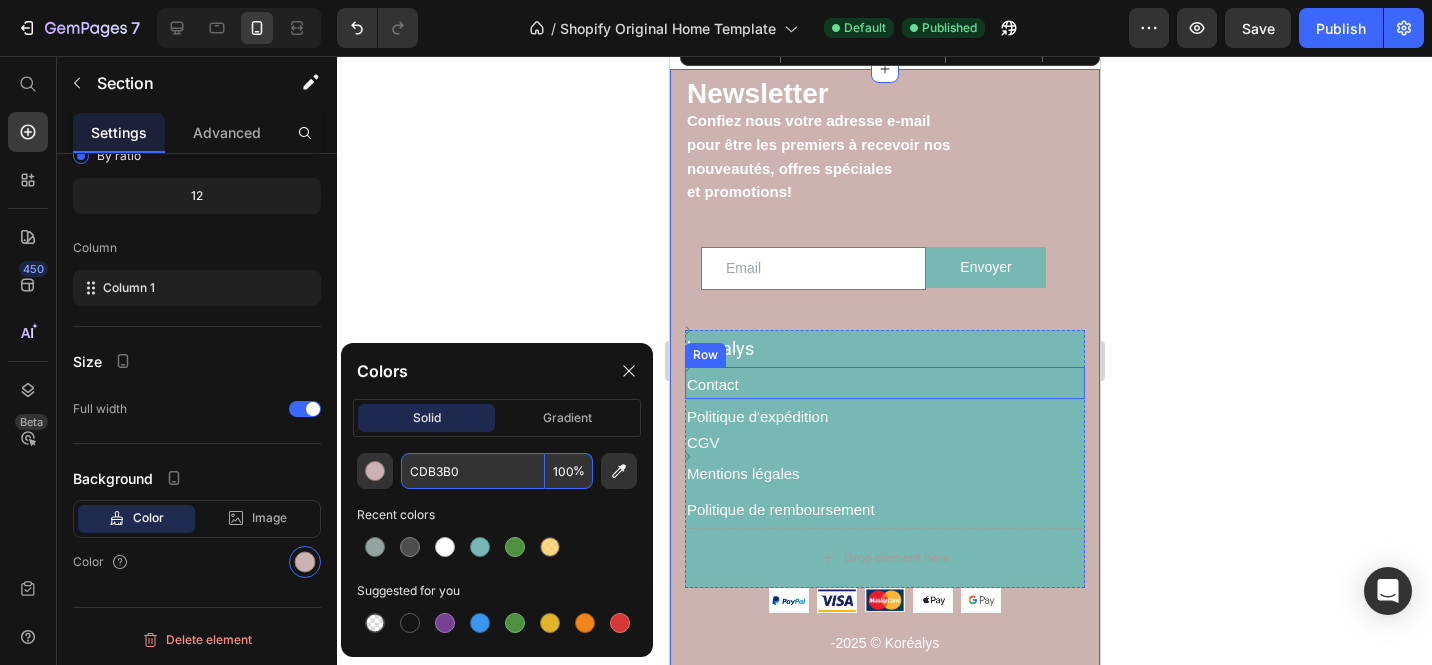 click on "Image Contact Text block Row" at bounding box center (884, 382) 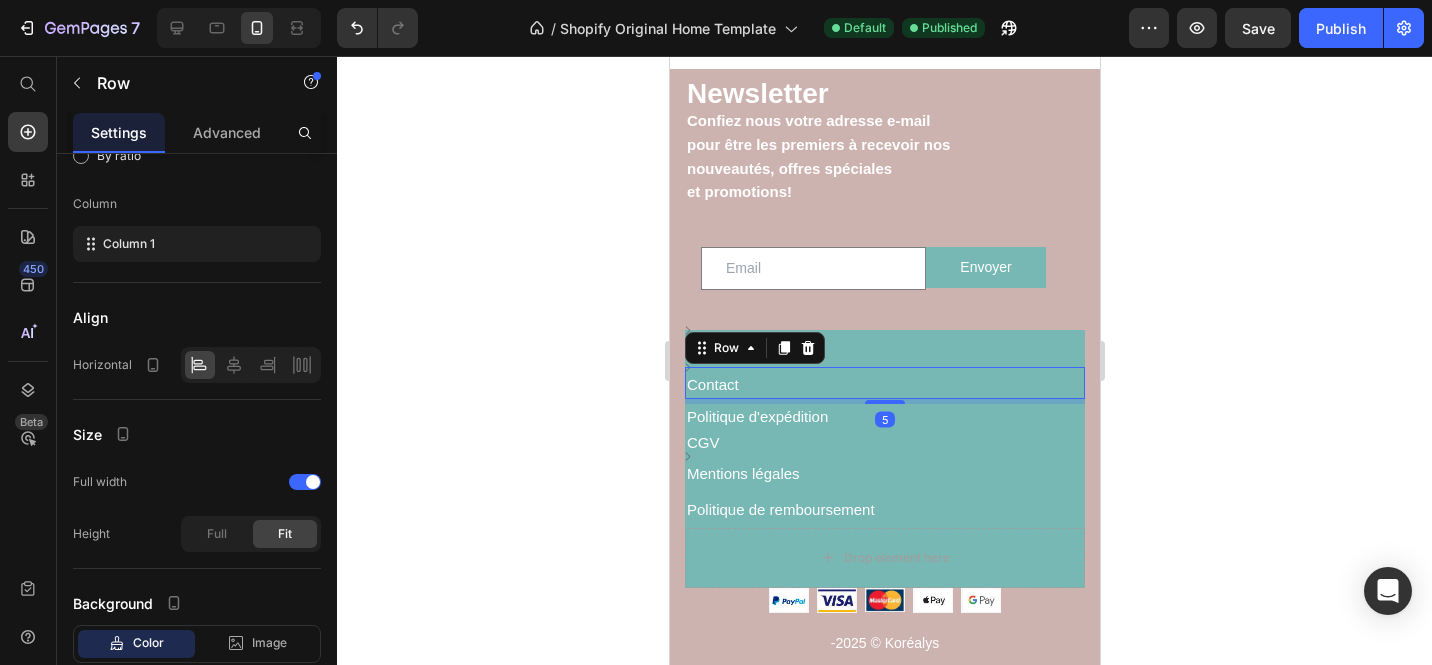 scroll, scrollTop: 0, scrollLeft: 0, axis: both 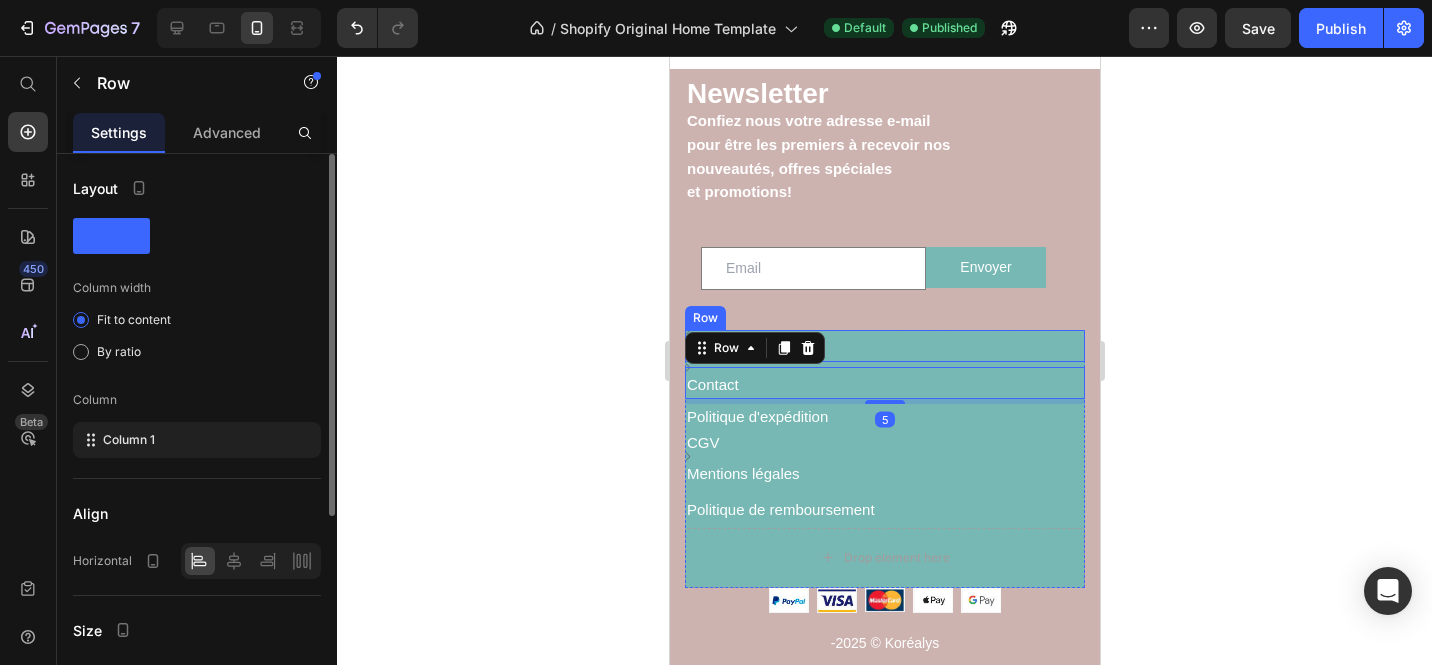 click on "Image korealys Text block Row" at bounding box center (884, 346) 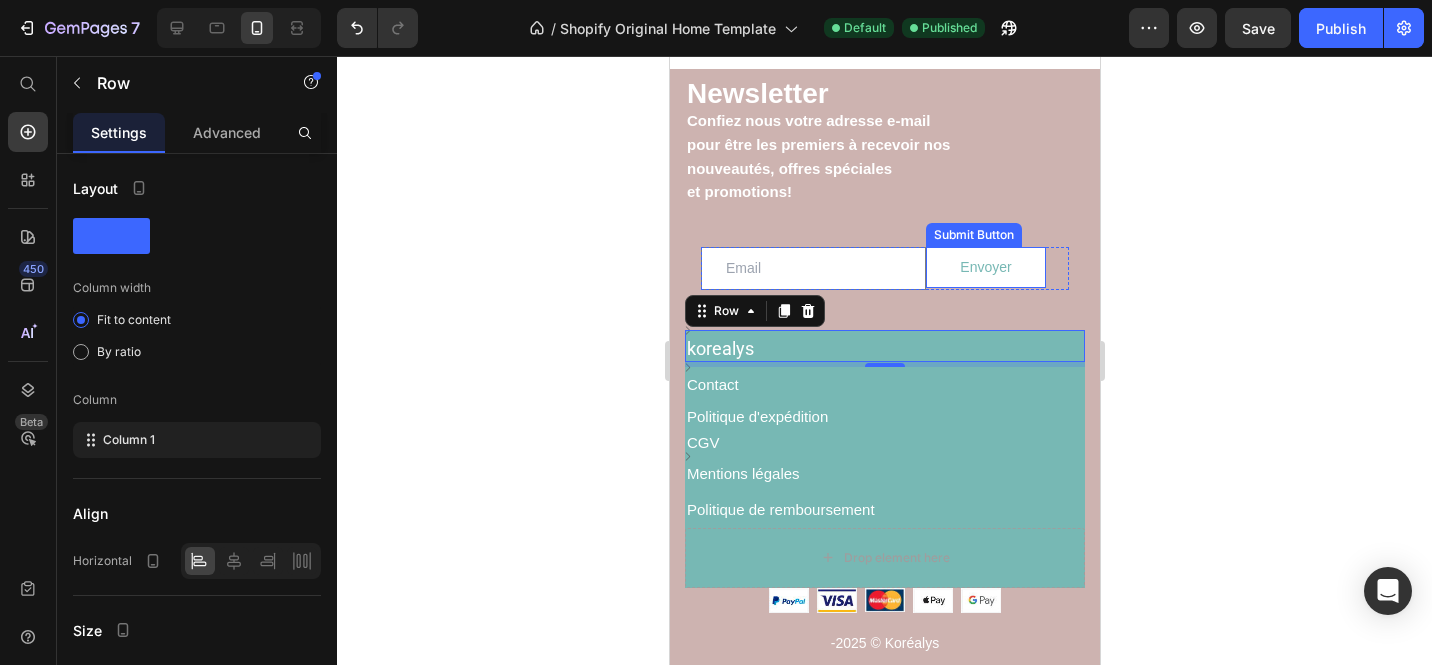 click on "Envoyer" at bounding box center (985, 267) 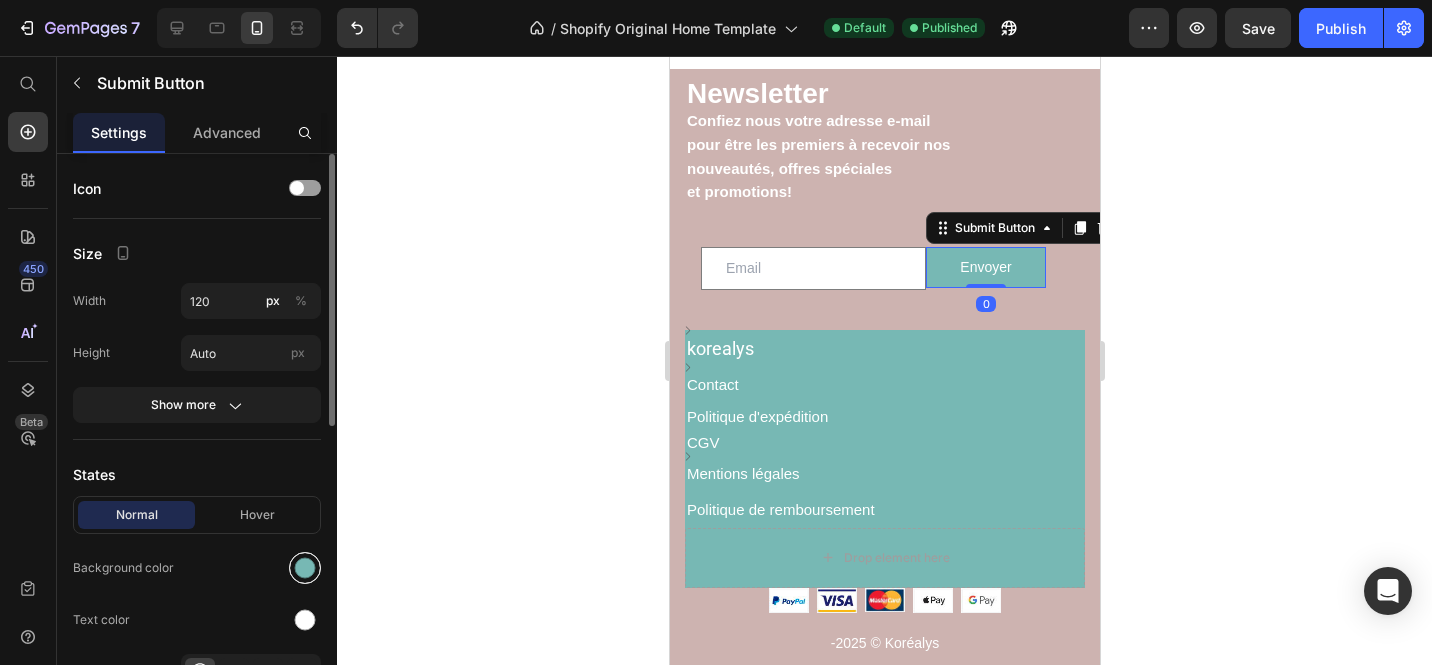 click at bounding box center (305, 568) 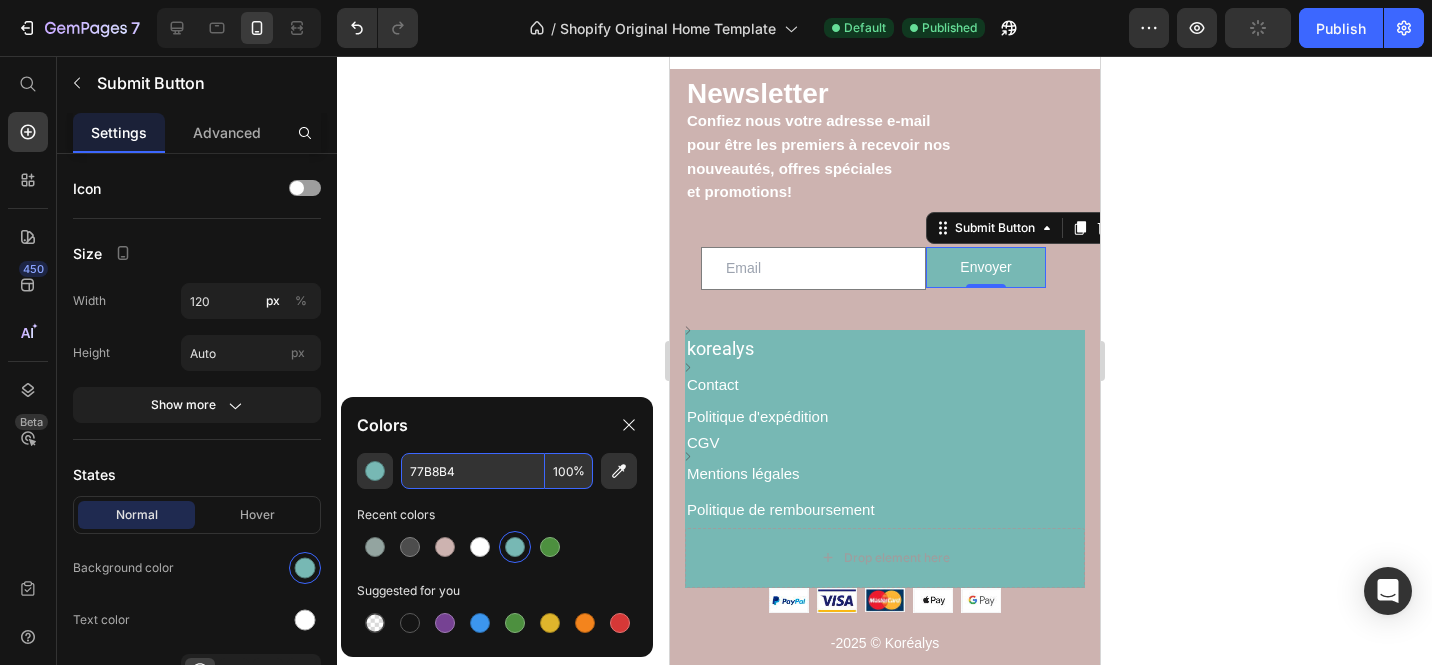 click on "77B8B4" at bounding box center [473, 471] 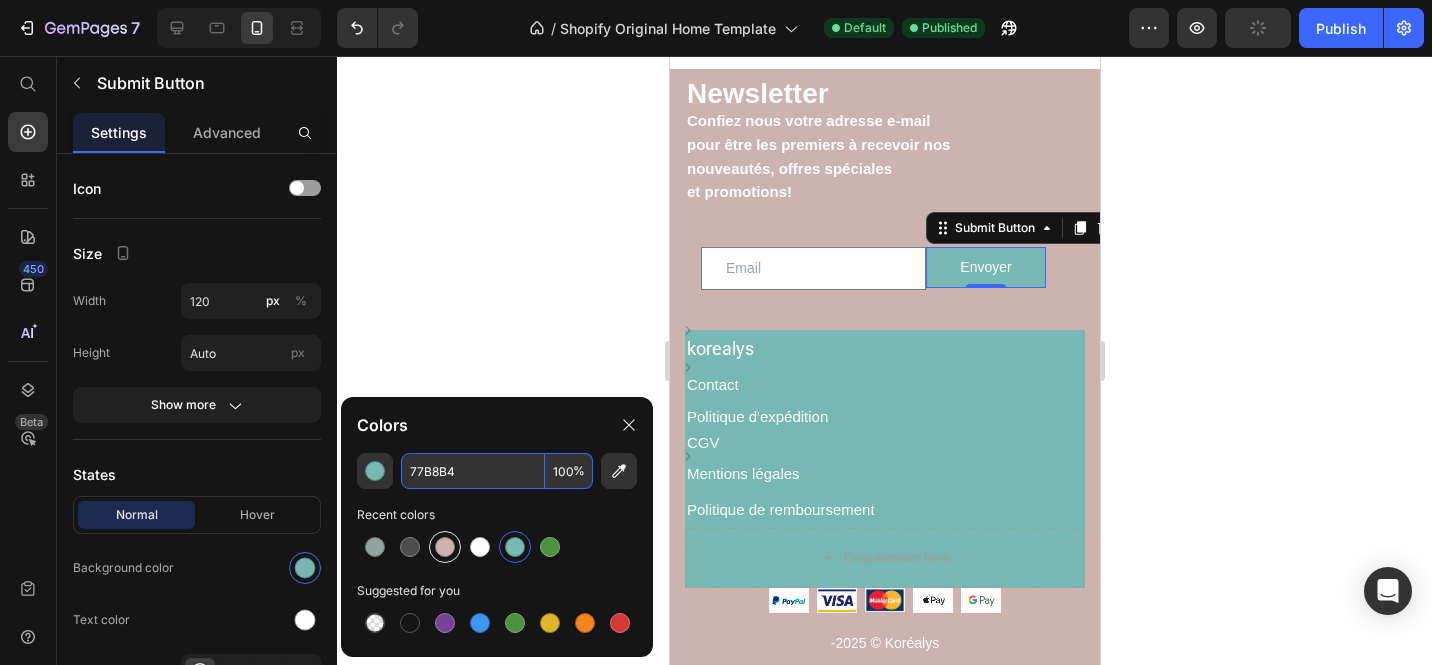 click at bounding box center [445, 547] 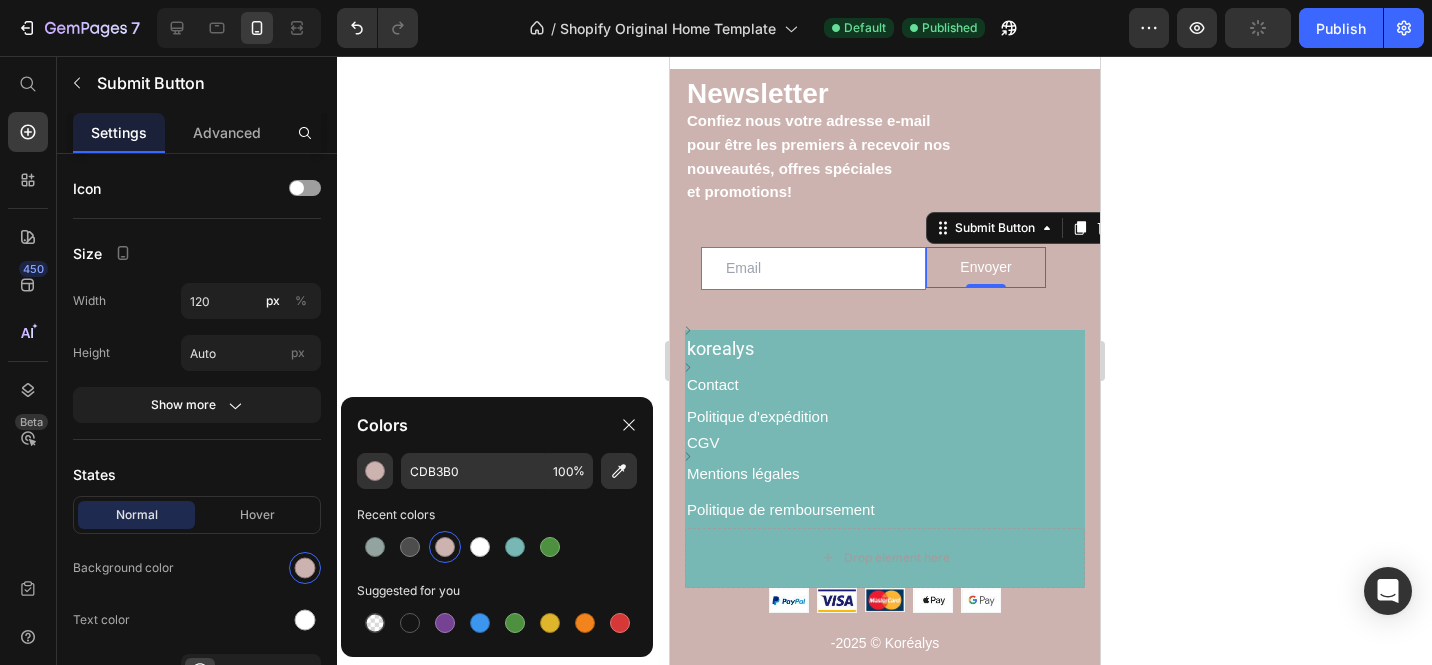 click 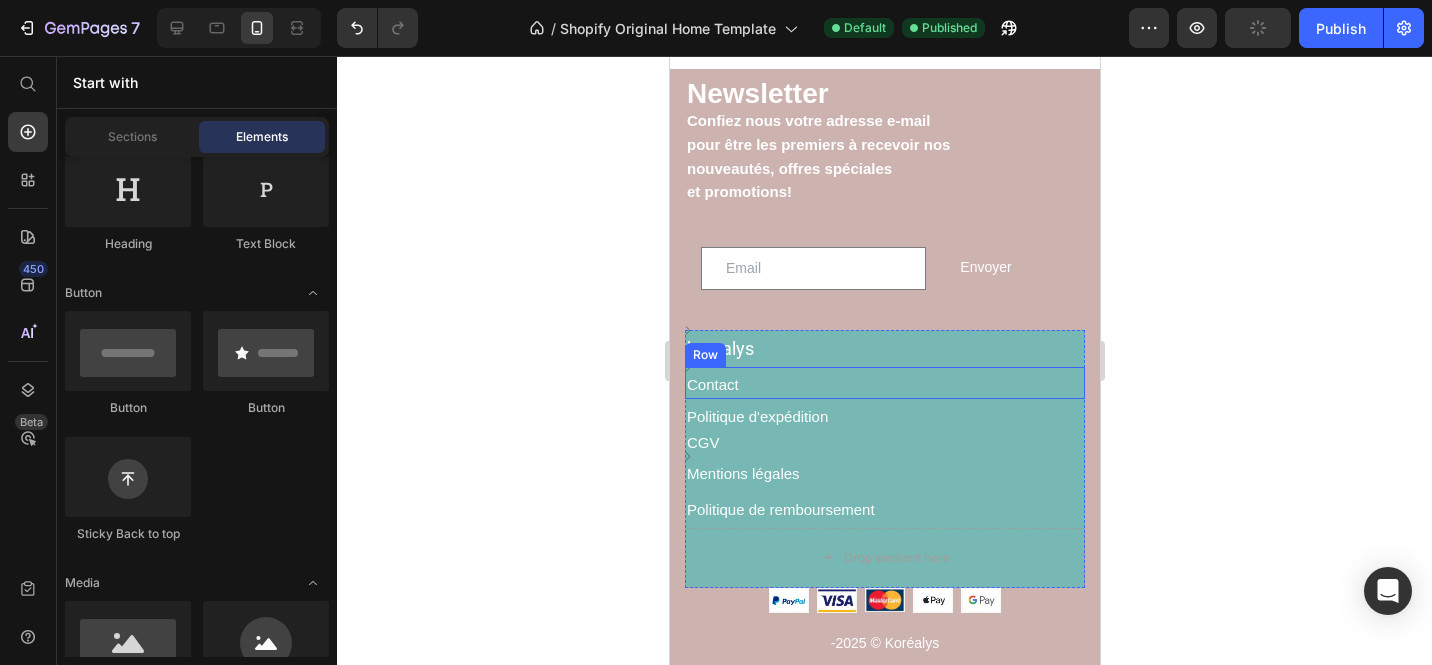 click on "Image Contact Text block Row" at bounding box center [884, 382] 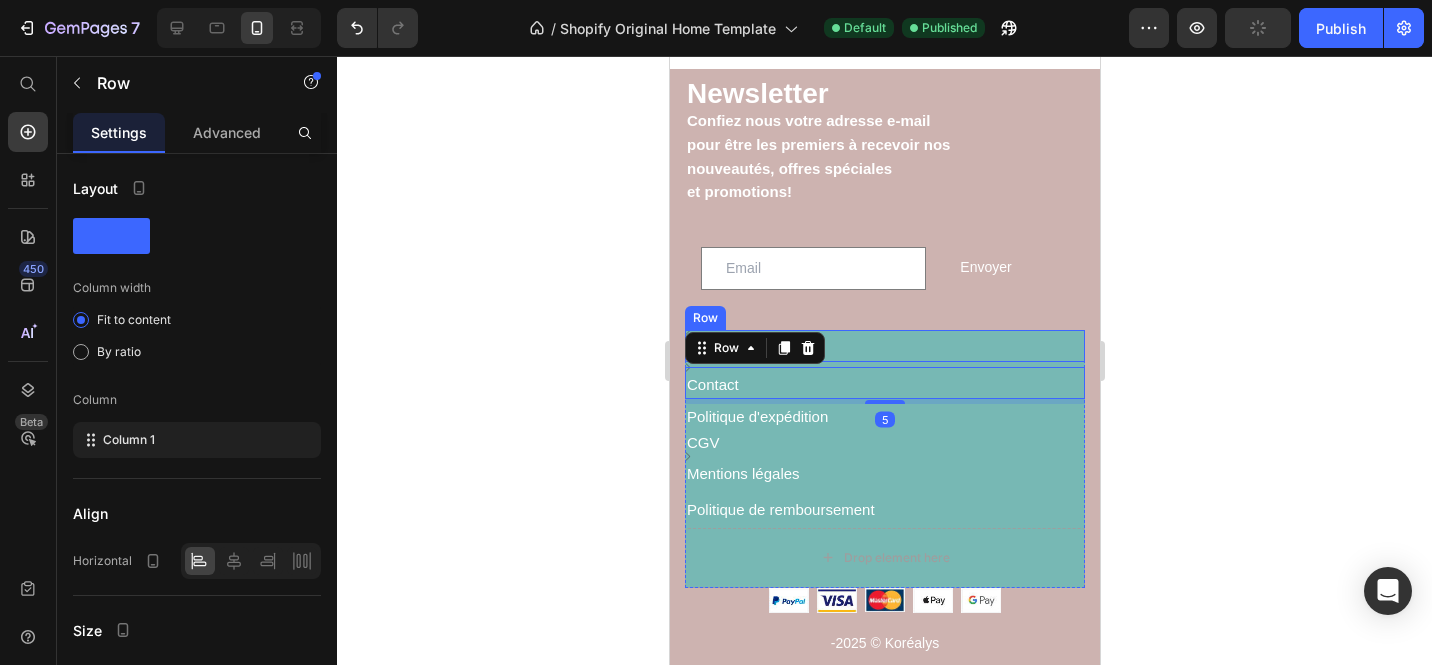 click on "Image korealys Text block Row" at bounding box center (884, 346) 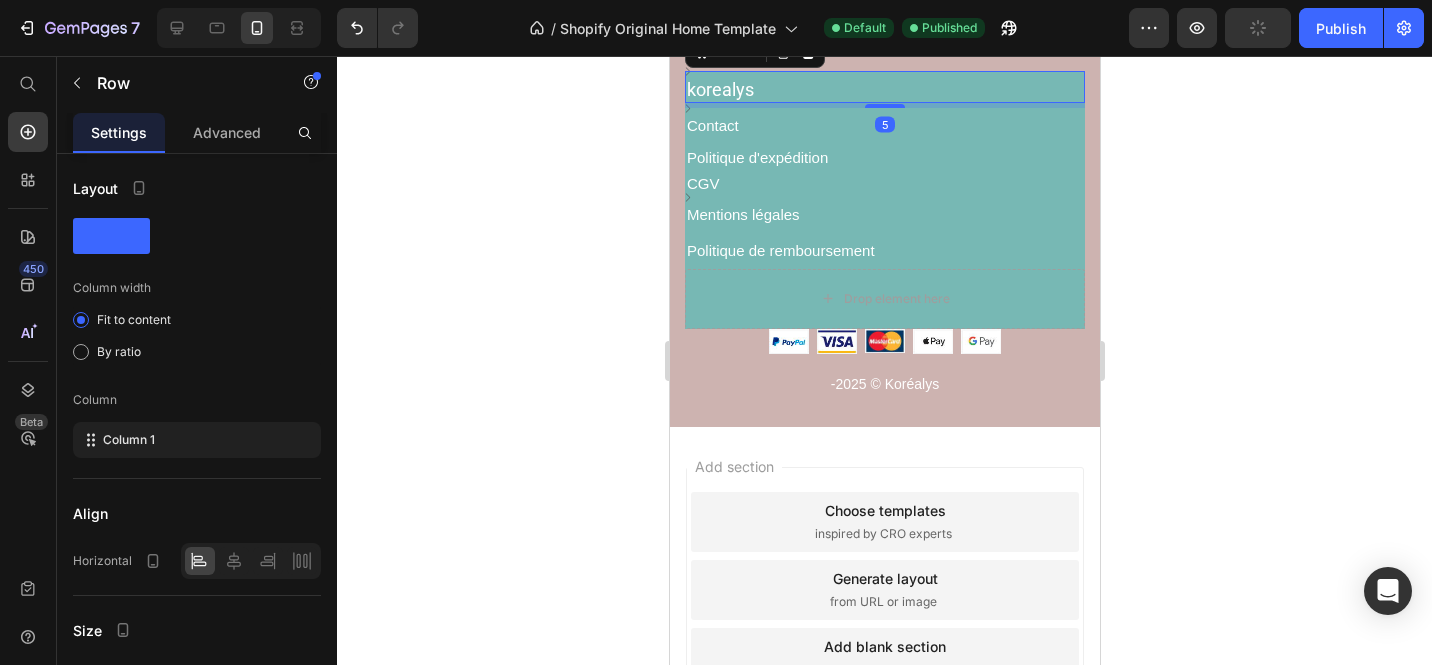 scroll, scrollTop: 10313, scrollLeft: 0, axis: vertical 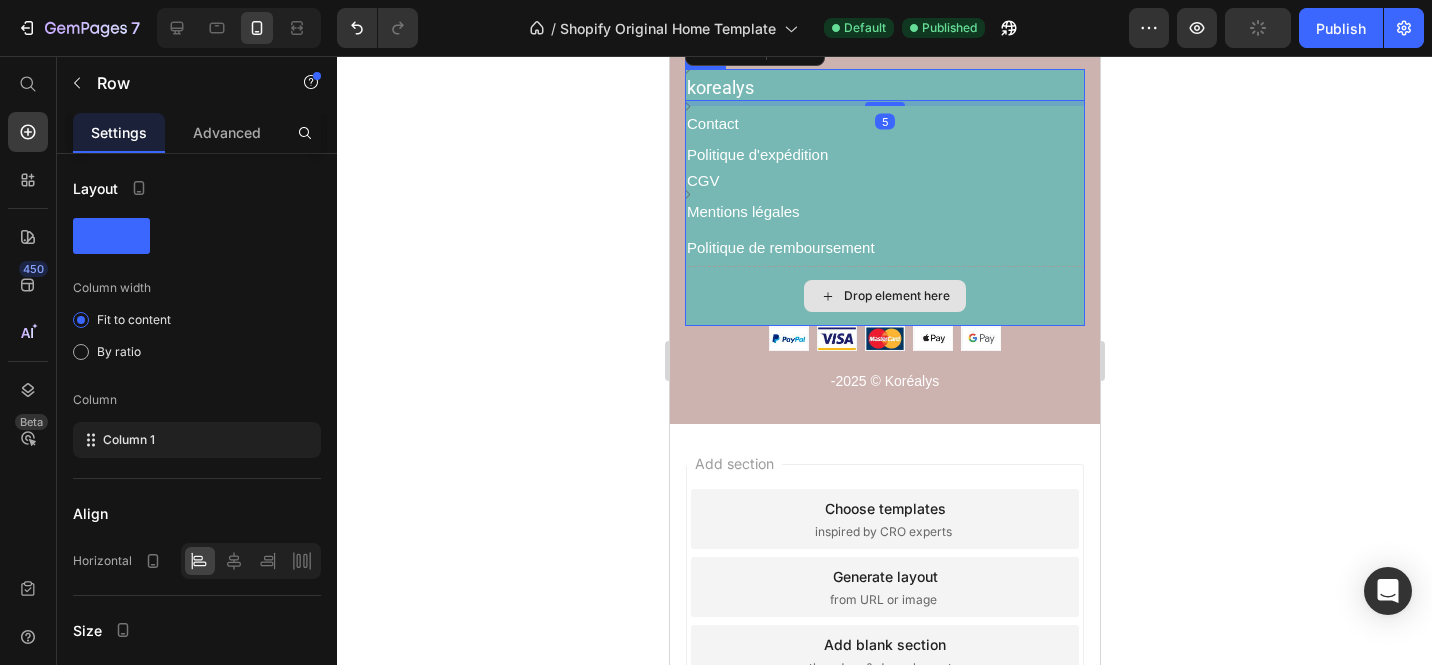 click on "Drop element here" at bounding box center (884, 296) 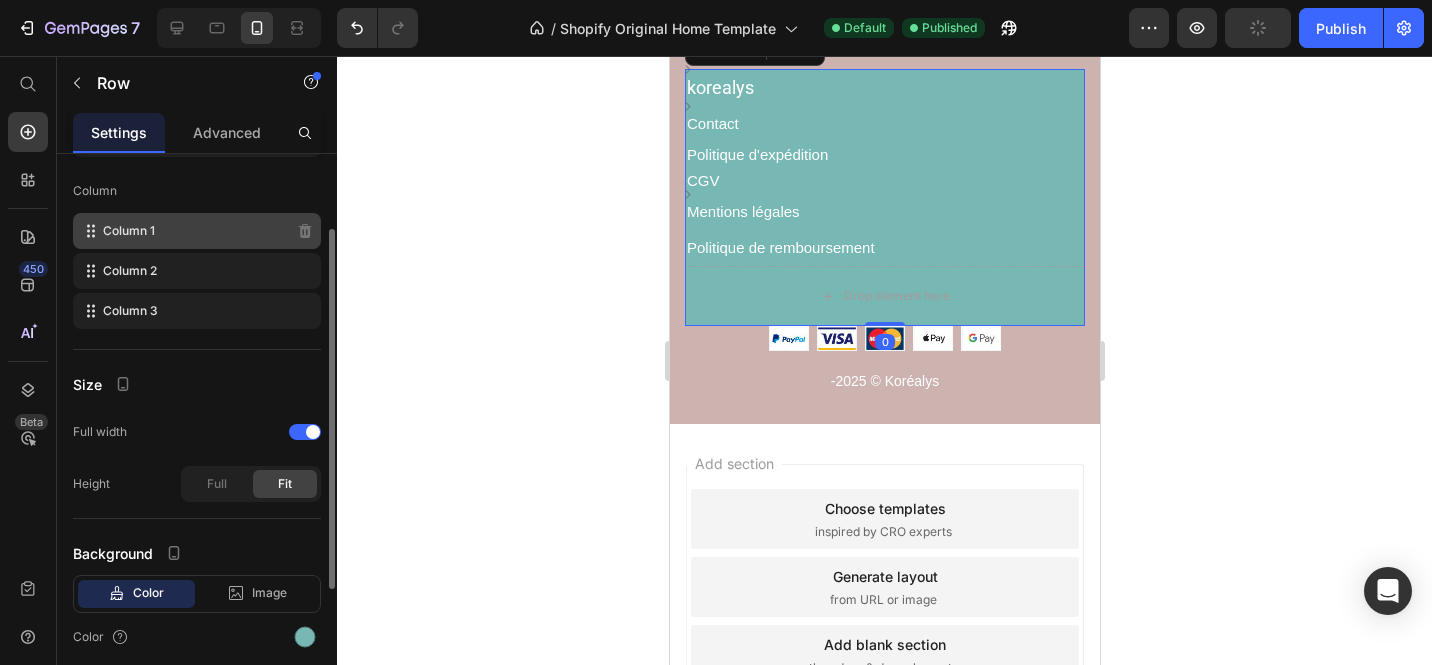 scroll, scrollTop: 328, scrollLeft: 0, axis: vertical 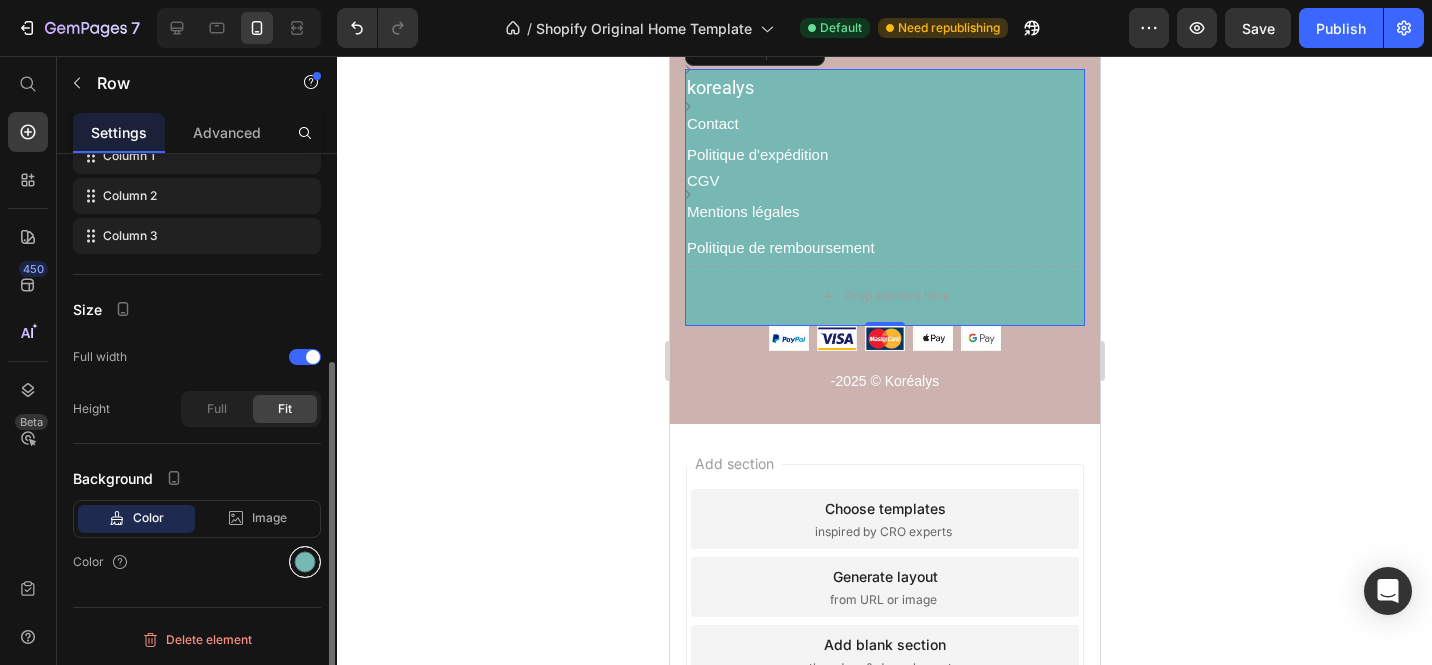 click at bounding box center [305, 562] 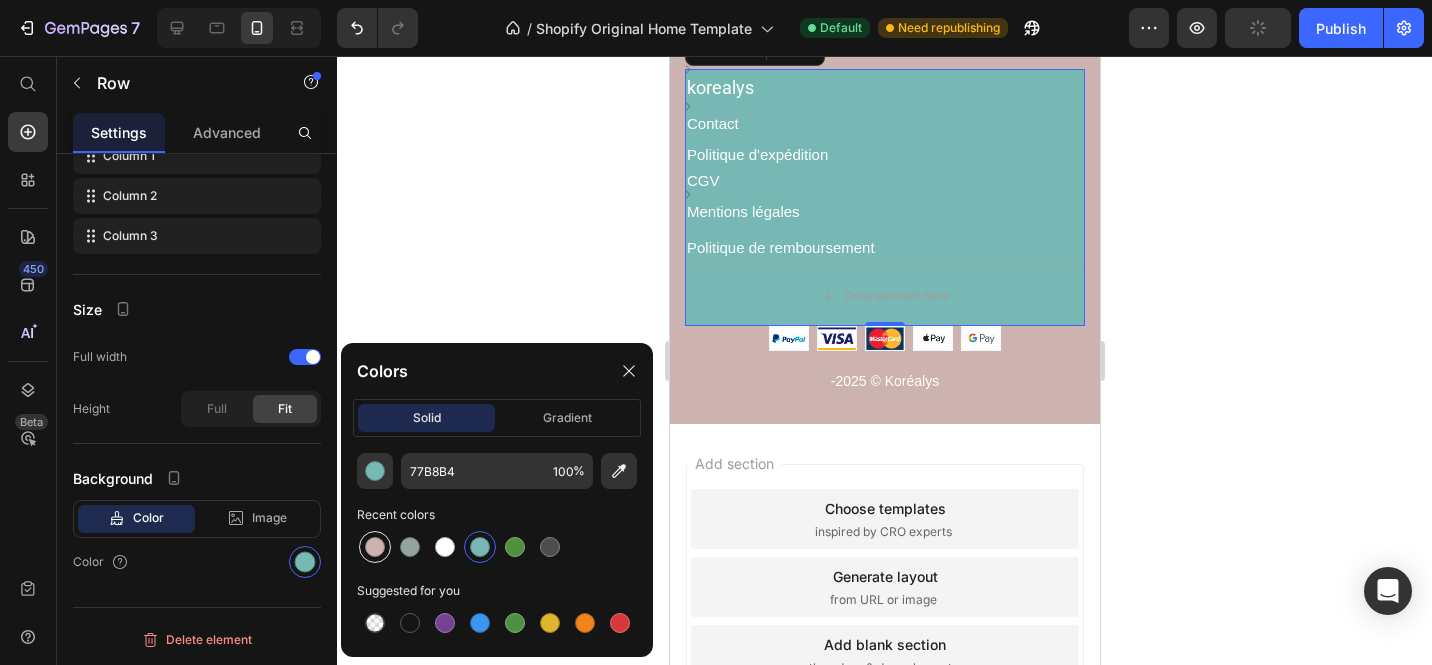click at bounding box center (375, 547) 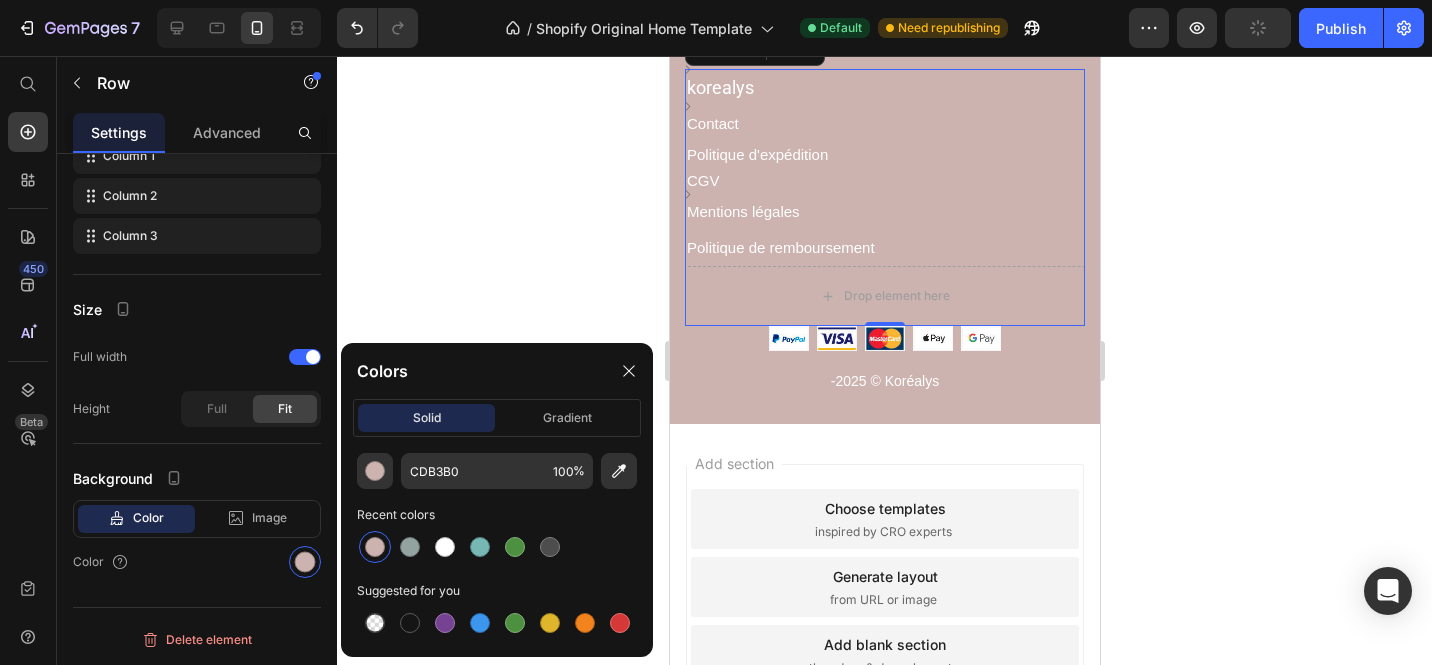 click 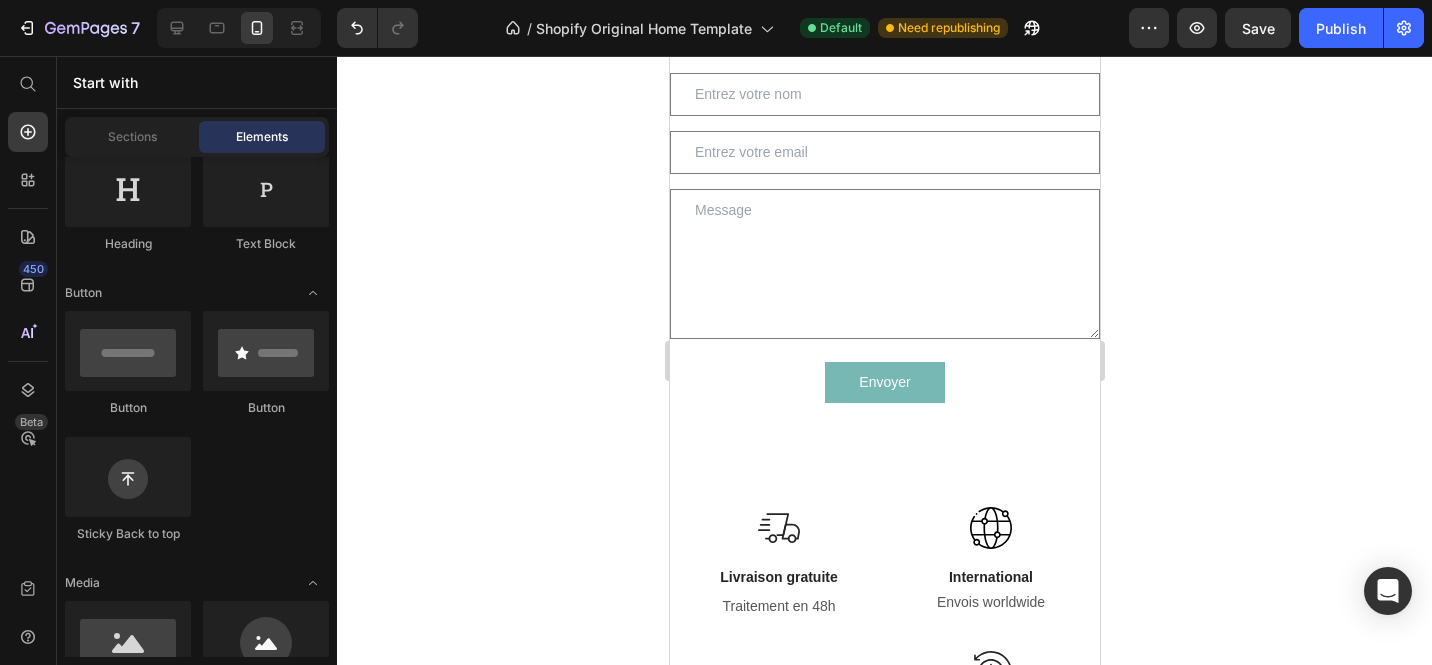 scroll, scrollTop: 9439, scrollLeft: 0, axis: vertical 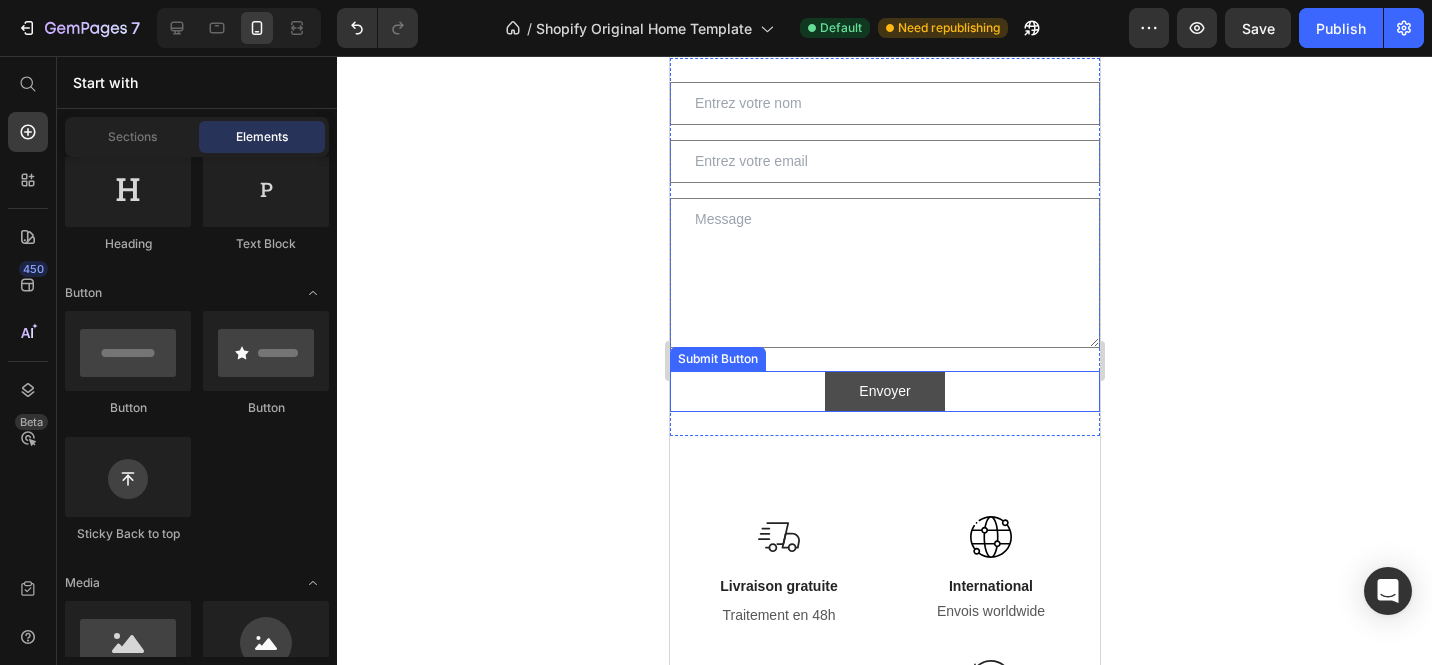 click on "Envoyer" at bounding box center [884, 391] 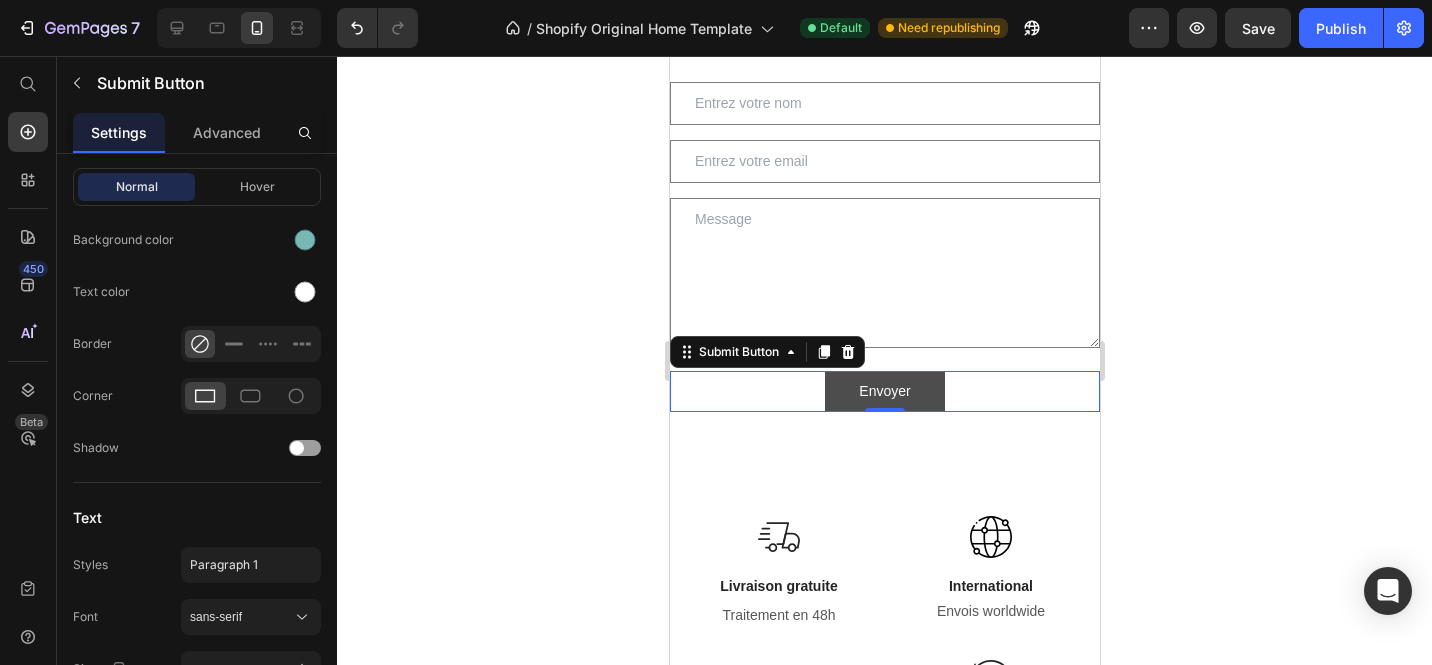 scroll, scrollTop: 0, scrollLeft: 0, axis: both 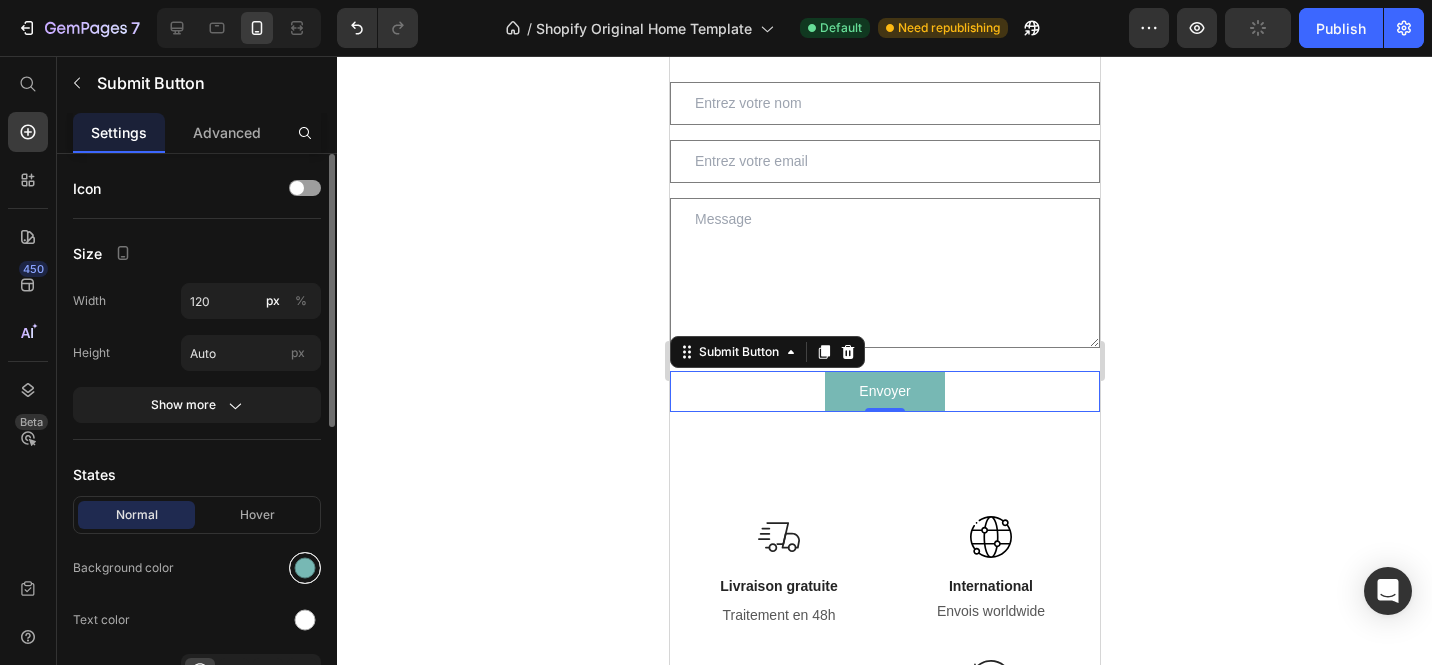 click at bounding box center (305, 568) 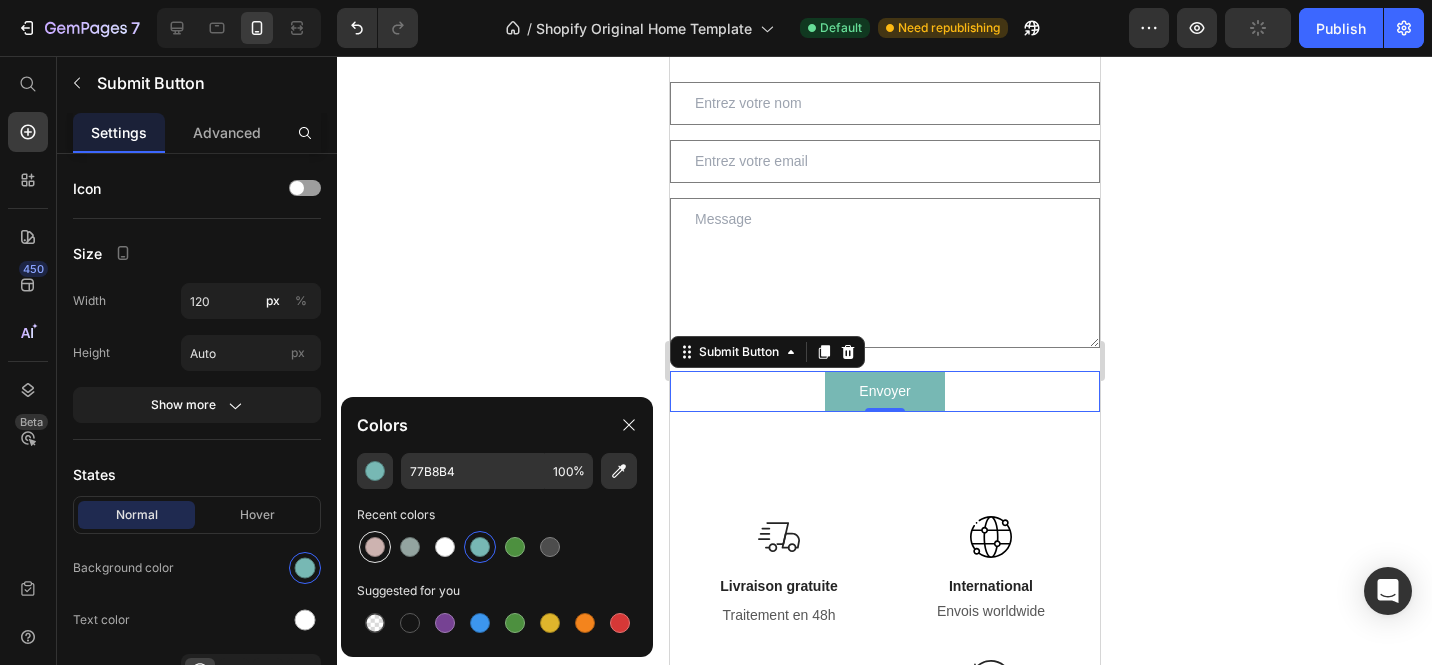 click at bounding box center [375, 547] 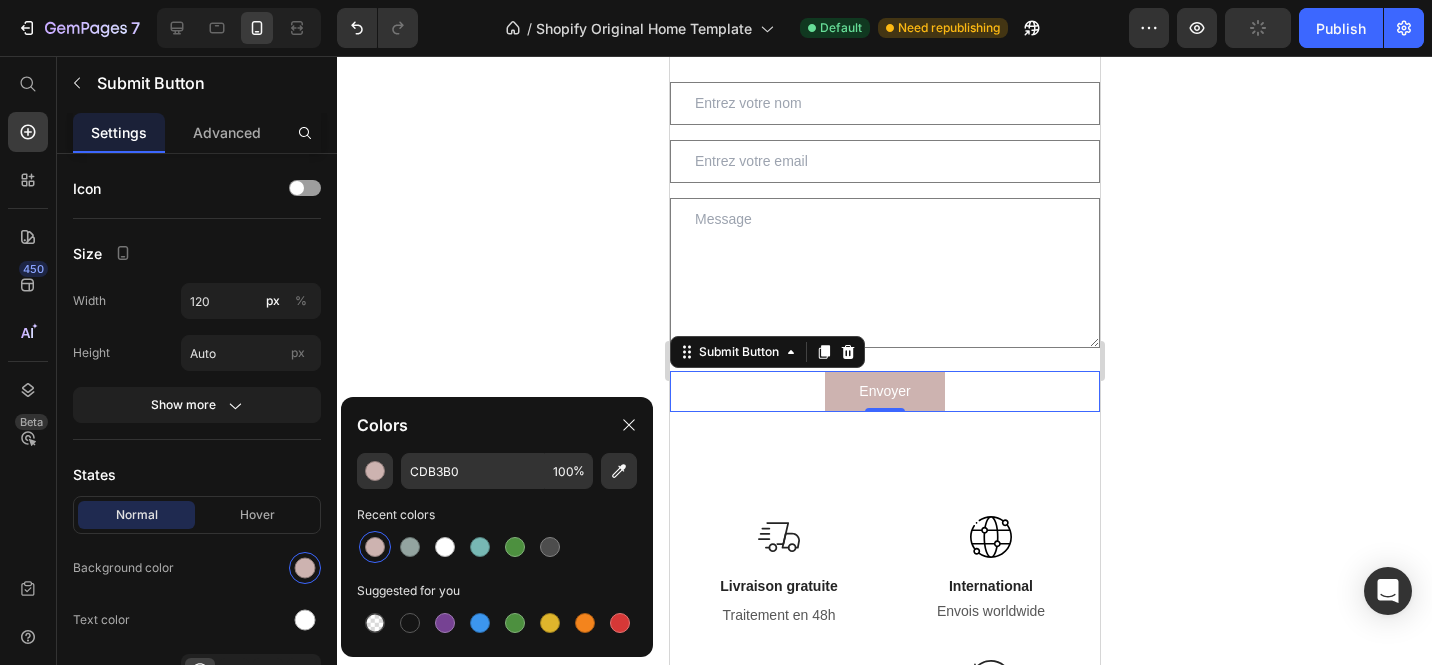 click 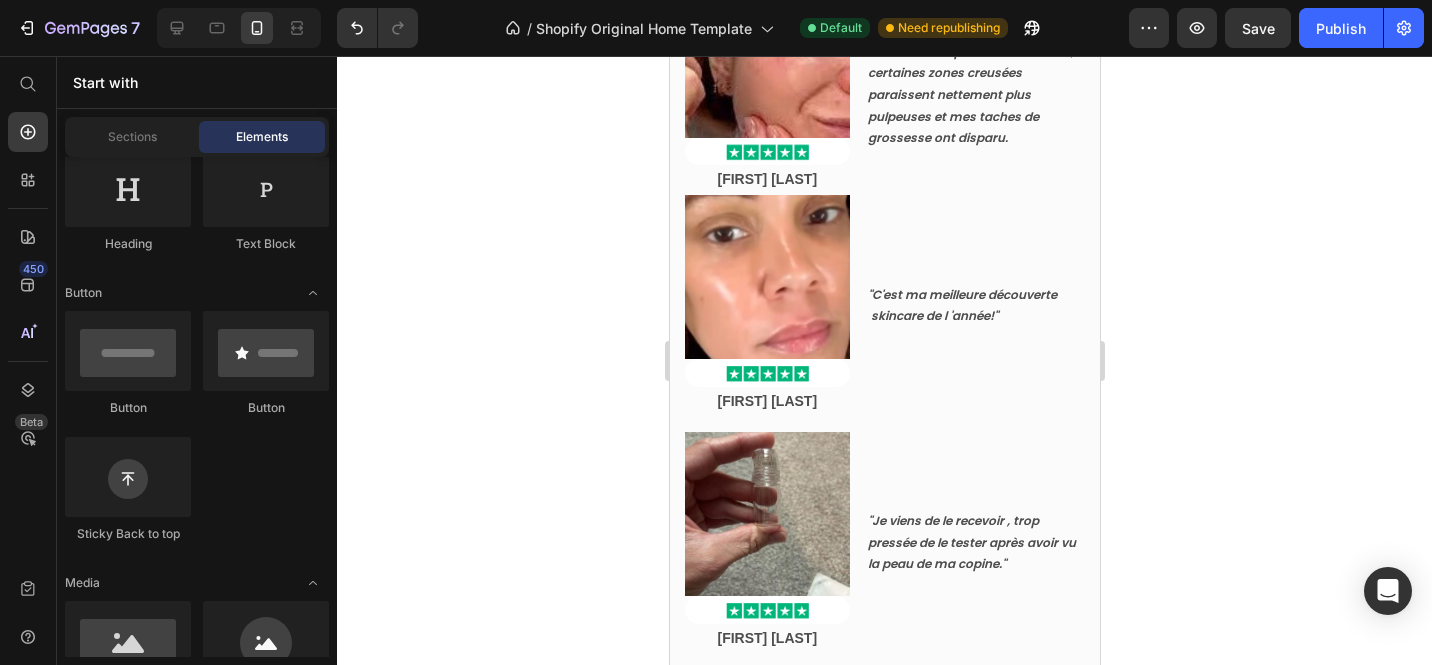 scroll, scrollTop: 7632, scrollLeft: 0, axis: vertical 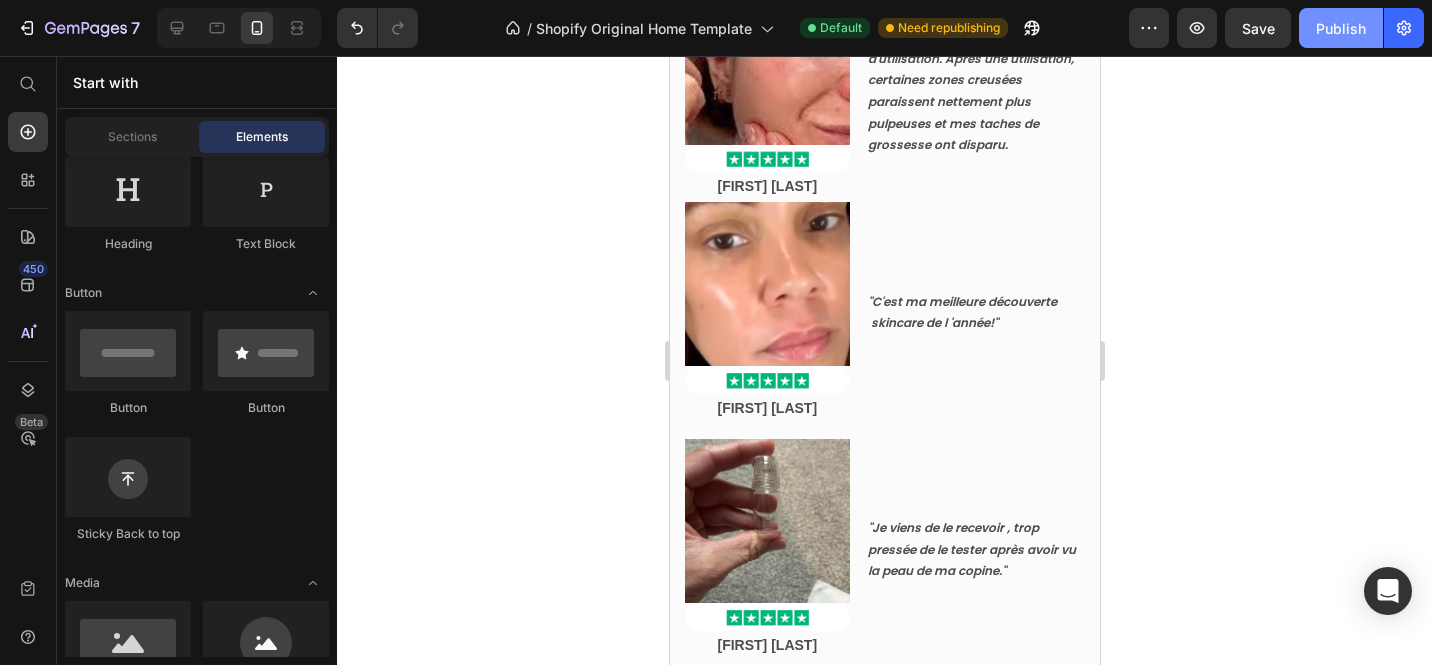 click on "Publish" at bounding box center (1341, 28) 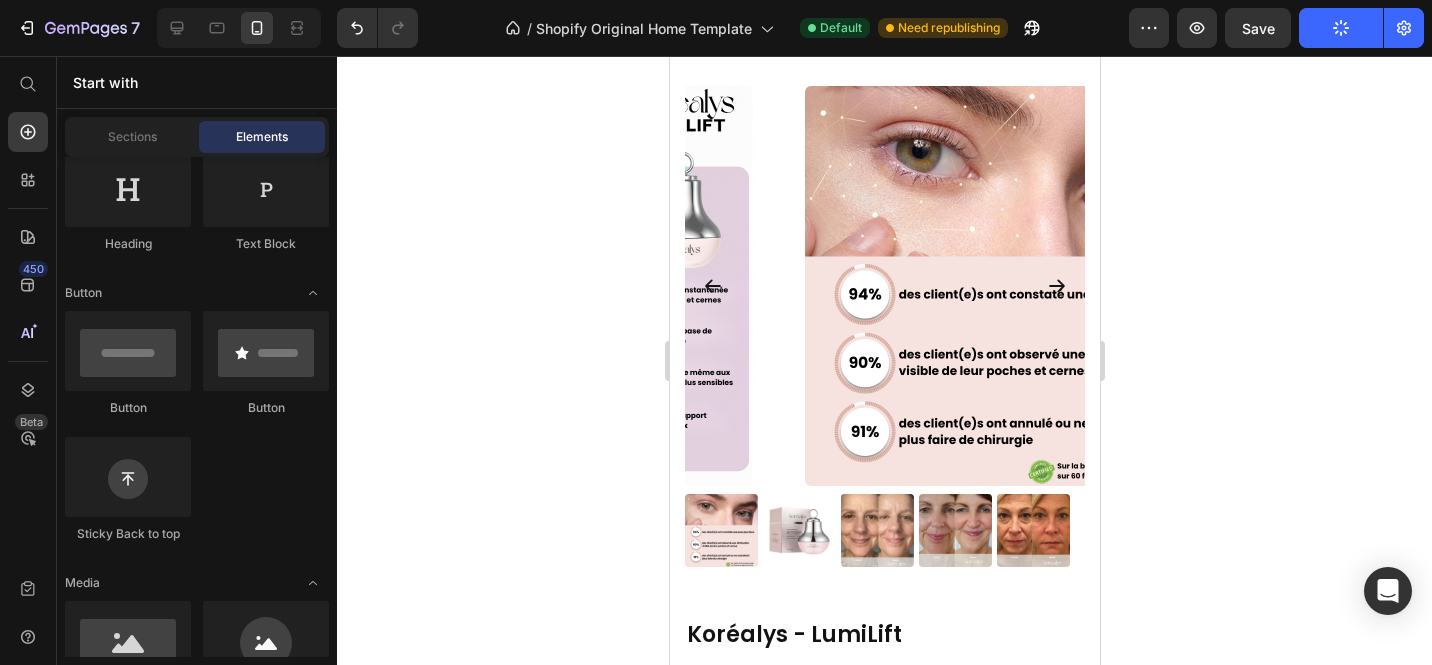 scroll, scrollTop: 779, scrollLeft: 0, axis: vertical 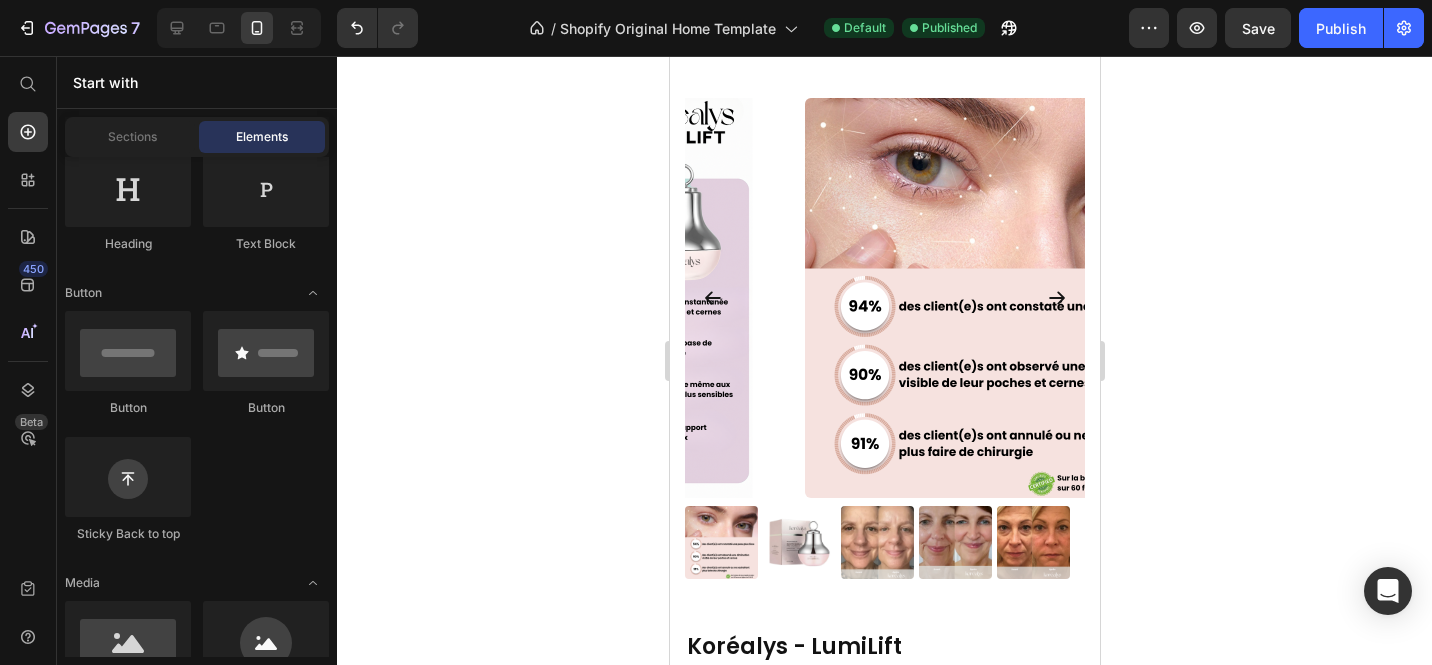 click at bounding box center [884, -533] 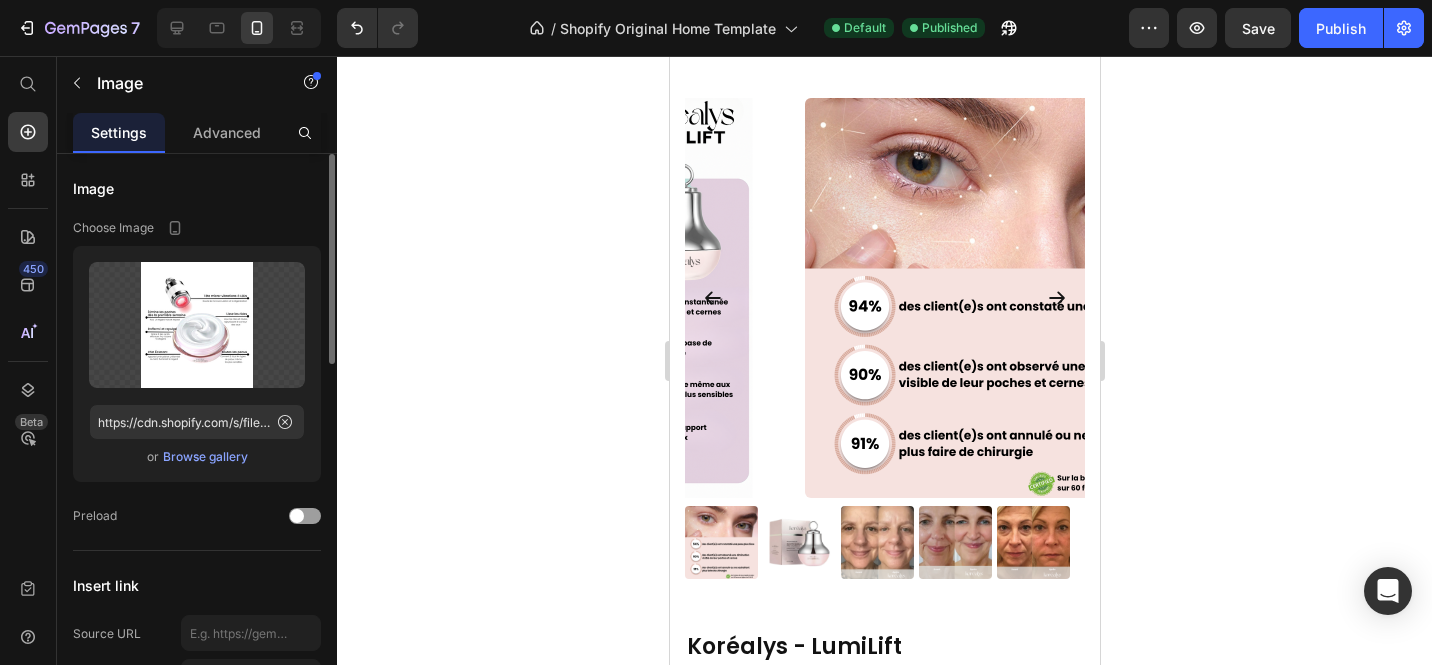 click on "Browse gallery" at bounding box center [205, 457] 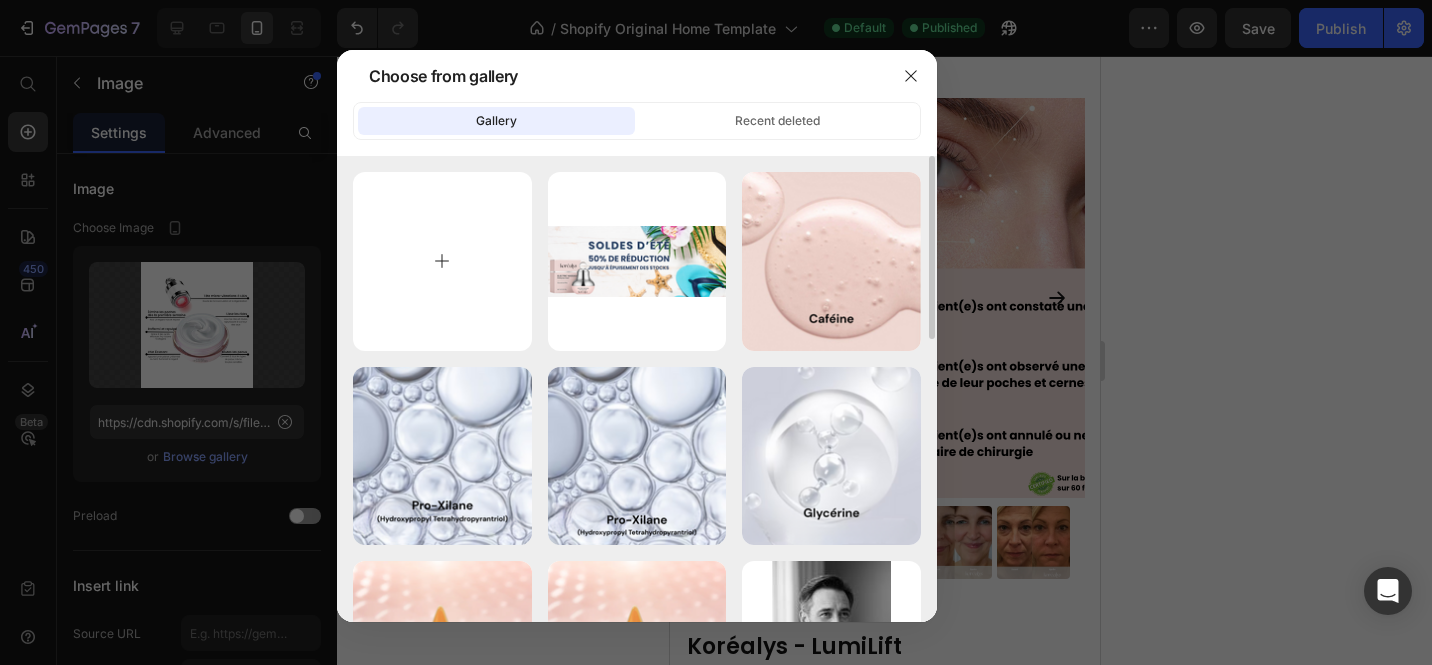 click at bounding box center (442, 261) 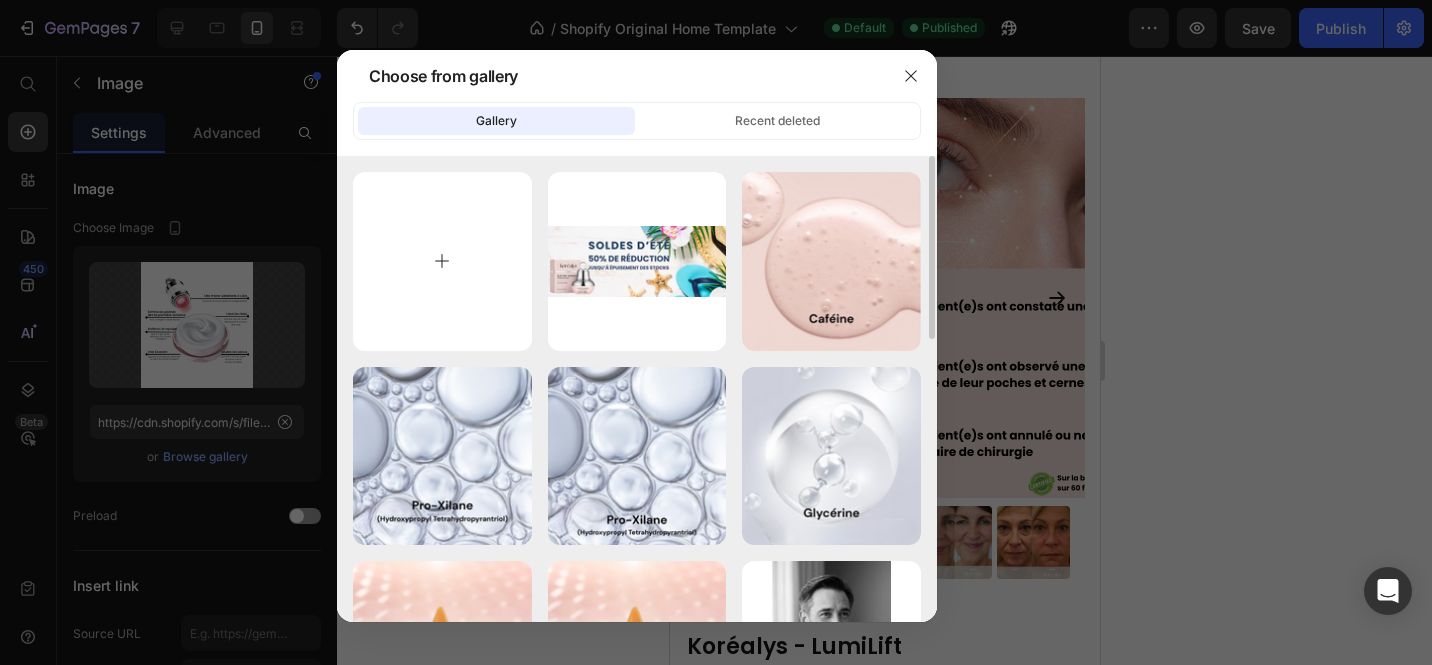 click at bounding box center [442, 261] 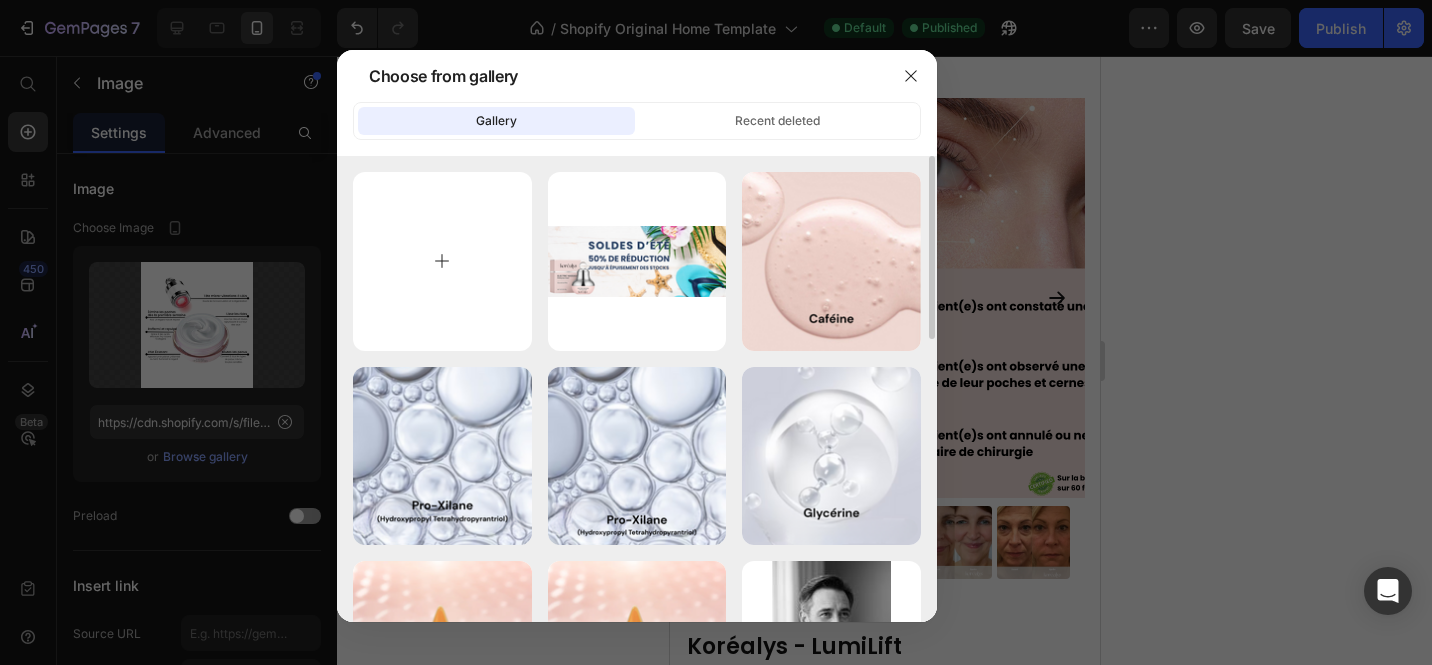 type on "C:\fakepath\Bénéfices Mobile (2).png" 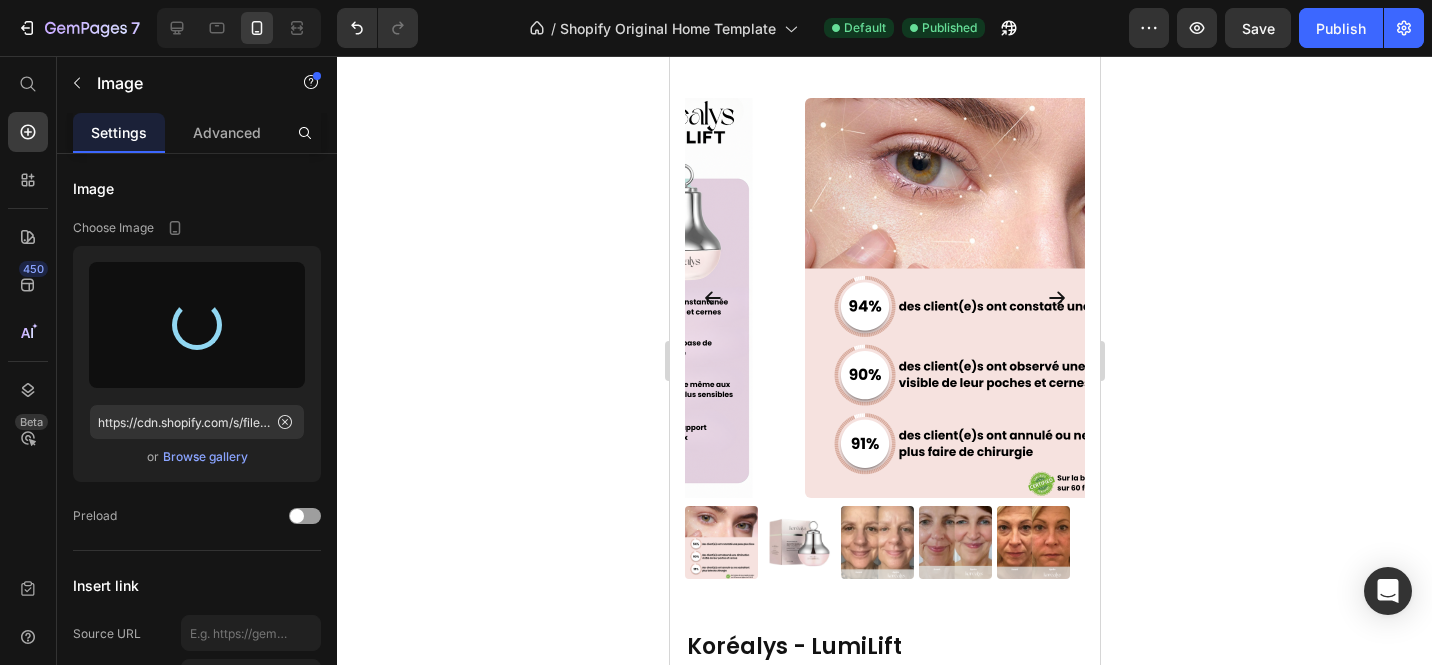 type on "https://cdn.shopify.com/s/files/1/0666/8432/1834/files/gempages_568431333374690213-ecaaabce-680f-4cbc-93af-9f0c941118cf.png" 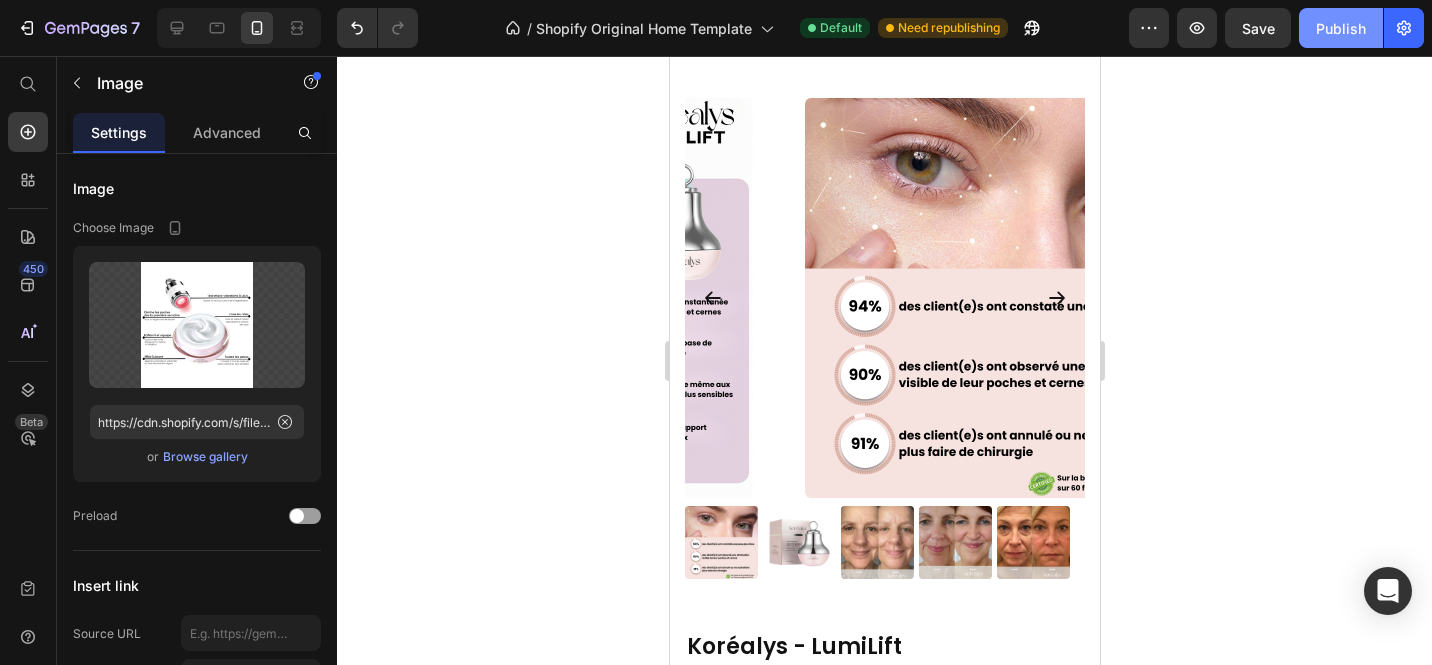 click on "Publish" at bounding box center (1341, 28) 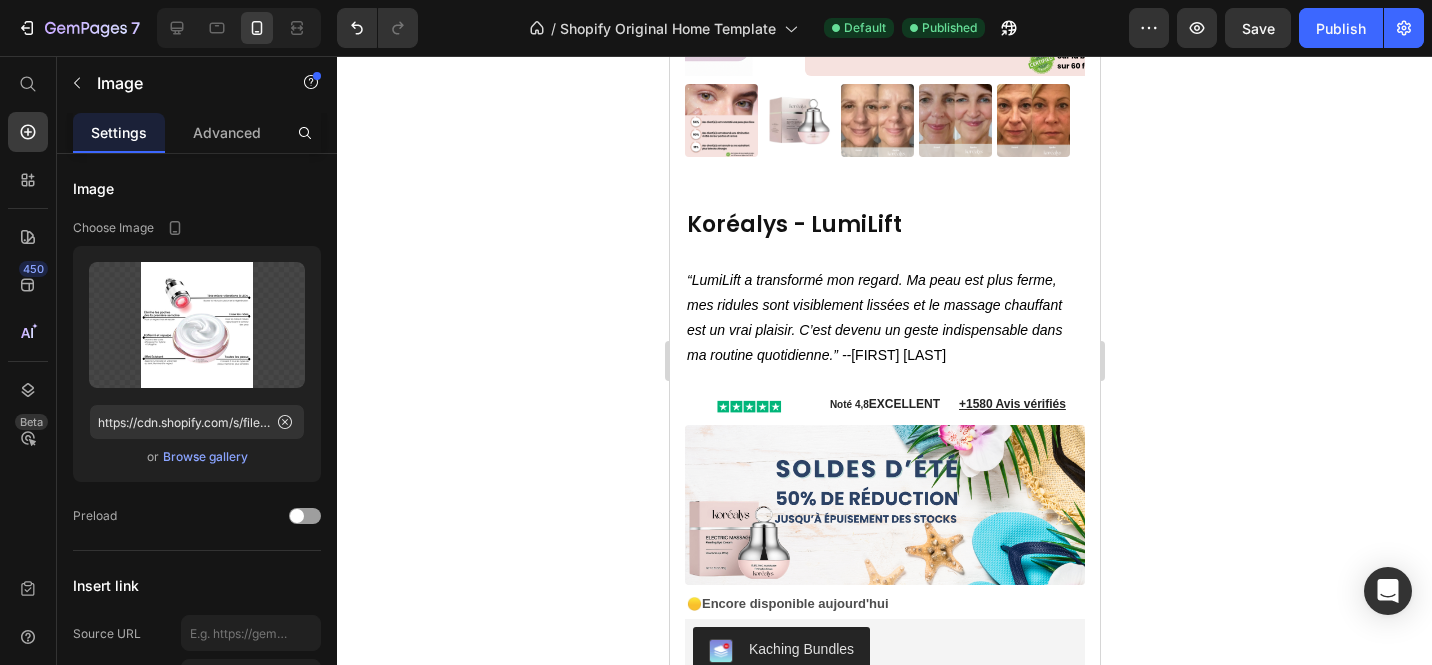 scroll, scrollTop: 1778, scrollLeft: 0, axis: vertical 